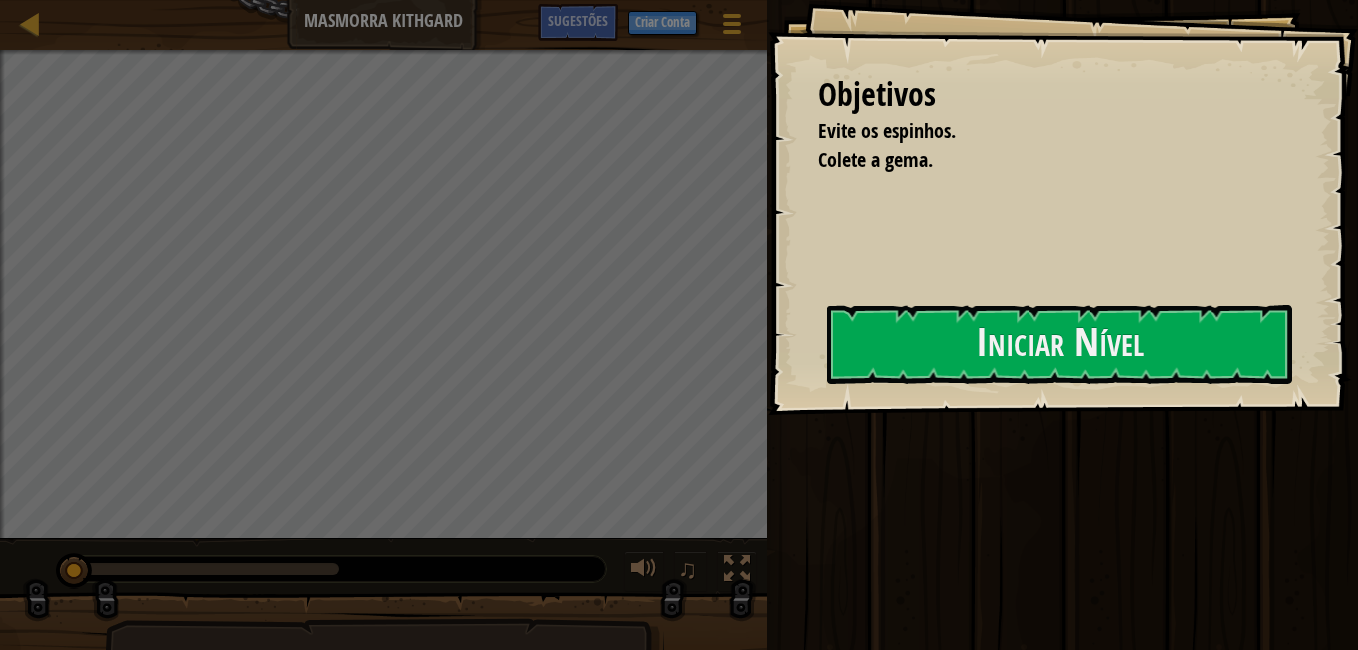 scroll, scrollTop: 0, scrollLeft: 0, axis: both 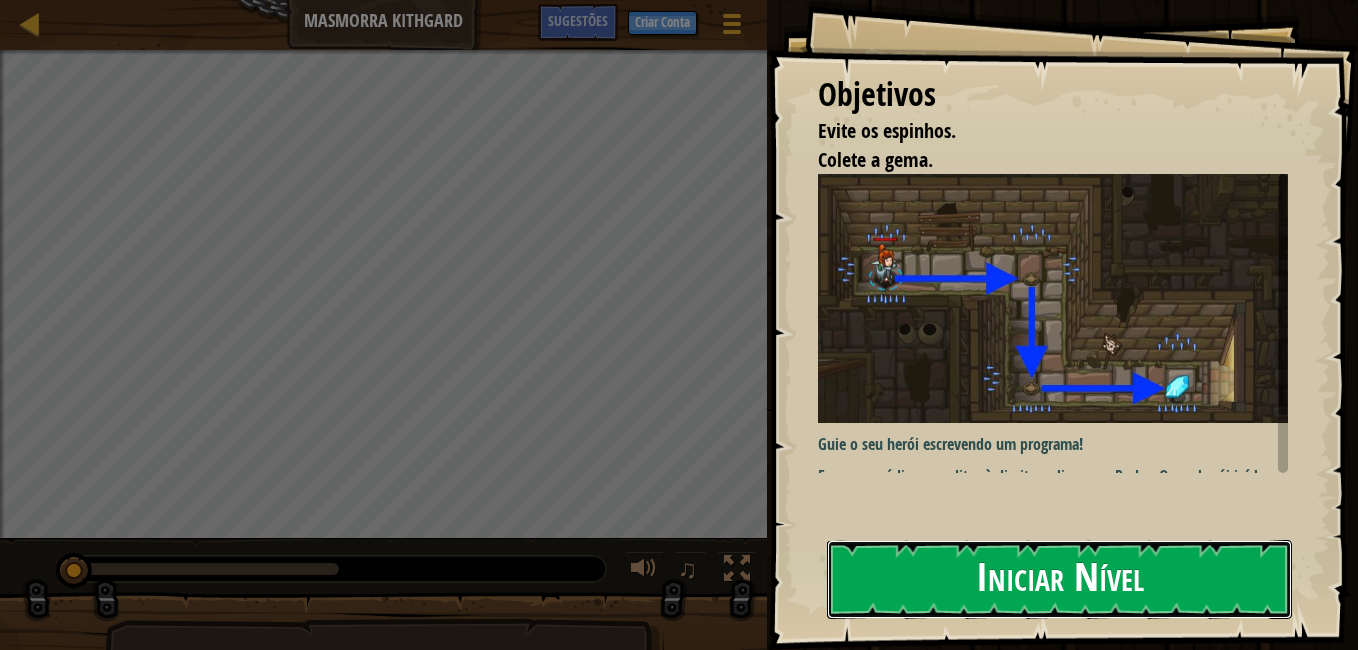 click on "Iniciar Nível" at bounding box center [1059, 579] 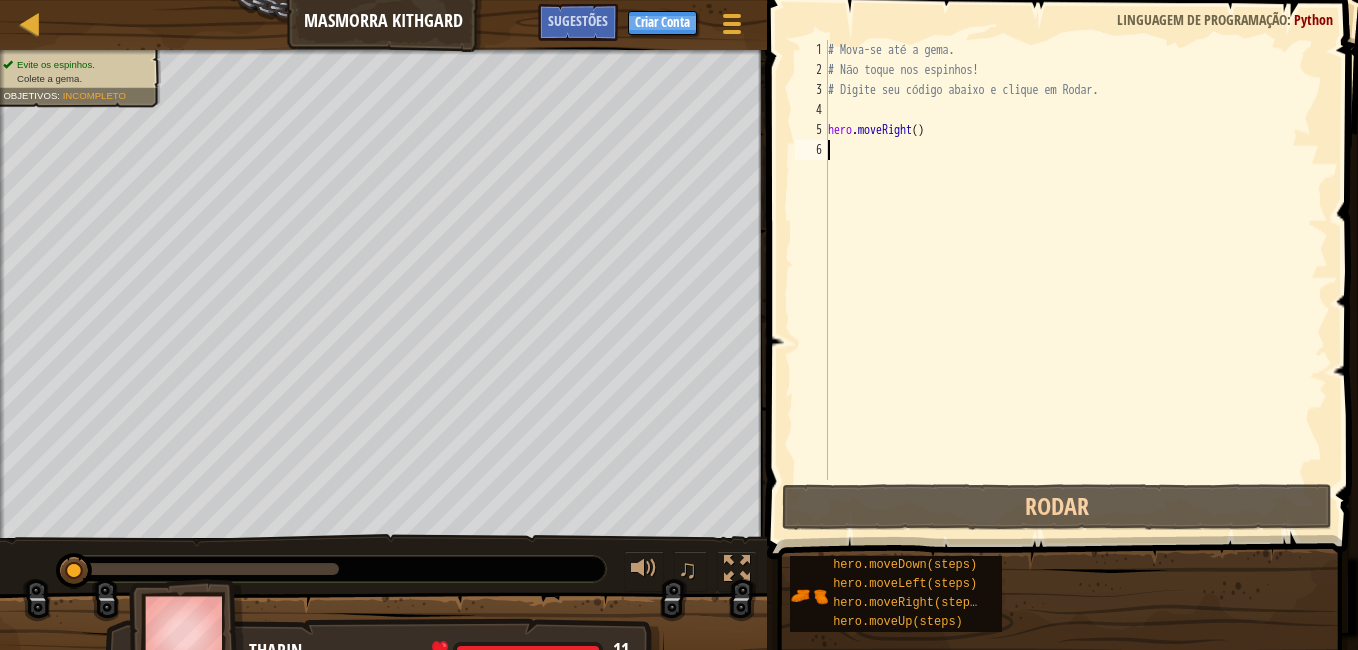 click on "Objetivos Evite os espinhos. Colete a gema.
Guie o seu herói escrevendo um programa!
Escreva o código no editor à direita e clique em Rodar. O seu herói irá ler e seguir as instruções.
Mova seu herói pelo corredor sem tocar nos espinhos das paredes.
Iniciar Nível Erro ao carregar do servidor Você precisa de uma assinatura para jogar este nível. Assinar Você precisará participar de um curso para jogar este nível. Voltar aos meus cursos Peça ao seu professor para atribuir uma licença a você para que você possa continuar a jogar CodeCombat! Voltar aos meus cursos This level is locked. Voltar aos meus cursos Mapa Masmorra Kithgard Menu do Jogo Pronto Criar Conta Sugestões 1     XXXXXXXXXXXXXXXXXXXXXXXXXXXXXXXXXXXXXXXXXXXXXXXXXXXXXXXXXXXXXXXXXXXXXXXXXXXXXXXXXXXXXXXXXXXXXXXXXXXXXXXXXXXXXXXXXXXXXXXXXXXXXXXXXXXXXXXXXXXXXXXXXXXXXXXXXXXXXXXXXXXXXXXXXXXXXXXXXXXXXXXXXXXXXXXXXXXXXXXXXXXXXXXXXXXXXXXXXXXXXXXXXXXXXXXXXXXXXXXXXXXXXXXXXXXXXXXX Solução × Sugestões 1 2 3 4 5 6 hero . moveRight (" at bounding box center [679, 325] 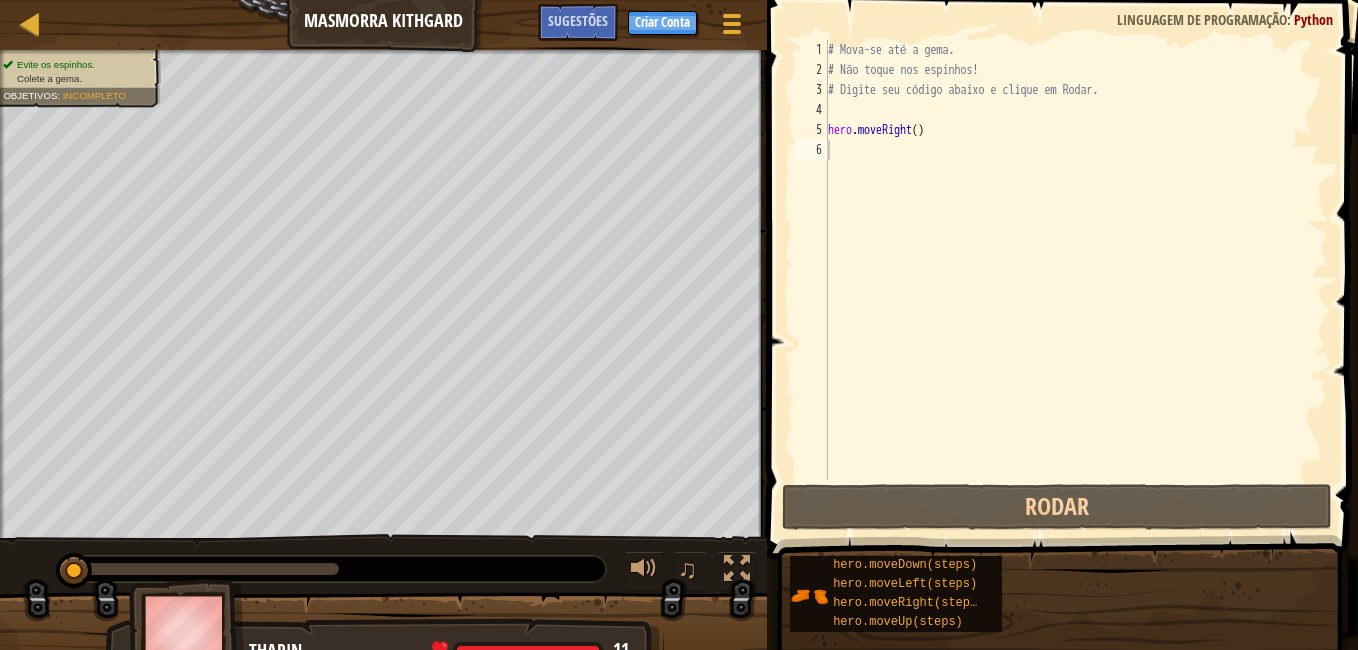 click on "hero.moveDown(steps) hero.moveLeft(steps) hero.moveRight(steps) hero.moveUp(steps)" at bounding box center [1066, 594] 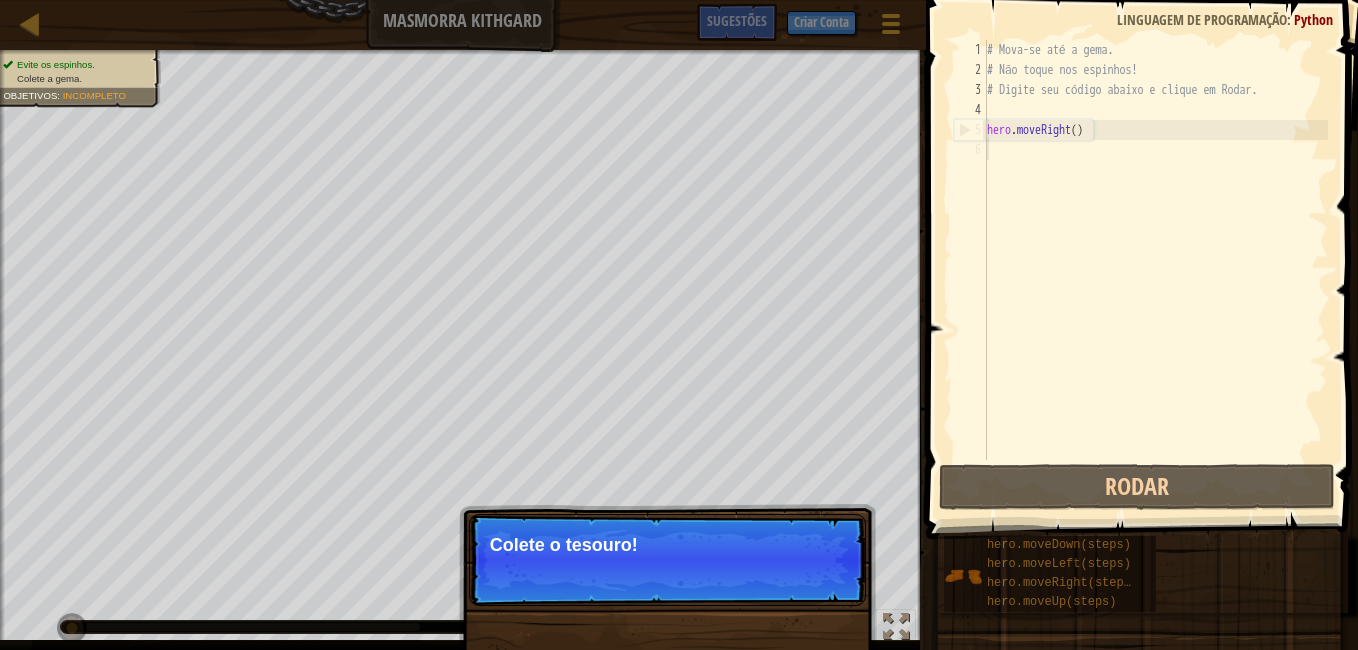 click on "Pular (esc) Continuar  Colete o tesouro!" at bounding box center (667, 560) 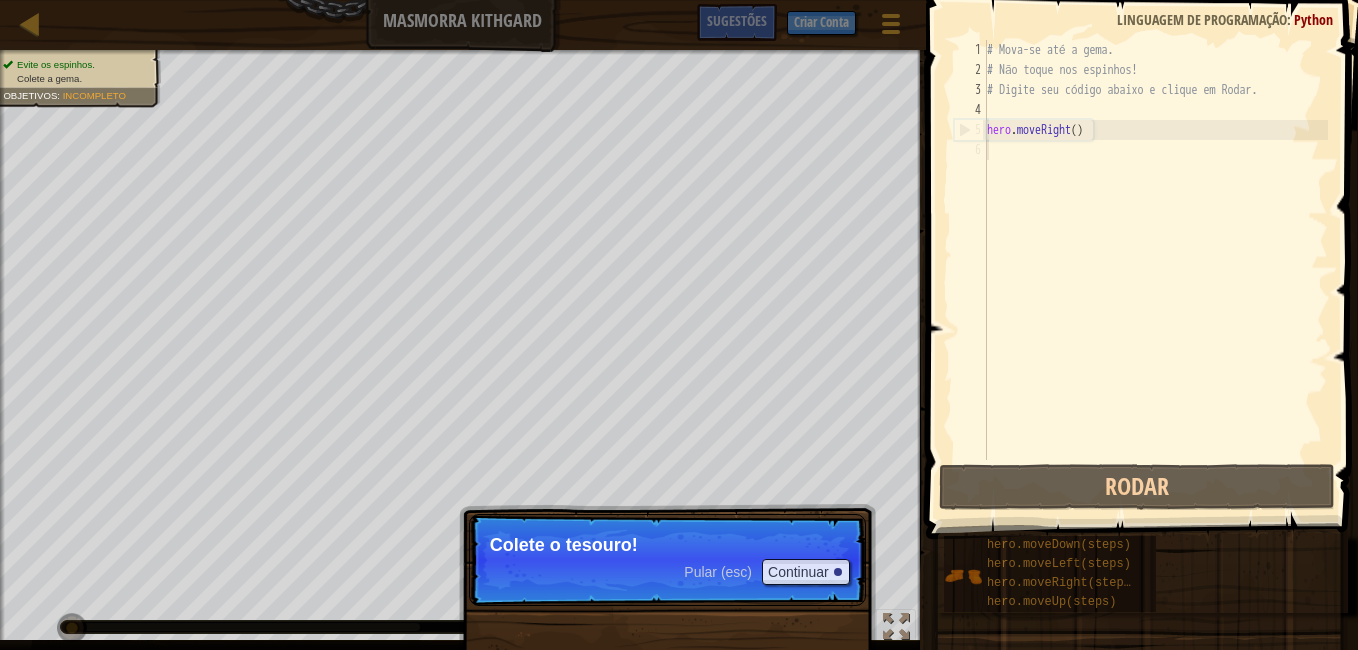 click on "Pular (esc) Continuar  Colete o tesouro!" at bounding box center [667, 560] 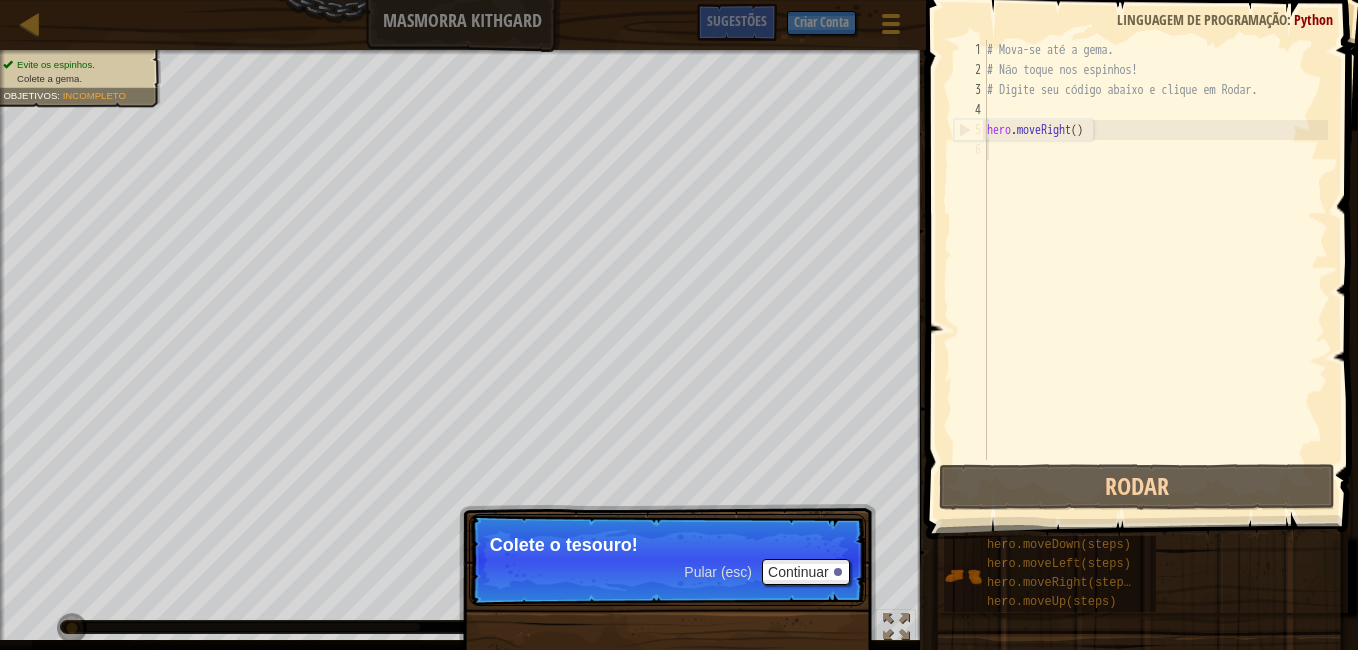 click on "Pular (esc) Continuar  Colete o tesouro!" at bounding box center [667, 560] 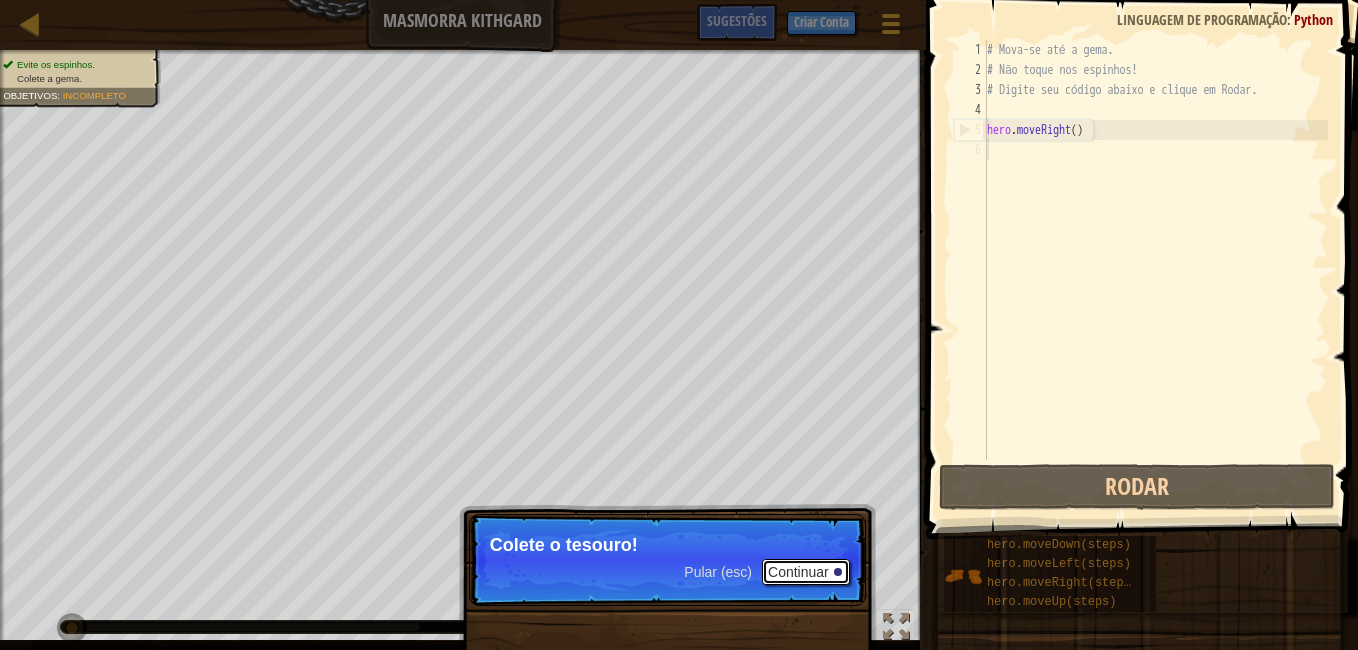click on "Continuar" at bounding box center [806, 572] 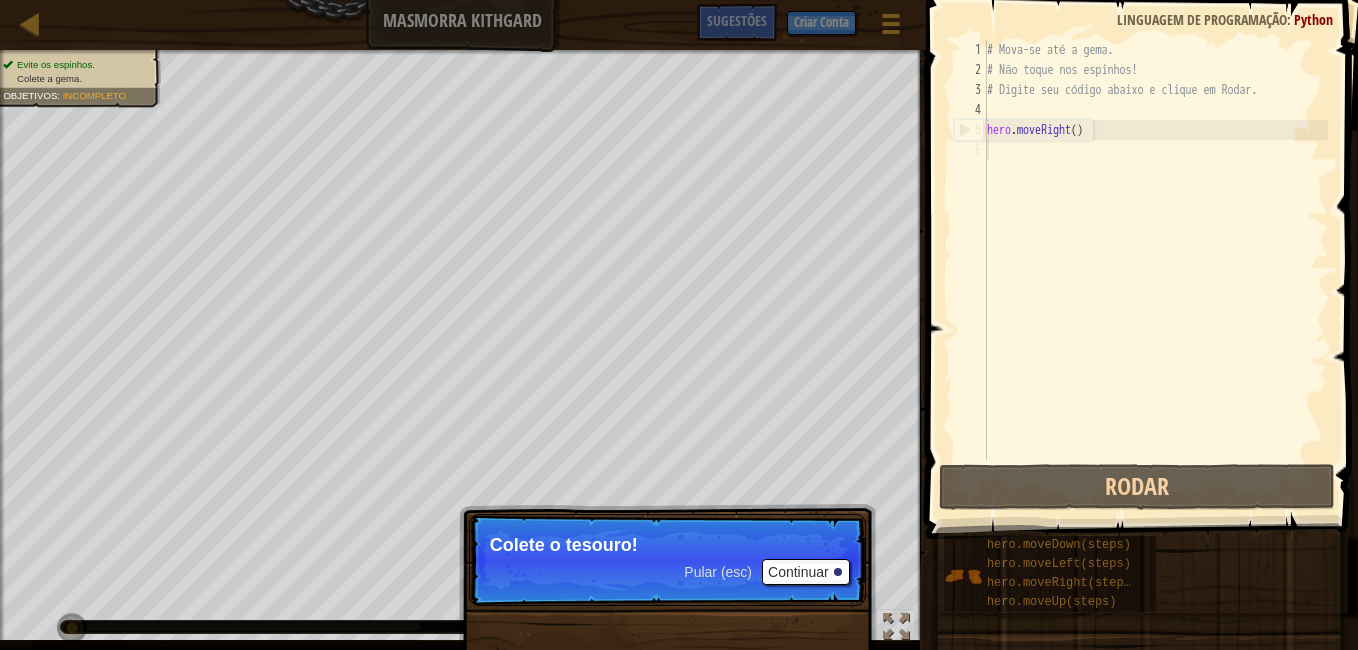 click on "Pular (esc) Continuar  Colete o tesouro!" at bounding box center [667, 560] 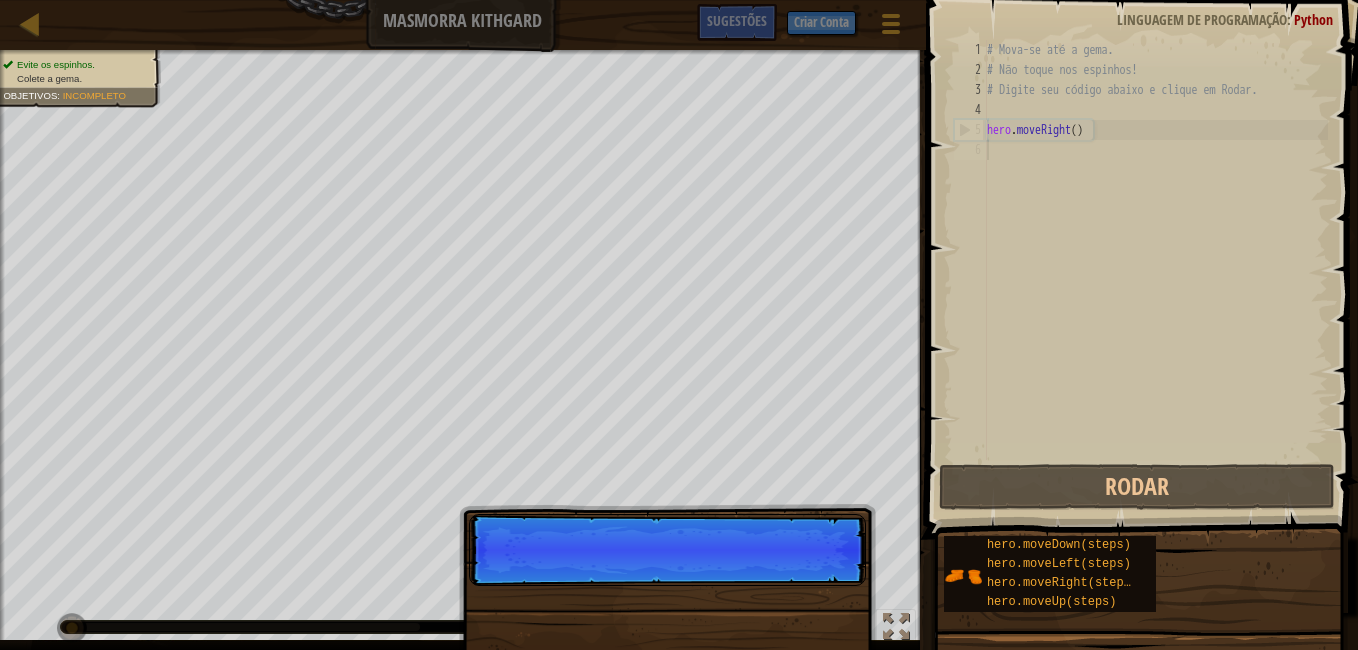 scroll, scrollTop: 9, scrollLeft: 0, axis: vertical 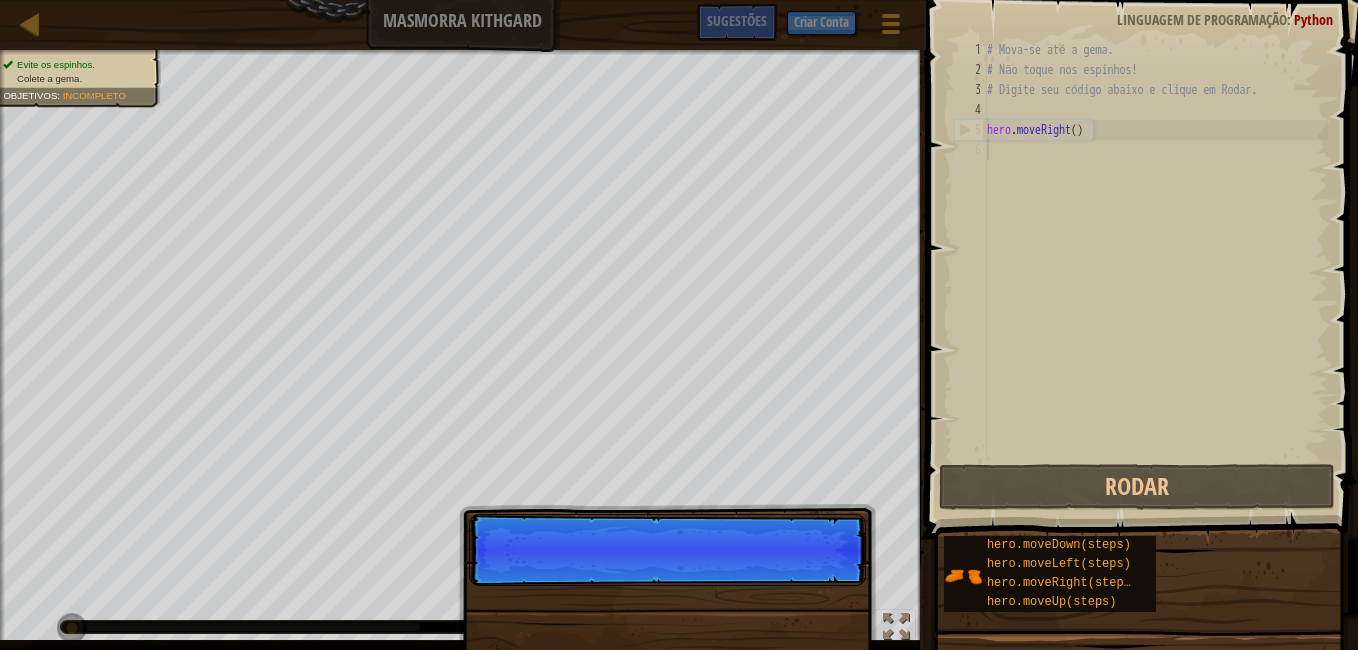 click on "Pular (esc) Continuar" at bounding box center [667, 550] 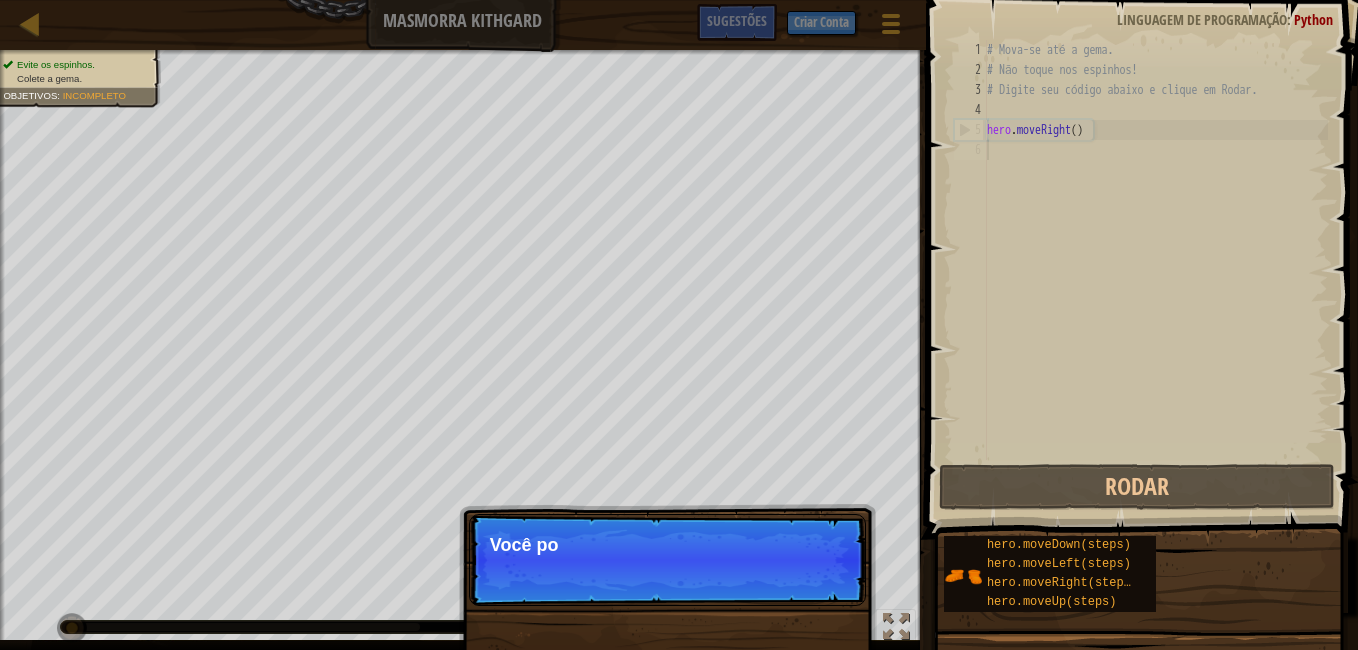 click on "Pular (esc) Continuar  Você po" at bounding box center [667, 560] 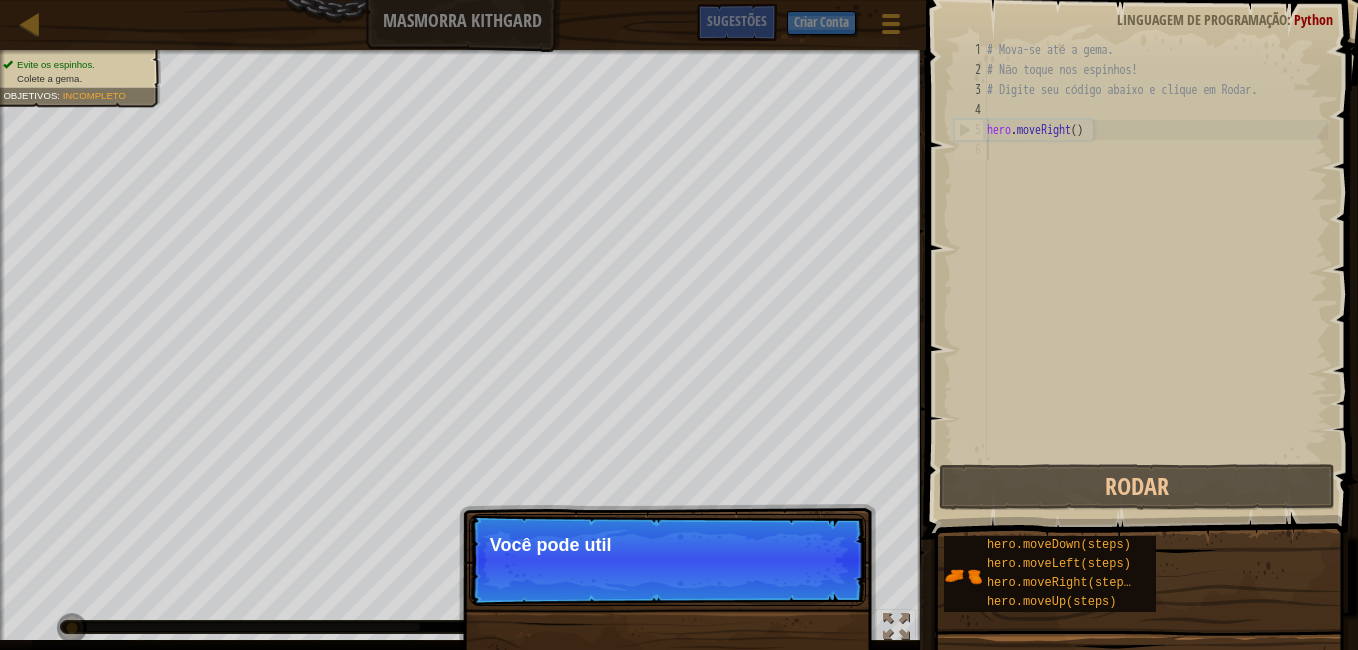 click on "Pular (esc) Continuar  Você pode util" at bounding box center [667, 560] 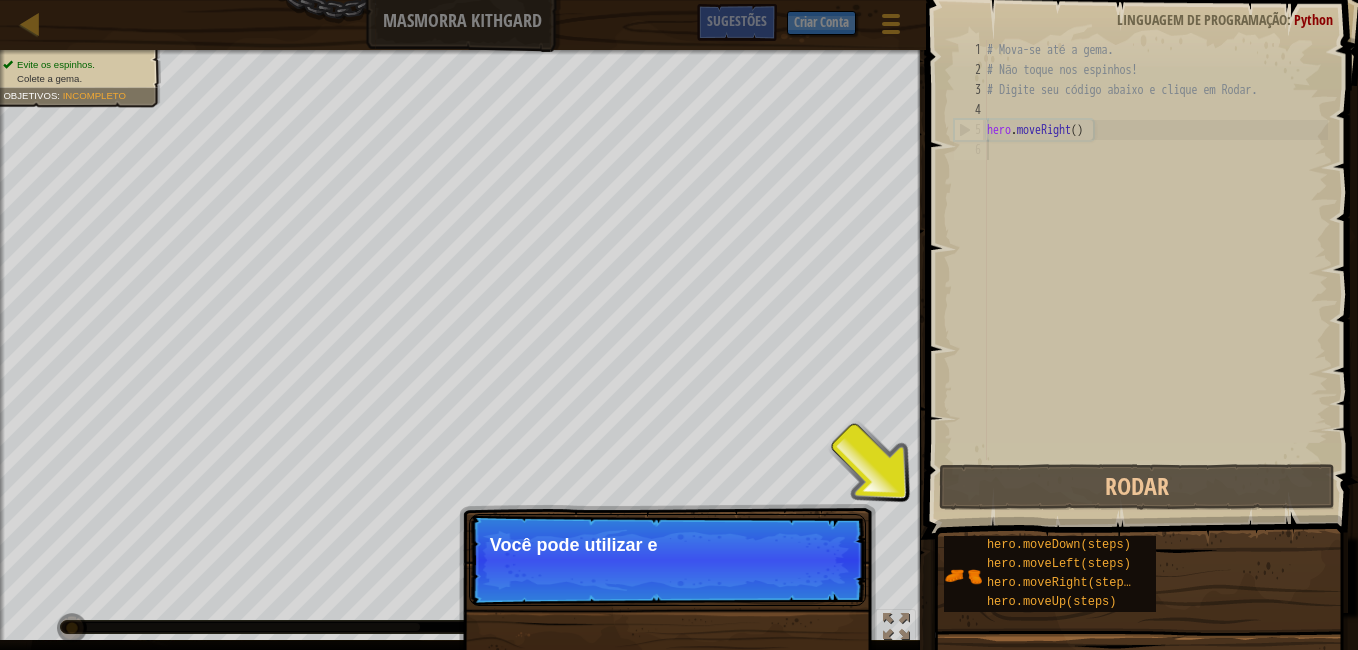 click on "Pular (esc) Continuar  Você pode utilizar e" at bounding box center [667, 560] 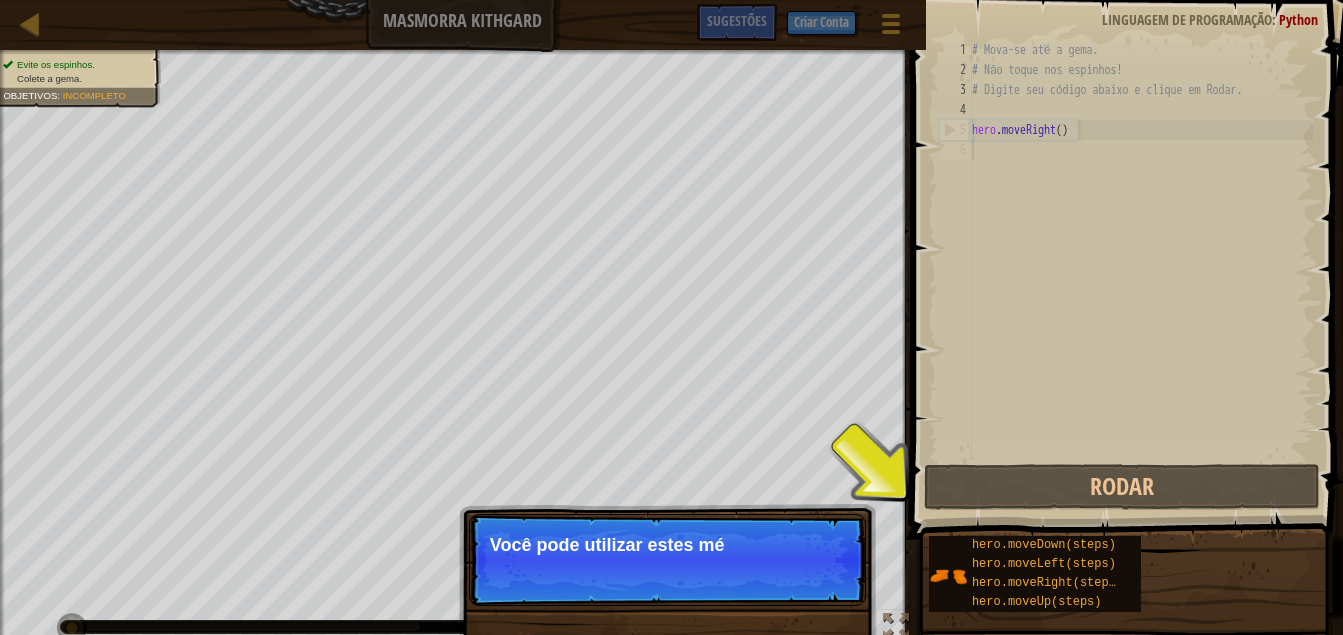click on "Pular (esc) Continuar  Você pode utilizar estes mé" at bounding box center (667, 560) 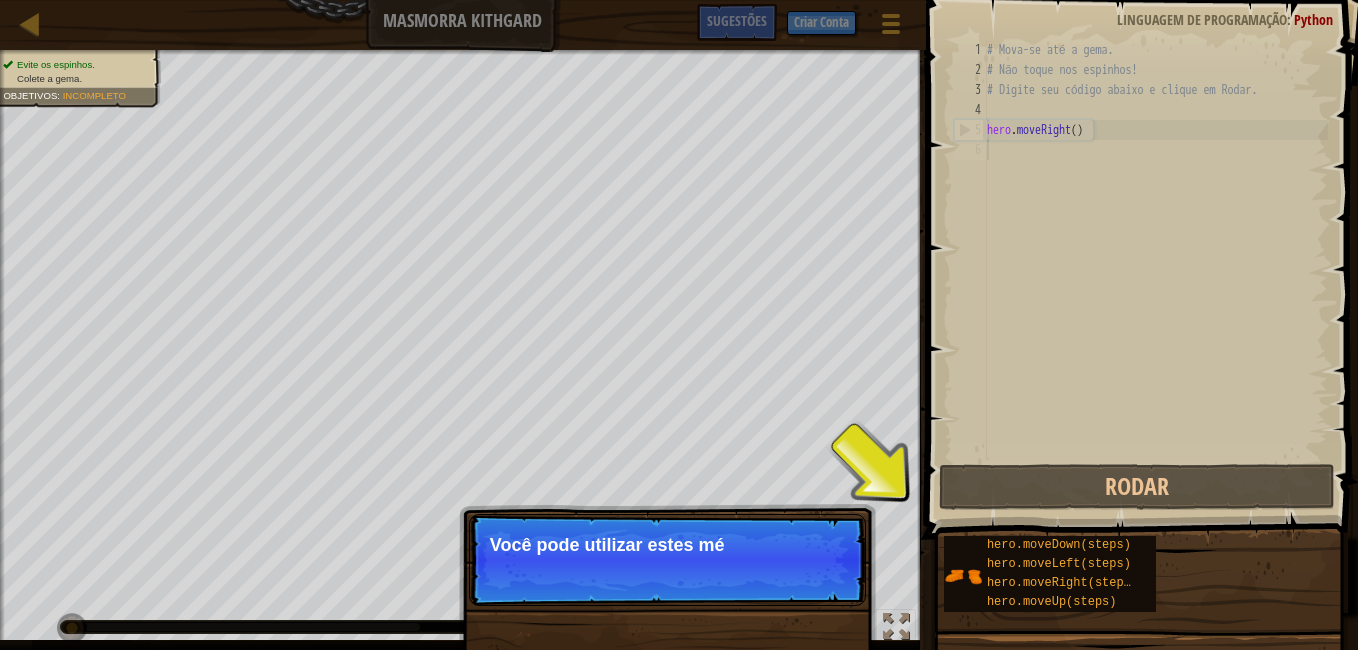 click on "Pular (esc) Continuar  Você pode utilizar estes mé" at bounding box center (667, 560) 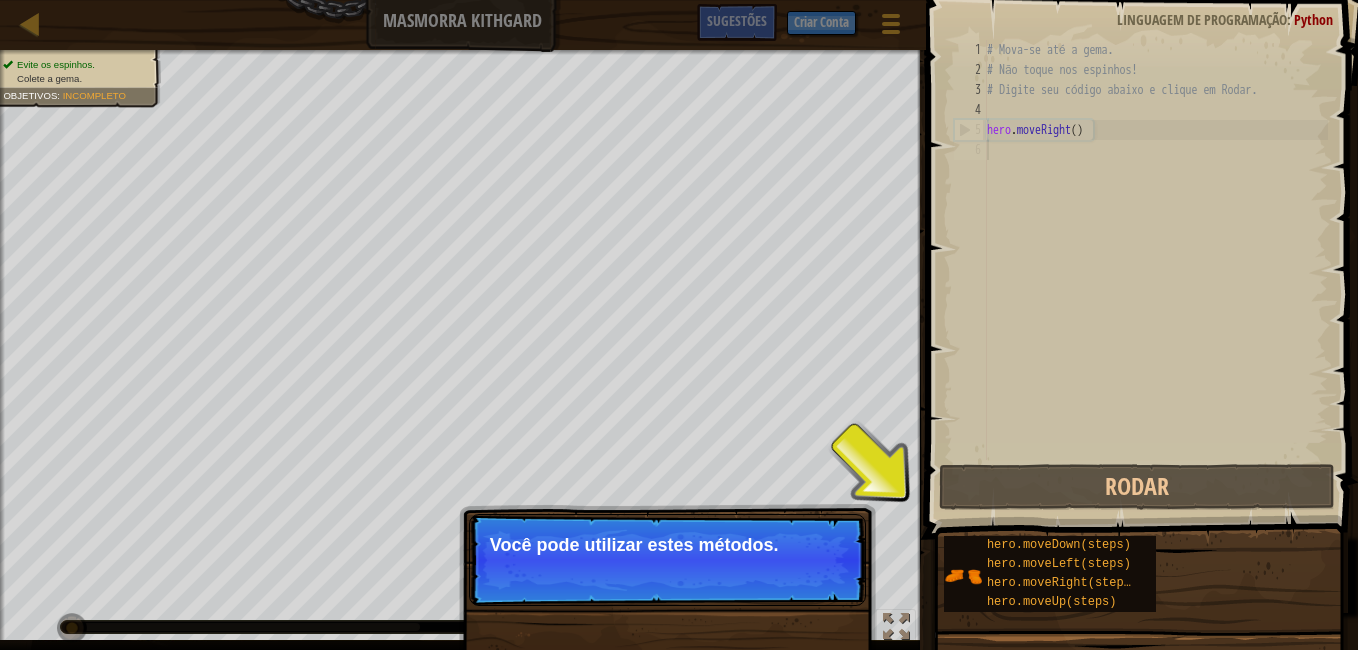click on "Continuar" at bounding box center (0, 0) 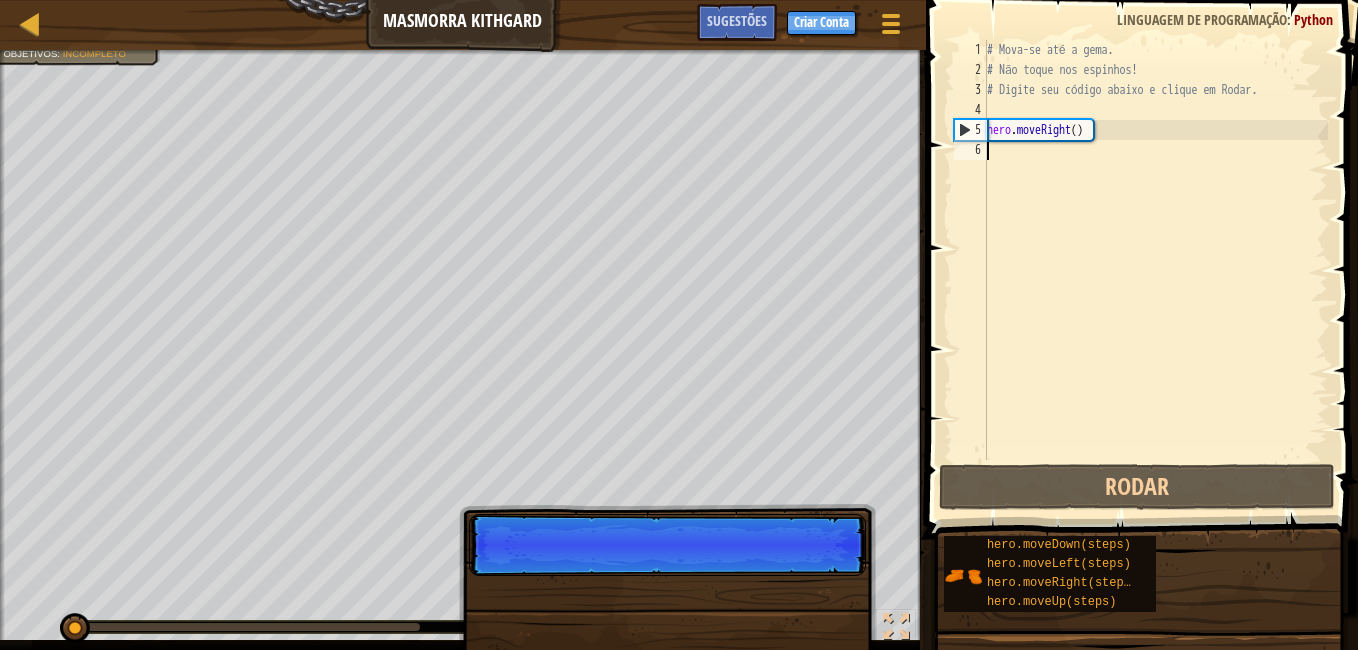 click on "Pular (esc) Continuar" at bounding box center [667, 545] 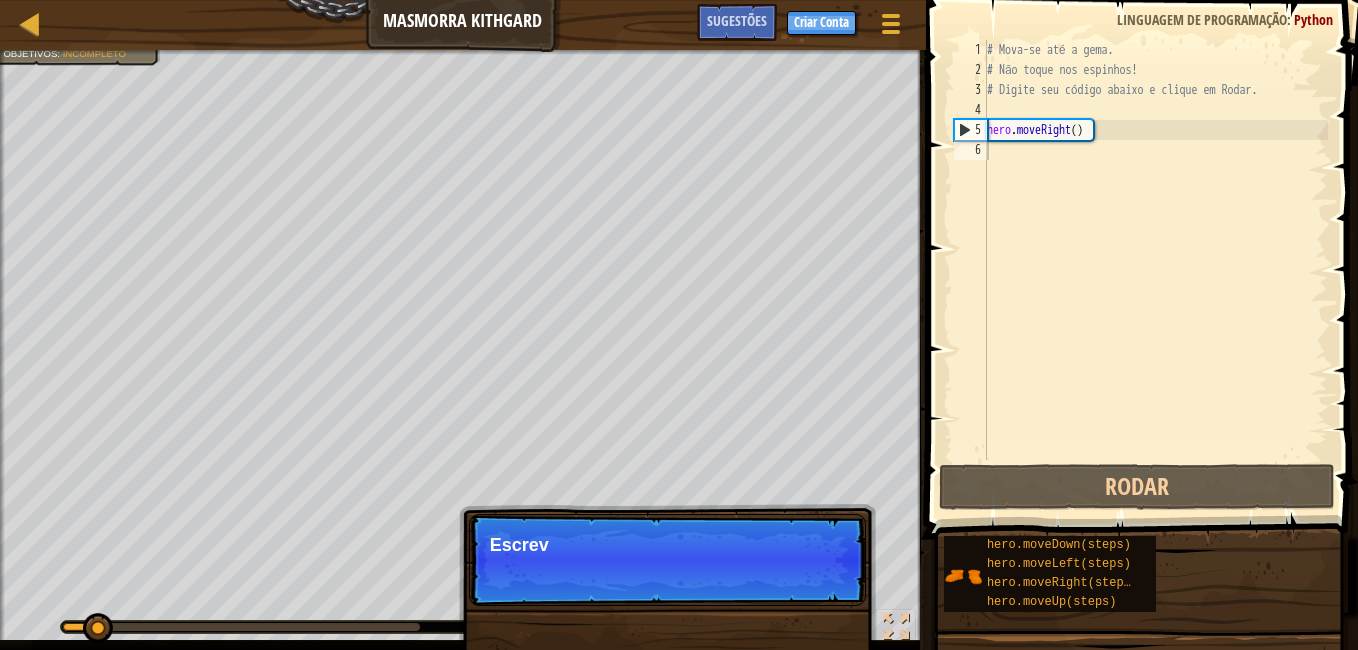 click on "Pular (esc) Continuar  Escrev" at bounding box center (667, 560) 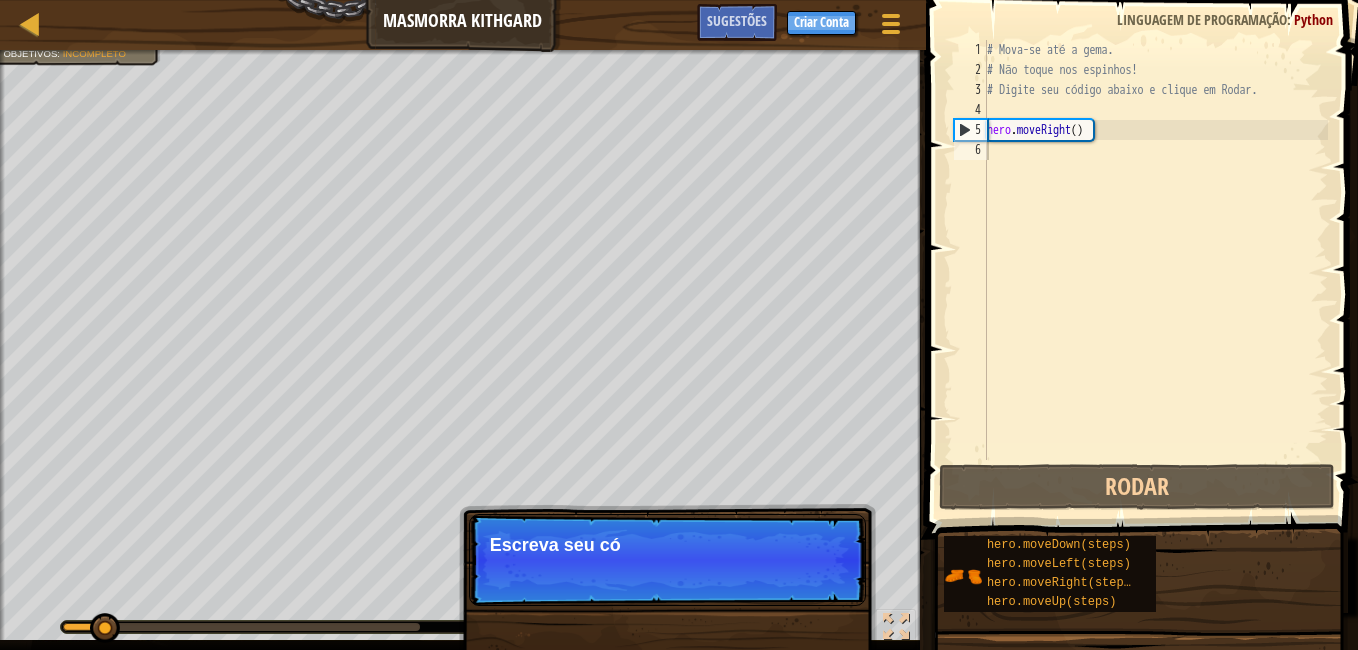 click on "Pular (esc) Continuar  Escreva seu có" at bounding box center [667, 560] 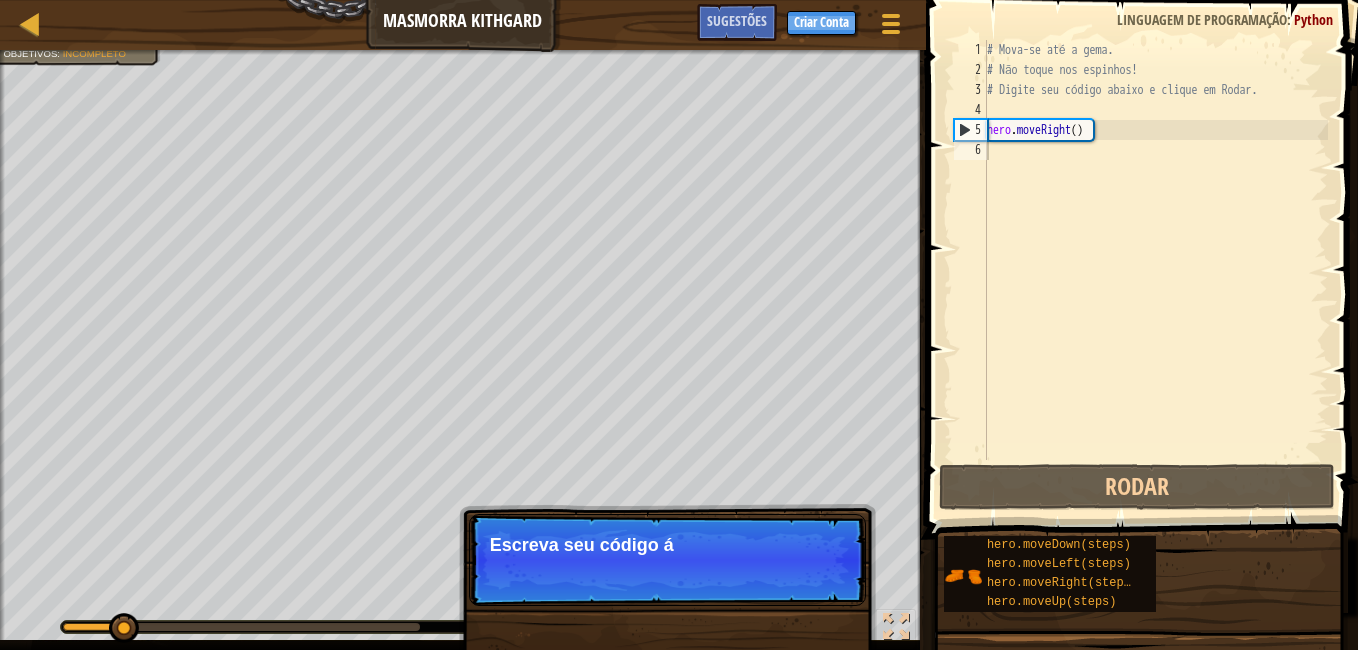 click on "Pular (esc) Continuar  Escreva seu código á" at bounding box center [667, 560] 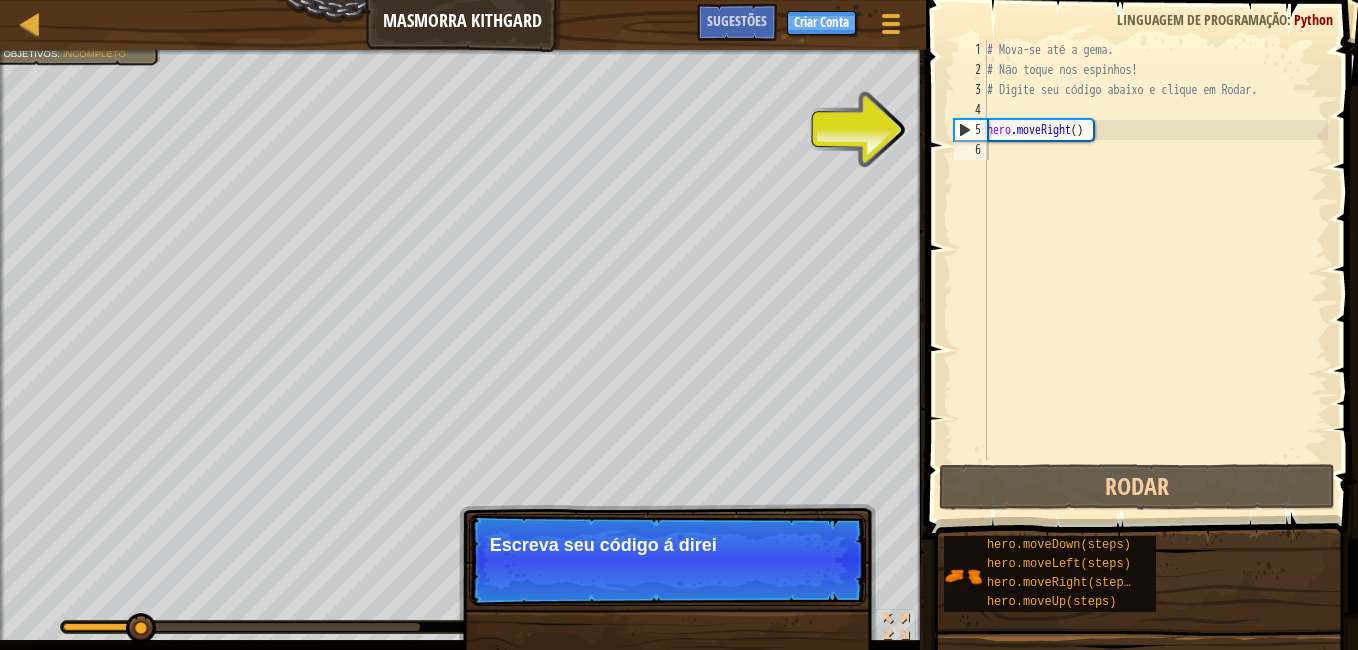 click on "Pular (esc) Continuar  Escreva seu código á direi" at bounding box center [667, 560] 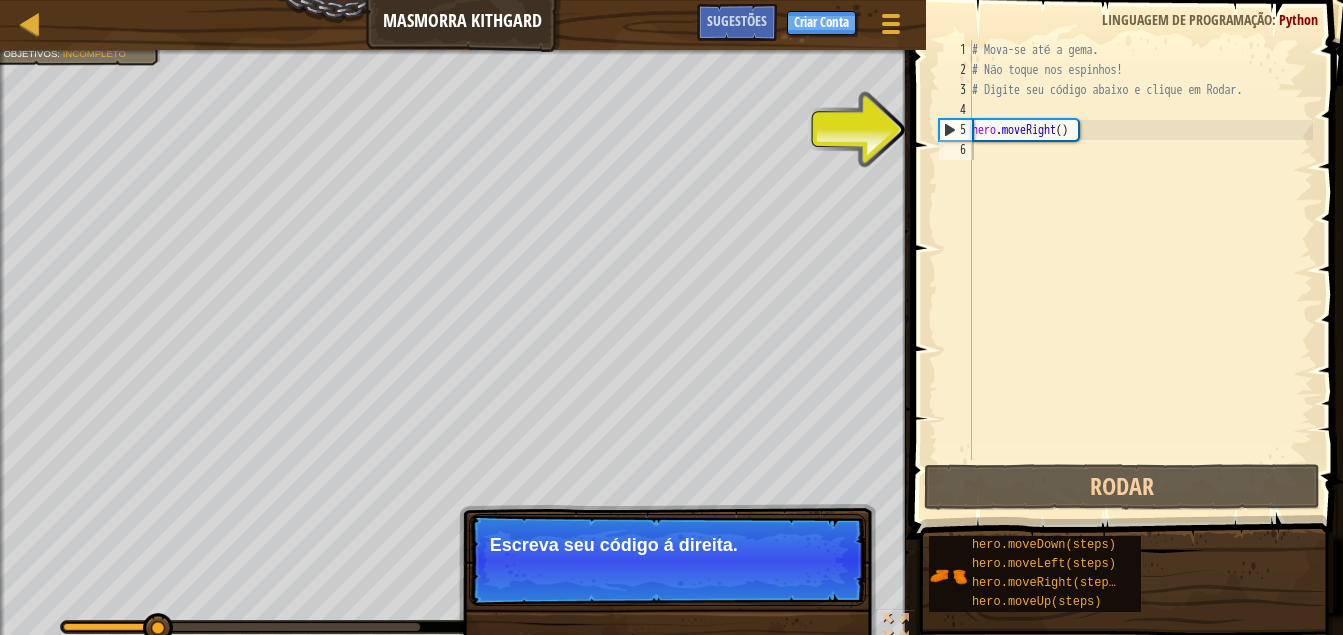 click on "Continuar" at bounding box center [806, 572] 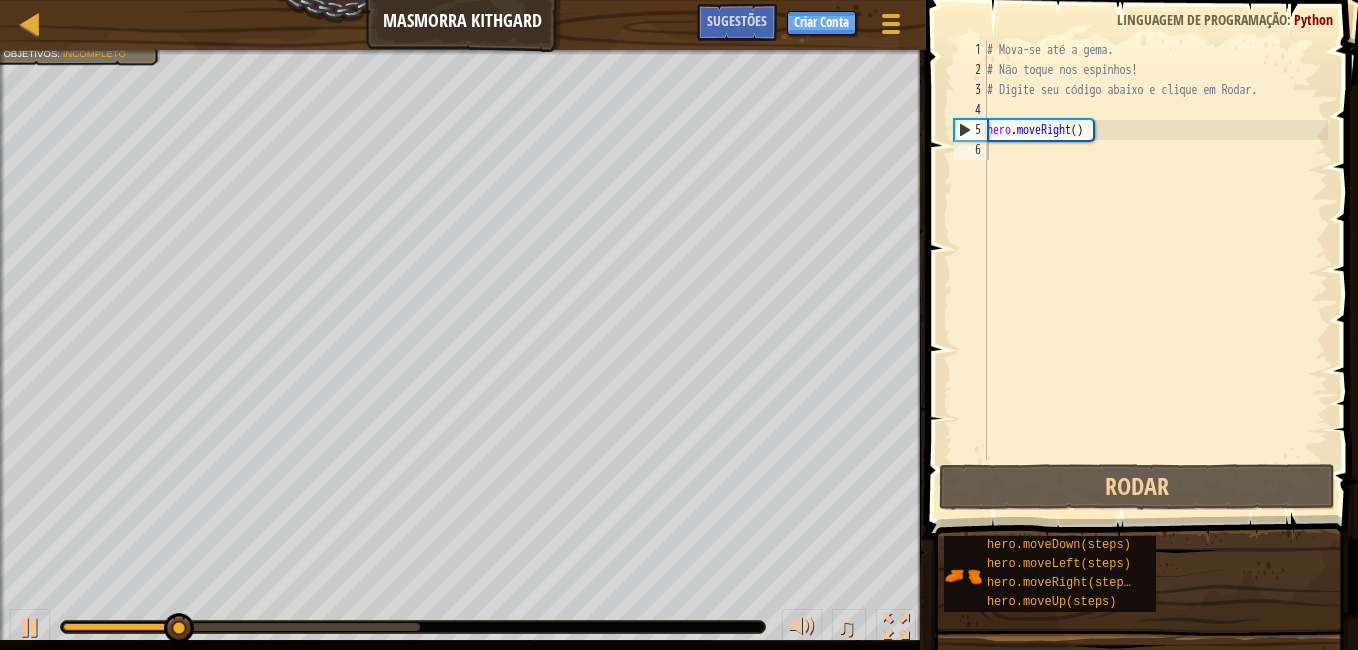 click on "Objetivos : Incompleto ♫ Tharin 11 x: 18 y: 18 x: 18 y: 18 Pular (esc) Continuar  Escreva seu código á direita." at bounding box center [679, 350] 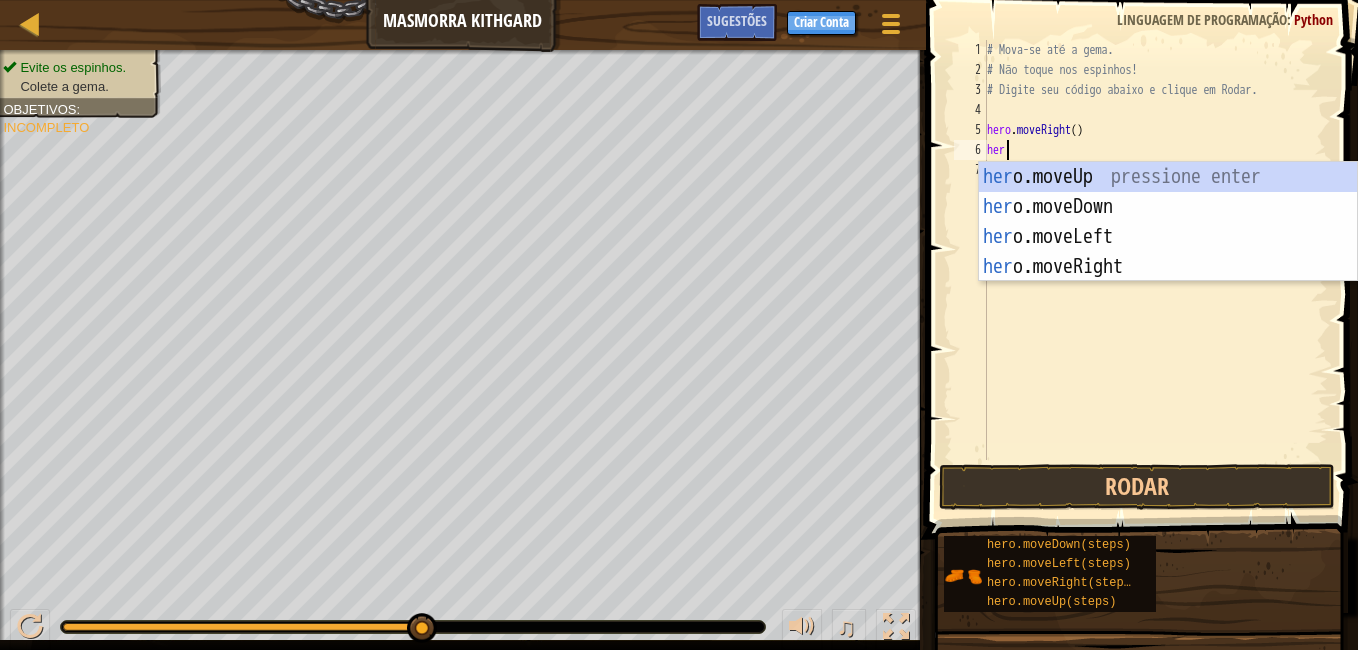 scroll, scrollTop: 9, scrollLeft: 1, axis: both 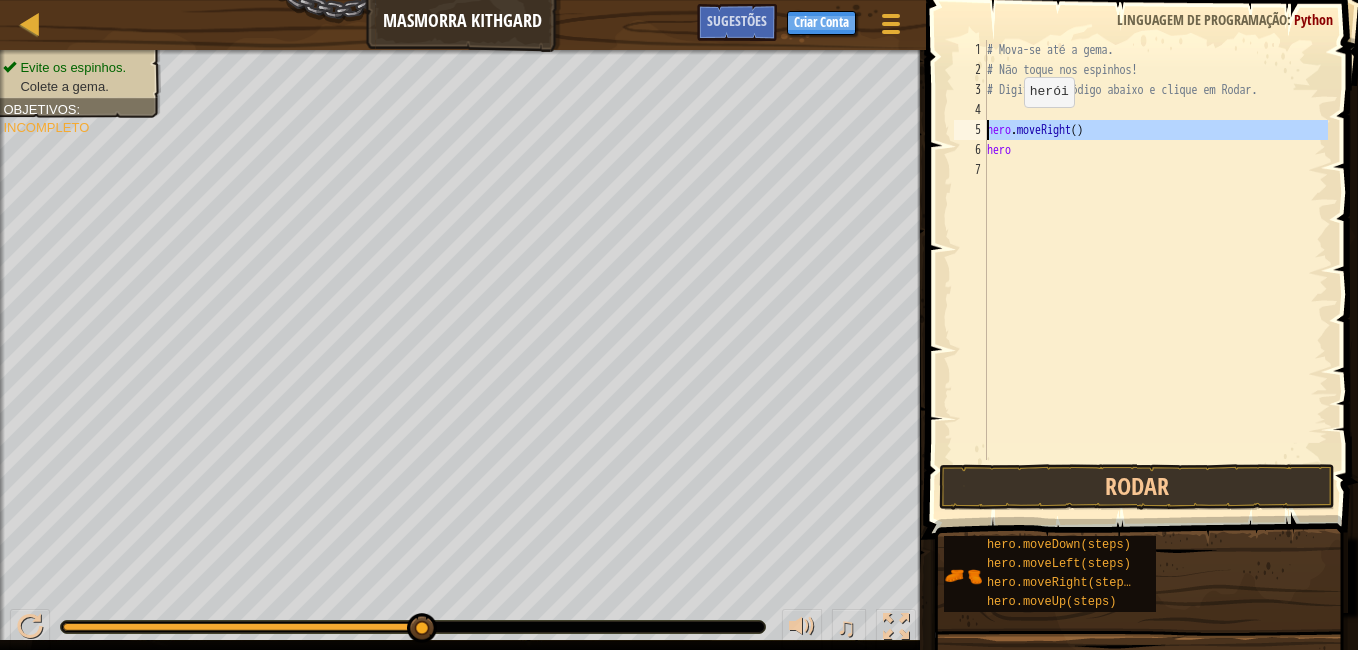 drag, startPoint x: 985, startPoint y: 133, endPoint x: 1013, endPoint y: 127, distance: 28.635643 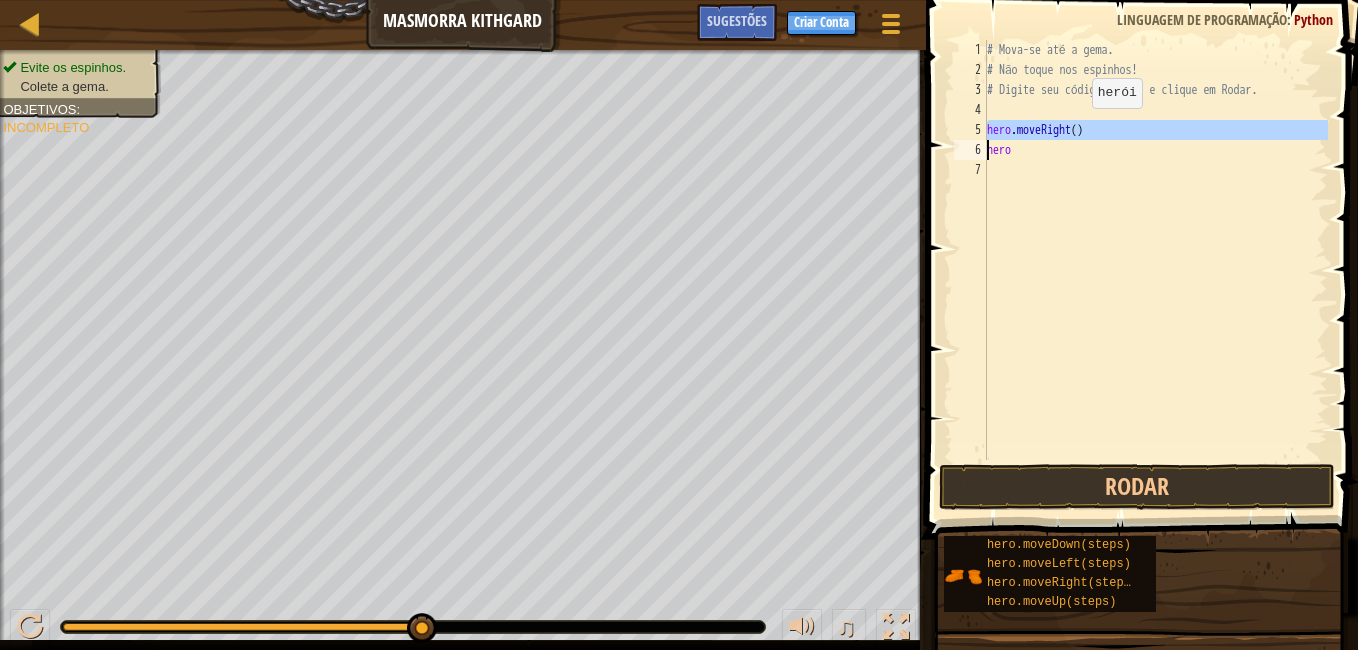 click on "# Mova-se até a gema. # Não toque nos espinhos! # Digite seu código abaixo e clique em Rodar. hero . moveRight ( ) hero" at bounding box center (1155, 250) 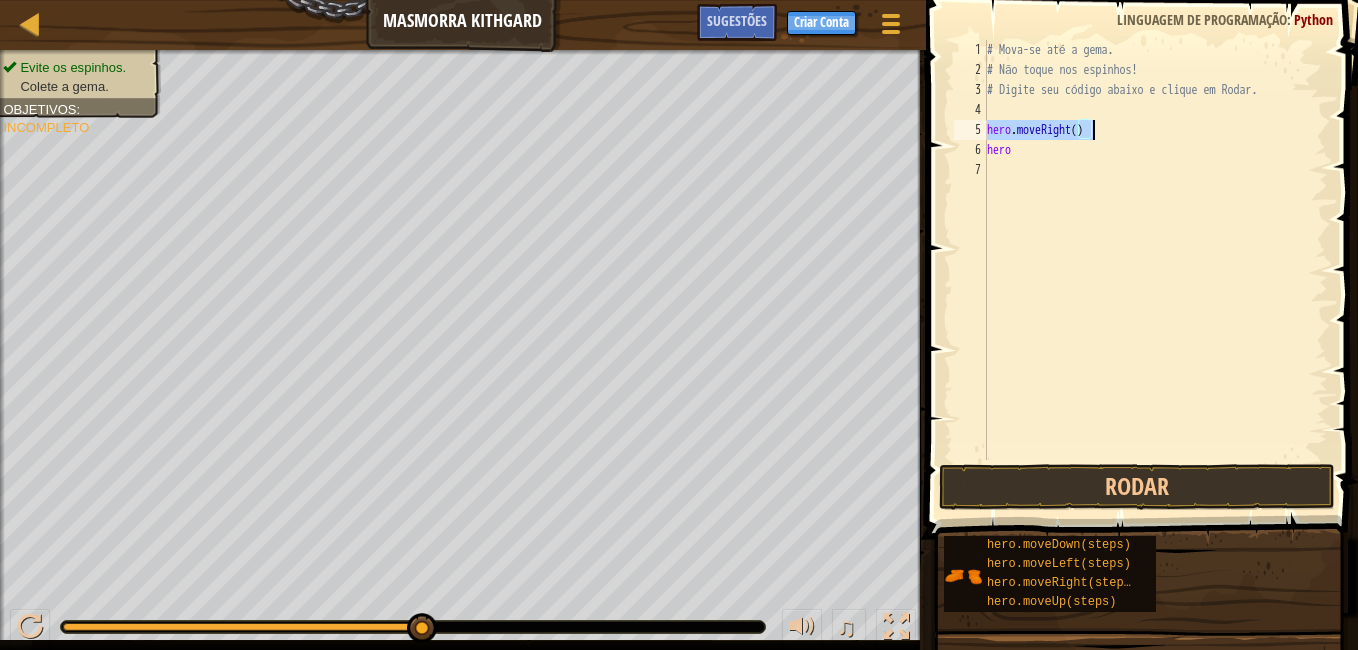 drag, startPoint x: 989, startPoint y: 129, endPoint x: 1096, endPoint y: 127, distance: 107.01869 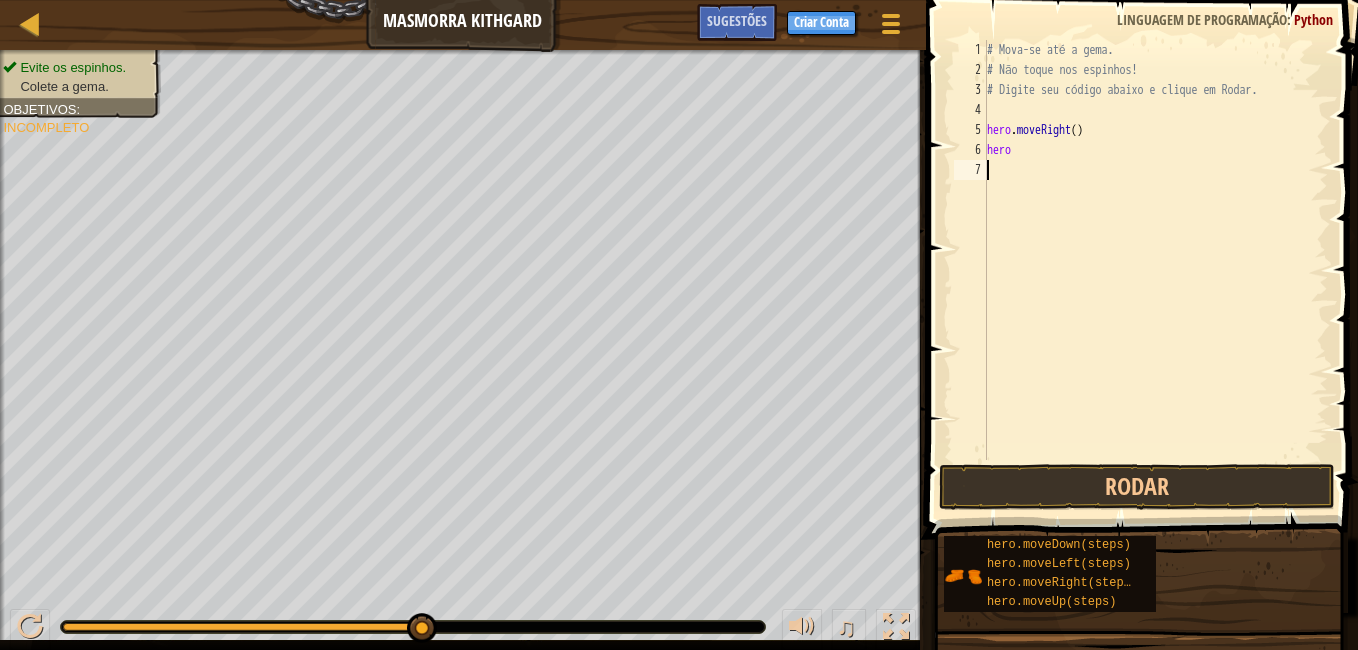 scroll, scrollTop: 9, scrollLeft: 0, axis: vertical 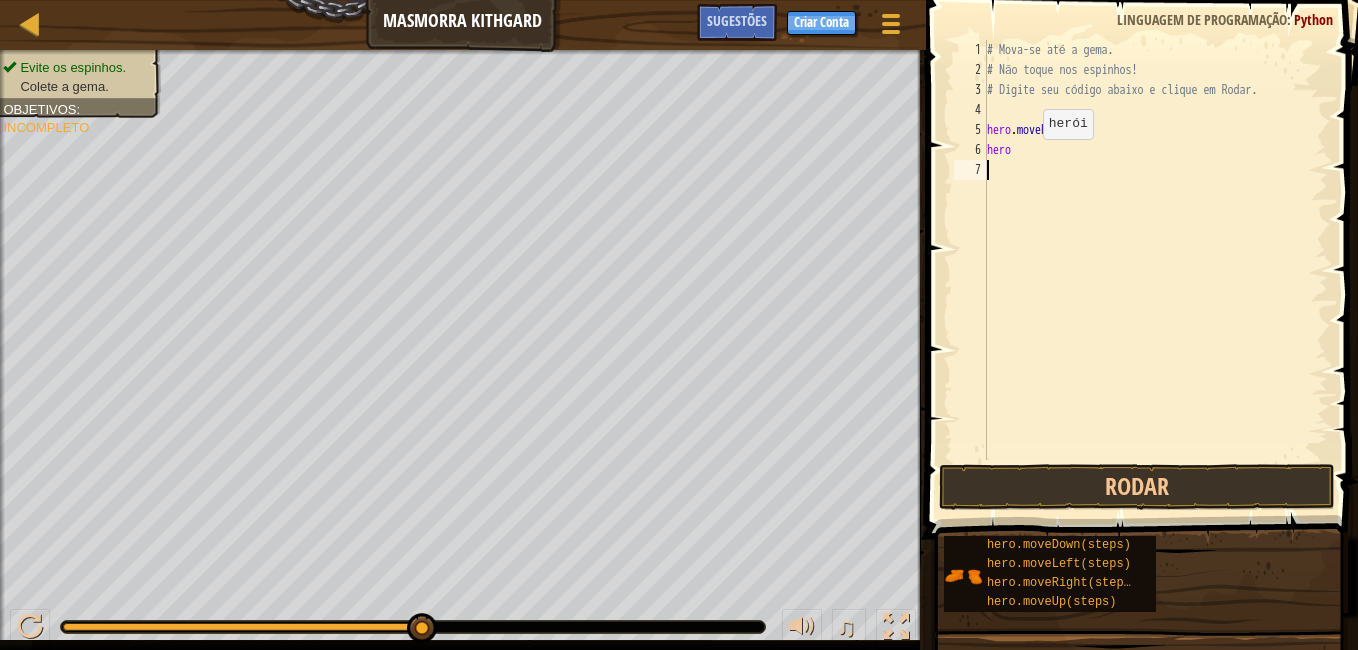 click on "# Mova-se até a gema. # Não toque nos espinhos! # Digite seu código abaixo e clique em Rodar. hero . moveRight ( ) hero" at bounding box center (1155, 270) 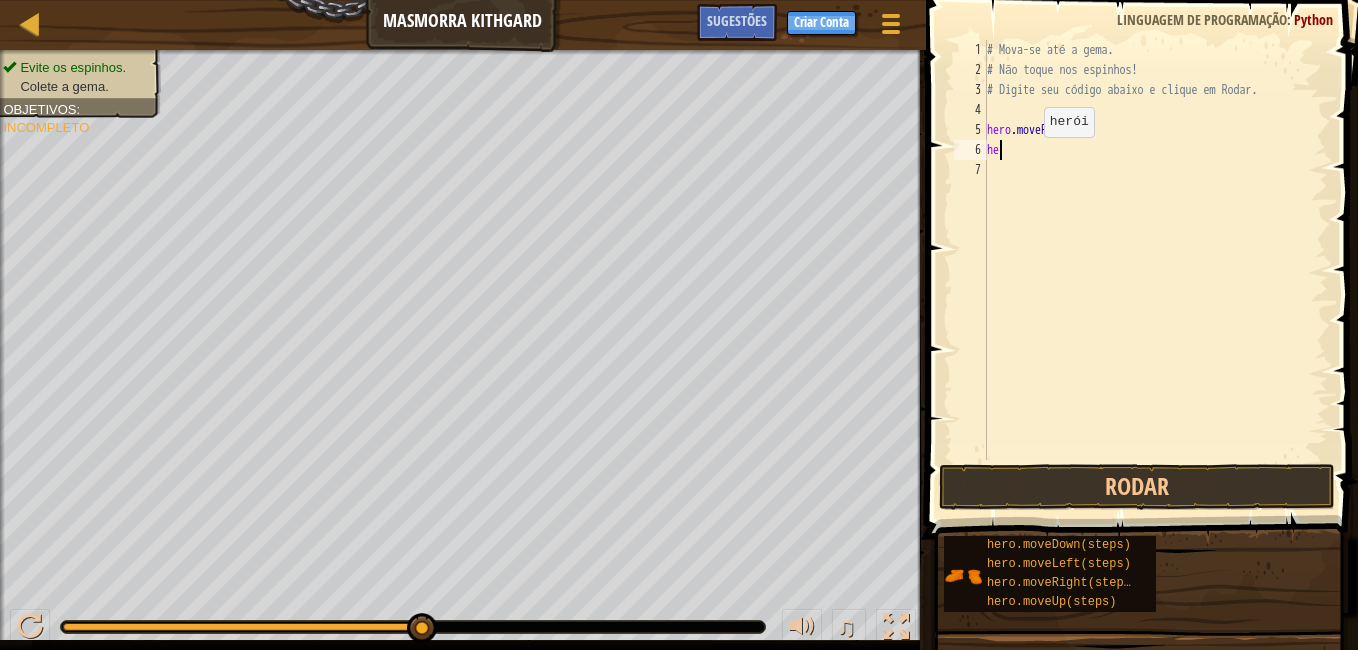 type on "h" 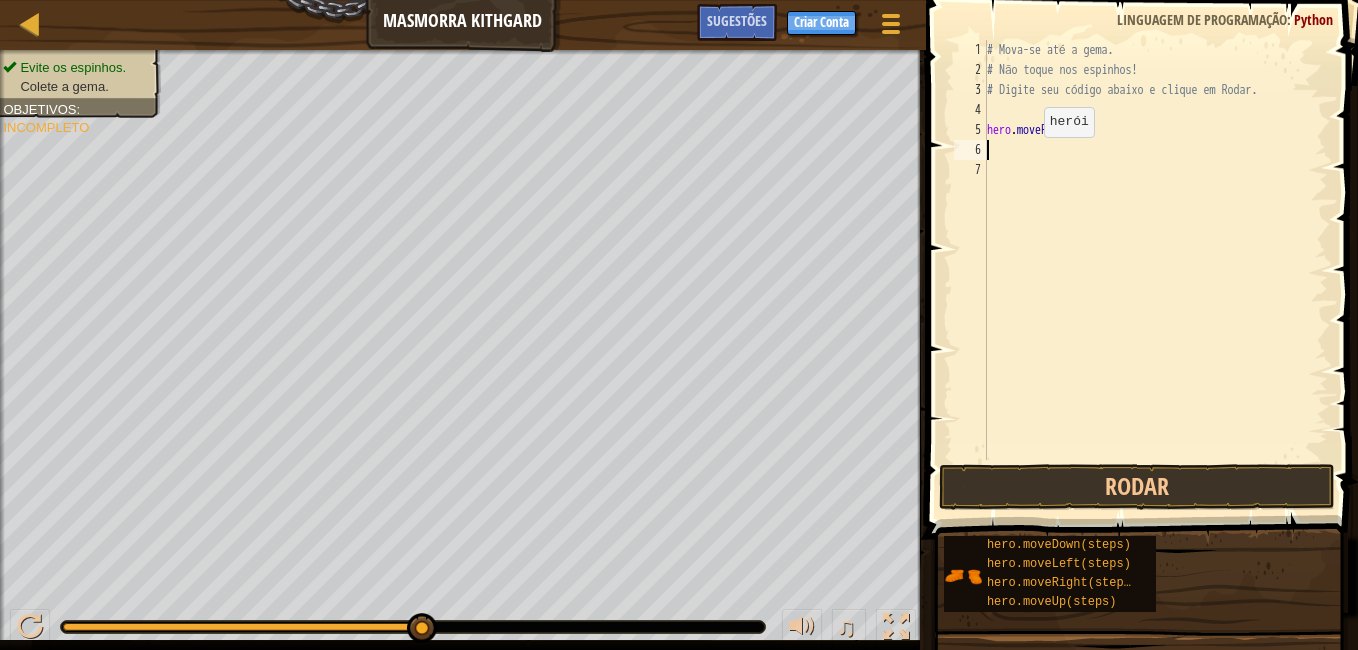 paste on "hero.moveRight()" 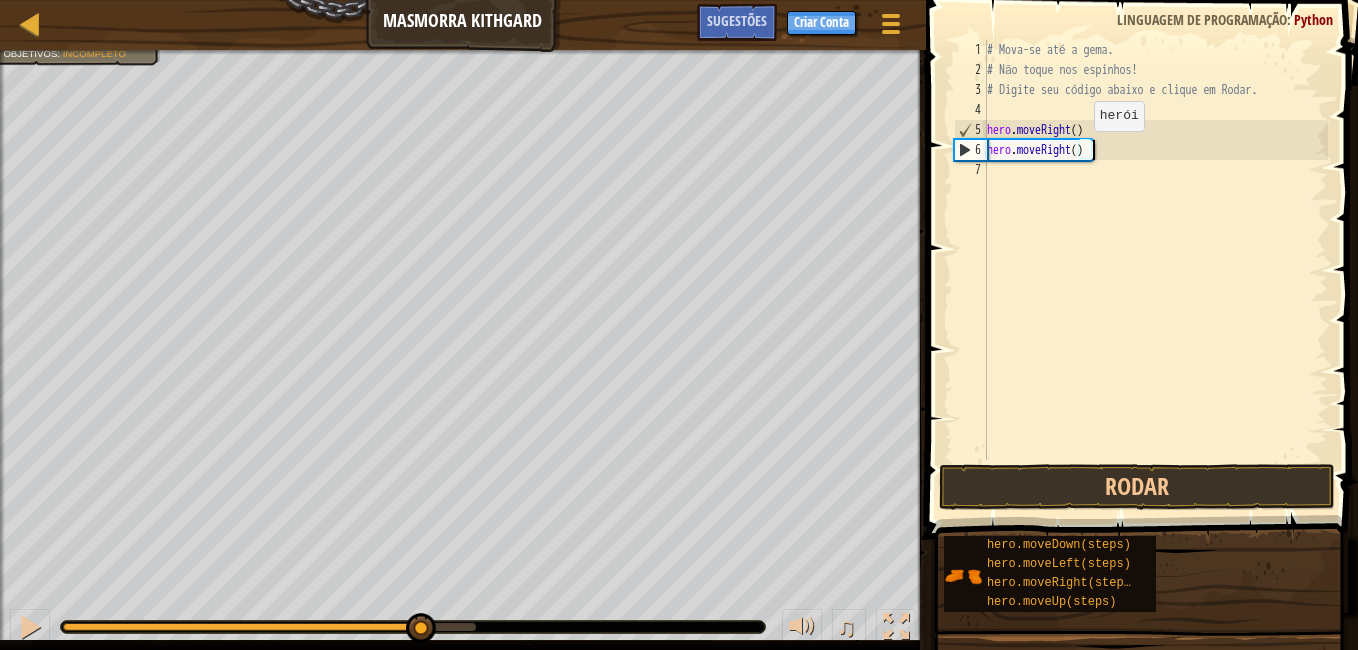 click on "# Mova-se até a gema. # Não toque nos espinhos! # Digite seu código abaixo e clique em Rodar. hero . moveRight ( ) hero . moveRight ( )" at bounding box center (1155, 270) 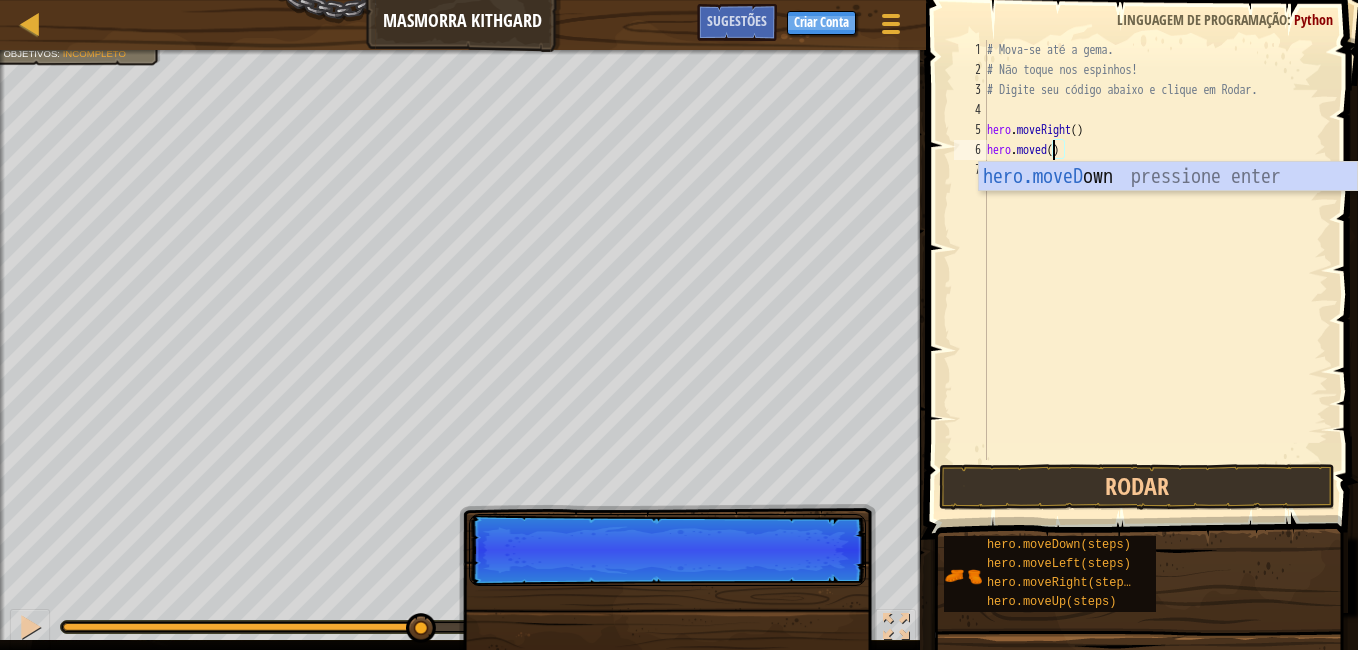 scroll, scrollTop: 9, scrollLeft: 6, axis: both 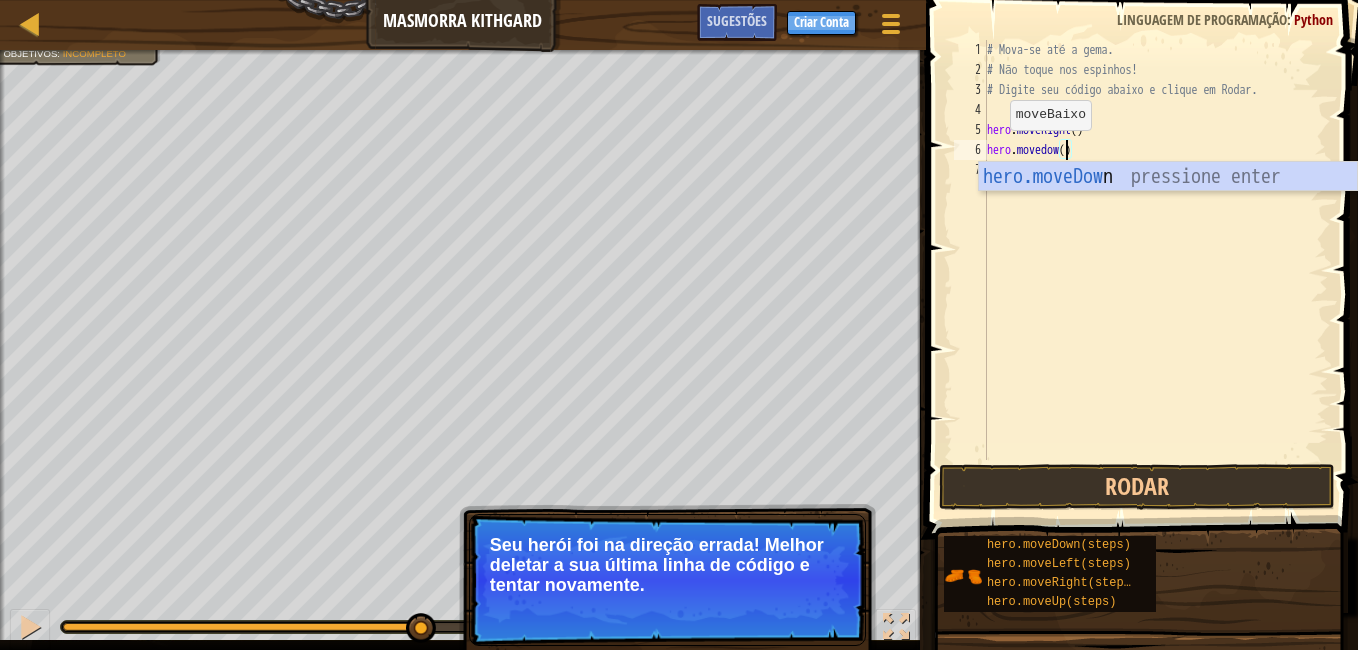 click on "hero.moveDow n pressione enter" at bounding box center [1168, 207] 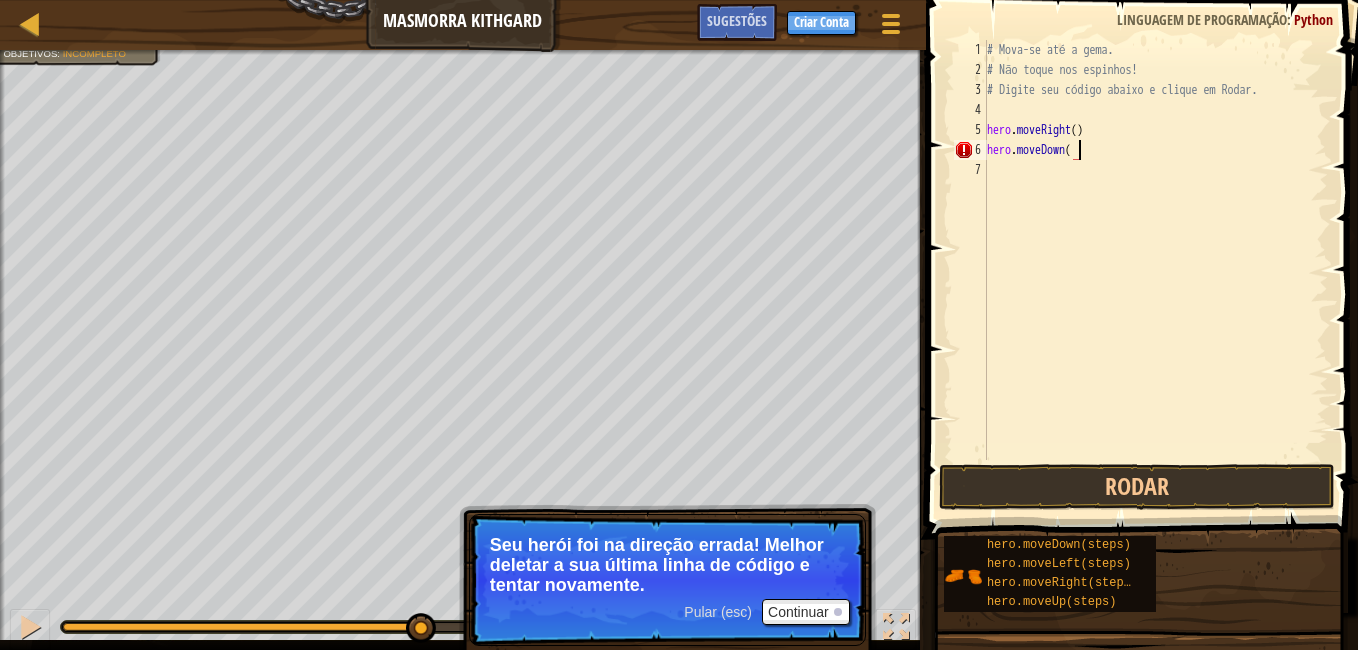 scroll, scrollTop: 9, scrollLeft: 7, axis: both 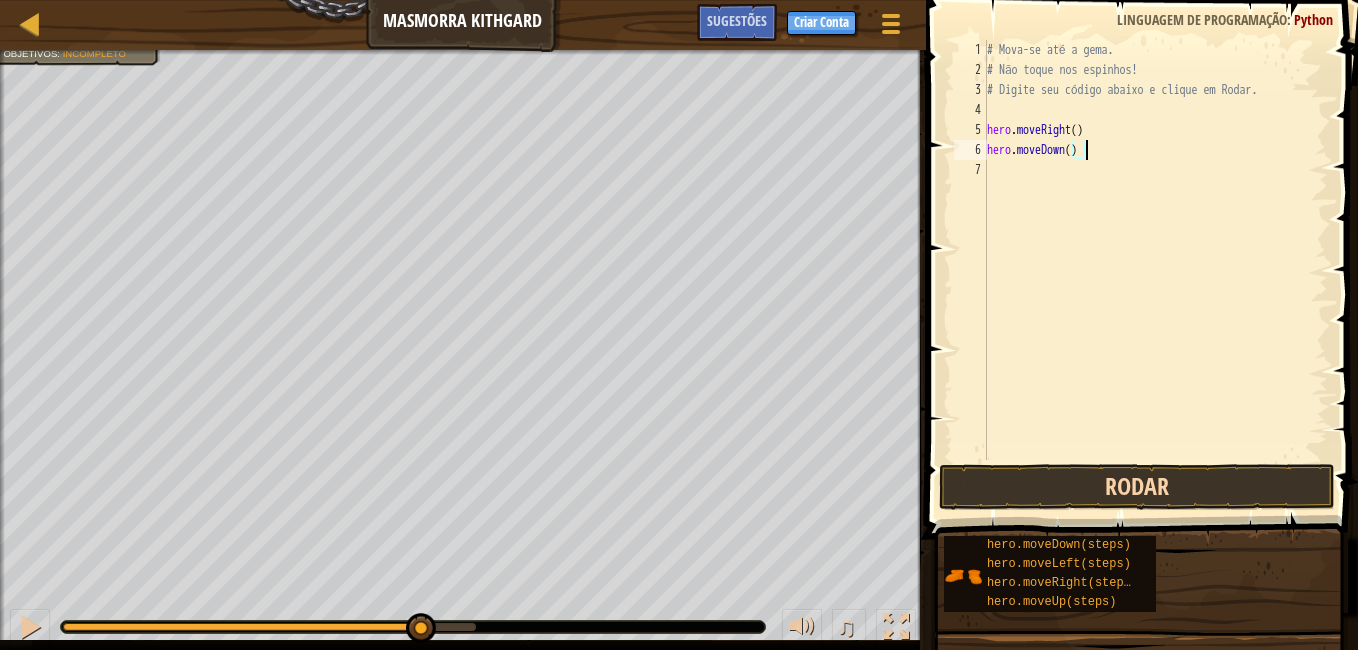 type on "hero.moveDown()" 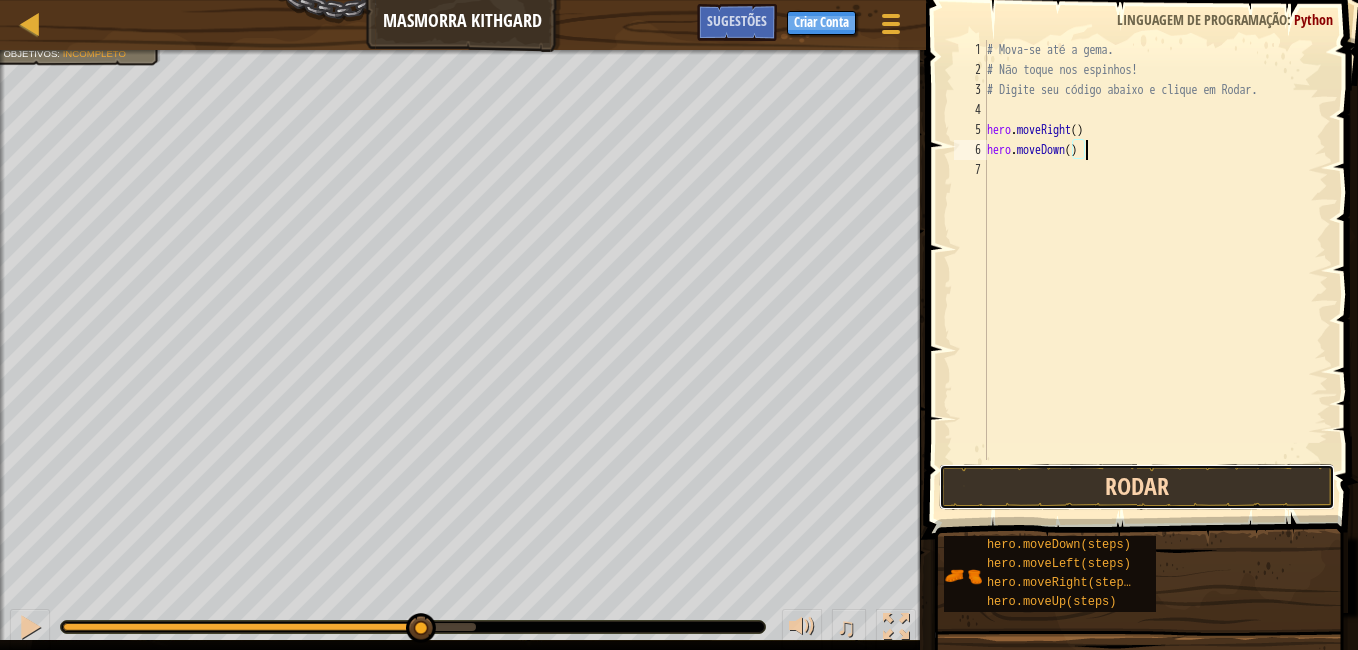 click on "Rodar" at bounding box center (1137, 487) 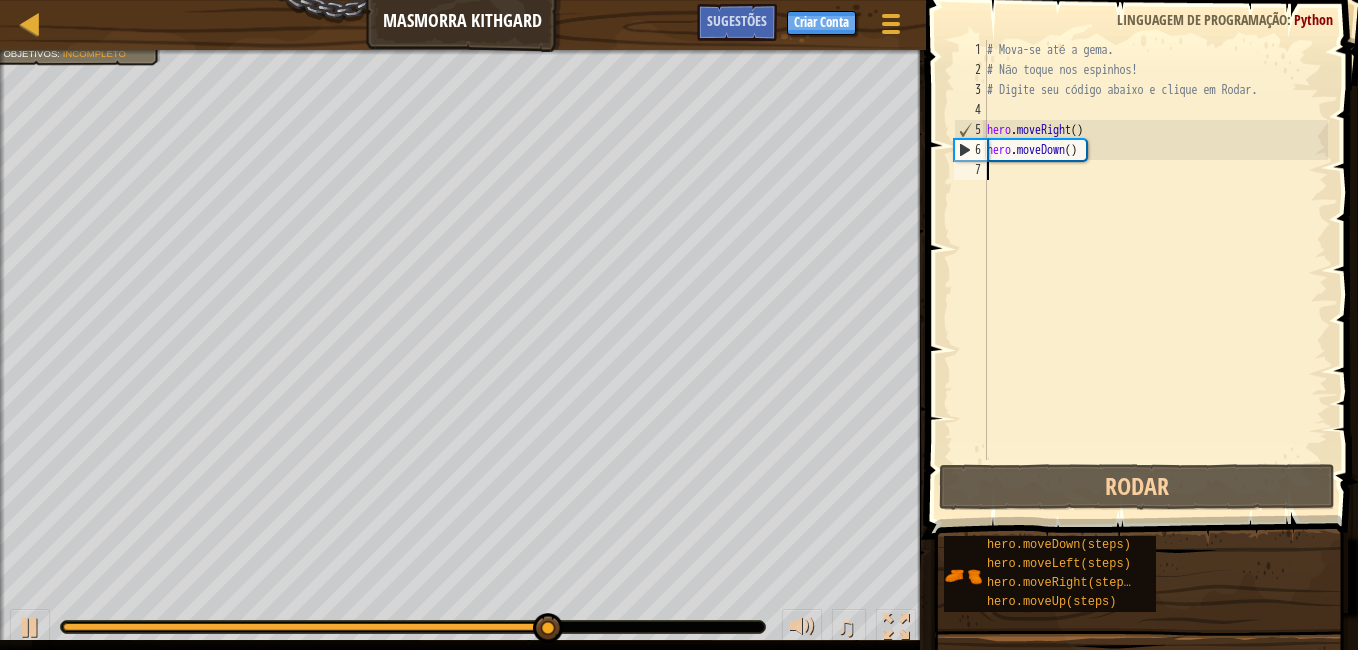 click on "# Mova-se até a gema. # Não toque nos espinhos! # Digite seu código abaixo e clique em Rodar. hero . moveRight ( ) hero . moveDown ( )" at bounding box center (1155, 270) 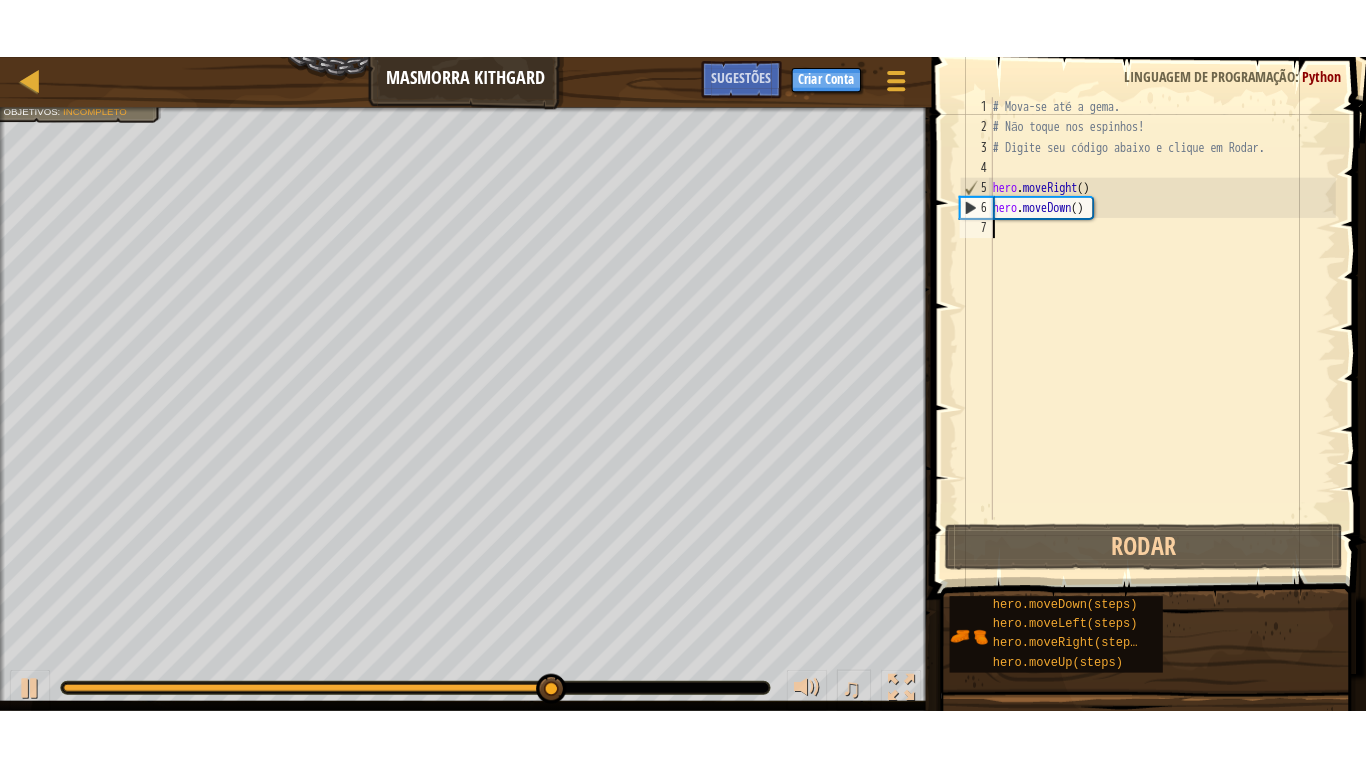 scroll, scrollTop: 9, scrollLeft: 0, axis: vertical 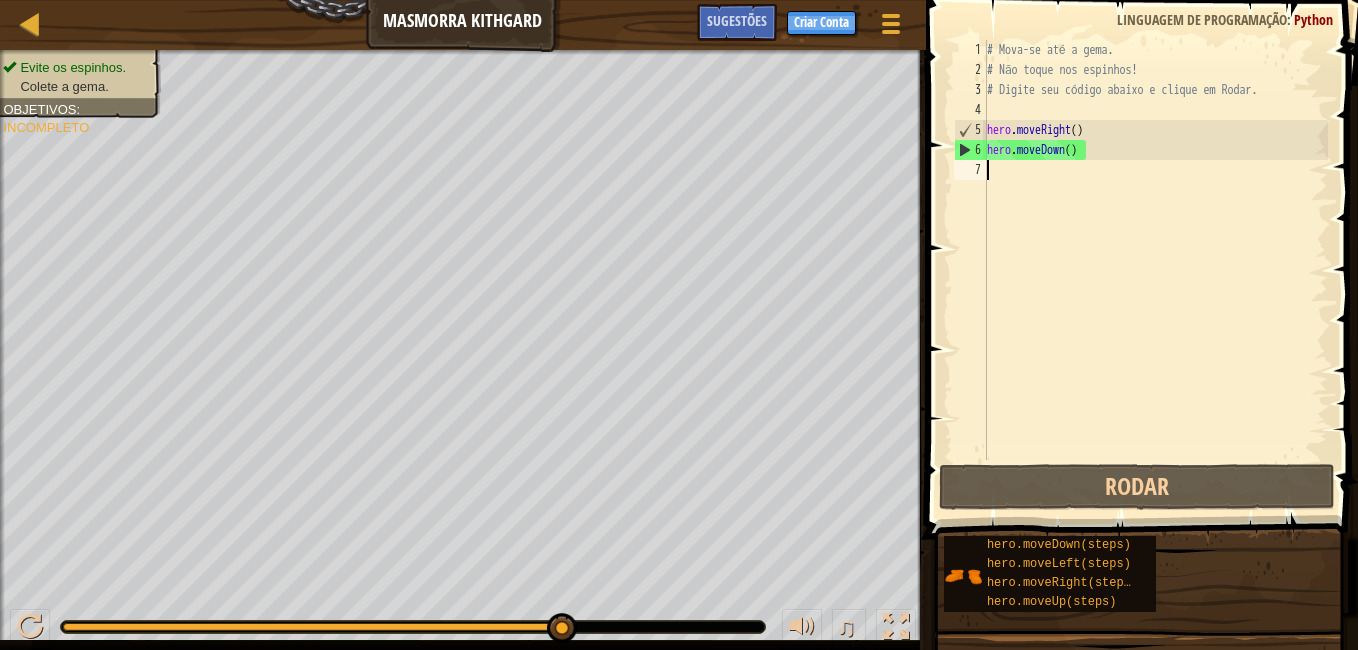 paste on "hero.moveRight()" 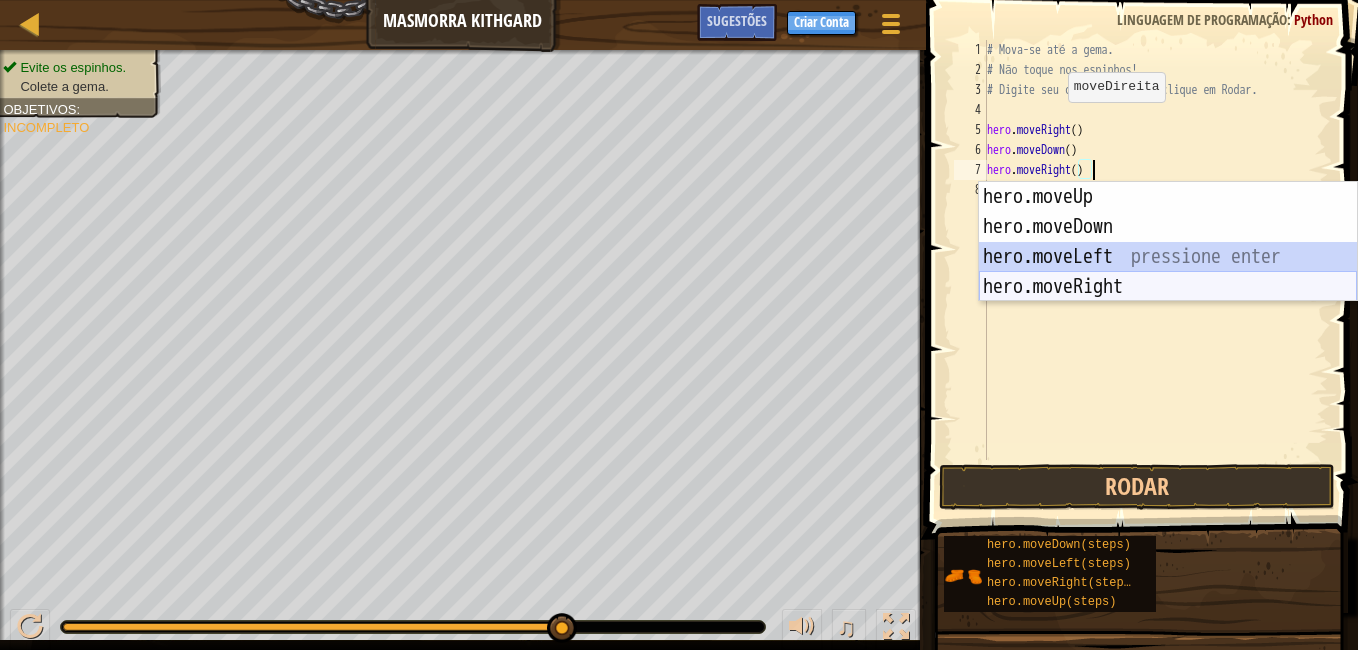 drag, startPoint x: 1111, startPoint y: 259, endPoint x: 1099, endPoint y: 287, distance: 30.463093 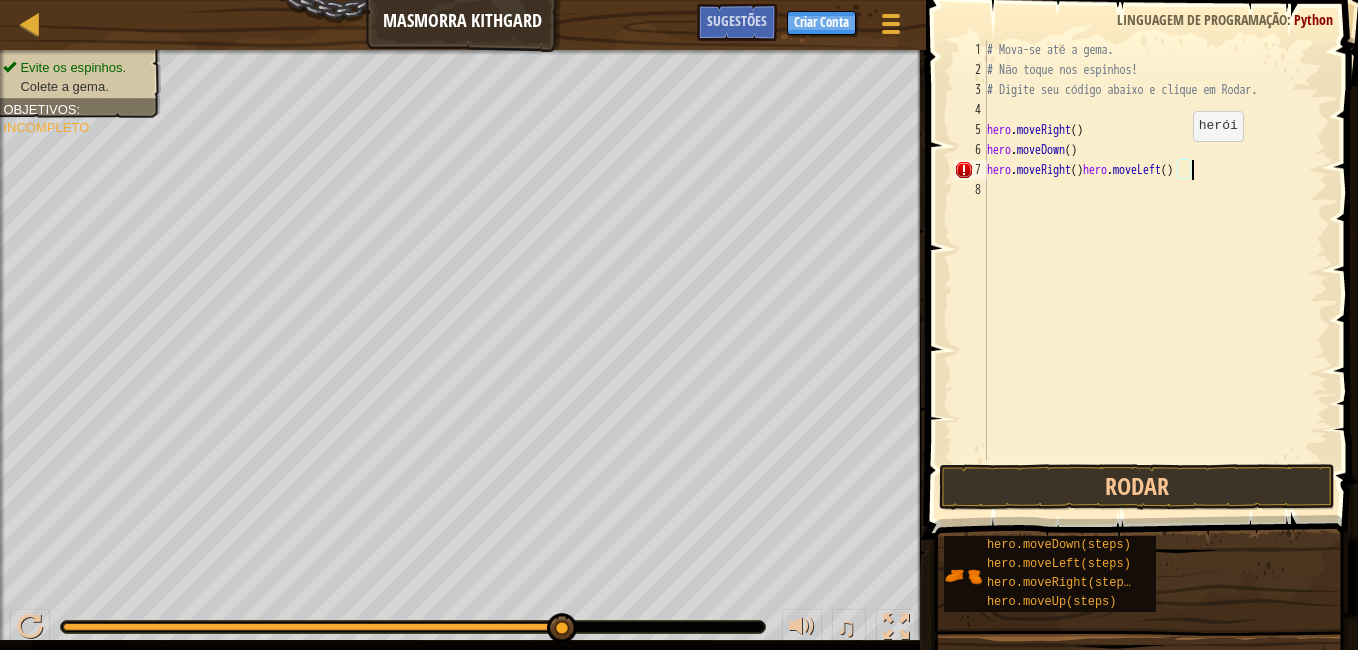 click on "# Mova-se até a gema. # Não toque nos espinhos! # Digite seu código abaixo e clique em Rodar. hero . moveRight ( ) hero . moveDown ( ) hero . moveRight ( ) hero . moveLeft ( )" at bounding box center (1155, 270) 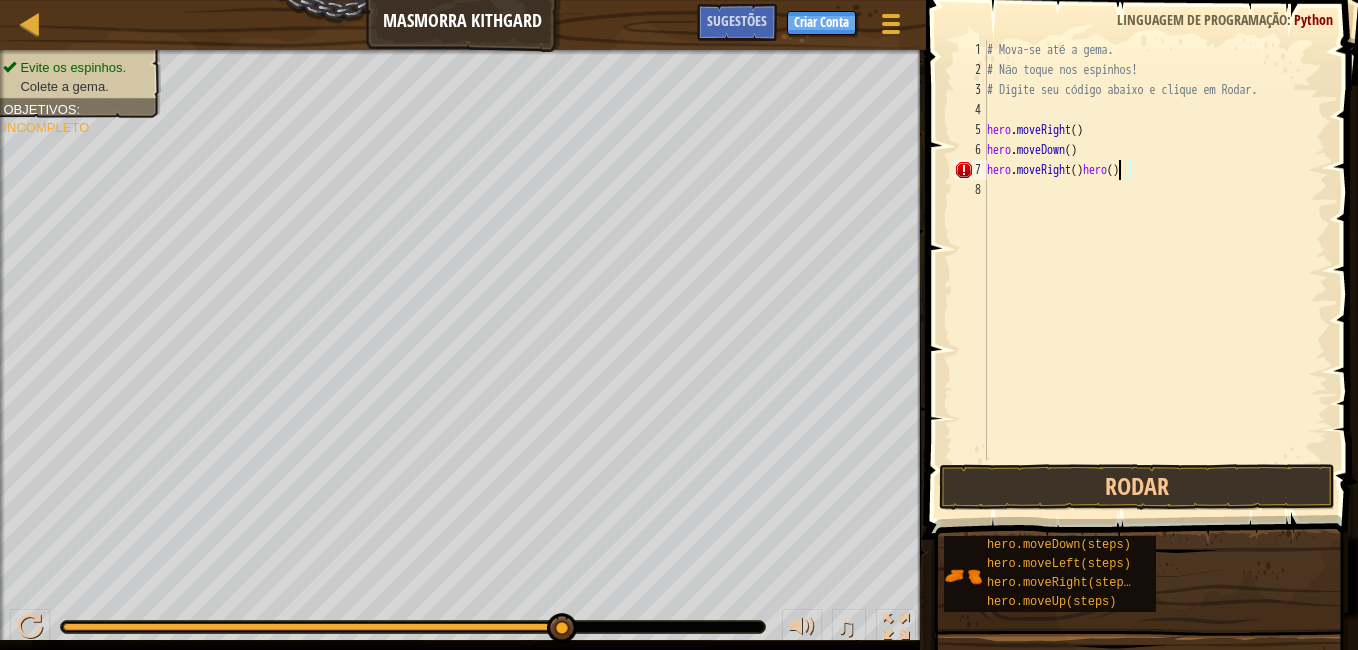 click on "# Mova-se até a gema. # Não toque nos espinhos! # Digite seu código abaixo e clique em Rodar. hero . moveRight ( ) hero . moveDown ( ) hero . moveRight ( ) hero ( )" at bounding box center (1155, 270) 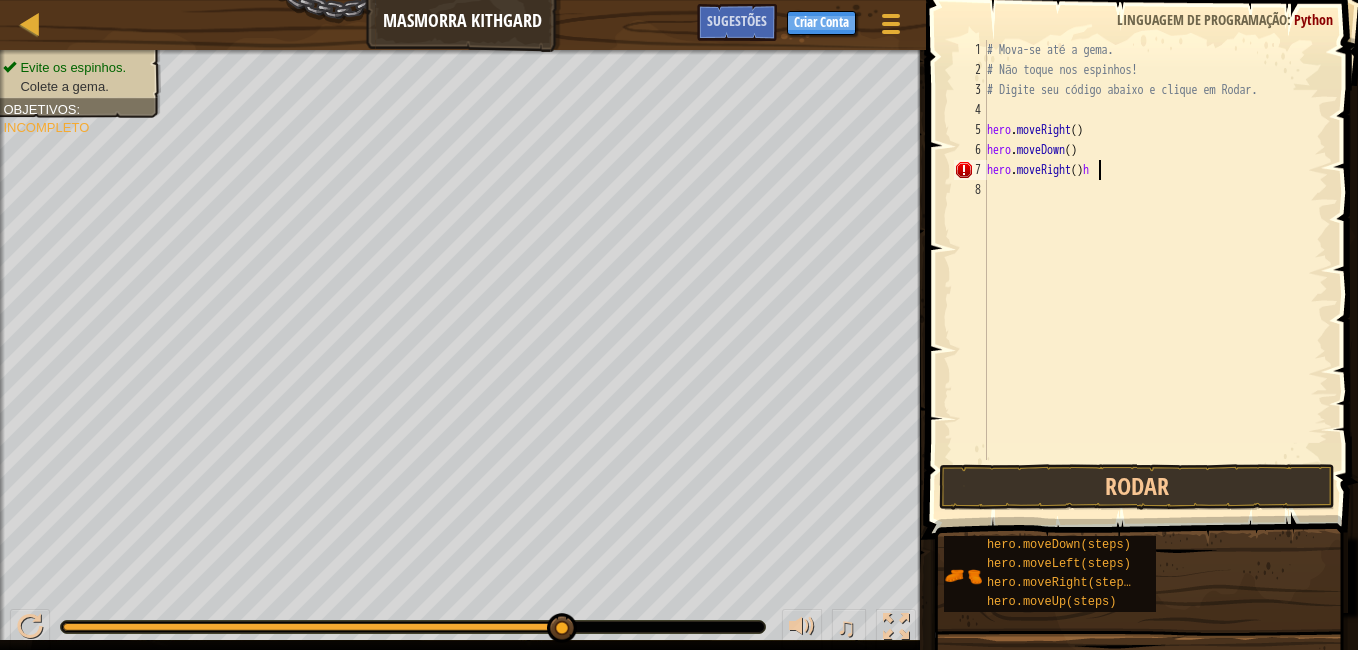 type on "hero.moveRight()" 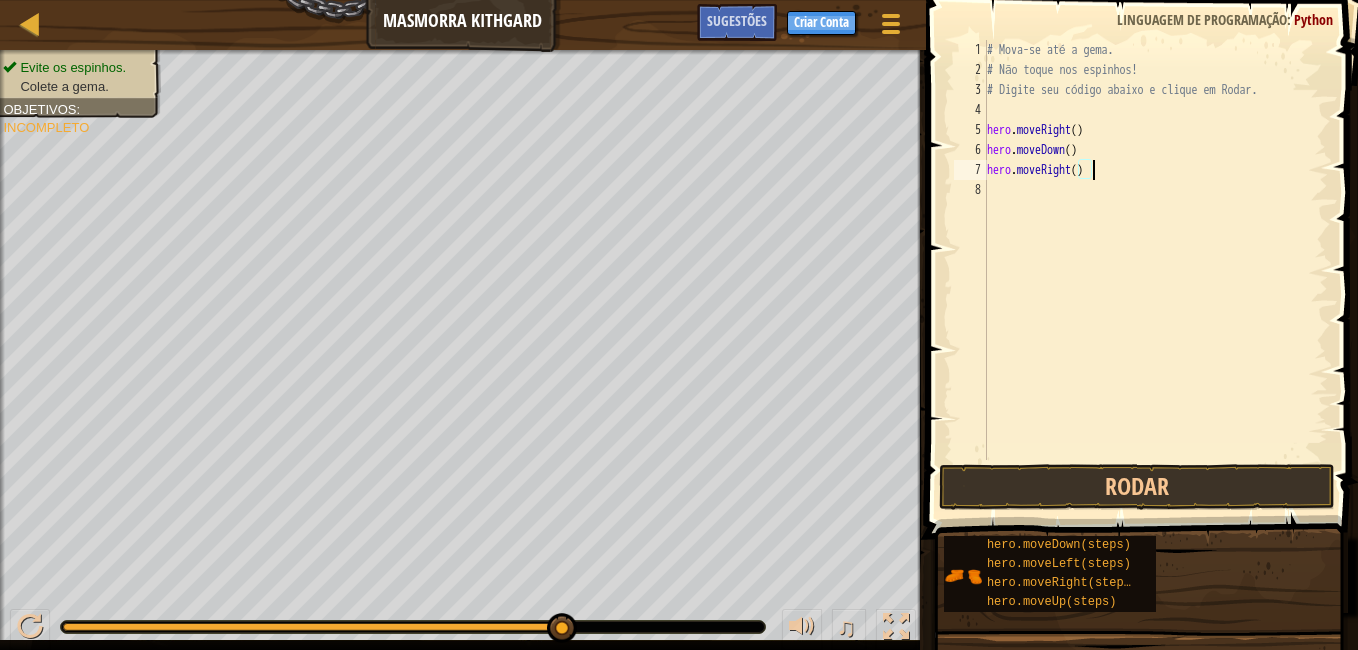 click on "# Mova-se até a gema. # Não toque nos espinhos! # Digite seu código abaixo e clique em Rodar. hero . moveRight ( ) hero . moveDown ( ) hero . moveRight ( )" at bounding box center [1155, 270] 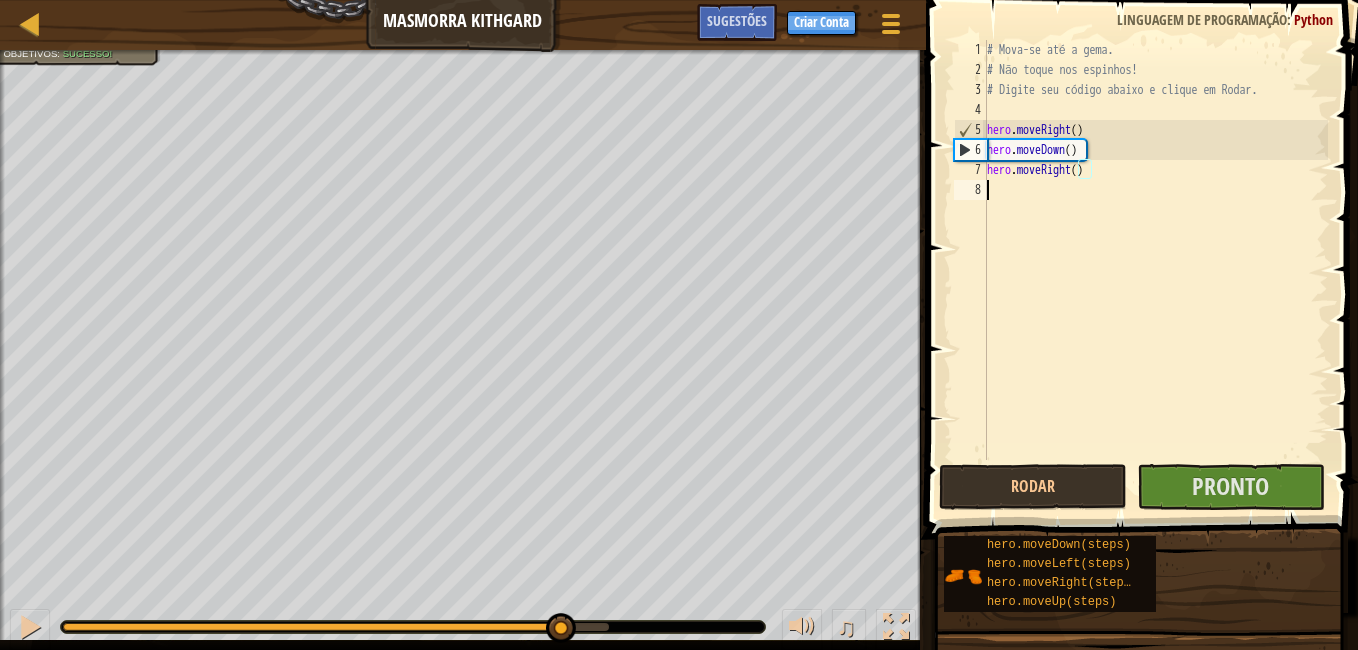 type 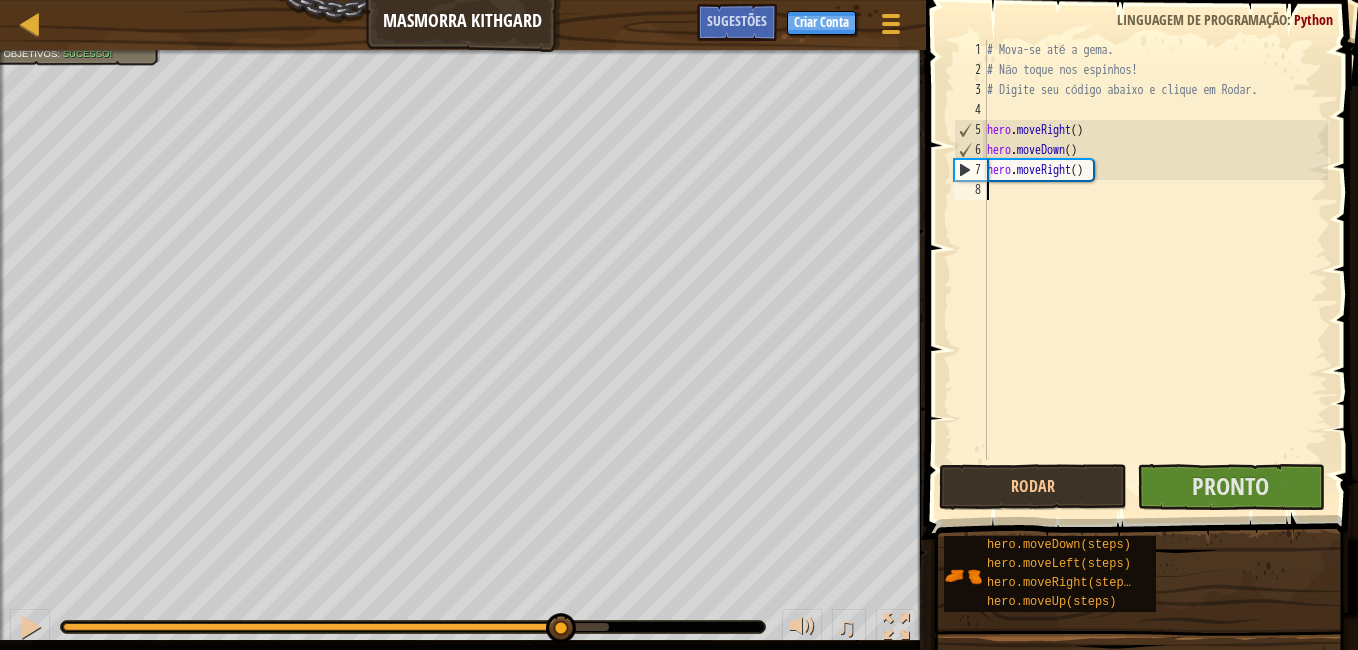 click on "# Mova-se até a gema. # Não toque nos espinhos! # Digite seu código abaixo e clique em Rodar. hero . moveRight ( ) hero . moveDown ( ) hero . moveRight ( )" at bounding box center (1155, 270) 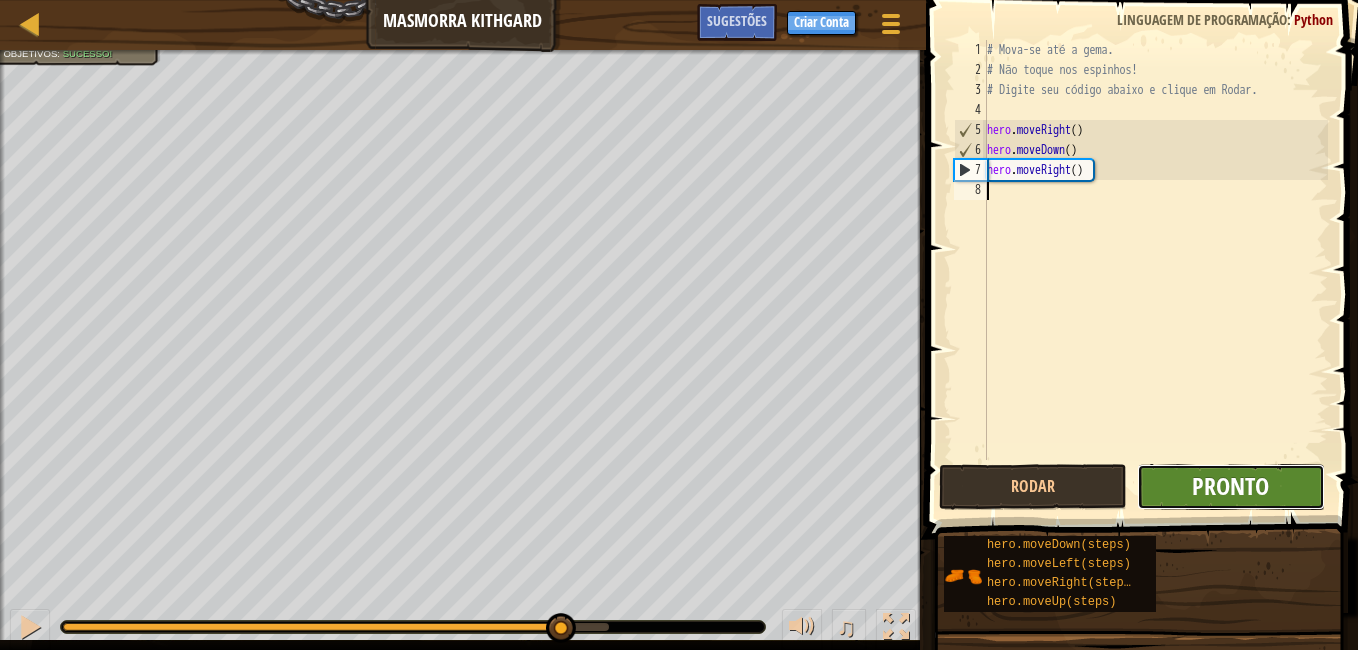 click on "Pronto" at bounding box center (1230, 486) 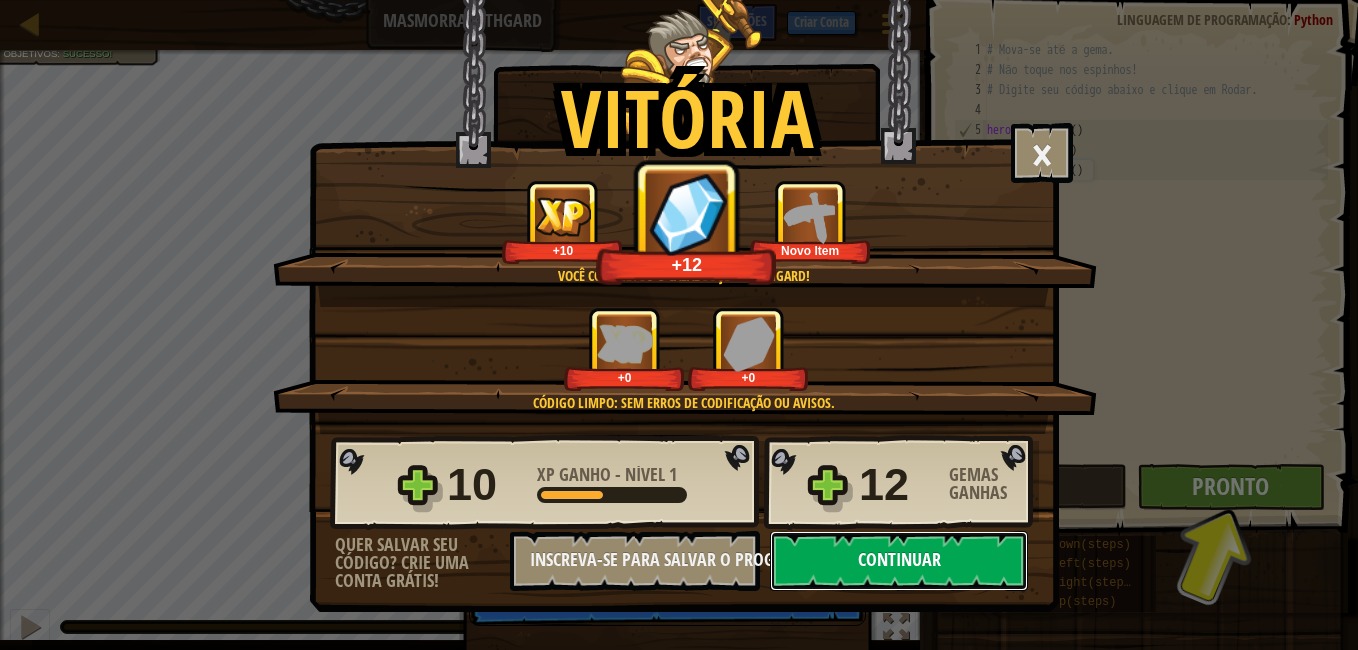 click on "Continuar" at bounding box center (899, 561) 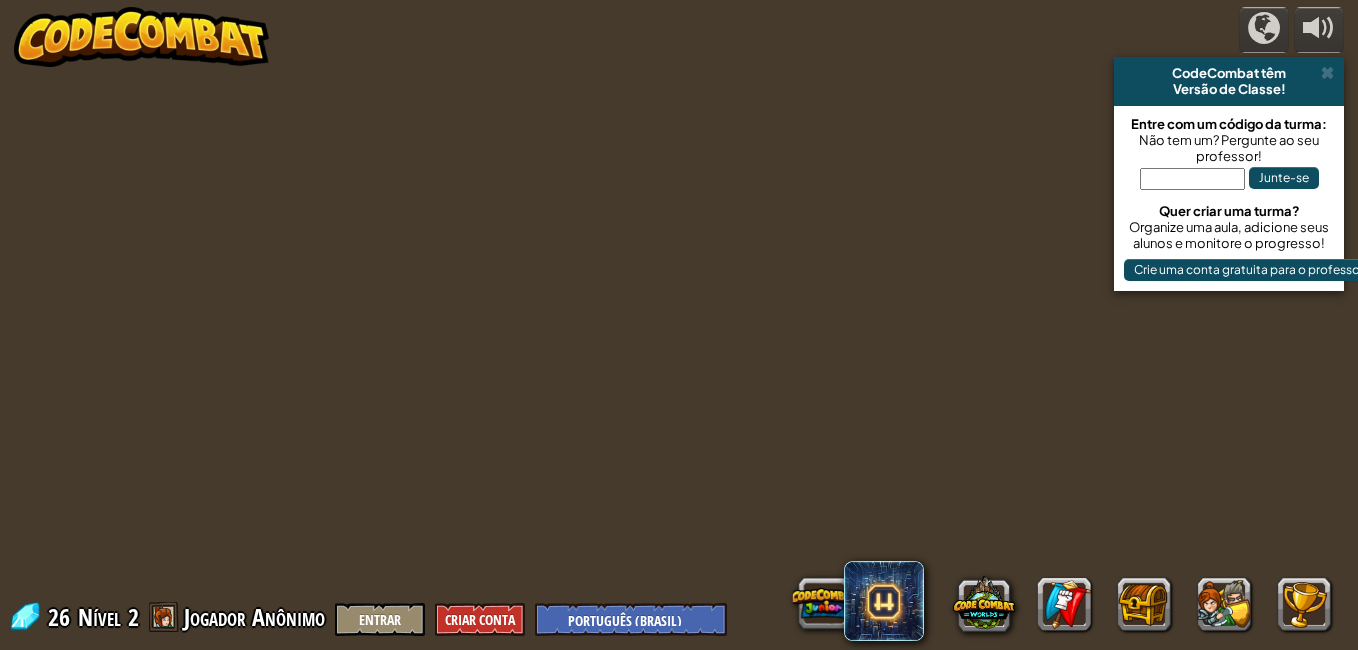select on "pt-BR" 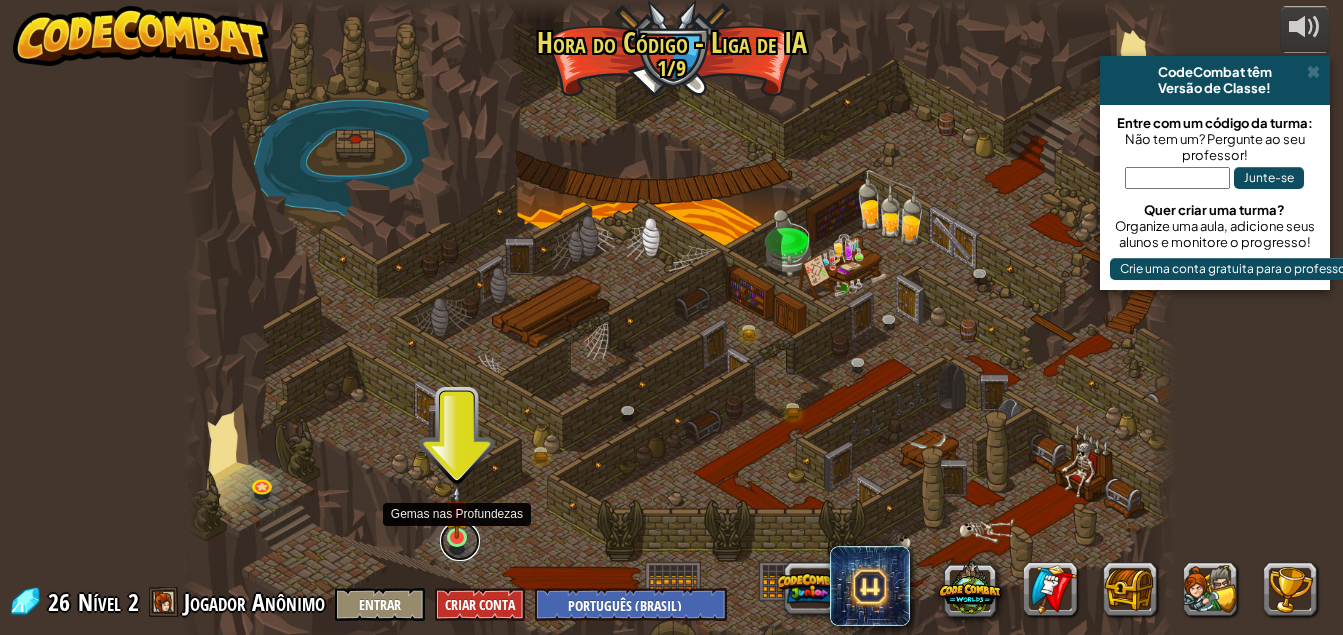 click at bounding box center [460, 541] 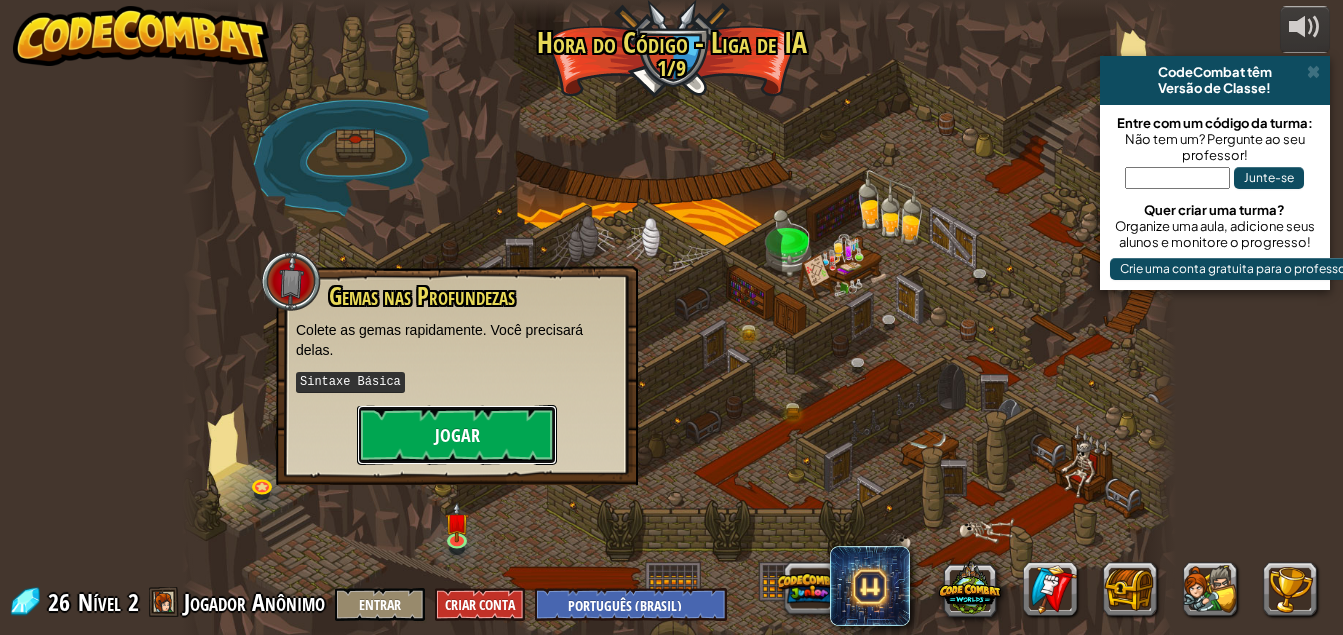 click on "Jogar" at bounding box center (457, 435) 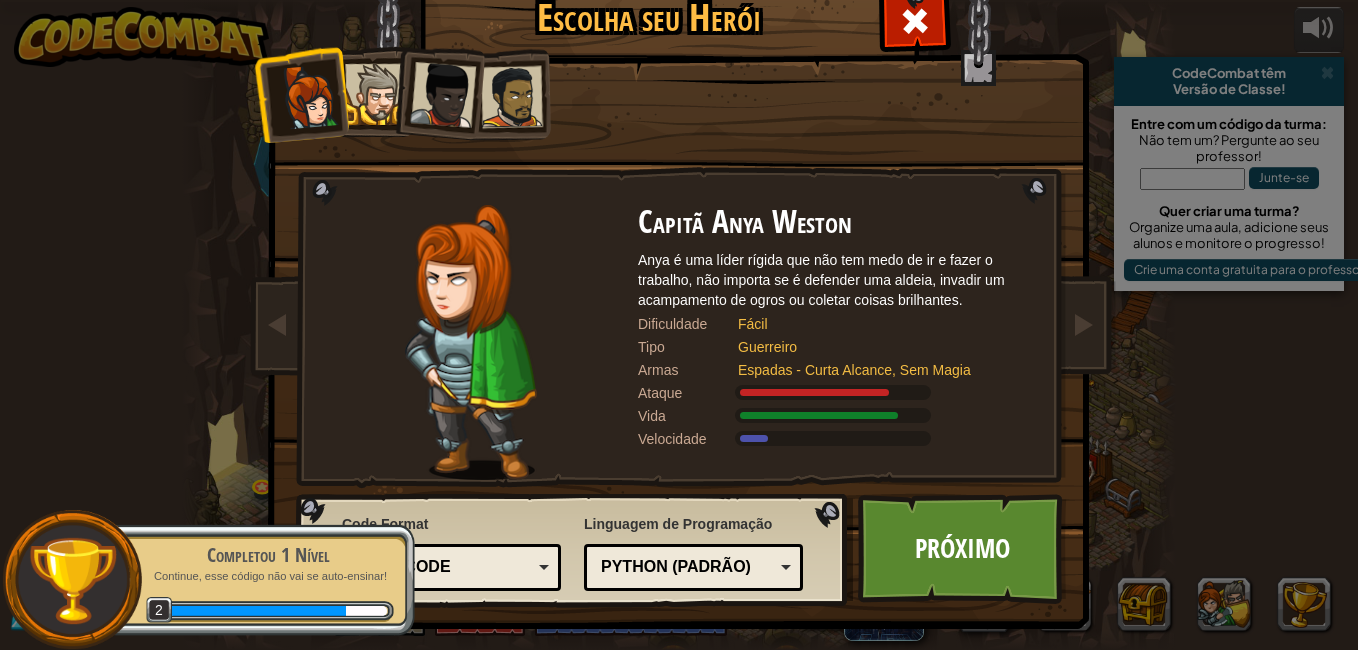 click at bounding box center (443, 95) 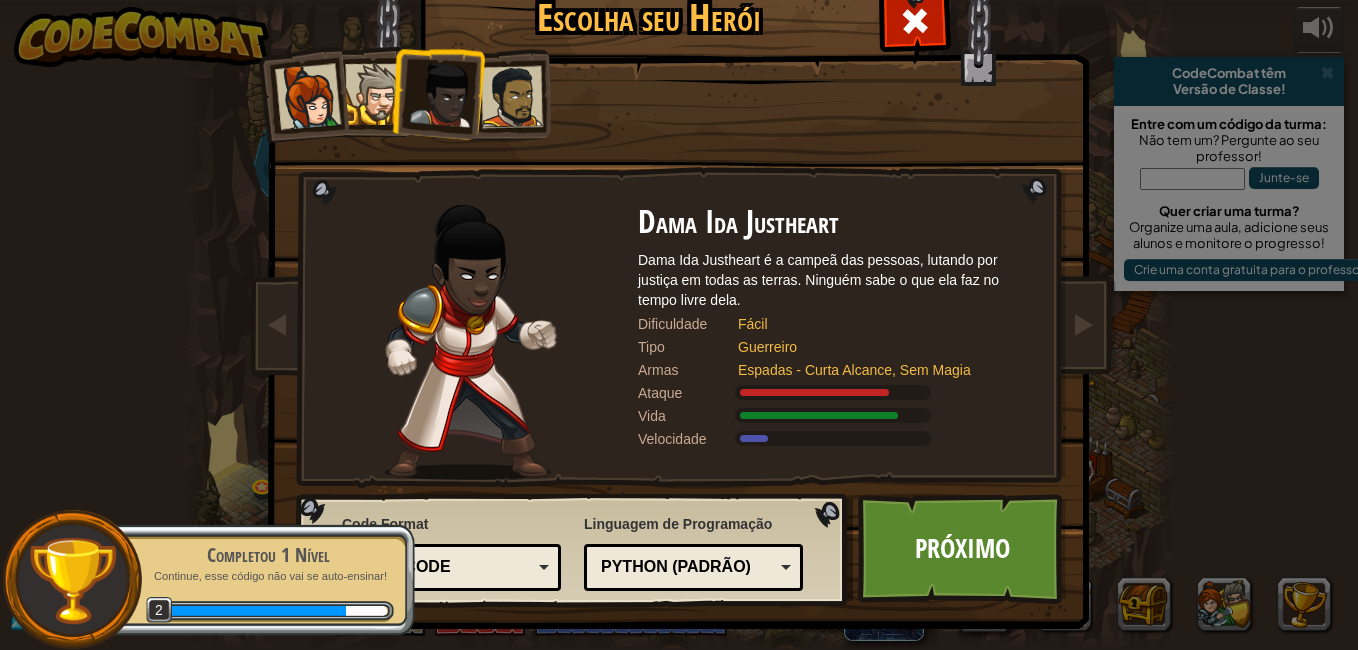click on "Capitã Anya Weston Anya é uma líder rígida que não tem medo de ir e fazer o trabalho, não importa se é defender uma aldeia, invadir um acampamento de ogros ou coletar coisas brilhantes. Dificuldade Fácil Tipo Guerreiro Armas Espadas - Curta Alcance, Sem Magia Ataque Vida Velocidade Sir Tharin Punho-de-trovão Tharin é um valente guerreiro que só gosta de três coisas: explorar, construir e lutar. É forte, mas lento. Dificuldade Fácil Tipo Guerreiro Armas Espadas - Curta Alcance, Sem Magia Ataque Vida Velocidade Dama Ida Justheart Dama Ida Justheart é a campeã das pessoas, lutando por justiça em todas as terras. Ninguém sabe o que ela faz no tempo livre dela. Dificuldade Fácil Tipo Guerreiro Armas Espadas - Curta Alcance, Sem Magia Ataque Vida Velocidade Alejandro o Duelista Alejandro viaja através do mundo, buscando desafios para testar suas habilidades com sua espada impraticavelmente gigantesca e pequeno escudo. Dificuldade Fácil Tipo Guerreiro Armas Espadas - Curta Alcance, Sem Magia" at bounding box center [679, 342] 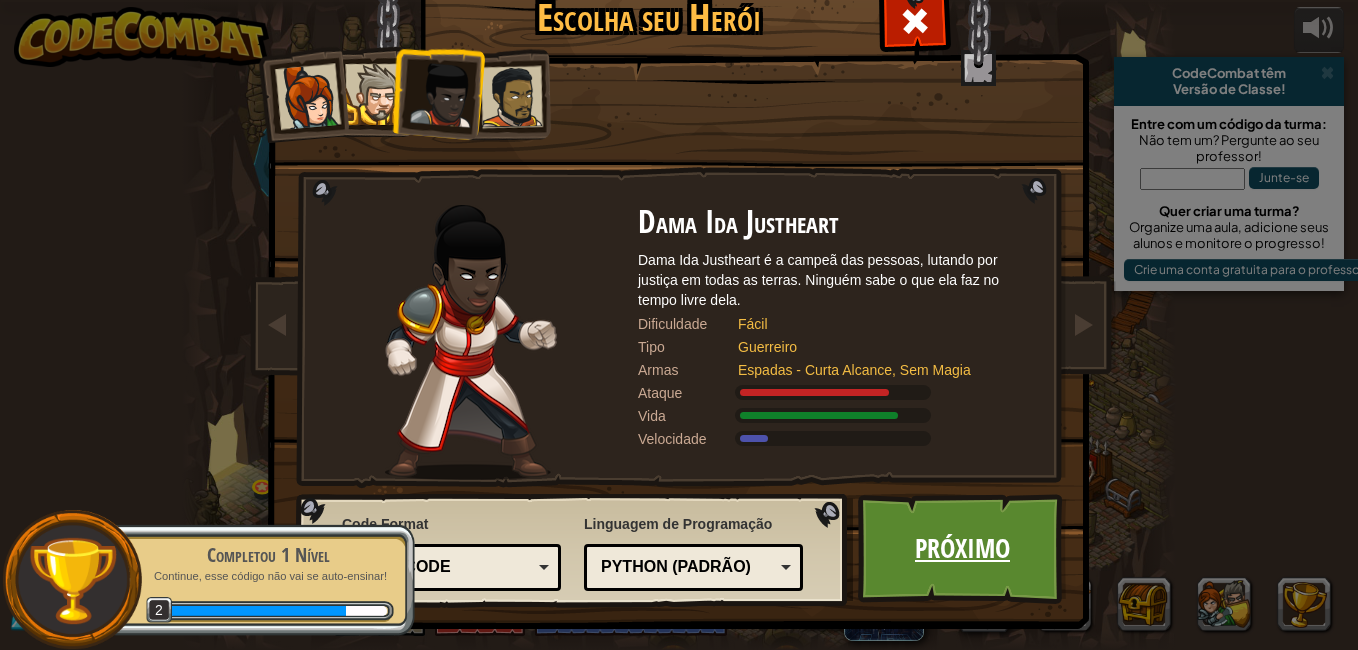 click on "Próximo" at bounding box center [962, 549] 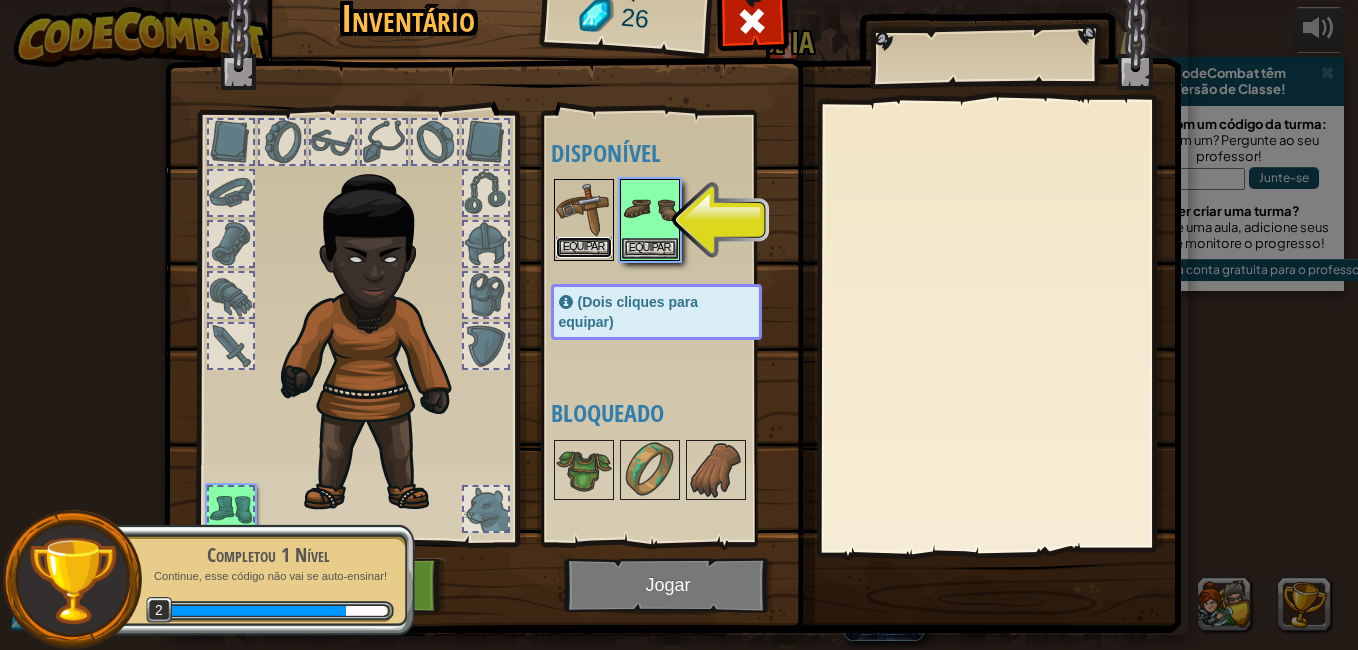 click on "Equipar" at bounding box center [584, 247] 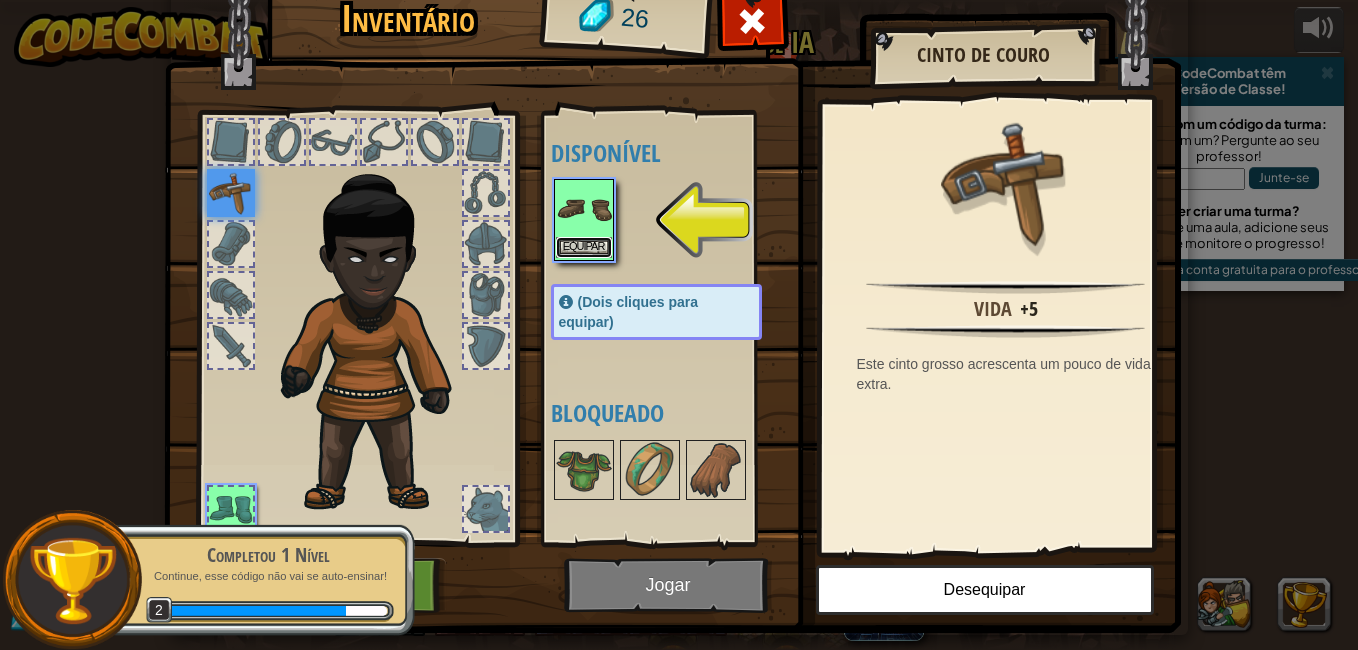 click on "Equipar" at bounding box center [584, 247] 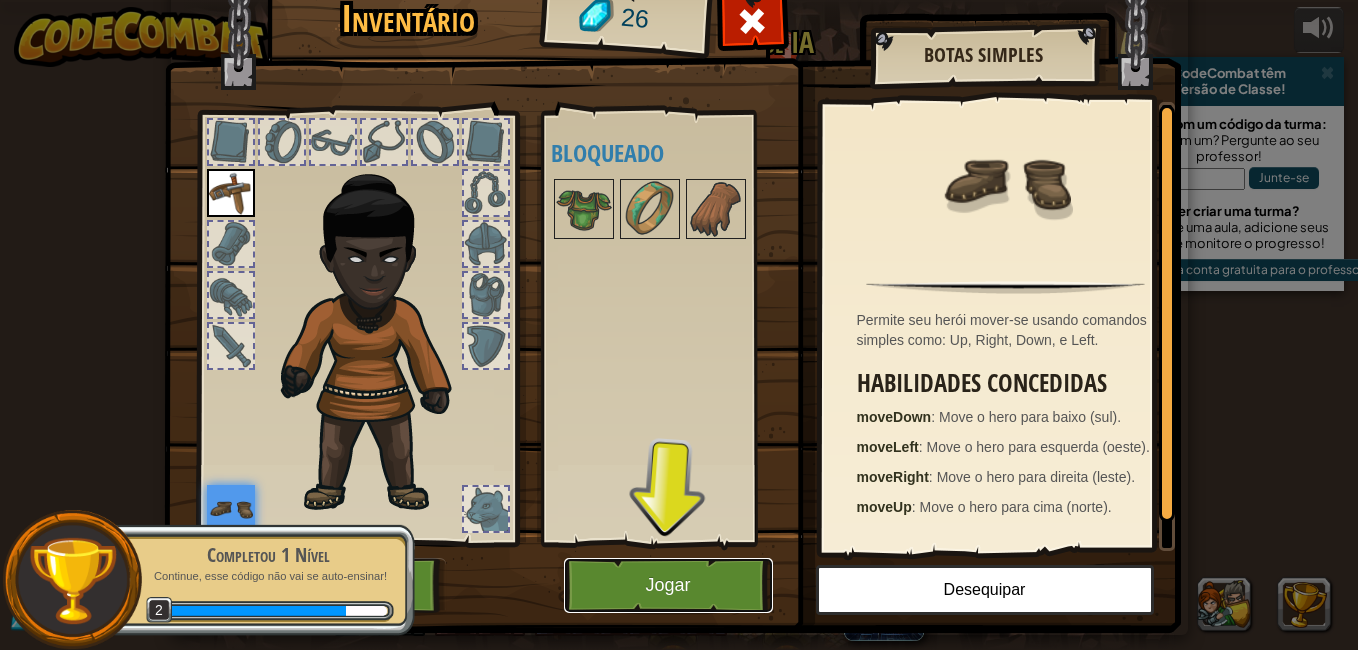 click on "Jogar" at bounding box center (668, 585) 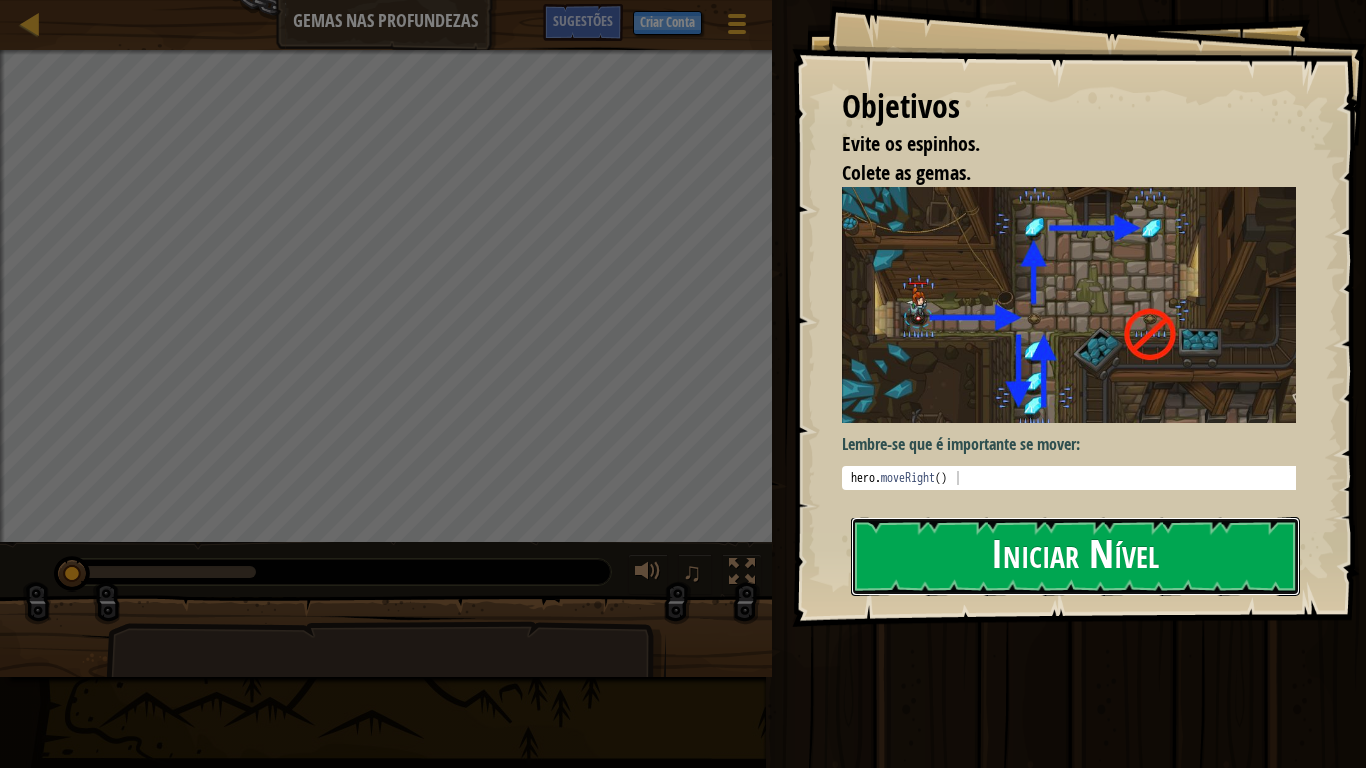 click on "Iniciar Nível" at bounding box center (1075, 556) 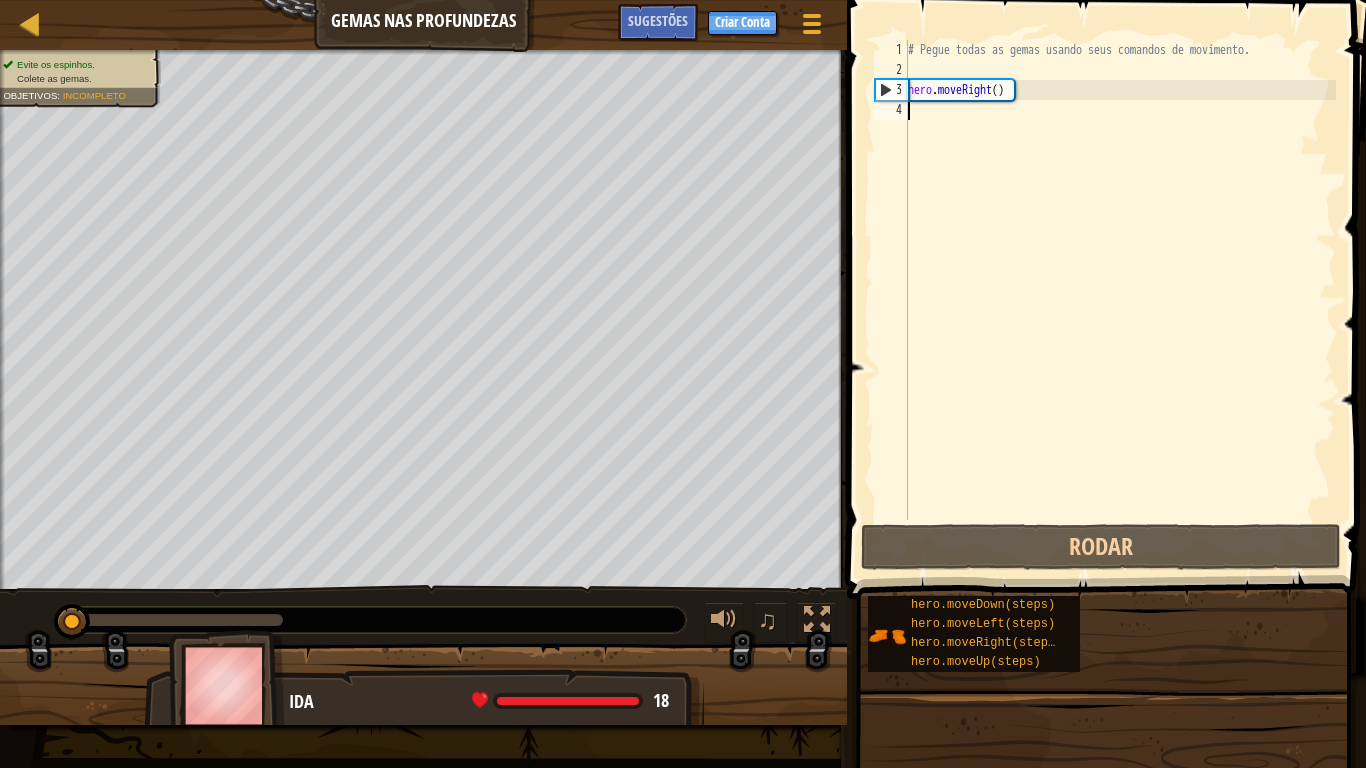 click on "# Pegue todas as gemas usando seus comandos de movimento. hero . moveRight ( )" at bounding box center [1120, 300] 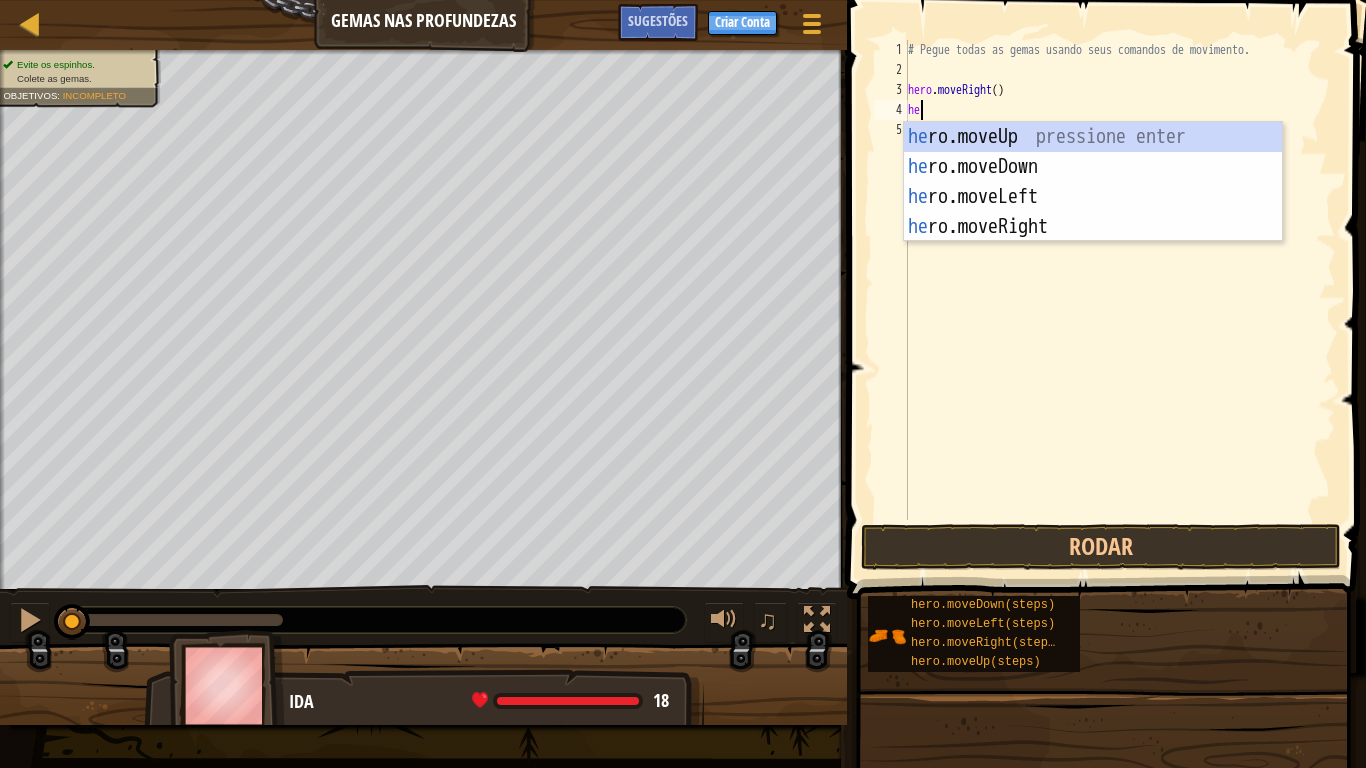 scroll, scrollTop: 9, scrollLeft: 1, axis: both 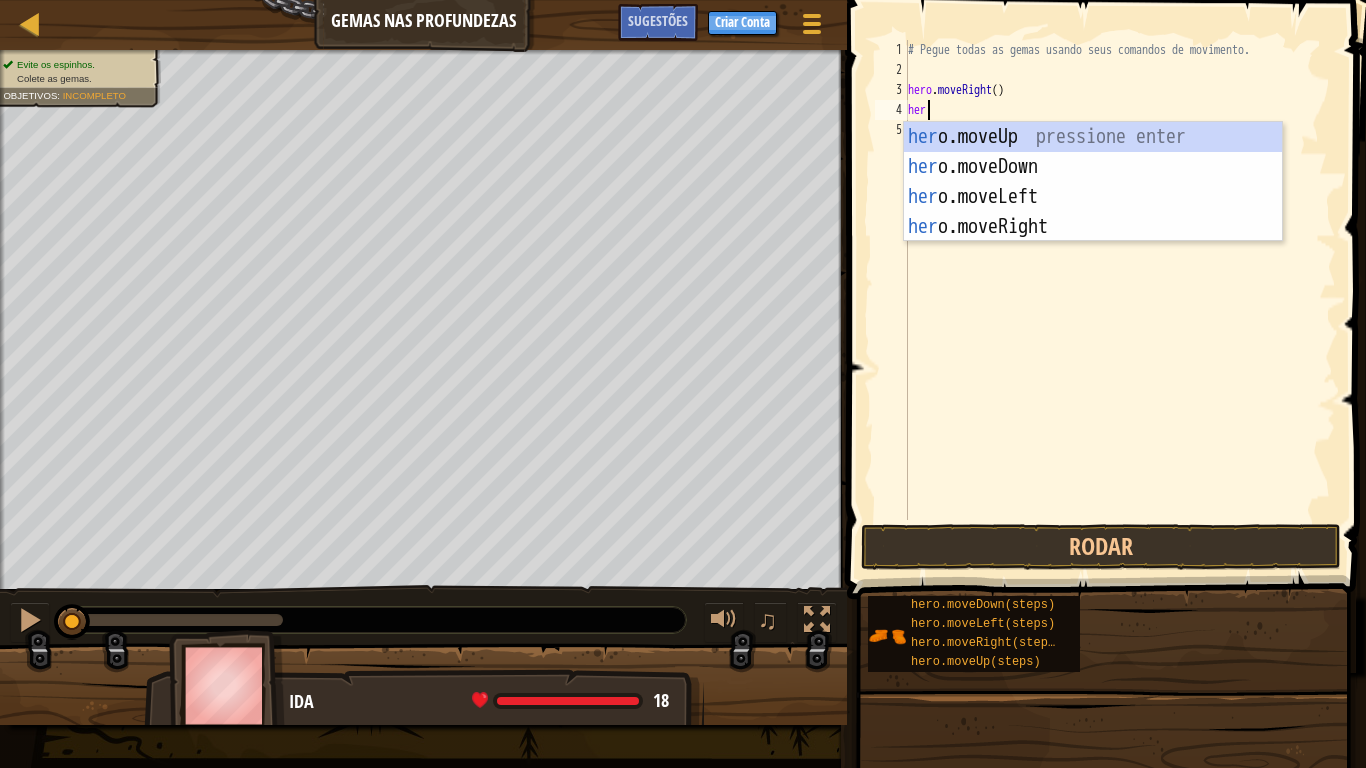 type on "hero" 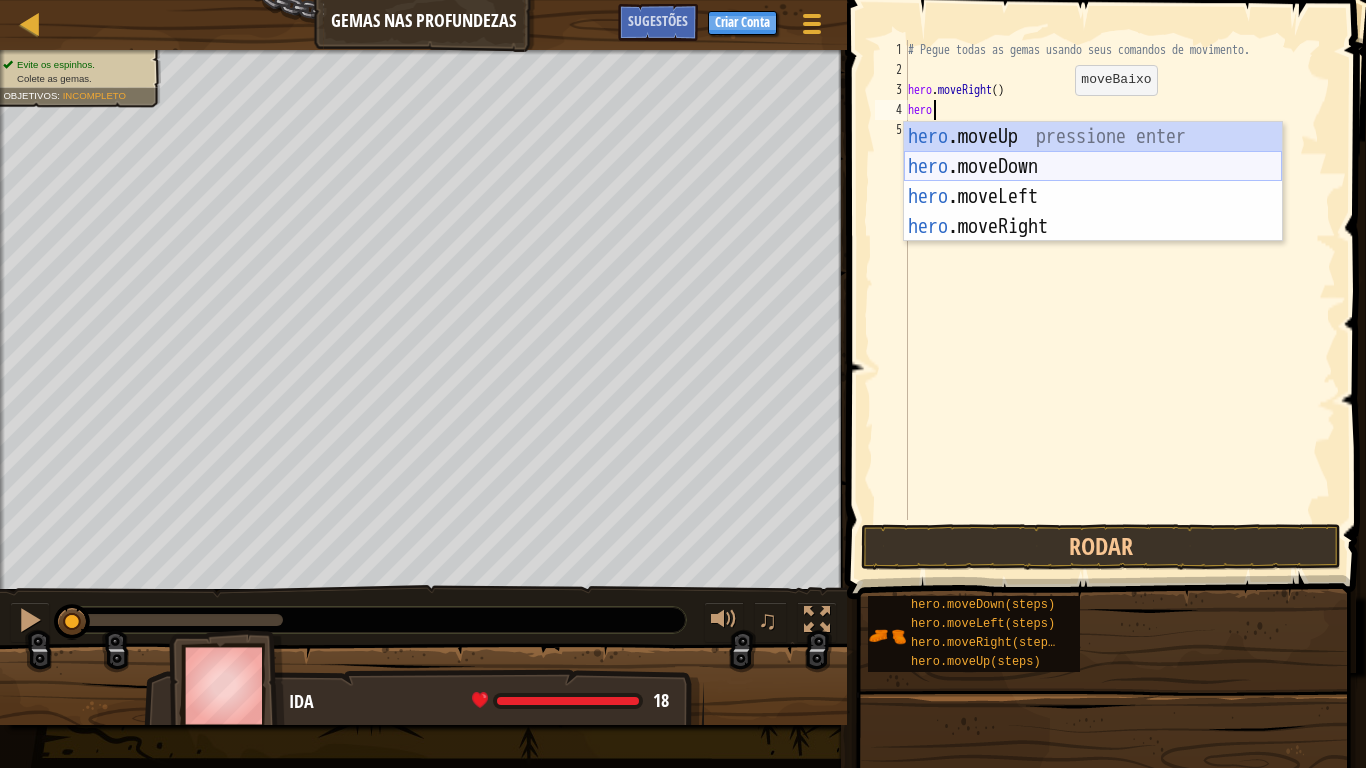 click on "hero .moveUp pressione enter hero .moveDown pressione enter hero .moveLeft pressione enter hero .moveRight pressione enter" at bounding box center (1093, 212) 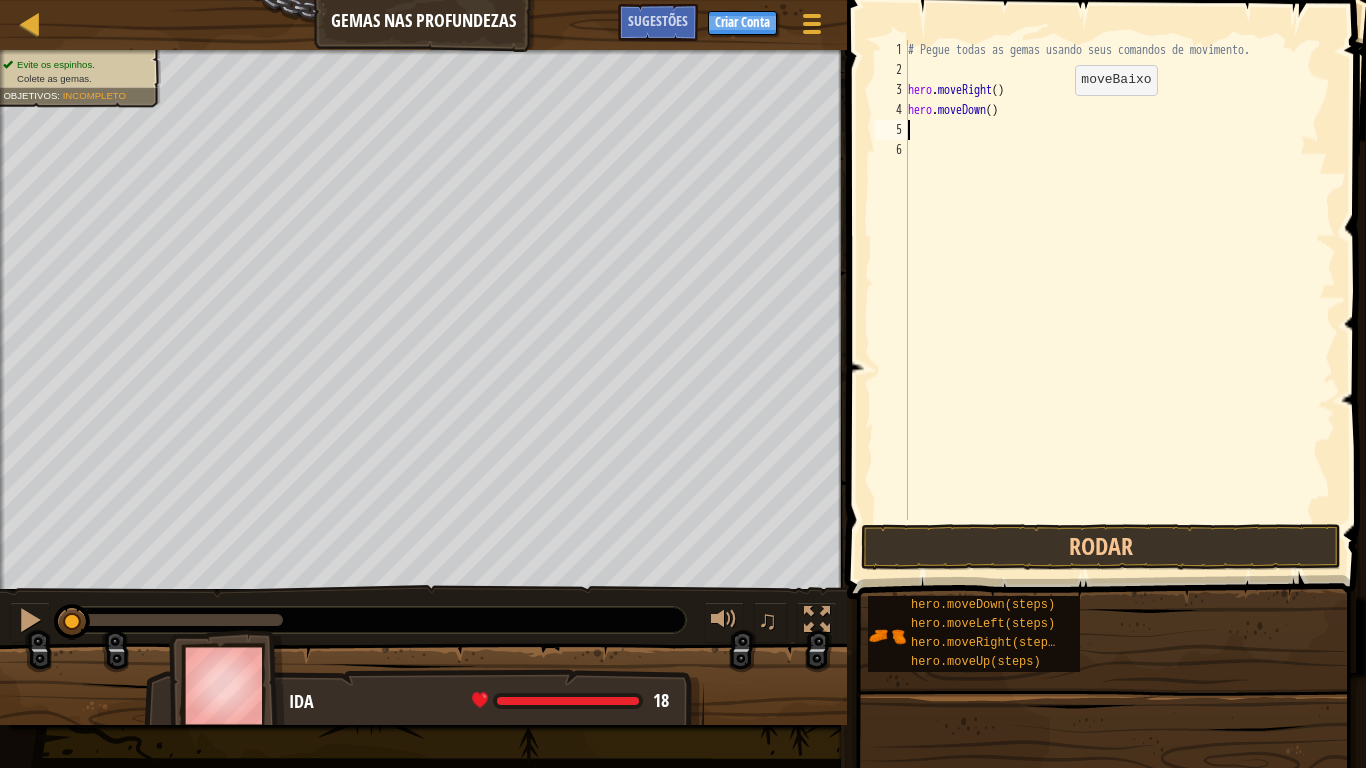 scroll, scrollTop: 9, scrollLeft: 0, axis: vertical 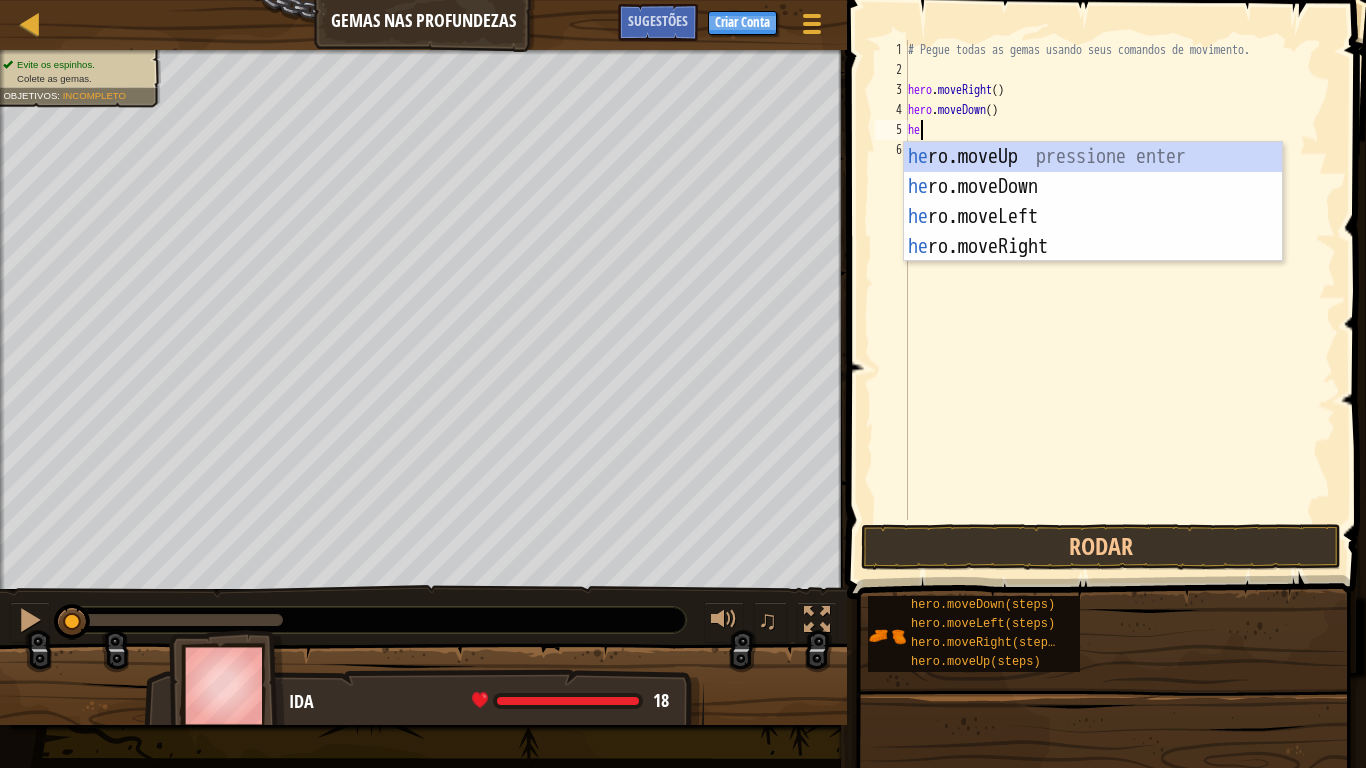 type on "her" 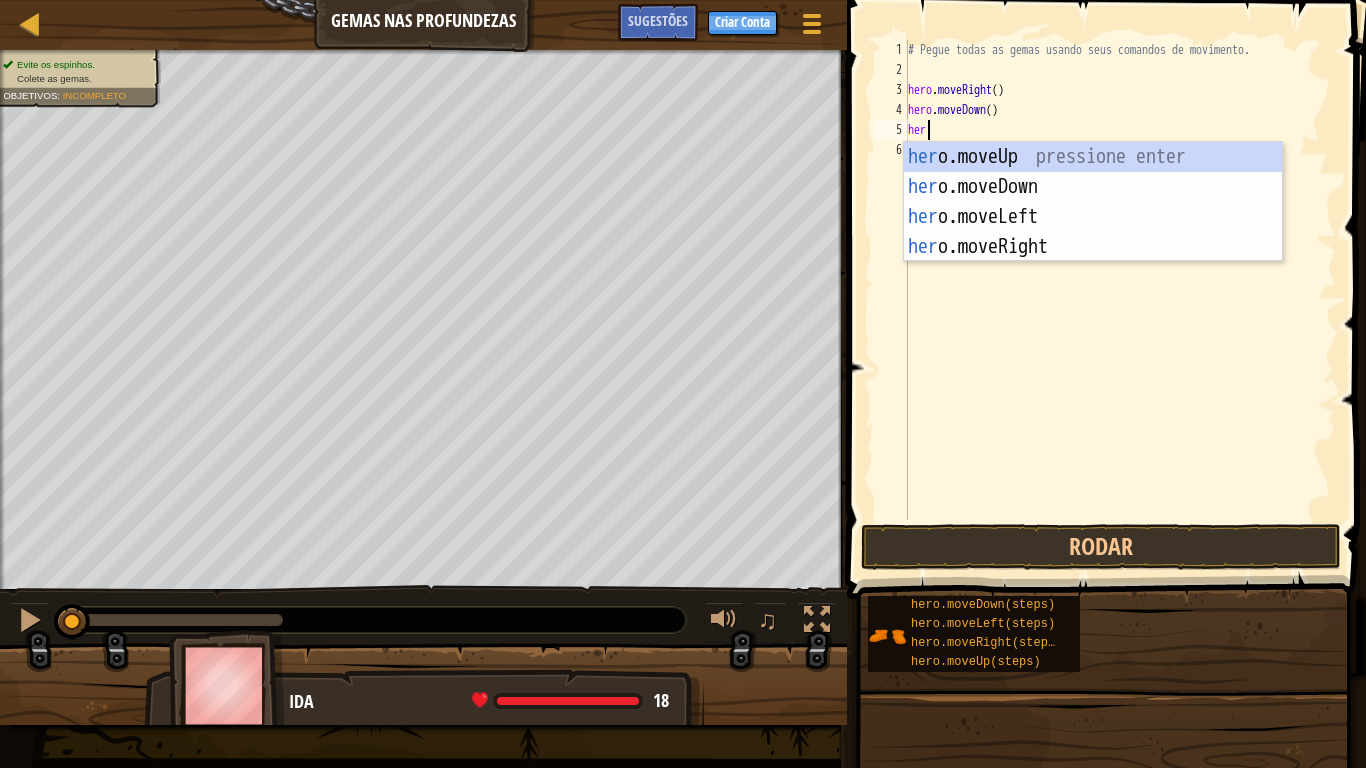 scroll, scrollTop: 9, scrollLeft: 1, axis: both 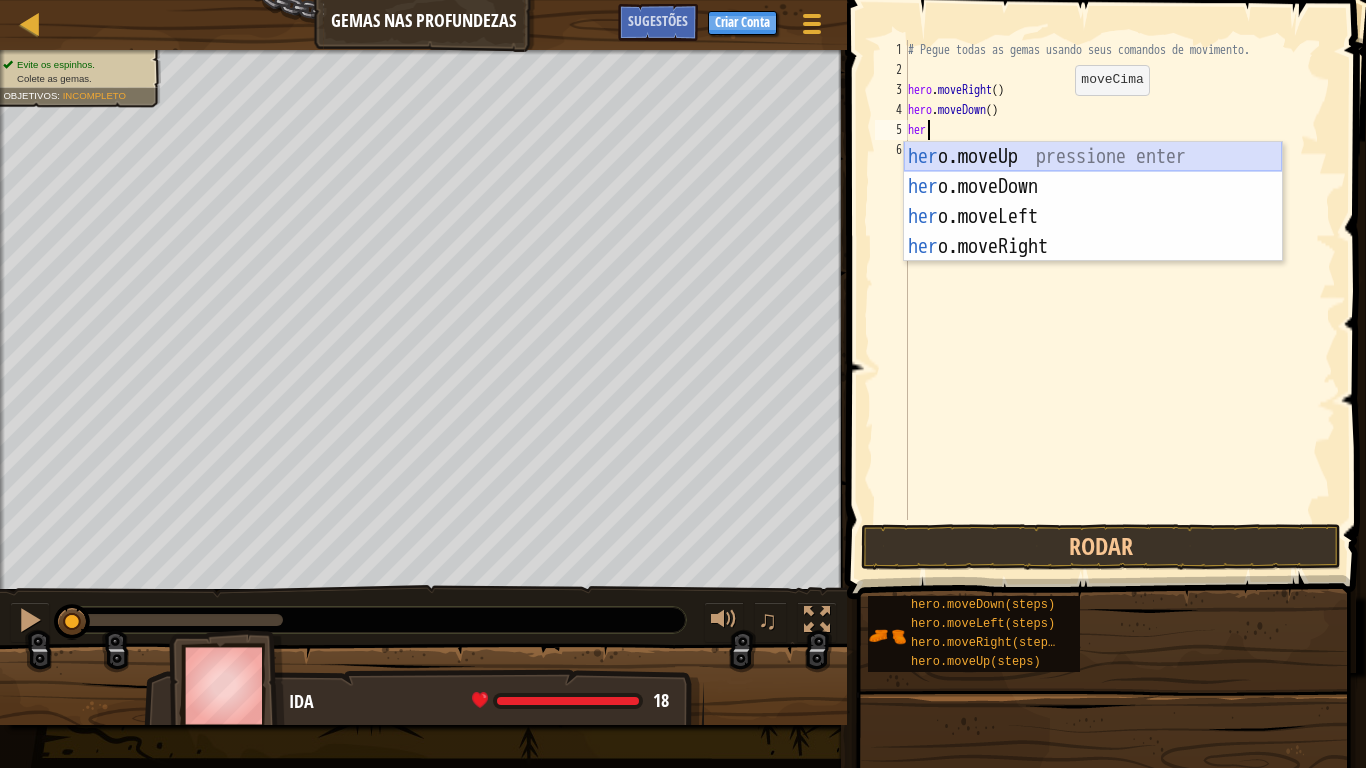 click on "her o.moveUp pressione enter her o.moveDown pressione enter her o.moveLeft pressione enter her o.moveRight pressione enter" at bounding box center [1093, 232] 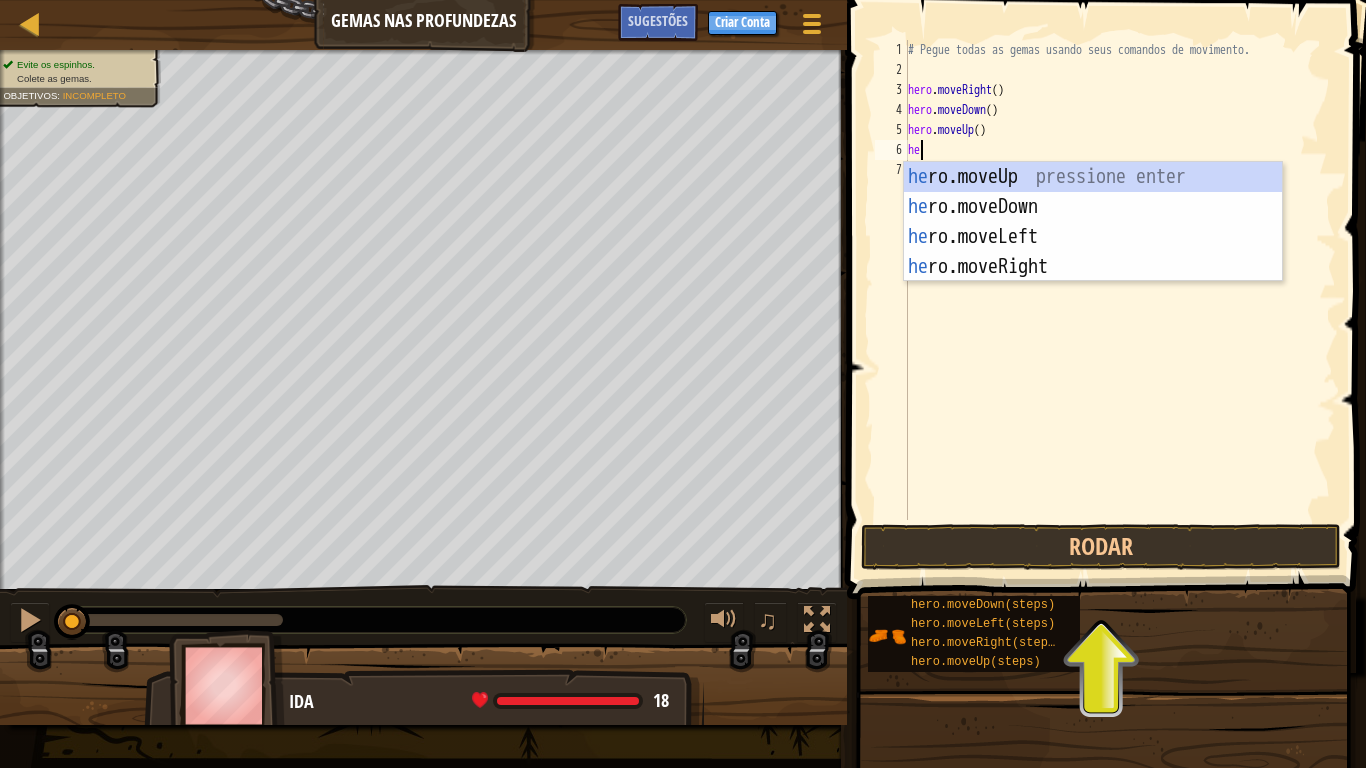 scroll, scrollTop: 9, scrollLeft: 1, axis: both 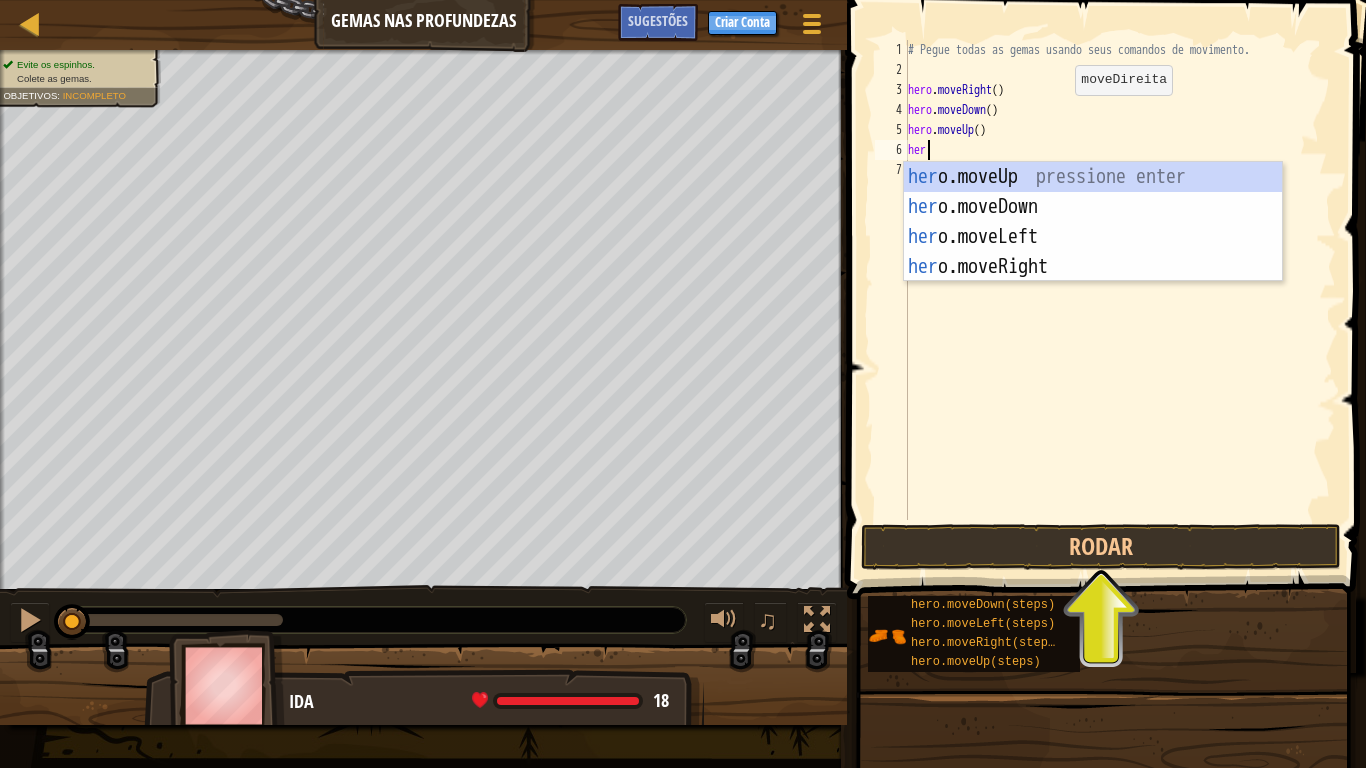 type on "hero" 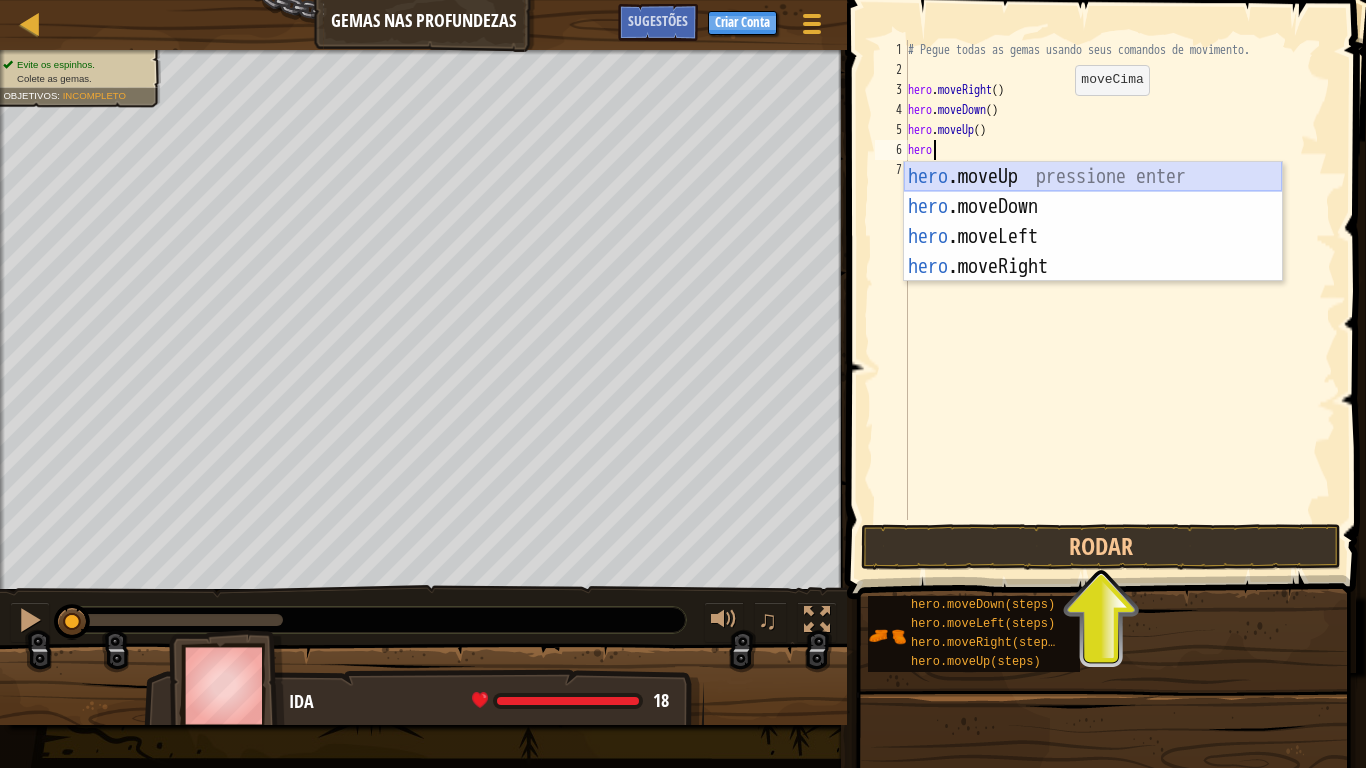click on "# Pegue todas as gemas usando seus comandos de movimento. hero . moveRight ( ) hero . moveDown ( ) hero . moveUp ( ) hero" at bounding box center (1120, 300) 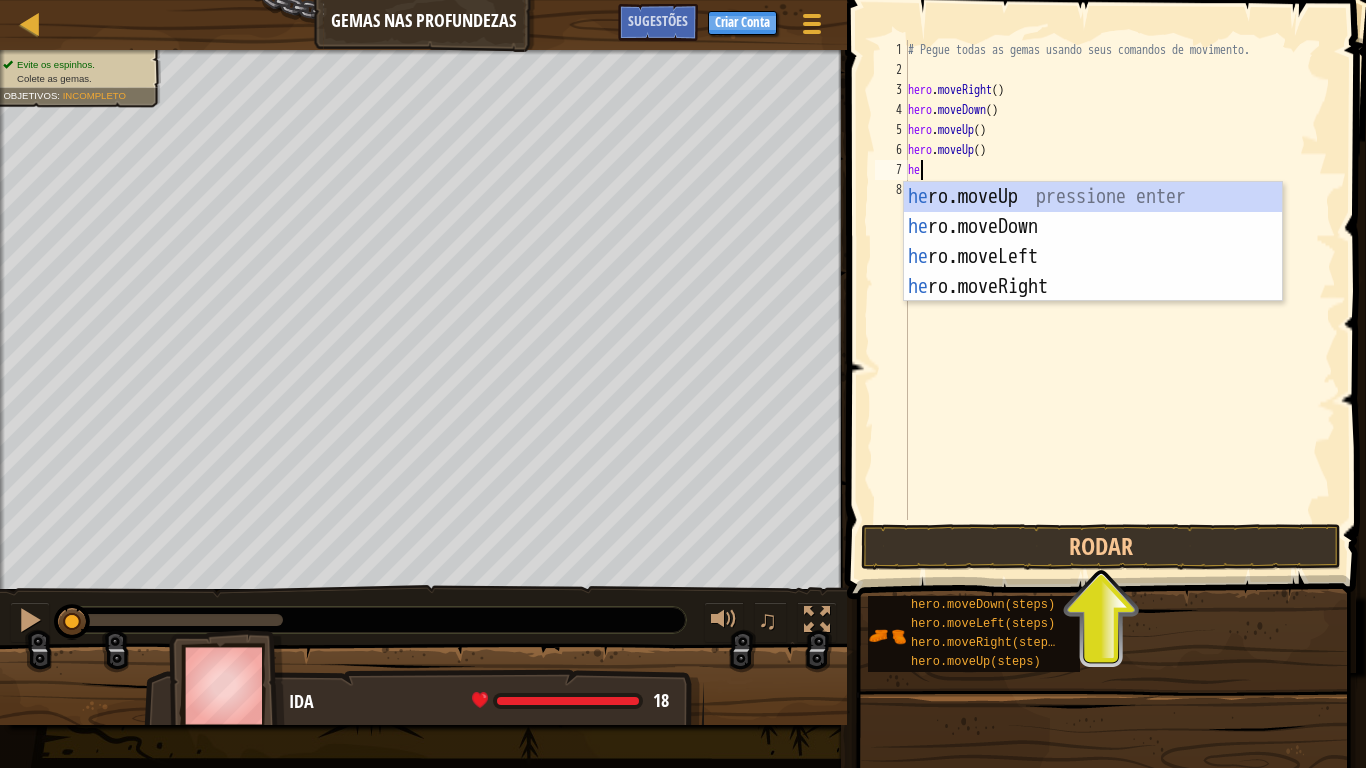 scroll, scrollTop: 9, scrollLeft: 1, axis: both 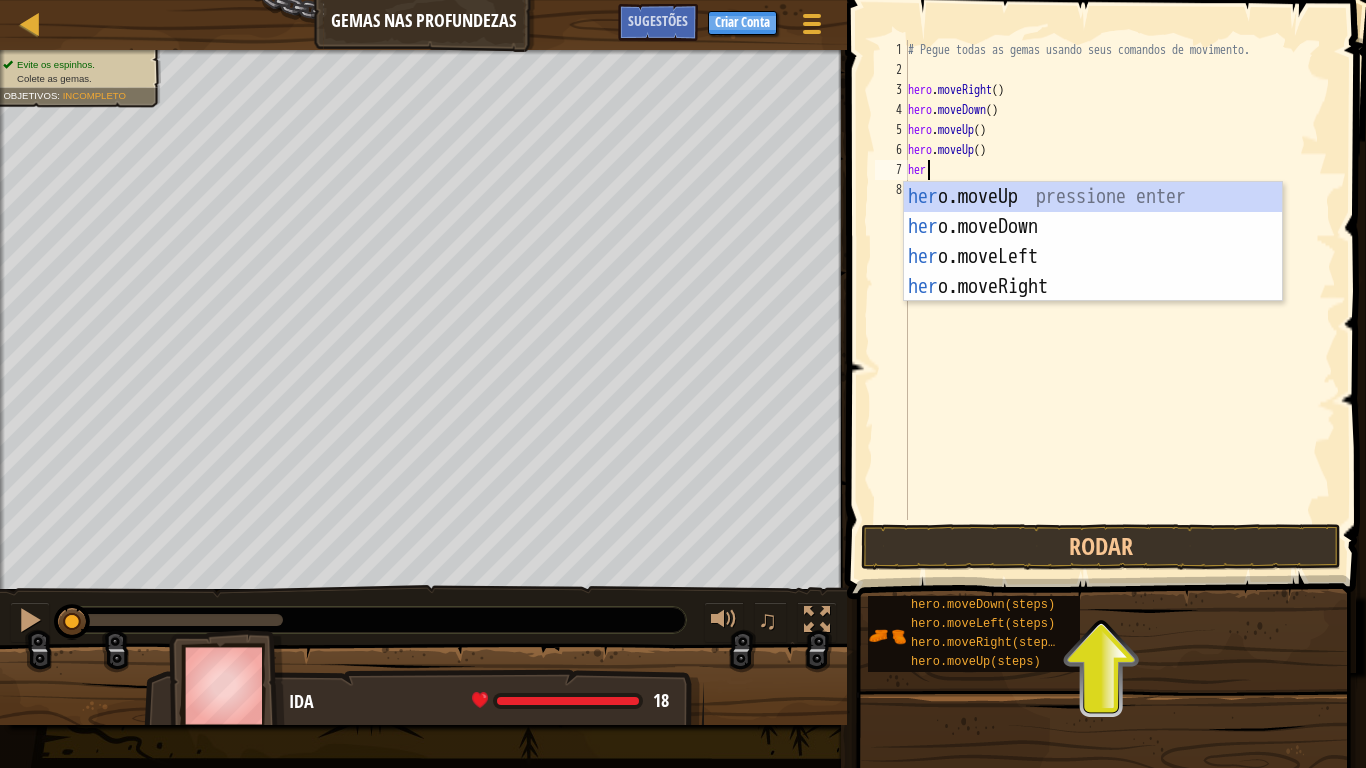 type on "hero" 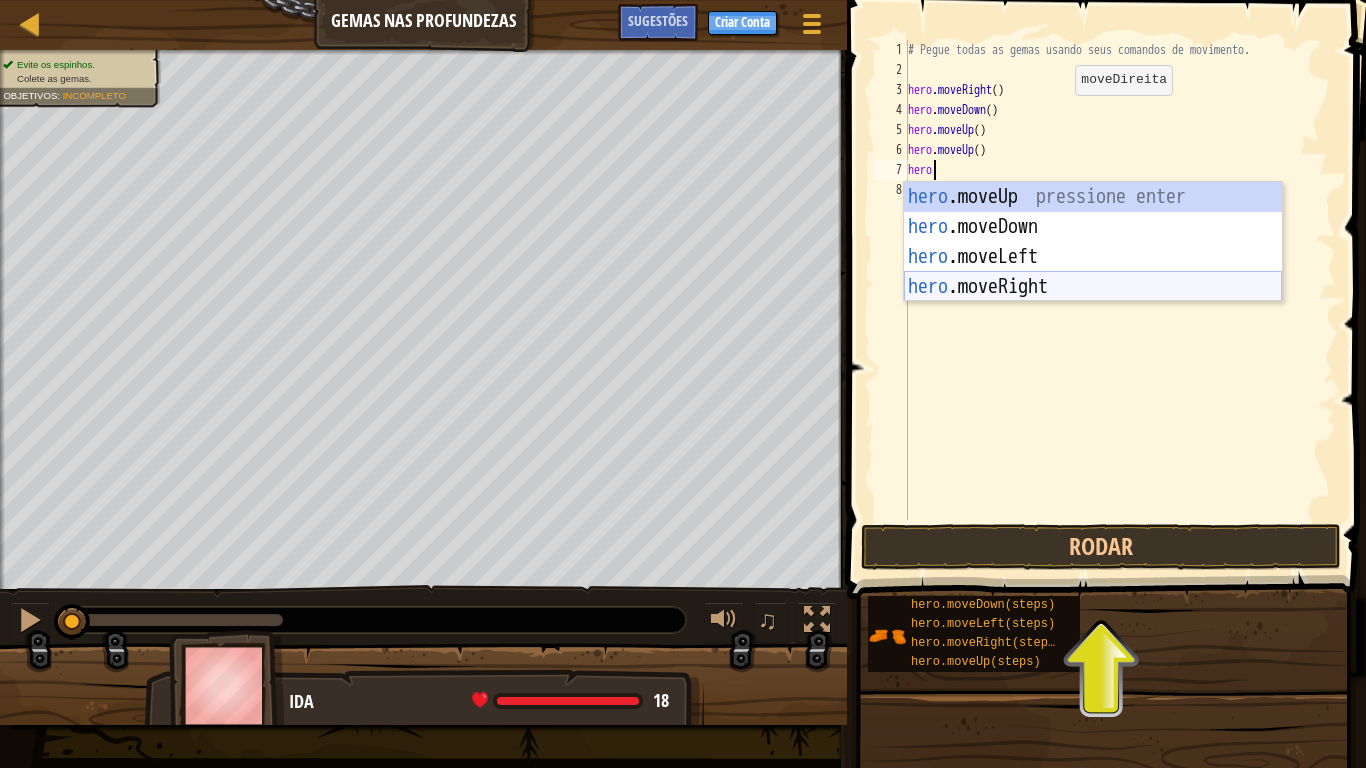 click on "hero .moveUp pressione enter hero .moveDown pressione enter hero .moveLeft pressione enter hero .moveRight pressione enter" at bounding box center [1093, 272] 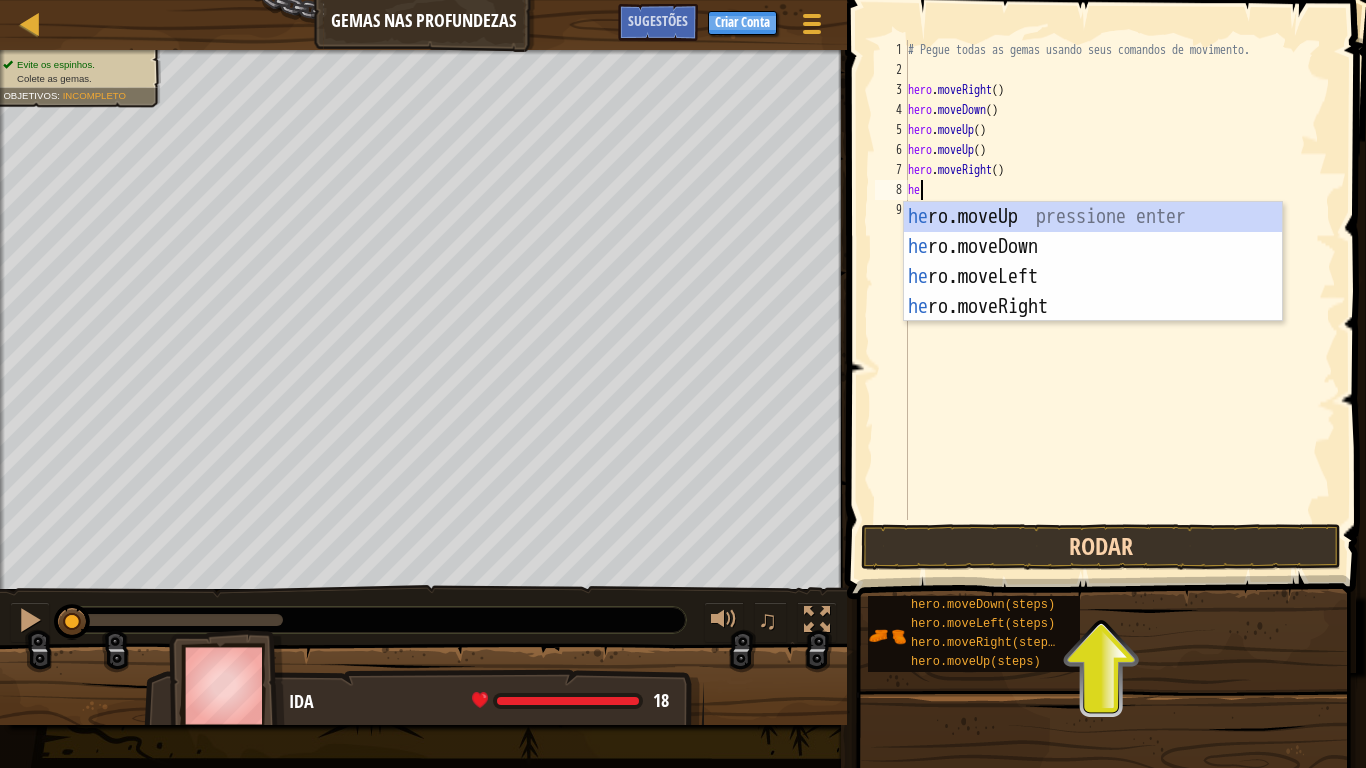 scroll, scrollTop: 9, scrollLeft: 1, axis: both 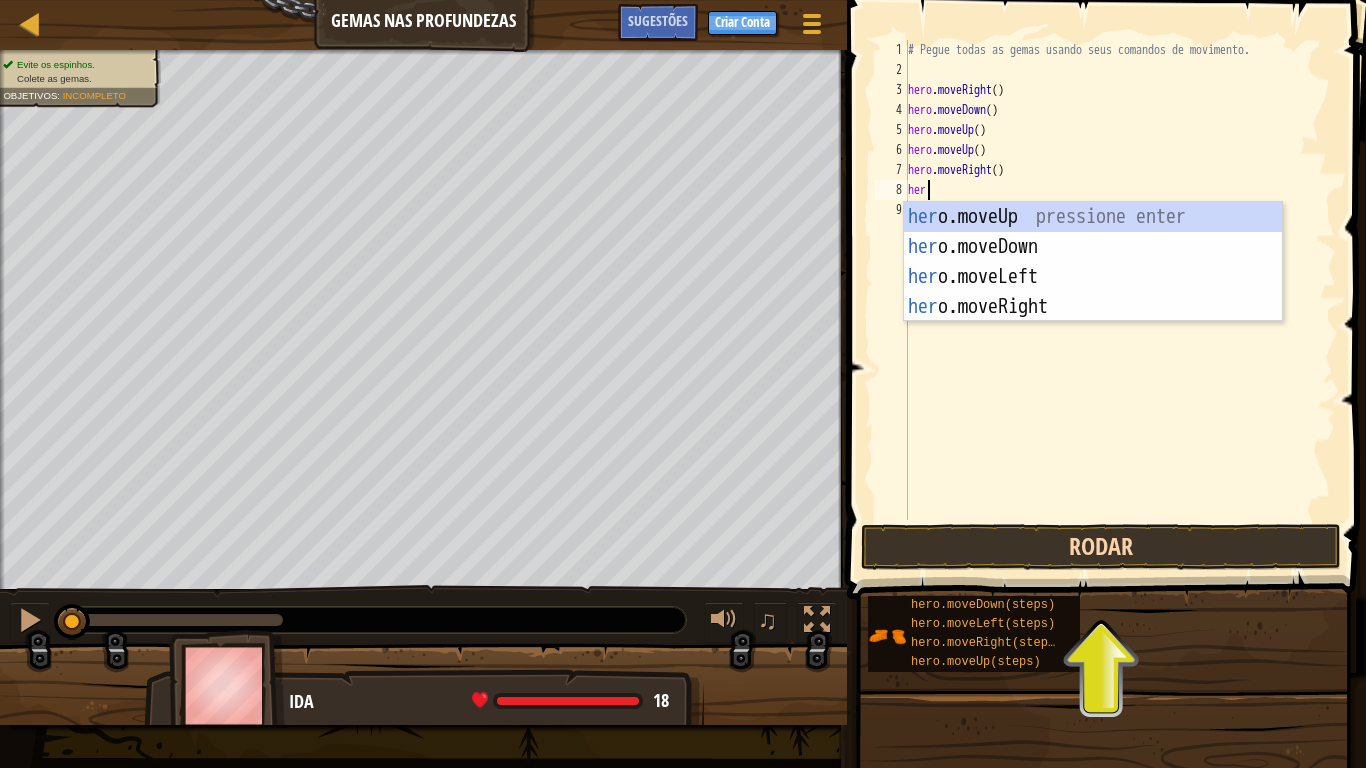 type on "hero" 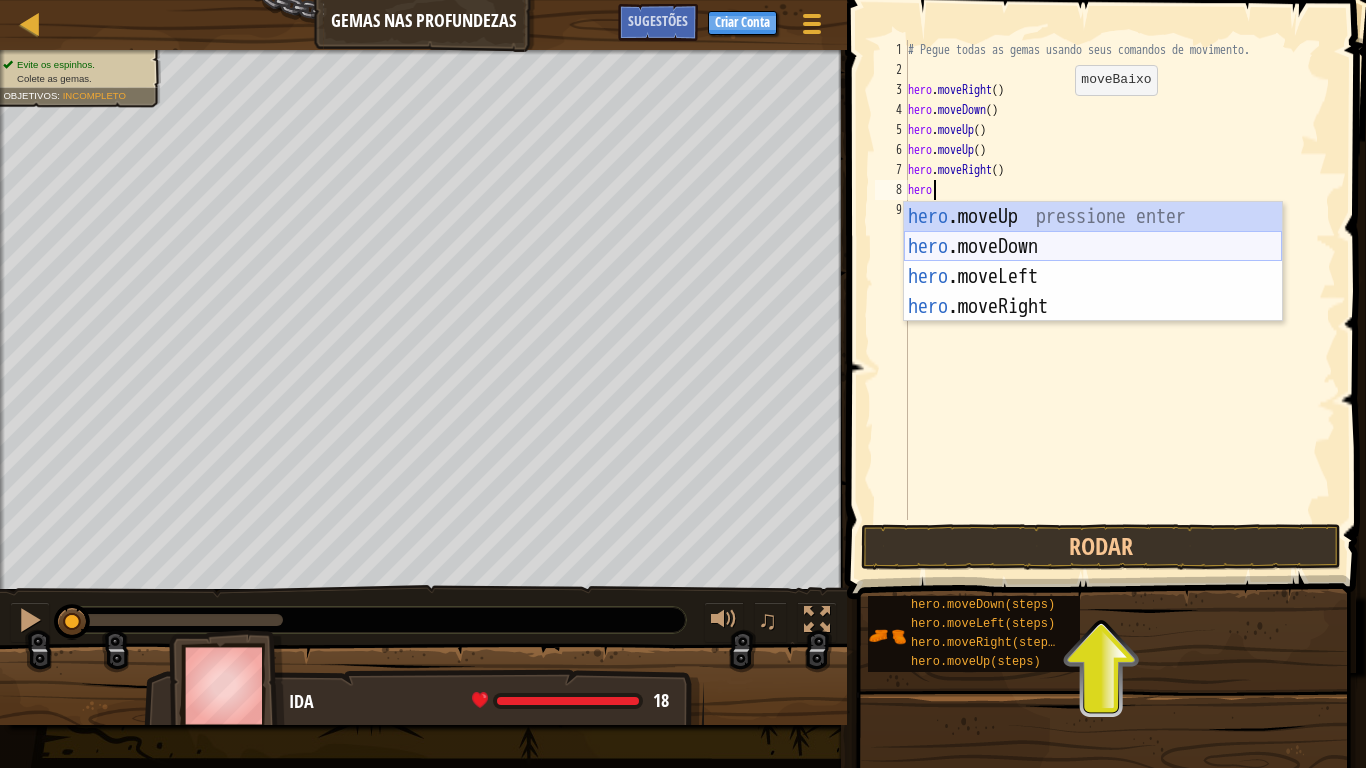 click on "hero .moveUp pressione enter hero .moveDown pressione enter hero .moveLeft pressione enter hero .moveRight pressione enter" at bounding box center [1093, 292] 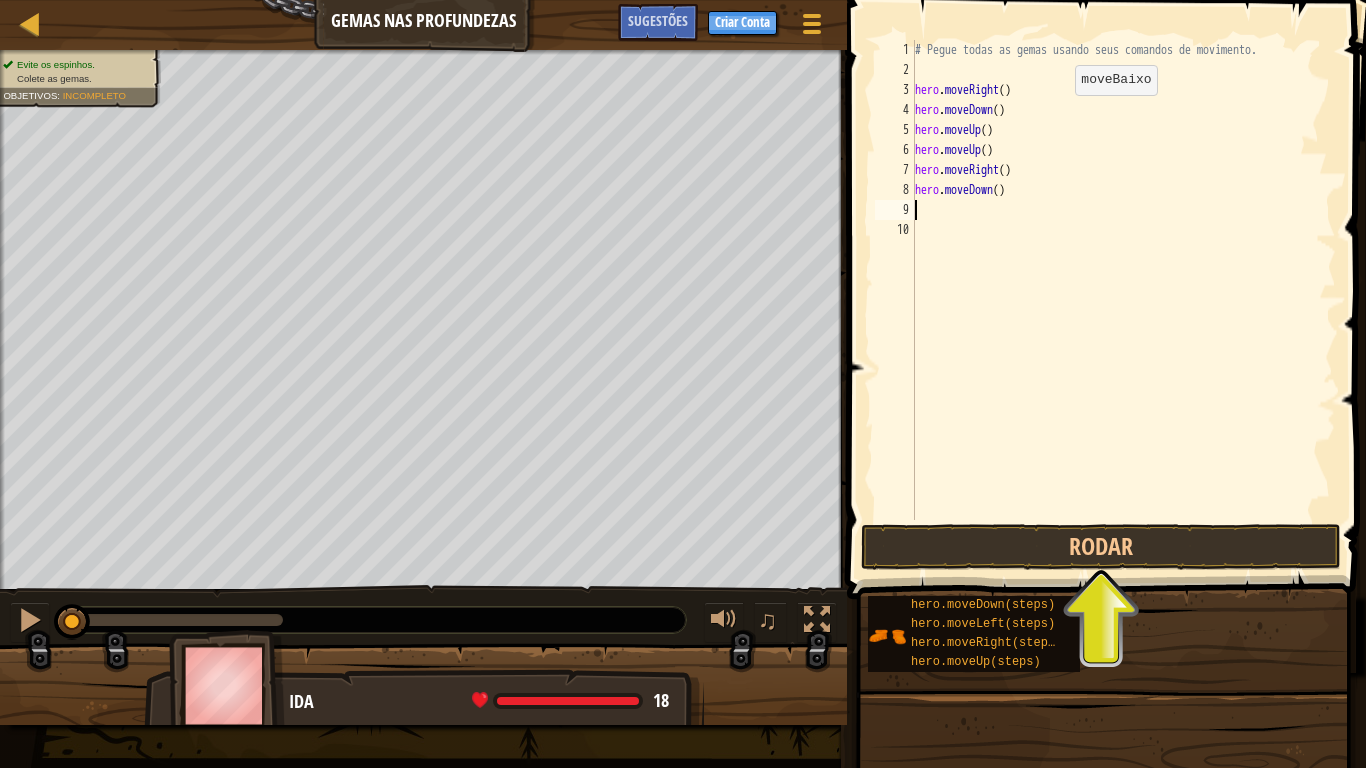 scroll, scrollTop: 9, scrollLeft: 0, axis: vertical 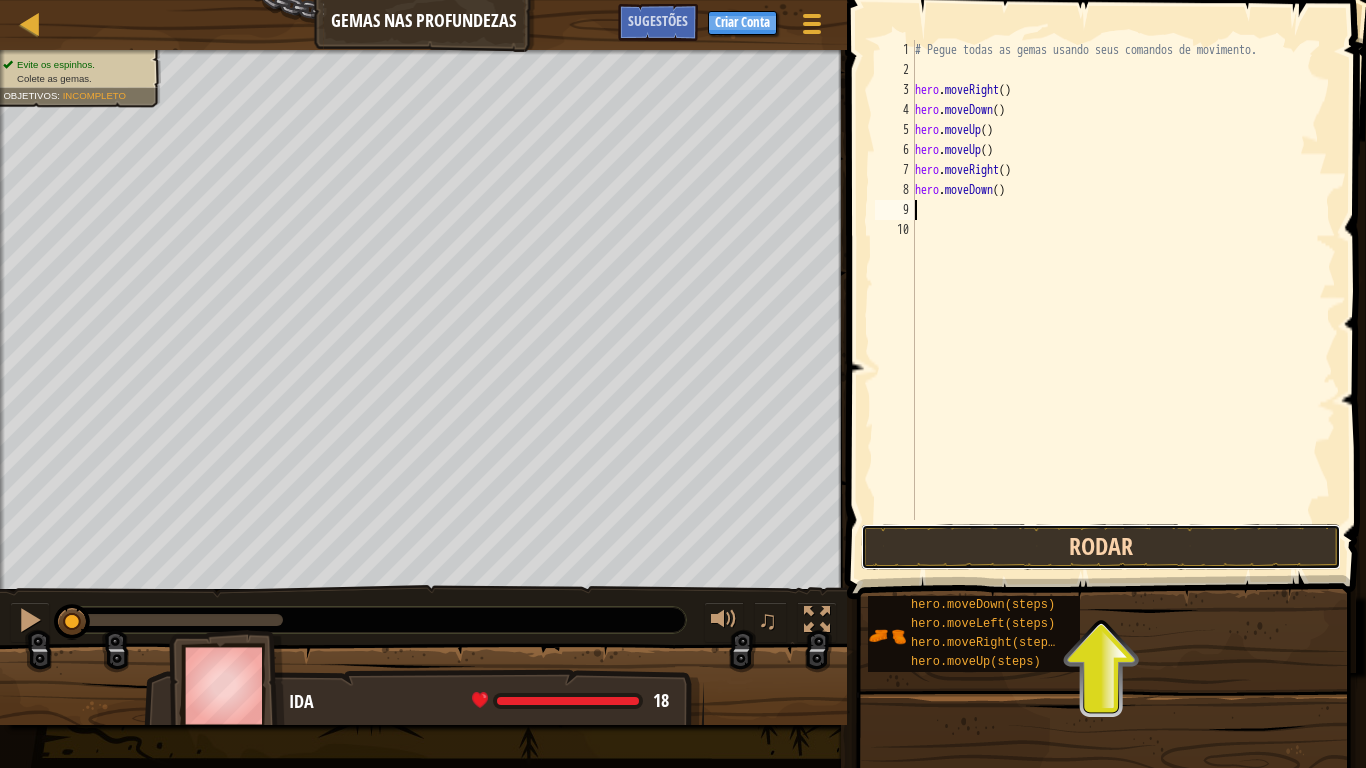 click on "Rodar" at bounding box center [1101, 547] 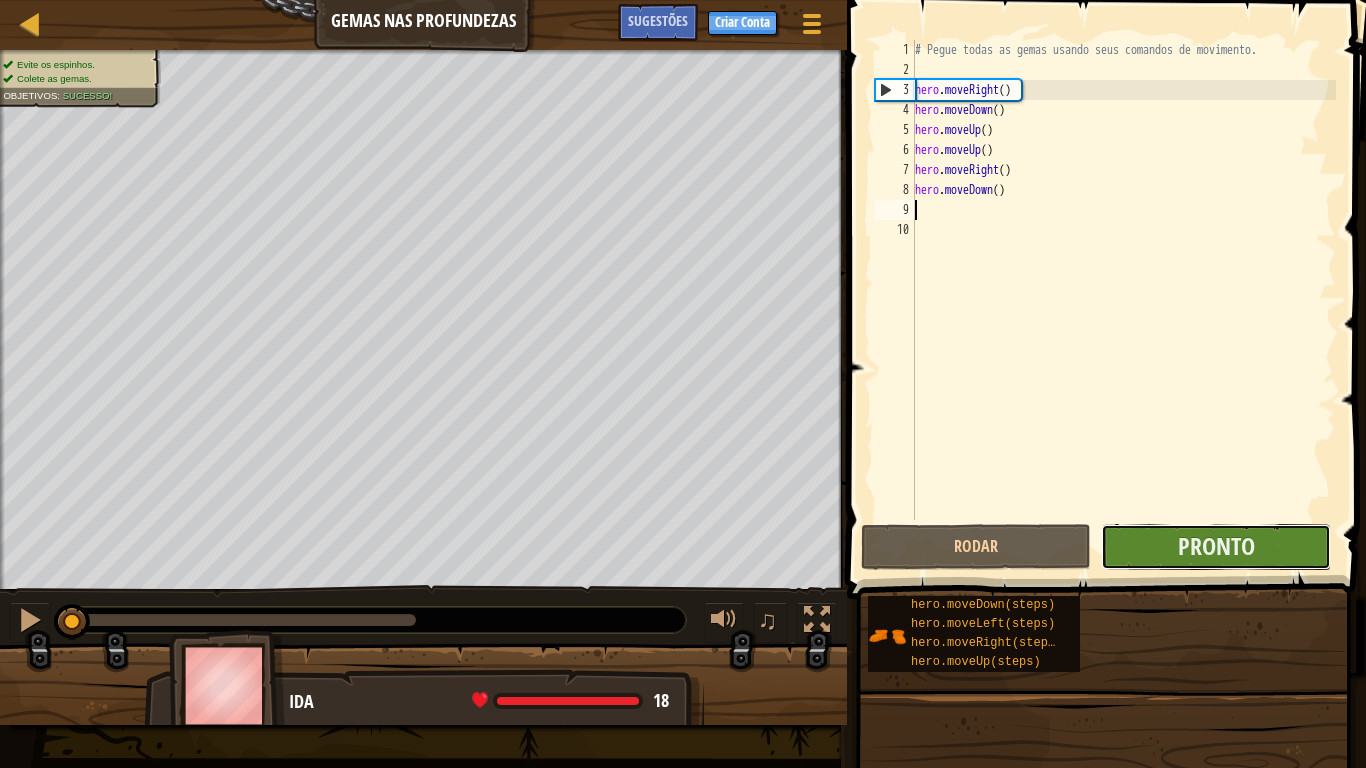 click on "Pronto" at bounding box center [1216, 547] 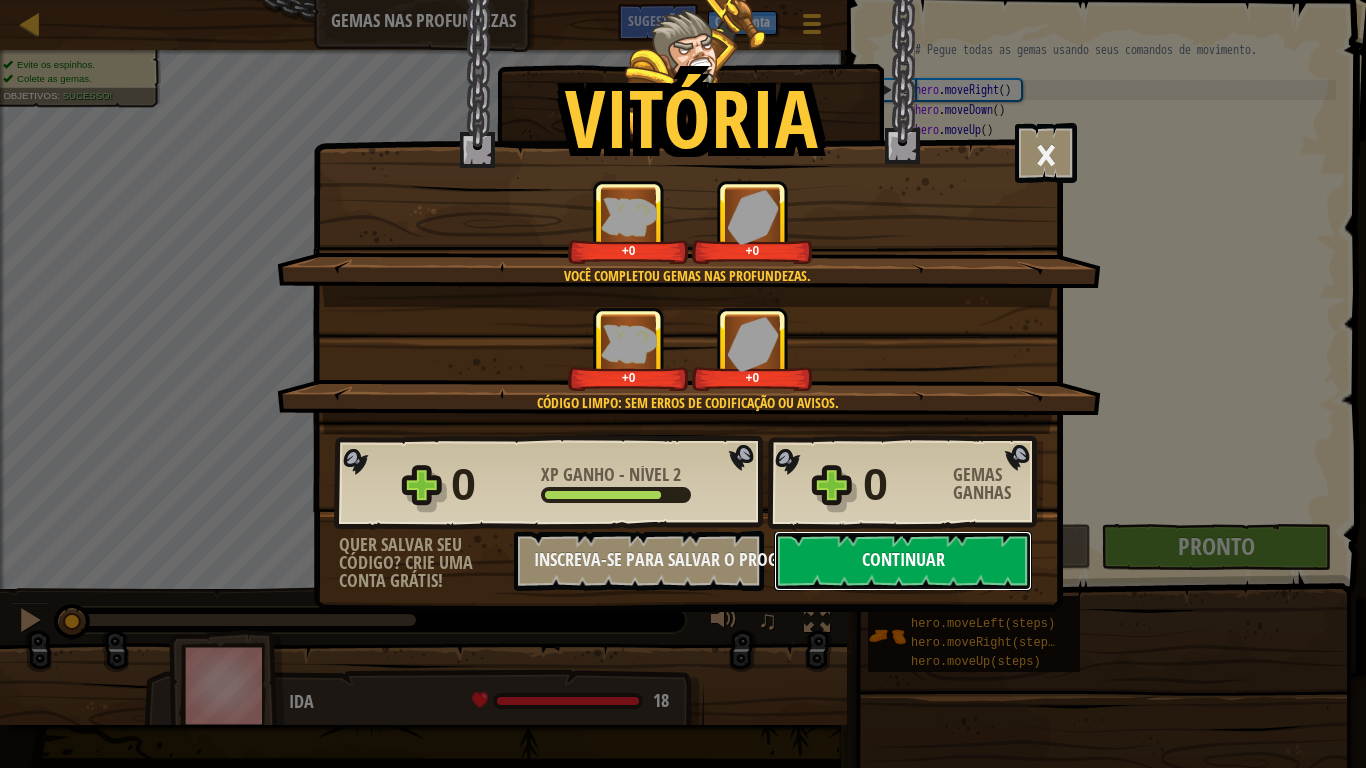 click on "Continuar" at bounding box center [903, 561] 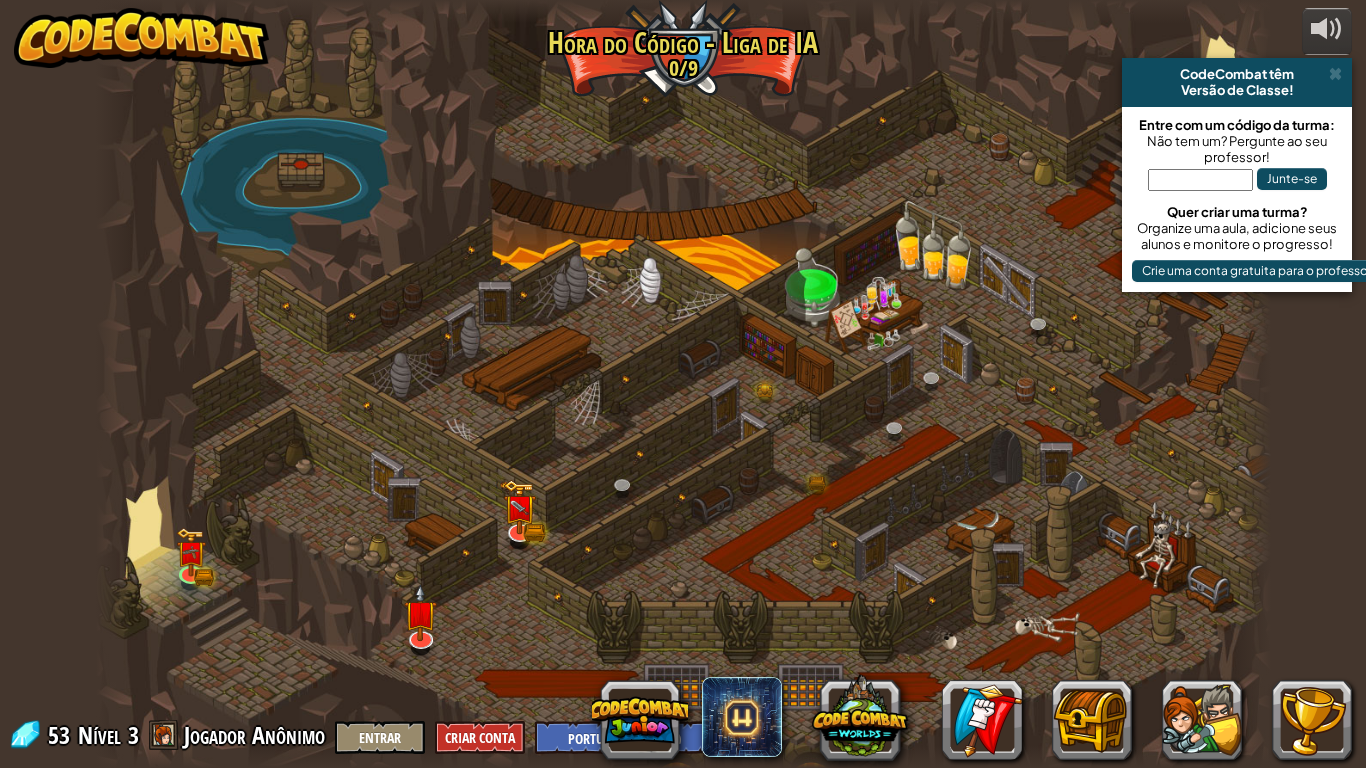 select on "pt-BR" 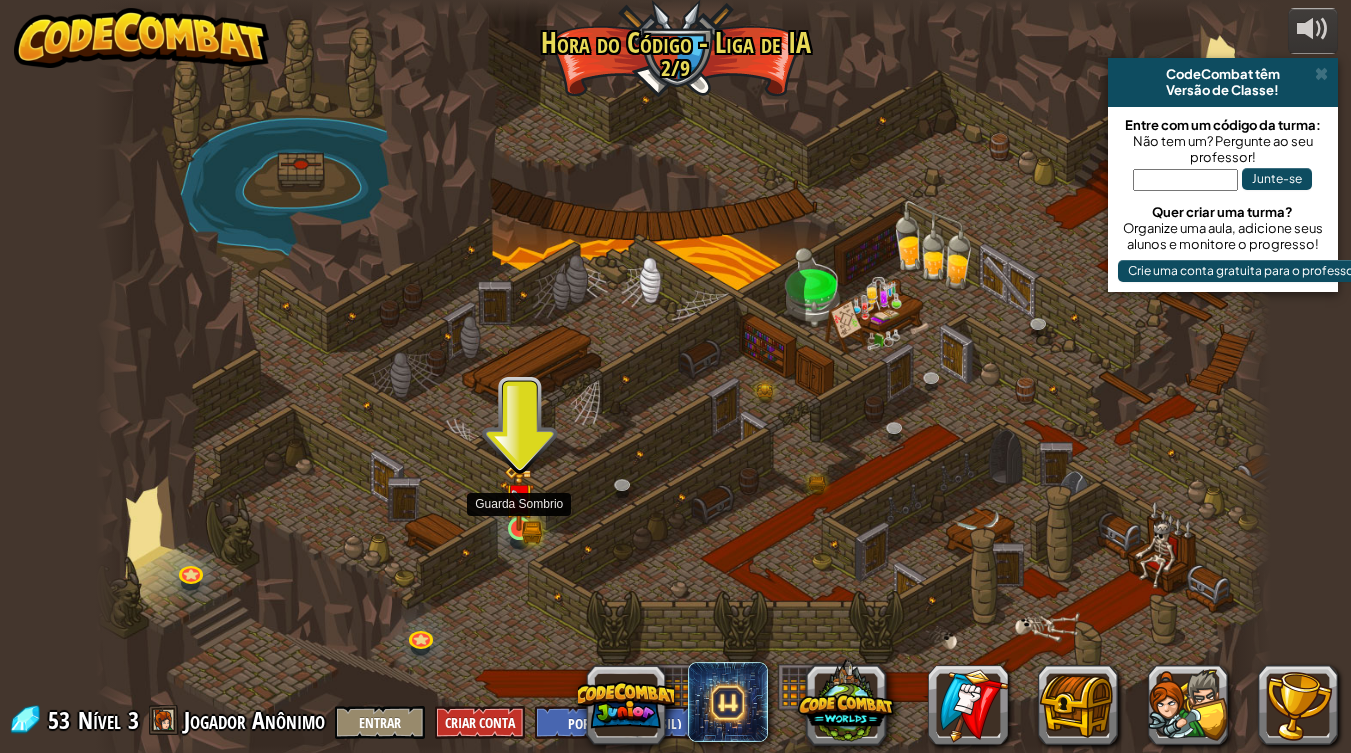 click at bounding box center (519, 497) 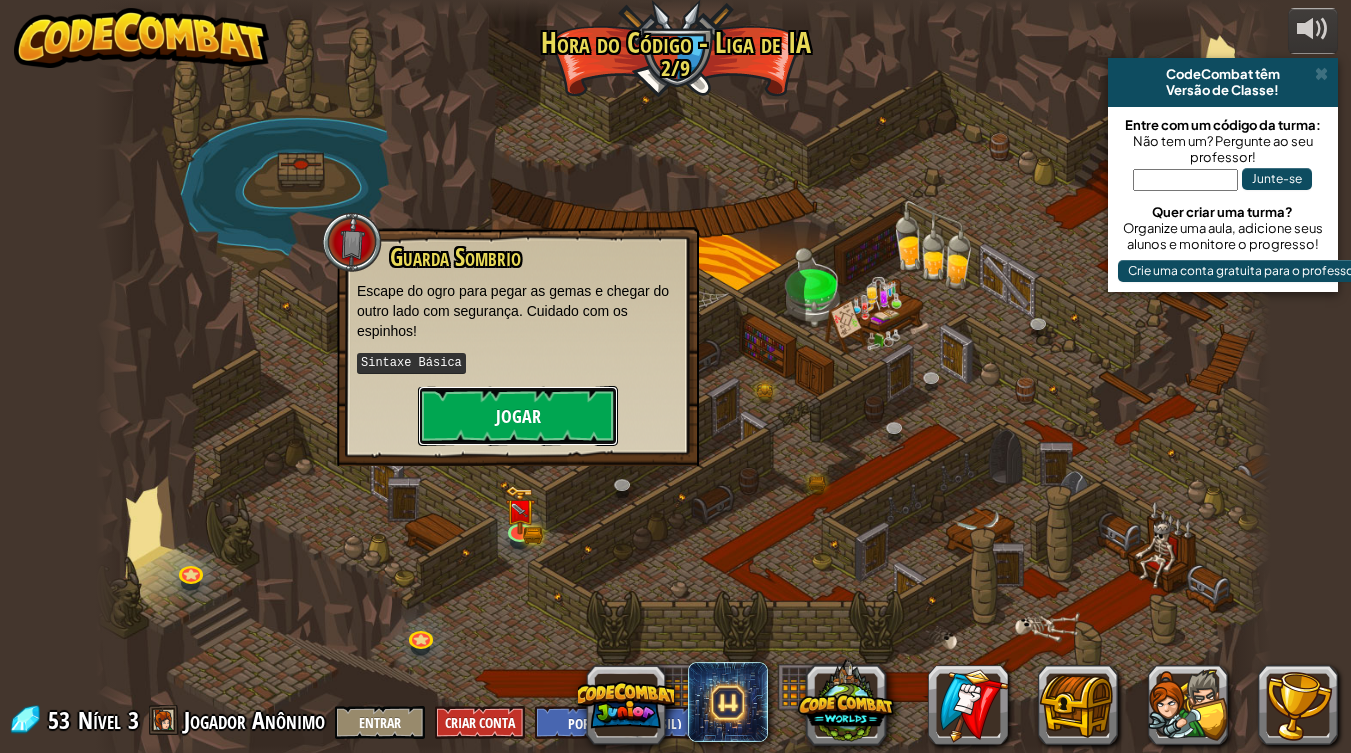 click on "Jogar" at bounding box center [518, 416] 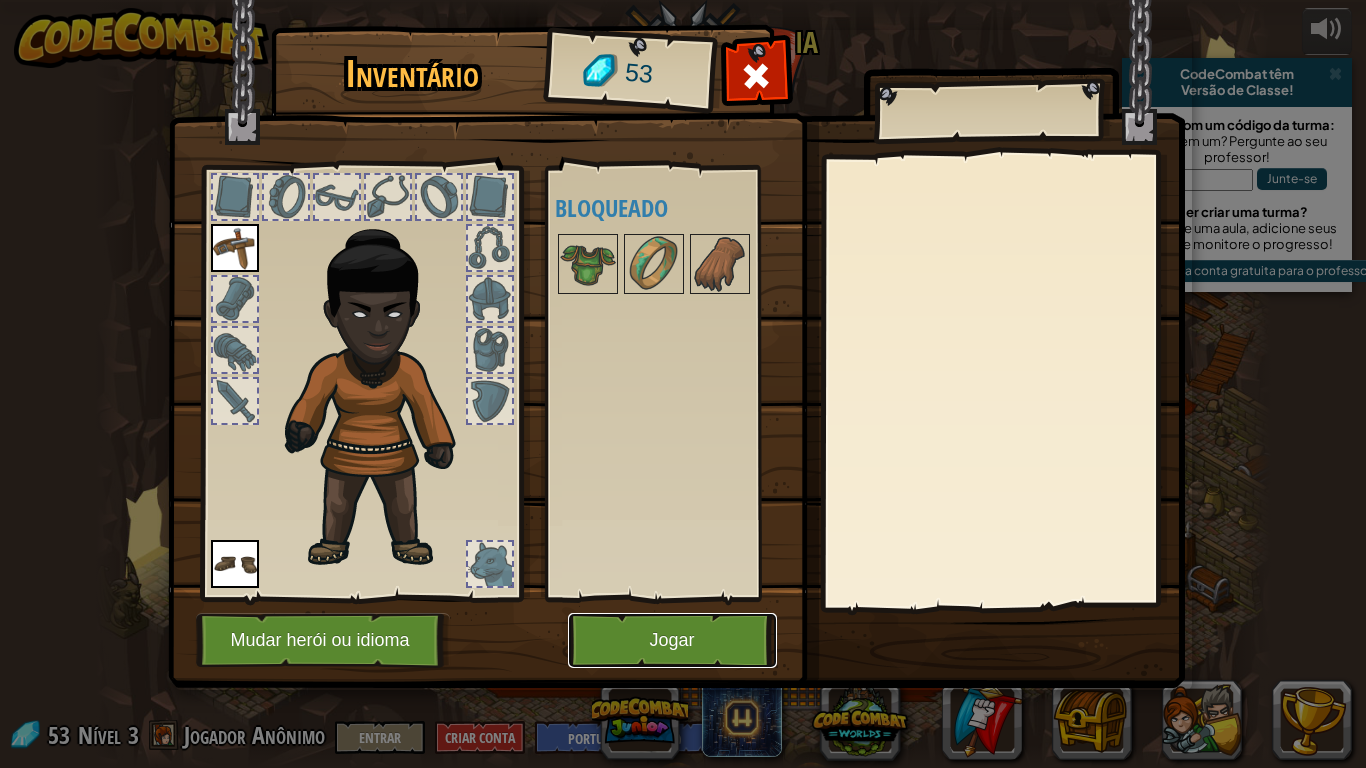 click on "Jogar" at bounding box center (672, 640) 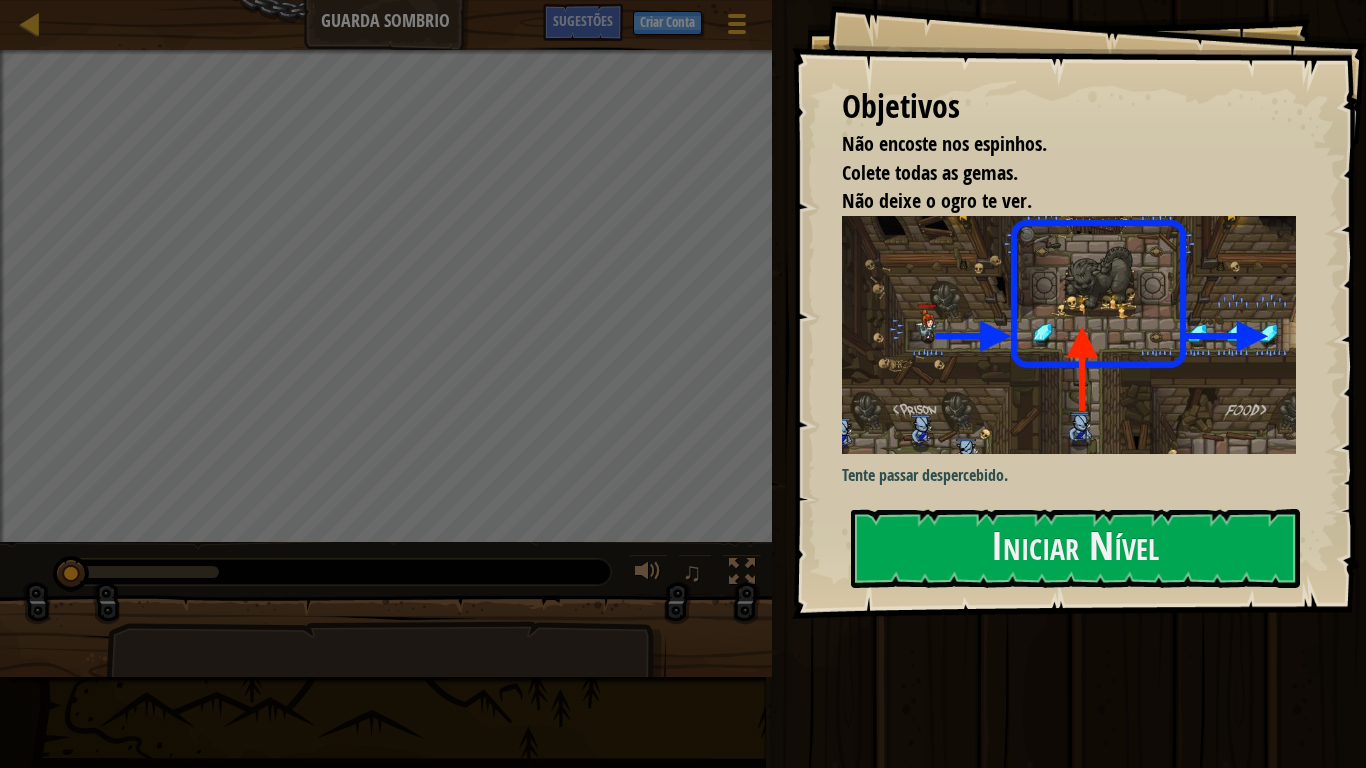 click on "Objetivos Não encoste nos espinhos. Colete todas as gemas. Não deixe o ogro te ver.
Tente passar despercebido.
Iniciar Nível Erro ao carregar do servidor Você precisa de uma assinatura para jogar este nível. Assinar Você precisará participar de um curso para jogar este nível. Voltar aos meus cursos Peça ao seu professor para atribuir uma licença a você para que você possa continuar a jogar CodeCombat! Voltar aos meus cursos This level is locked. Voltar aos meus cursos" at bounding box center [1079, 309] 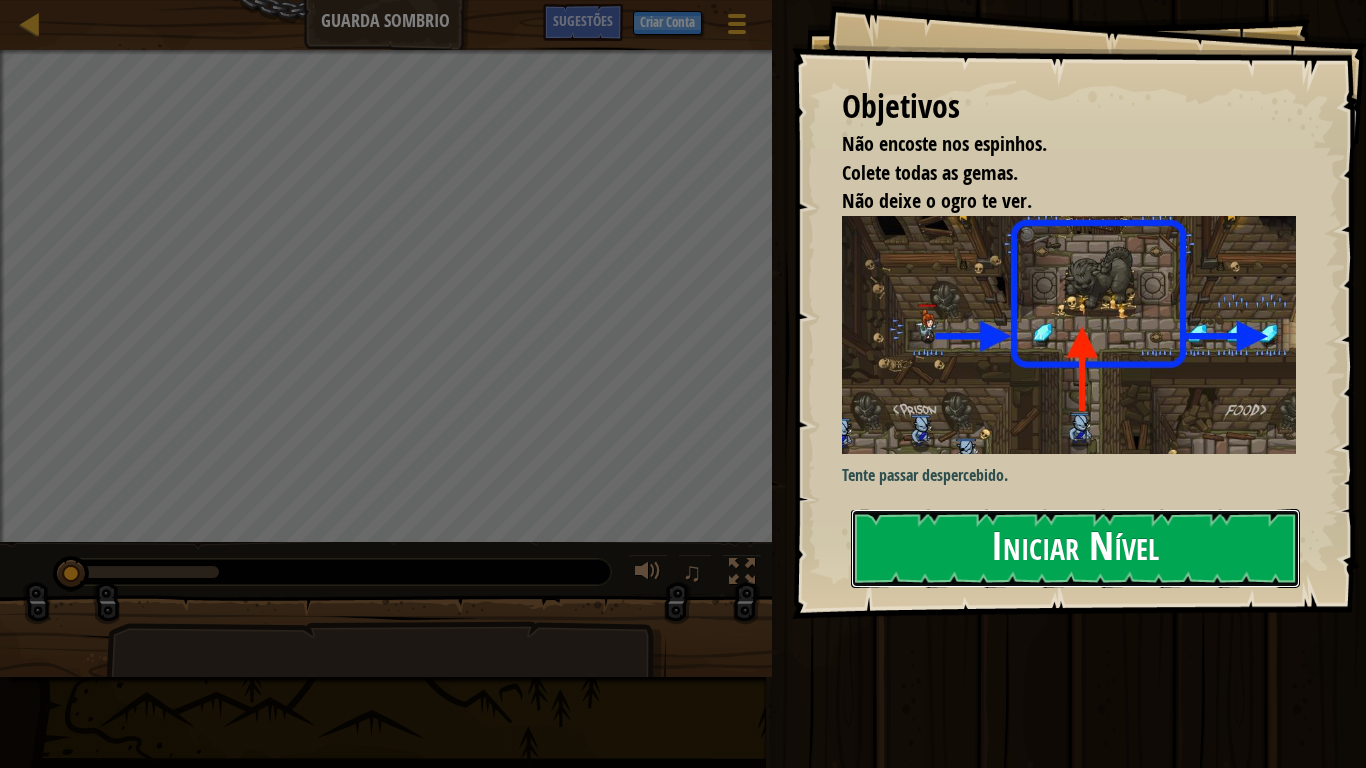 click on "Iniciar Nível" at bounding box center [1075, 548] 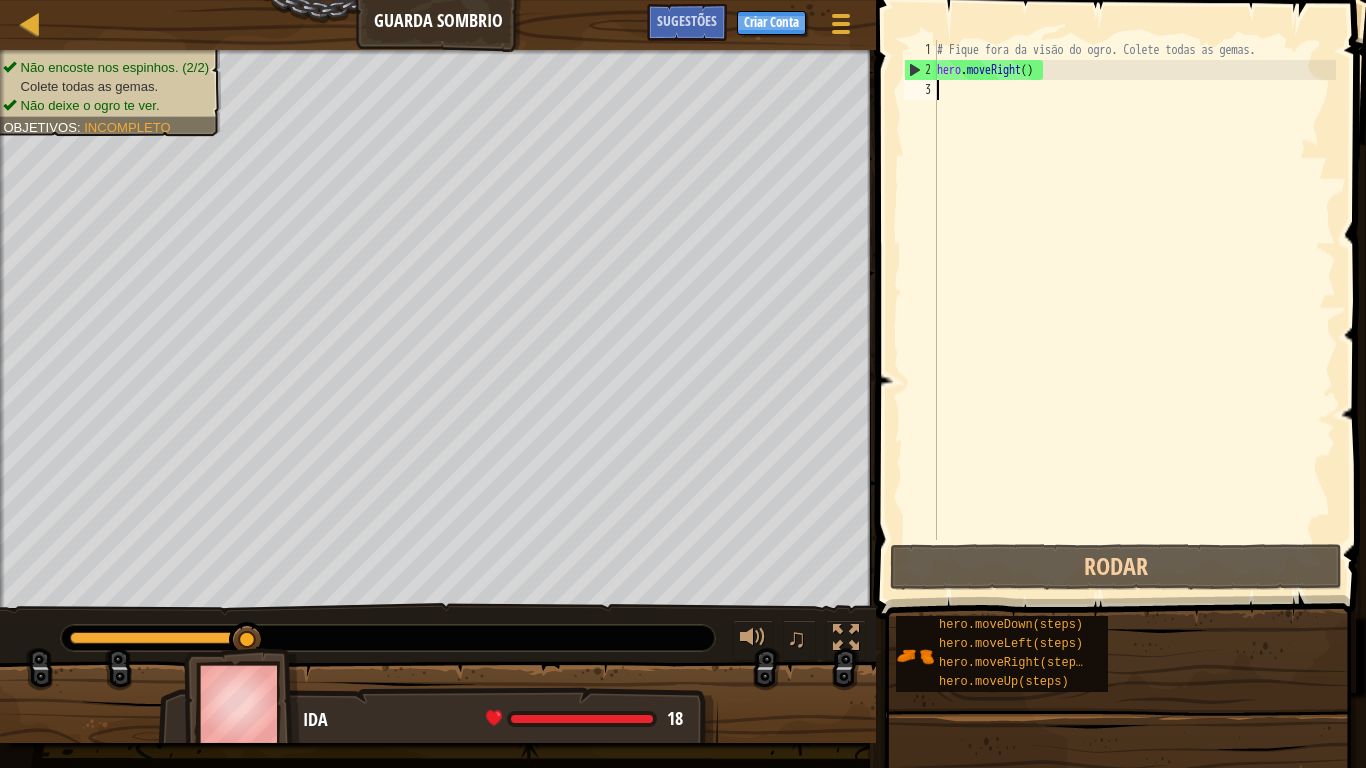 scroll, scrollTop: 9, scrollLeft: 0, axis: vertical 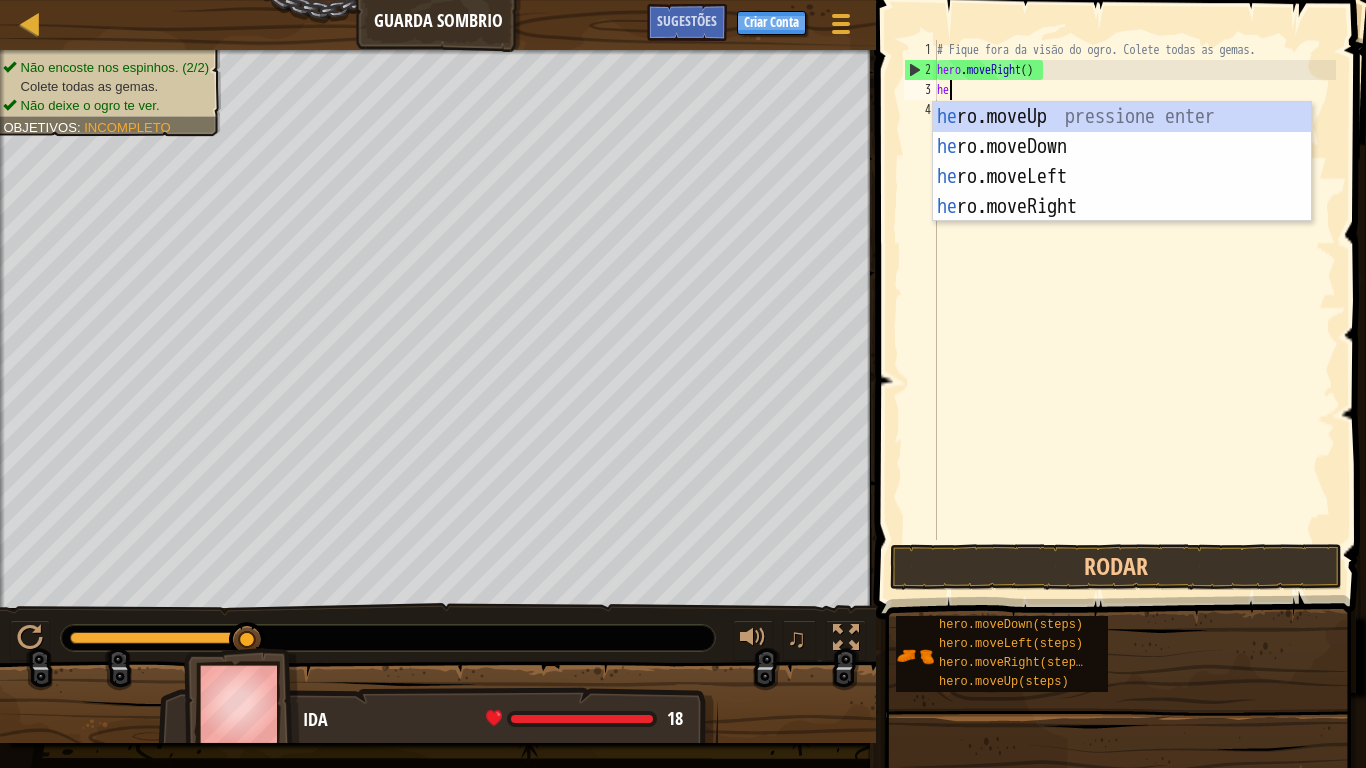 type on "her" 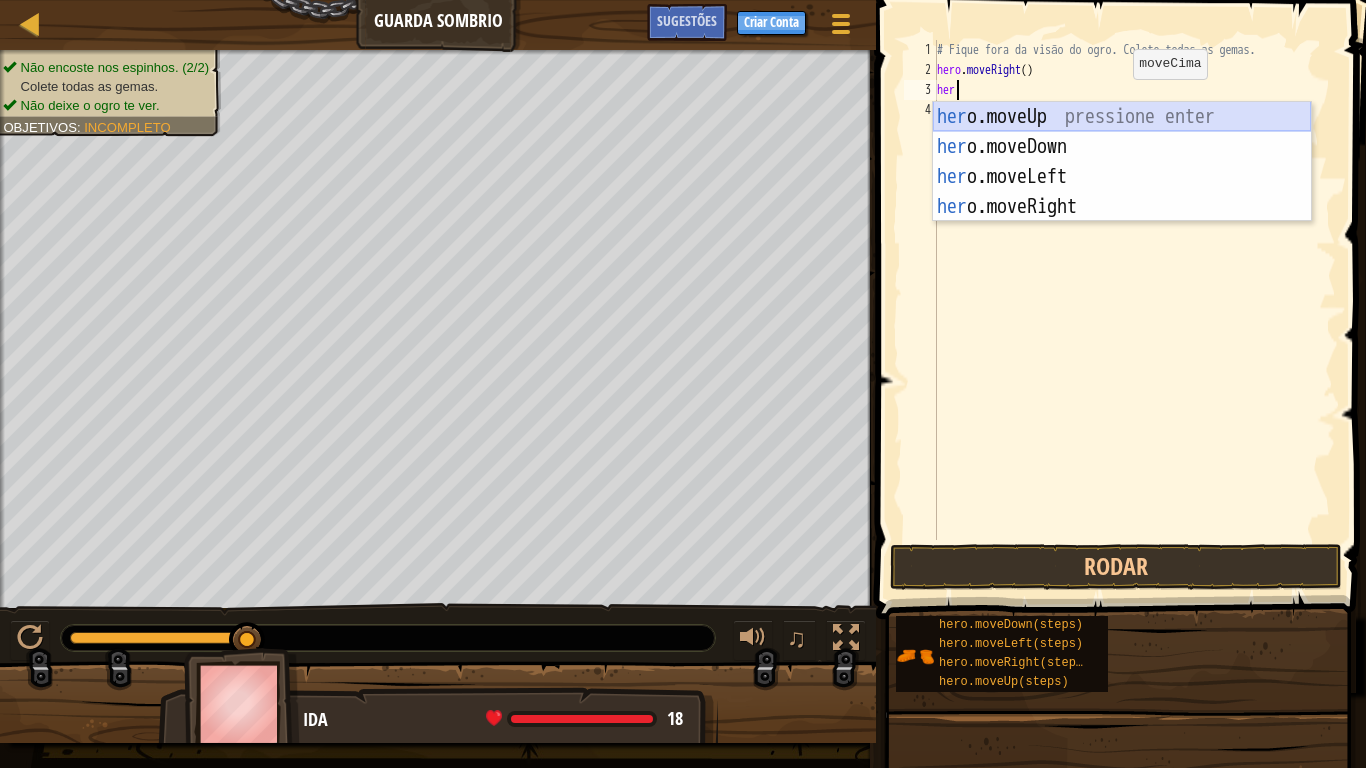 click on "her o.moveUp pressione enter her o.moveDown pressione enter her o.moveLeft pressione enter her o.moveRight pressione enter" at bounding box center [1122, 192] 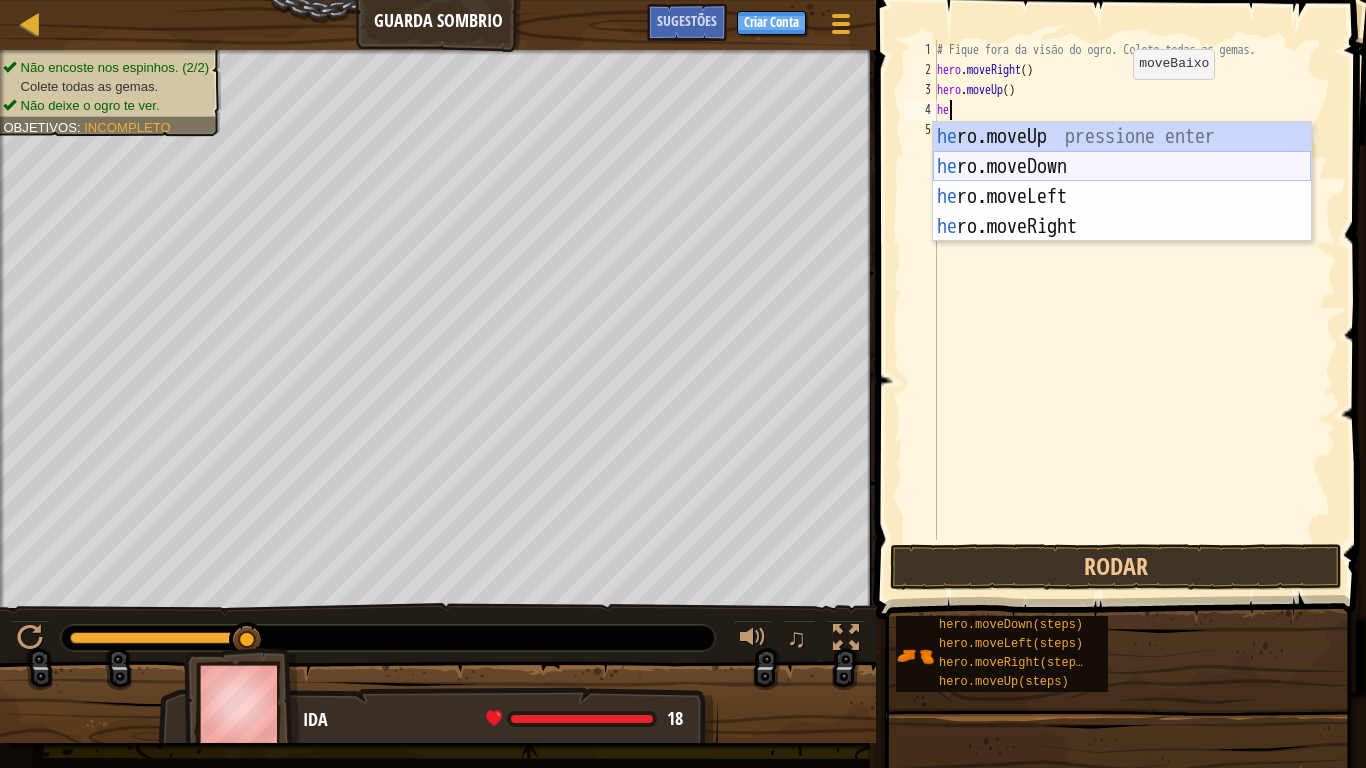scroll, scrollTop: 9, scrollLeft: 1, axis: both 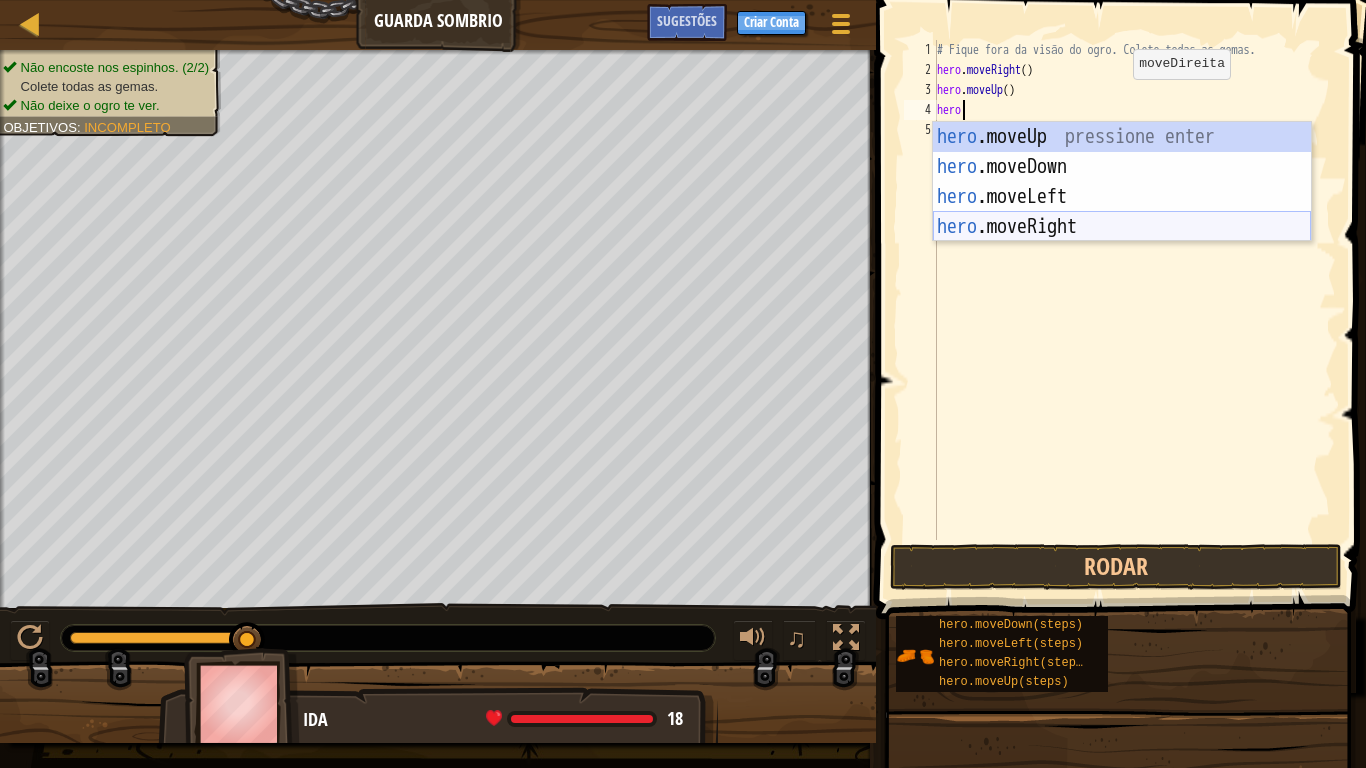click on "hero .moveUp pressione enter hero .moveDown pressione enter hero .moveLeft pressione enter hero .moveRight pressione enter" at bounding box center (1122, 212) 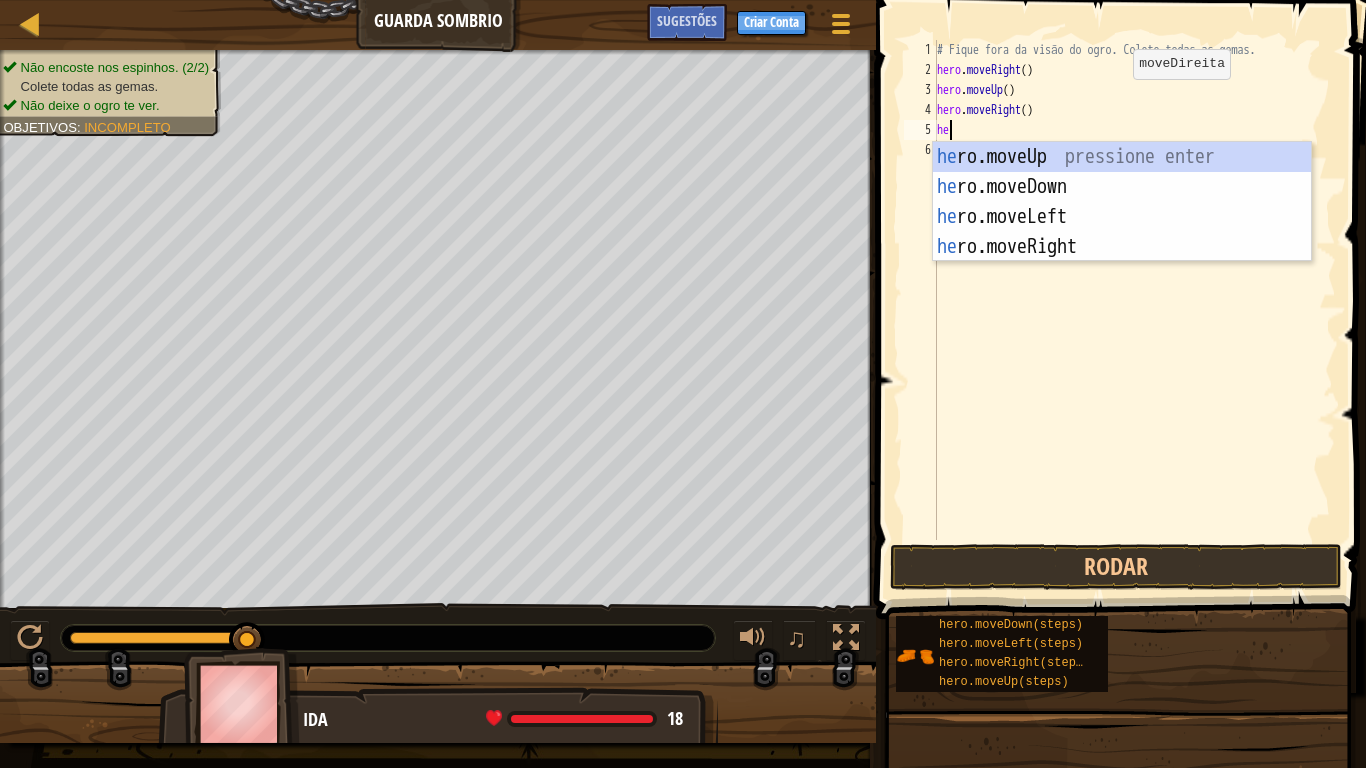 scroll, scrollTop: 9, scrollLeft: 1, axis: both 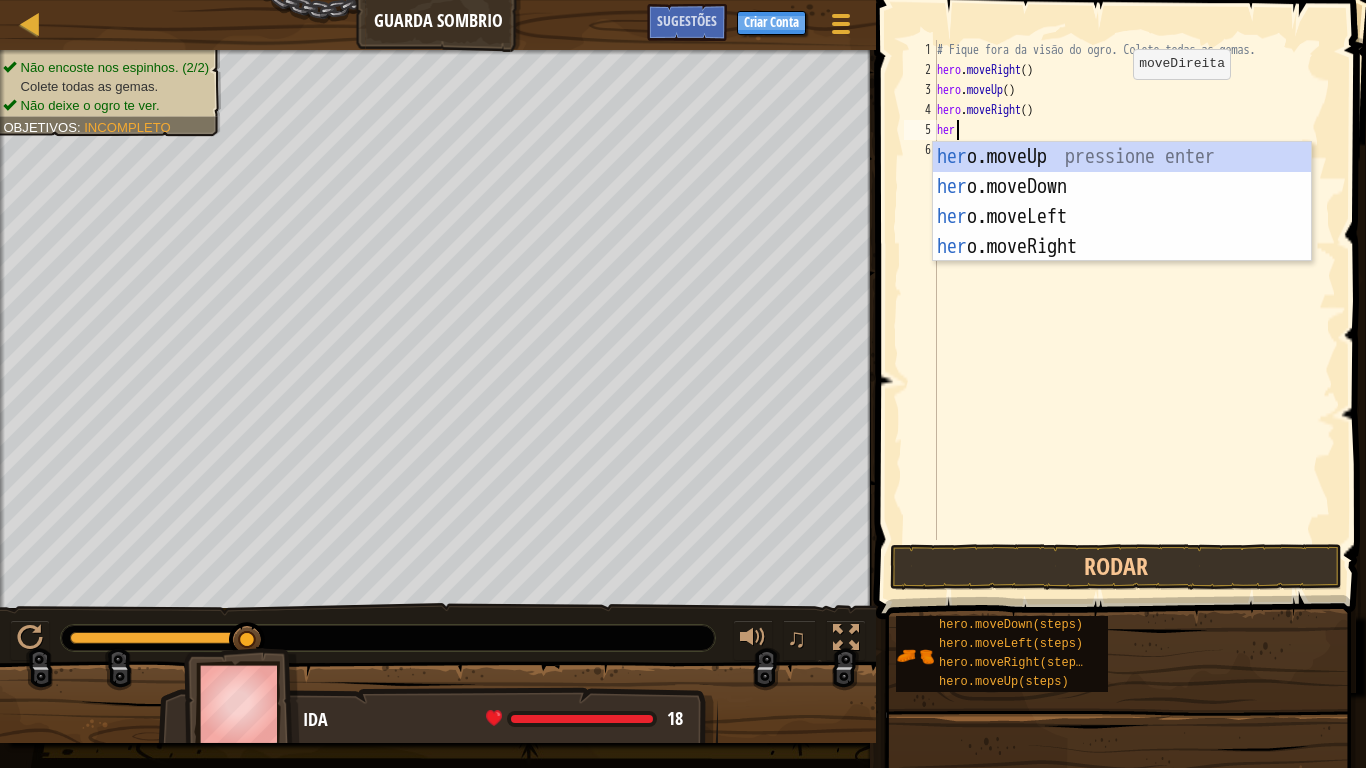 type on "hero" 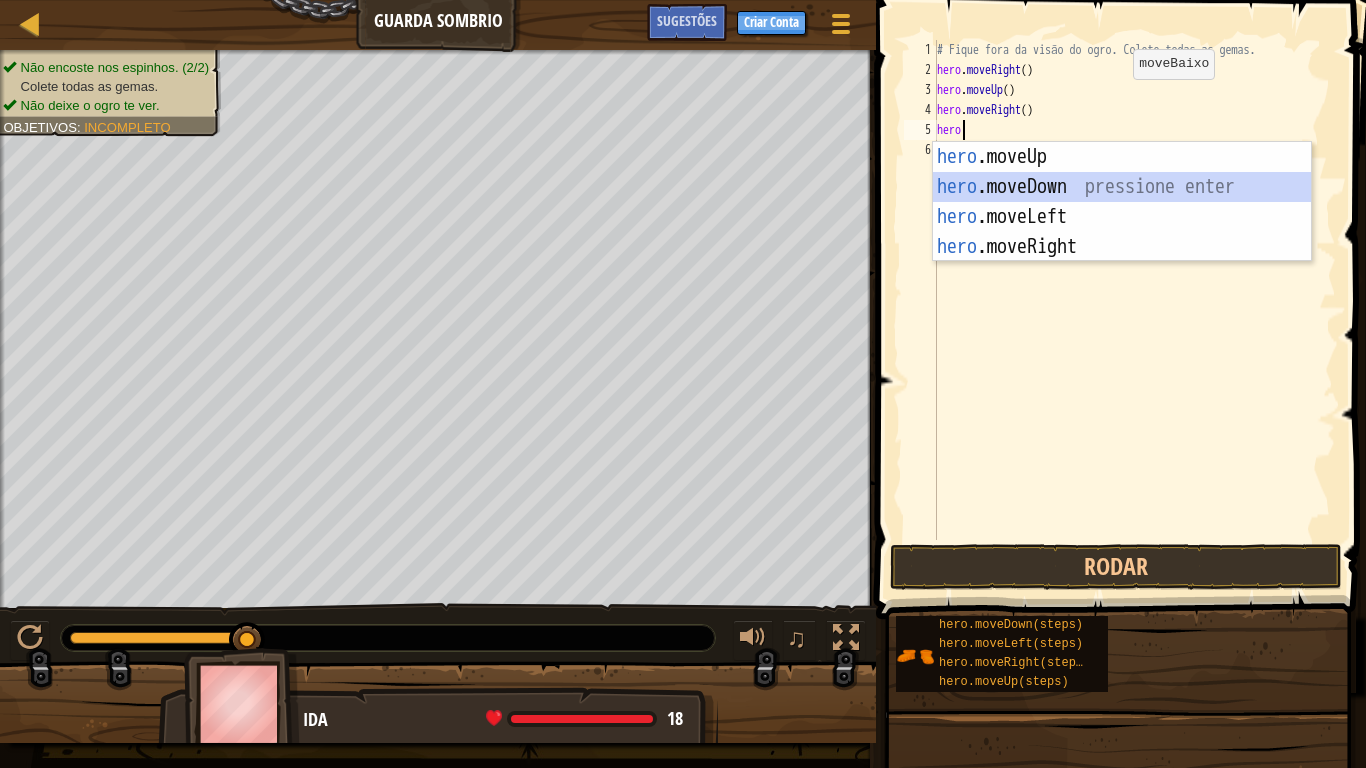 click on "hero .moveUp pressione enter hero .moveDown pressione enter hero .moveLeft pressione enter hero .moveRight pressione enter" at bounding box center (1122, 232) 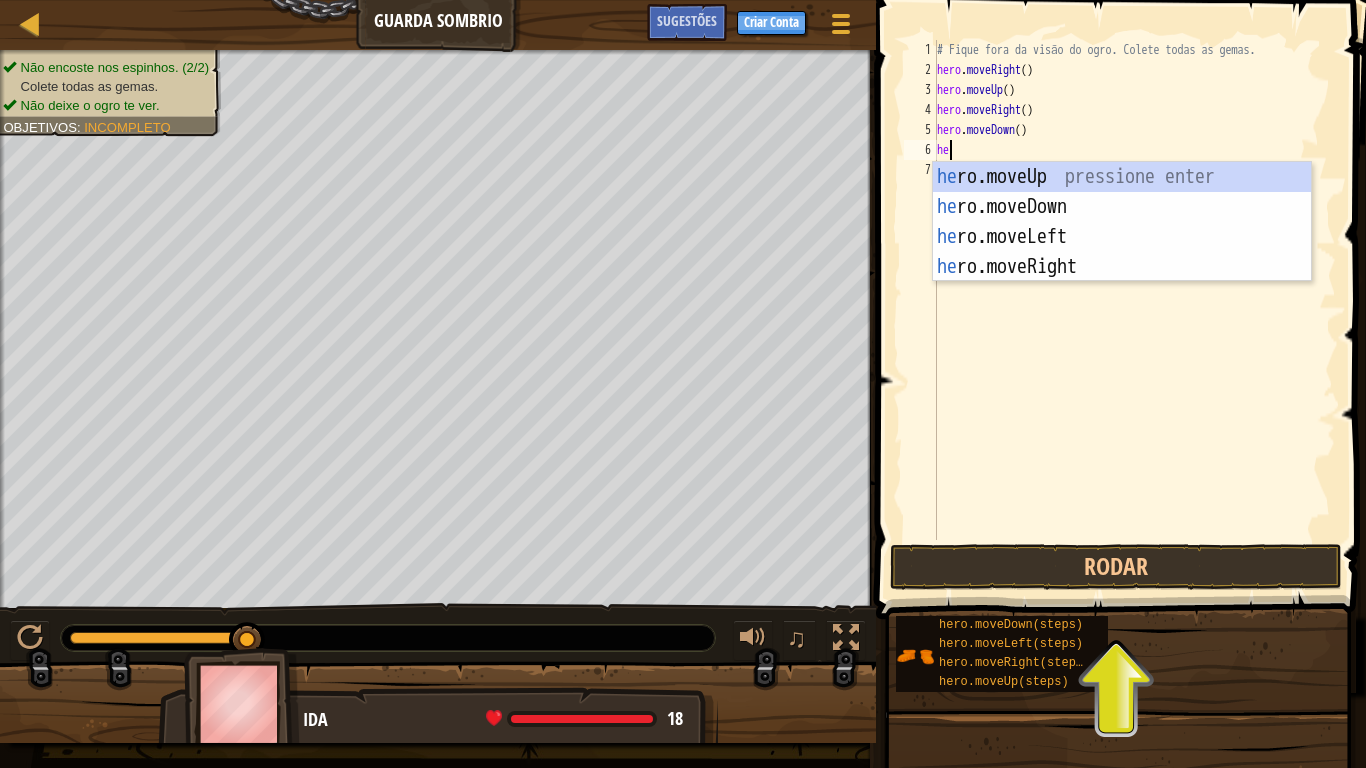 scroll, scrollTop: 9, scrollLeft: 1, axis: both 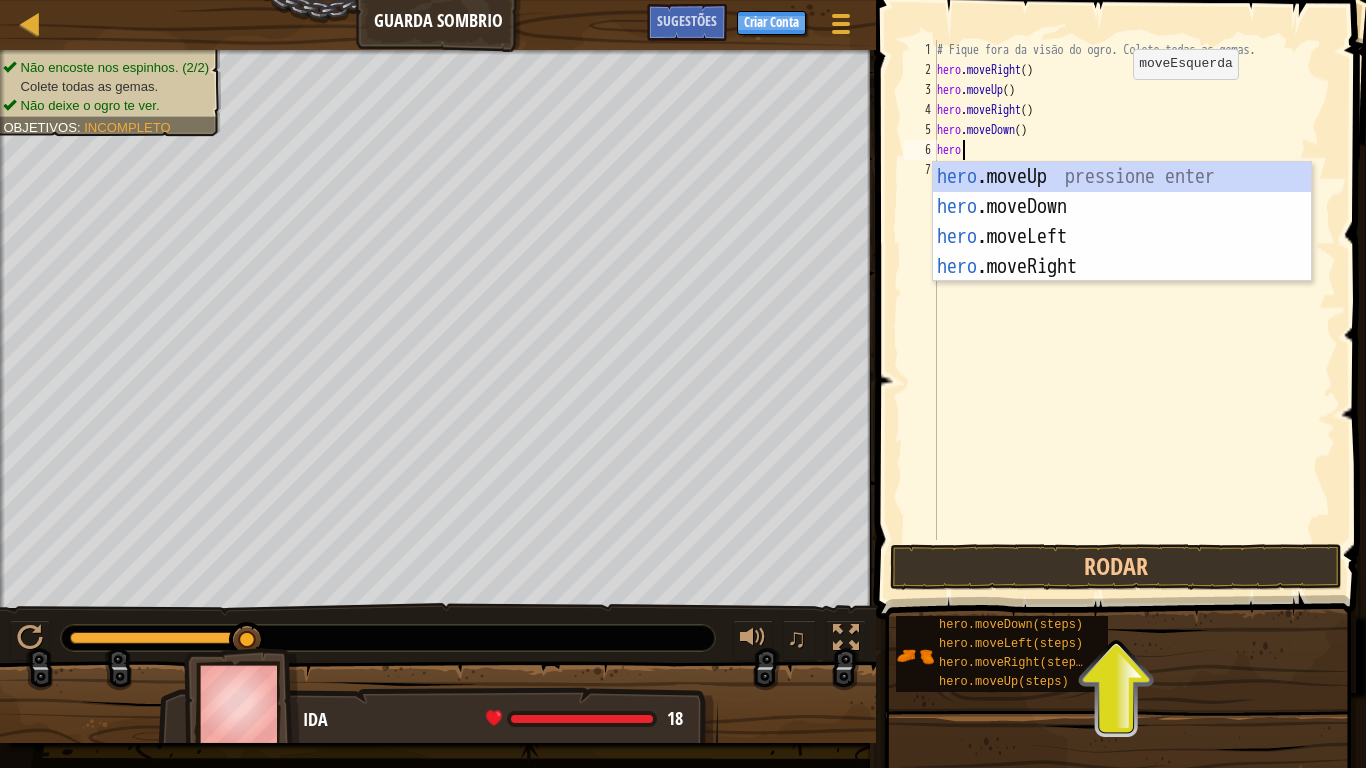 type on "hero" 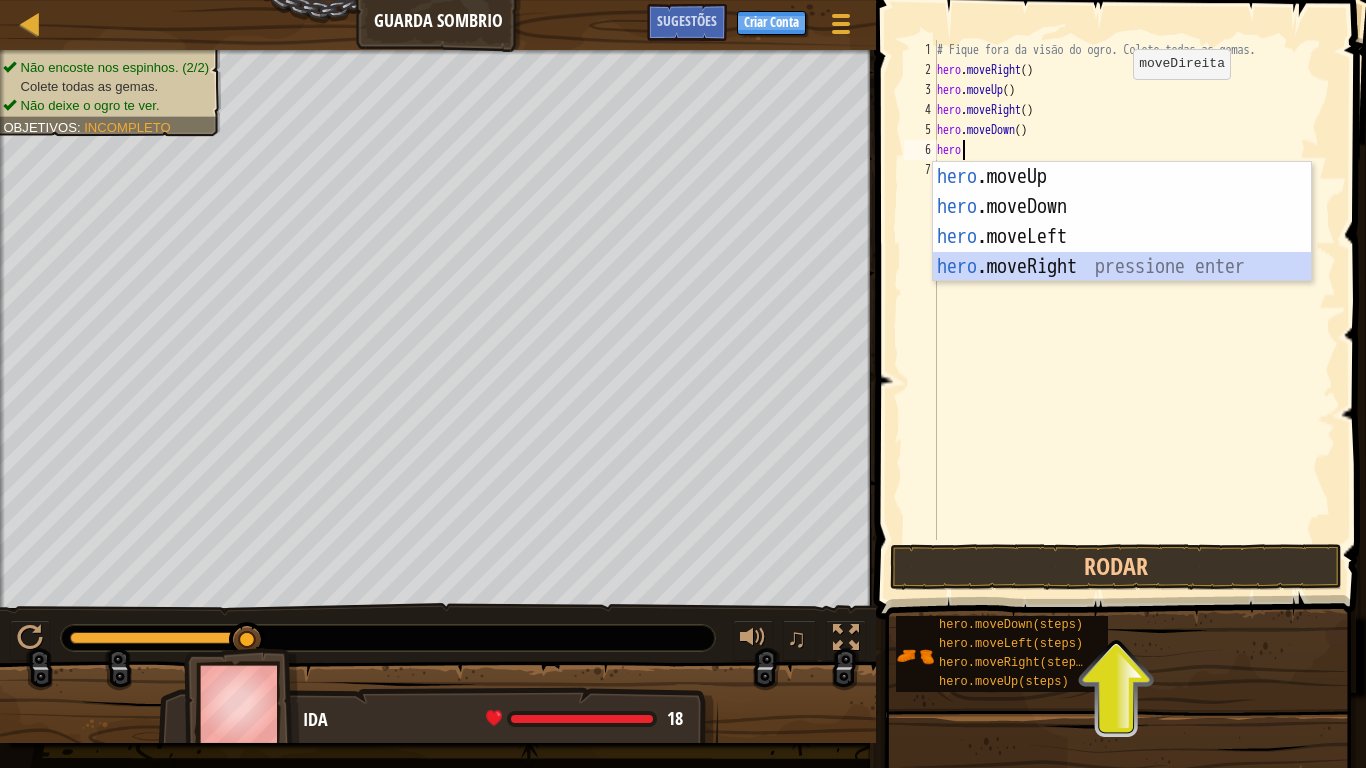 click on "hero .moveUp pressione enter hero .moveDown pressione enter hero .moveLeft pressione enter hero .moveRight pressione enter" at bounding box center (1122, 252) 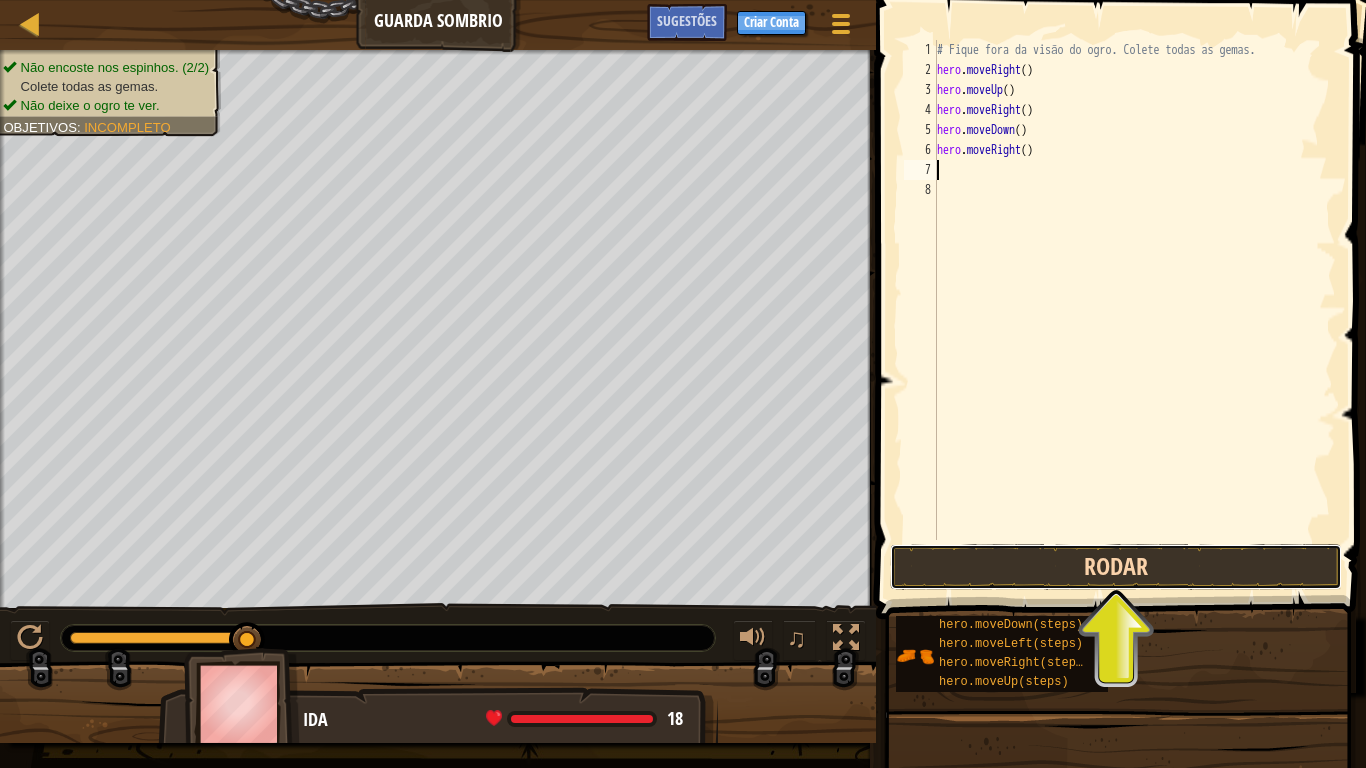 click on "Rodar" at bounding box center [1116, 567] 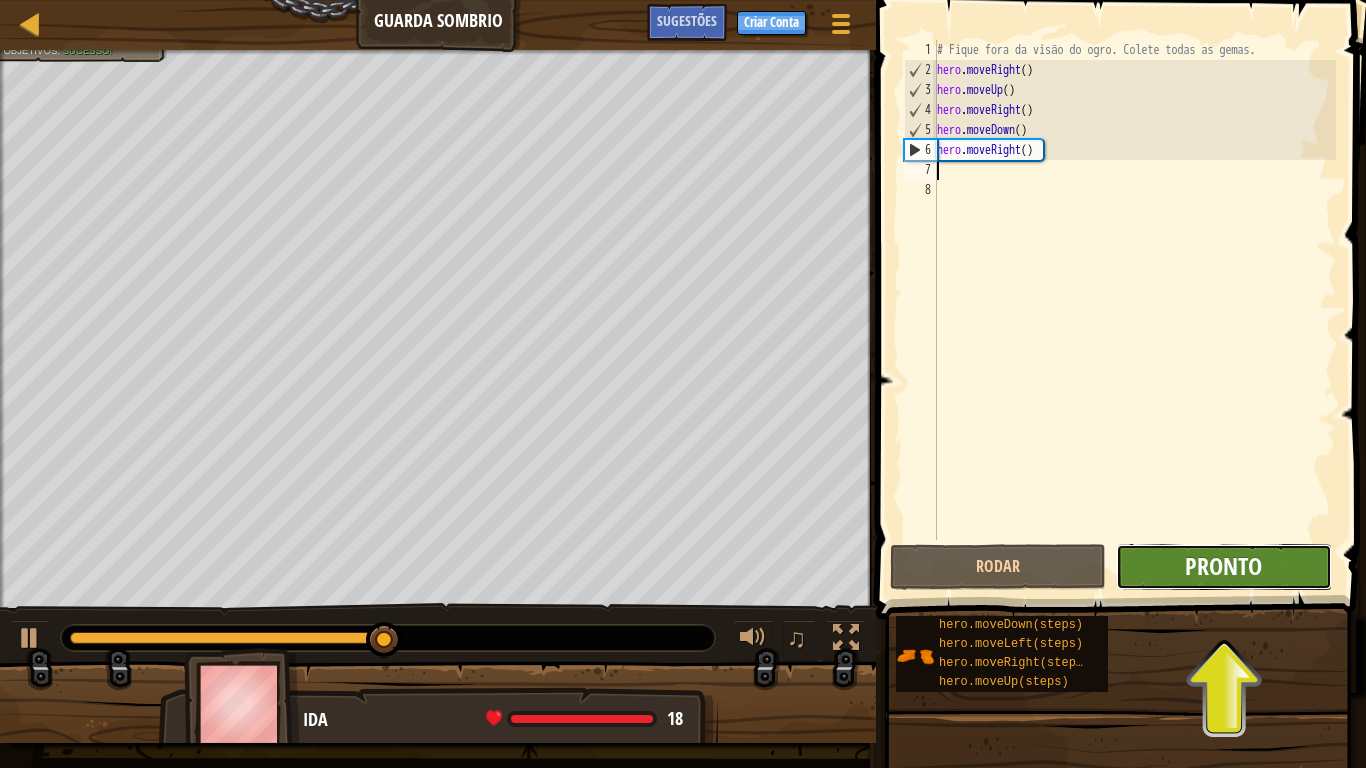 click on "Pronto" at bounding box center (1223, 566) 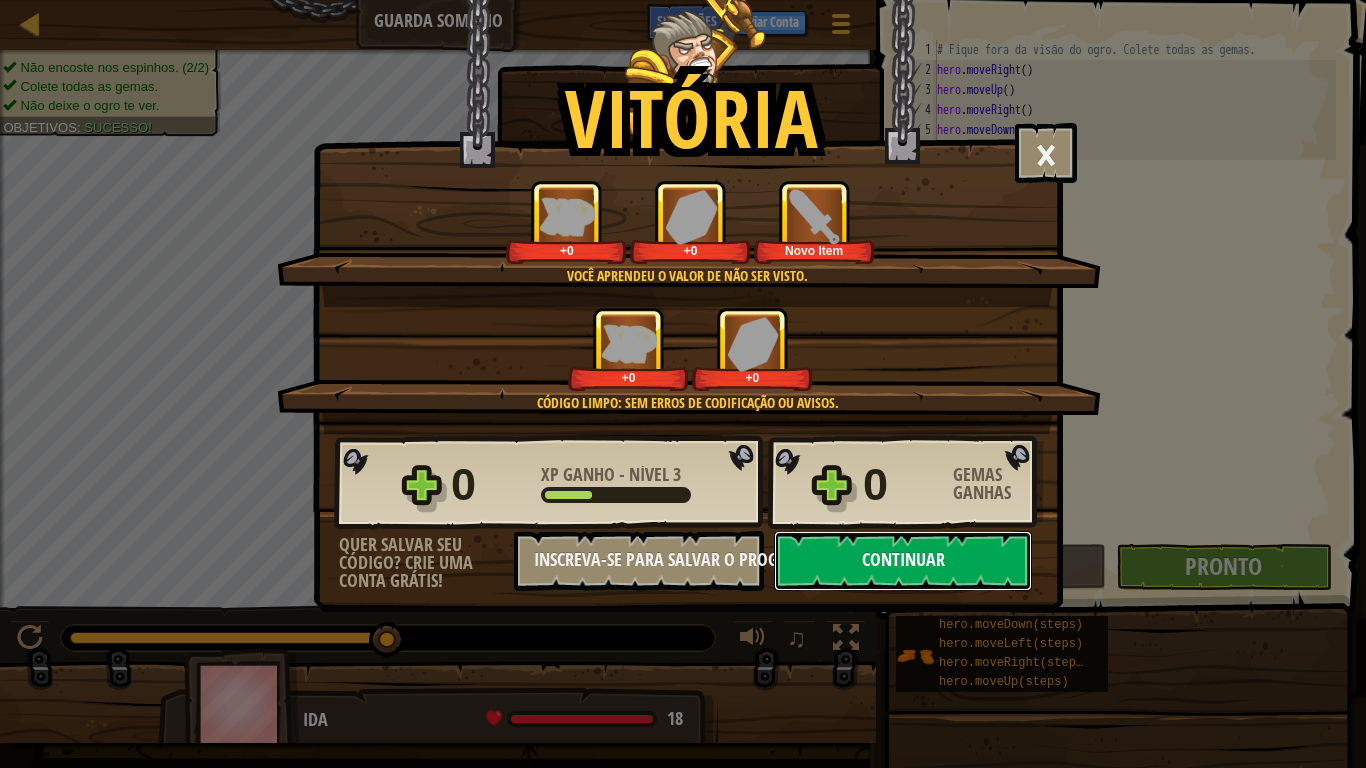 click on "Continuar" at bounding box center (903, 561) 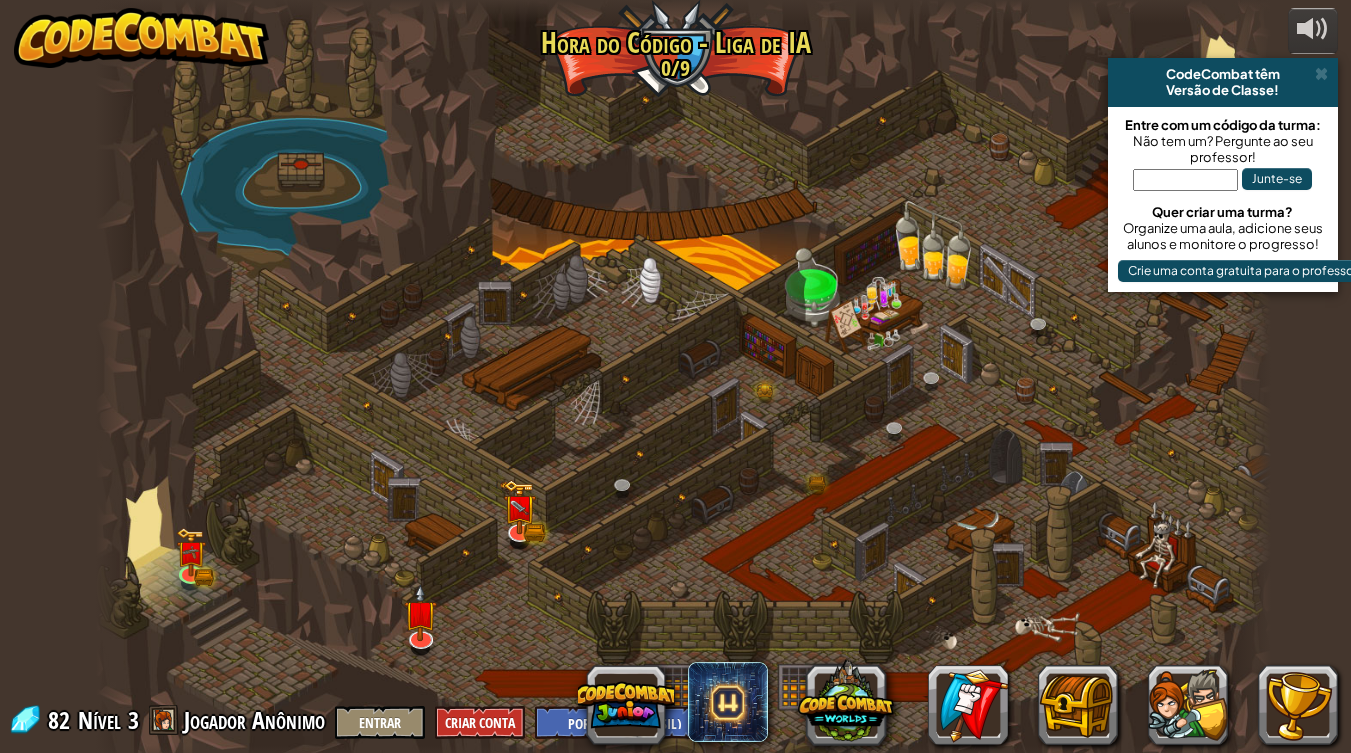 select on "pt-BR" 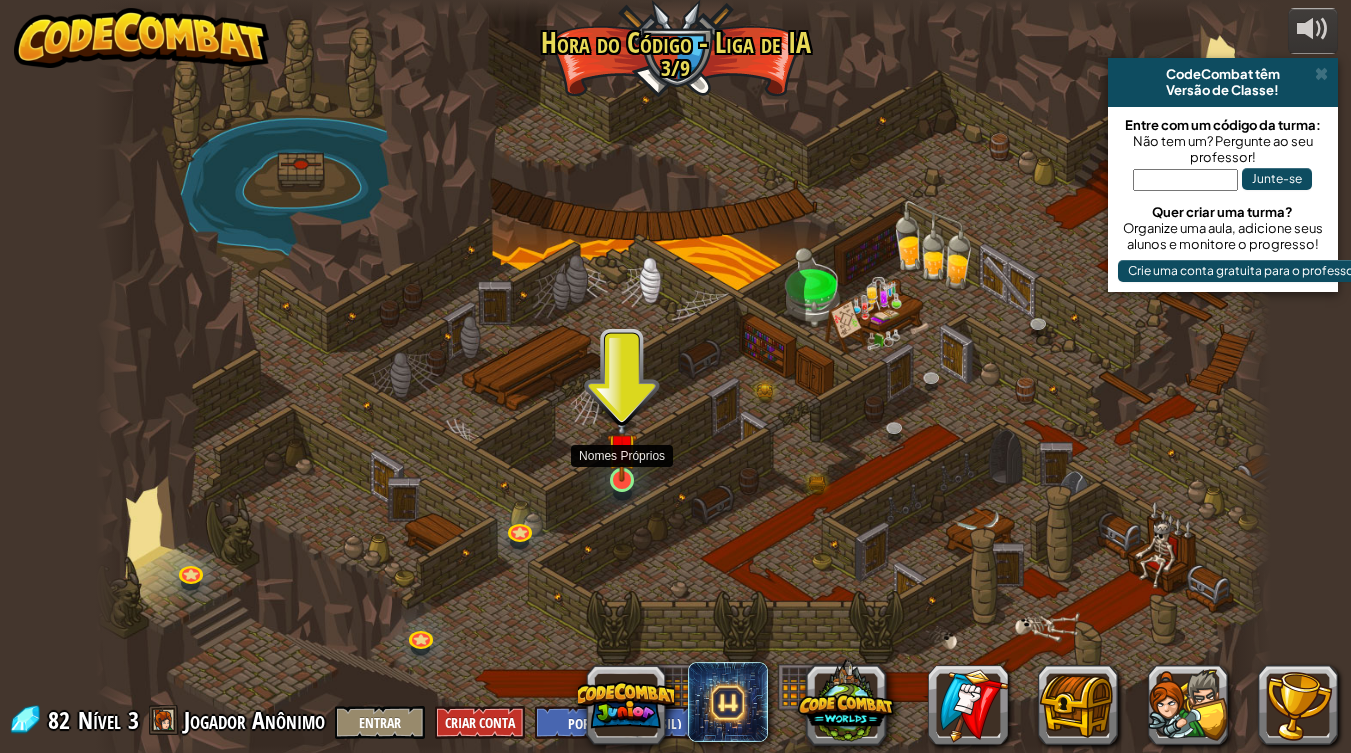 click at bounding box center [622, 448] 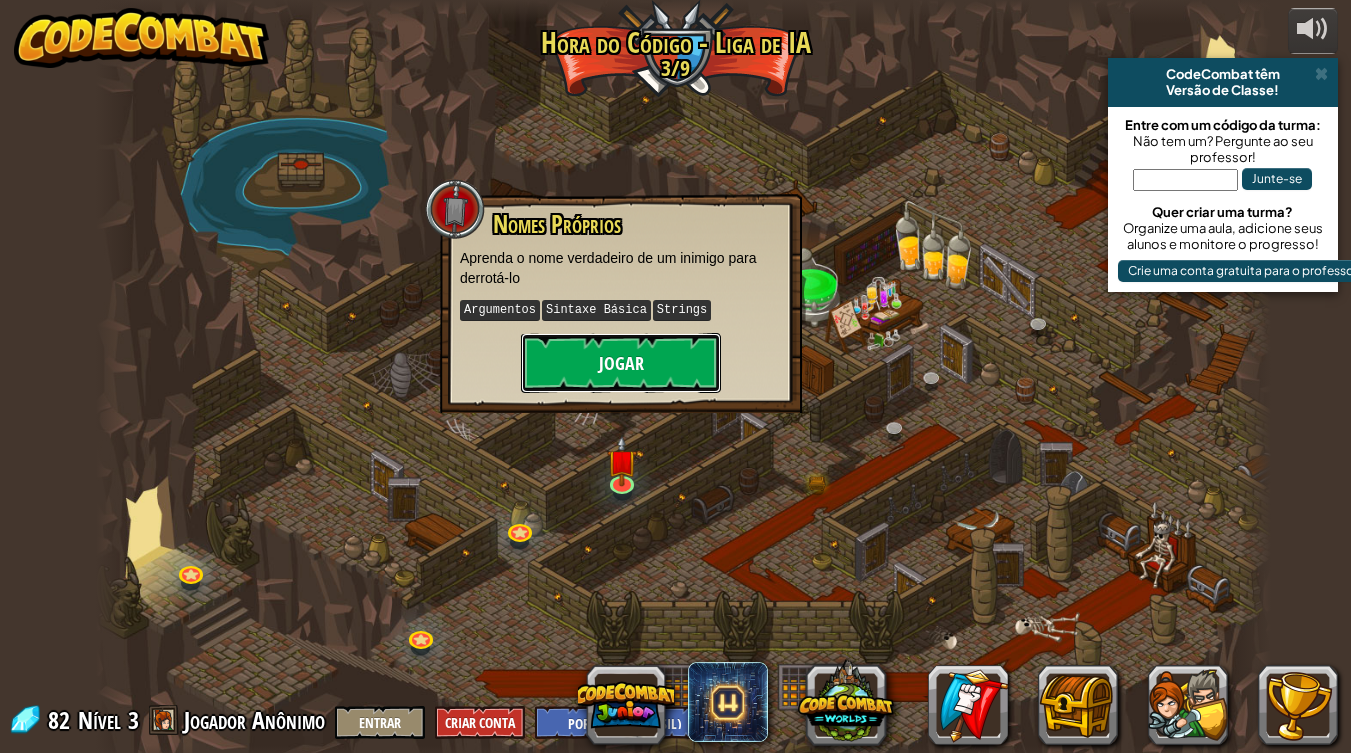 click on "Jogar" at bounding box center [621, 363] 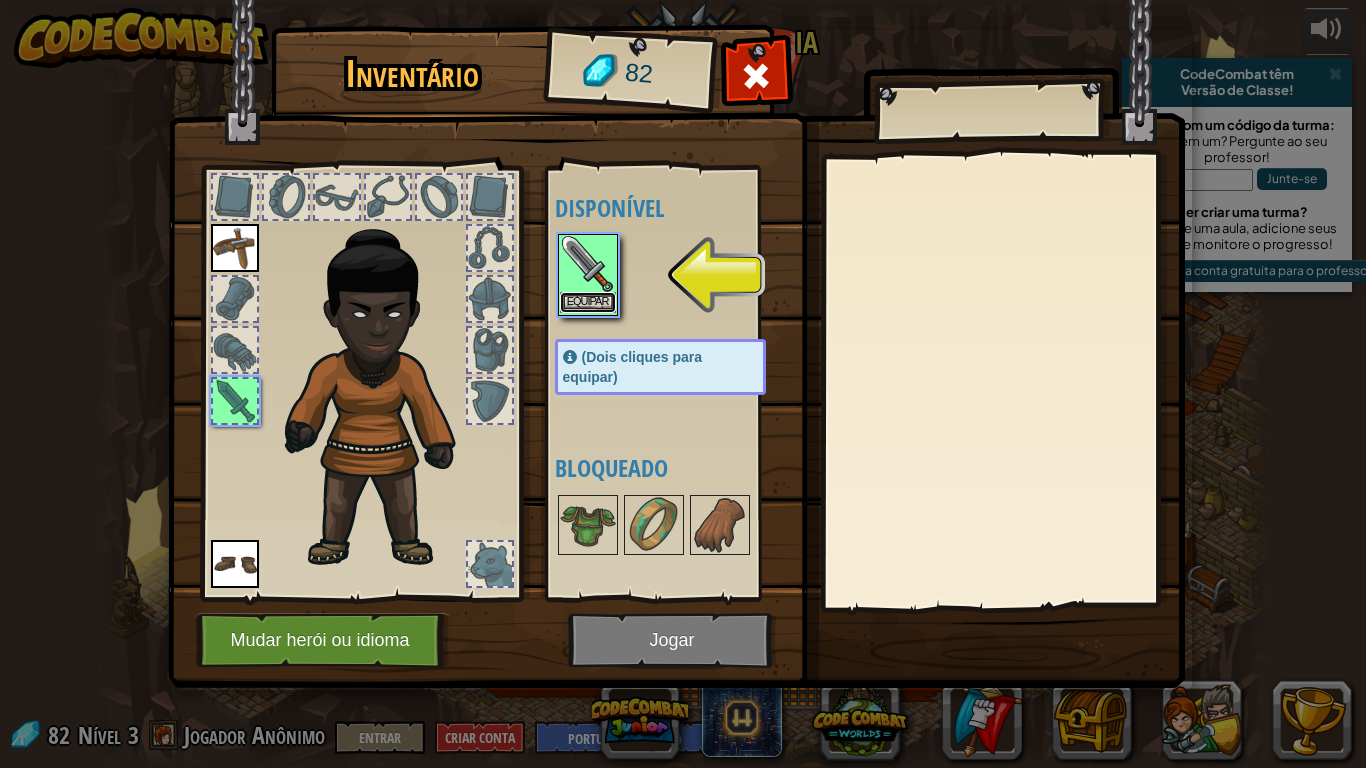 click on "Equipar" at bounding box center (588, 302) 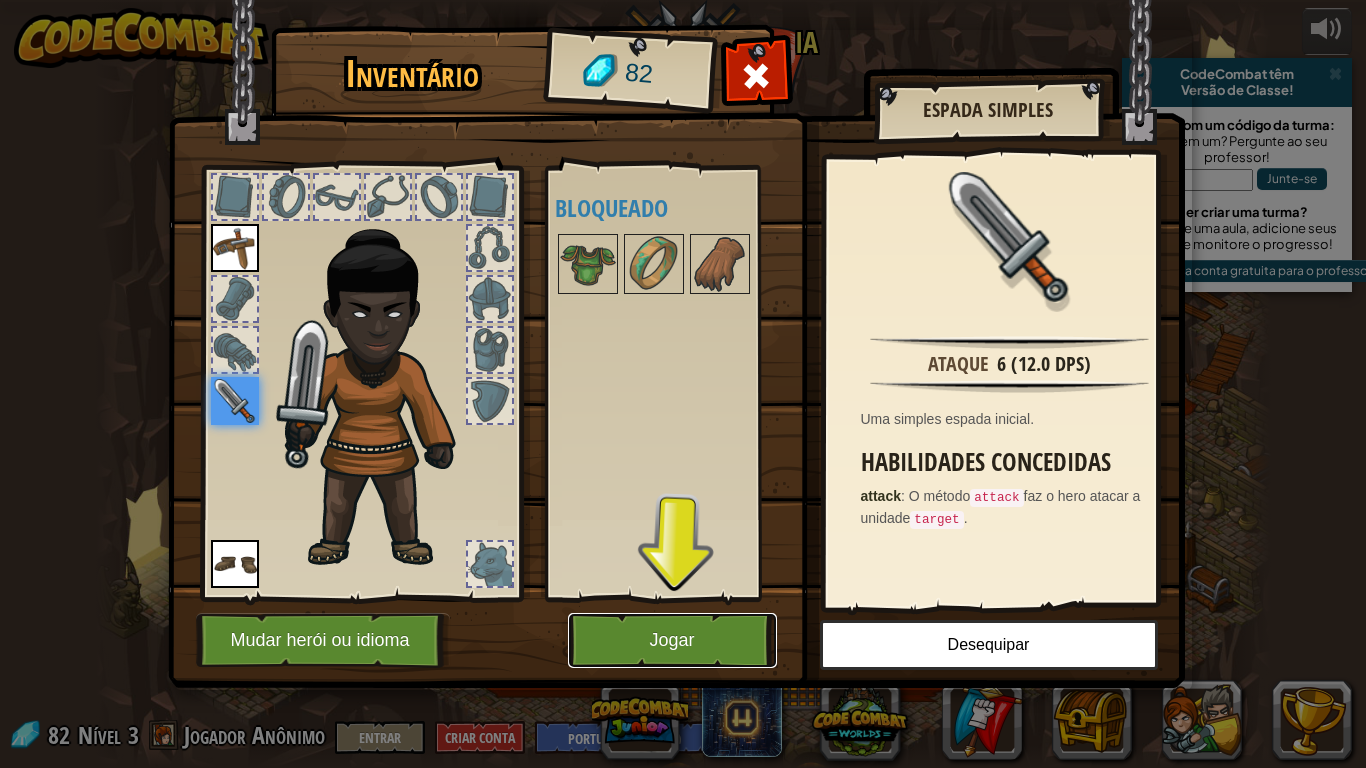 click on "Jogar" at bounding box center [672, 640] 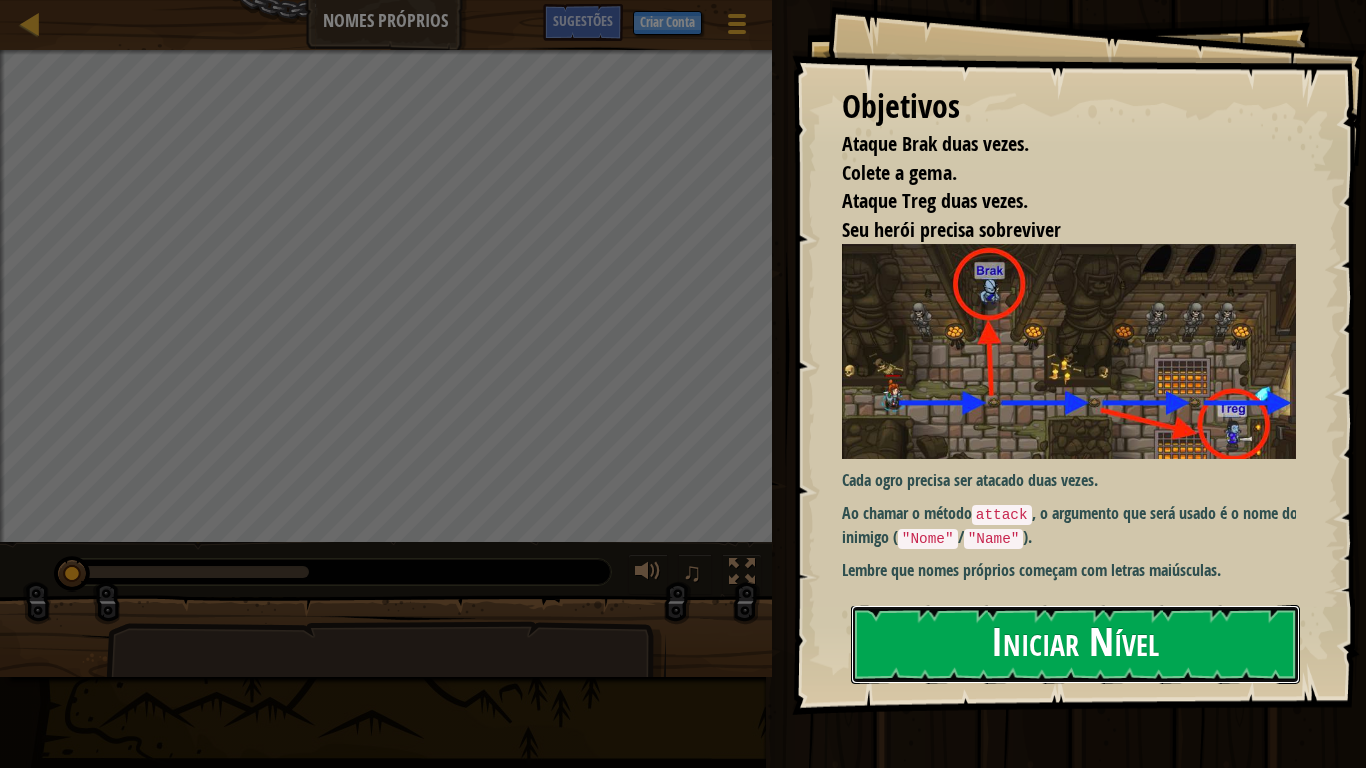 click on "Iniciar Nível" at bounding box center [1075, 644] 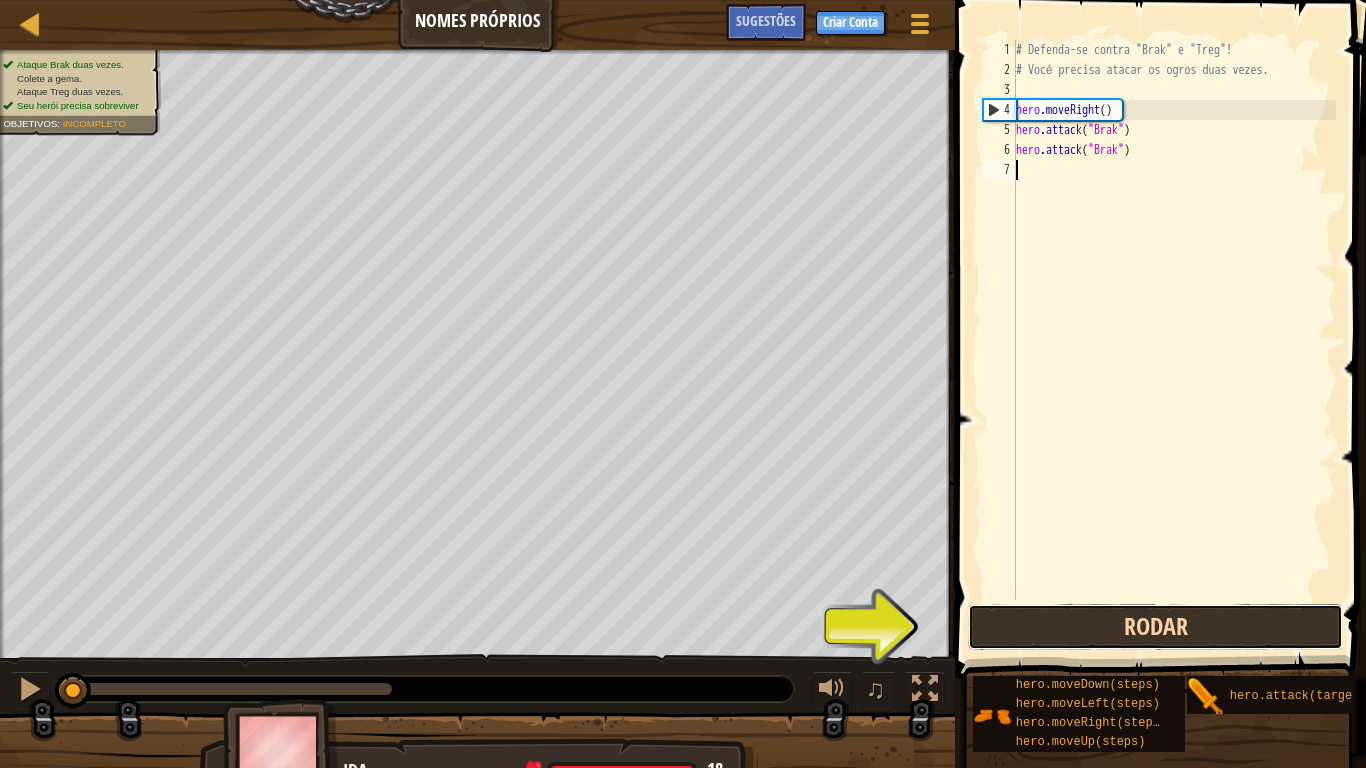 click on "Rodar" at bounding box center [1155, 627] 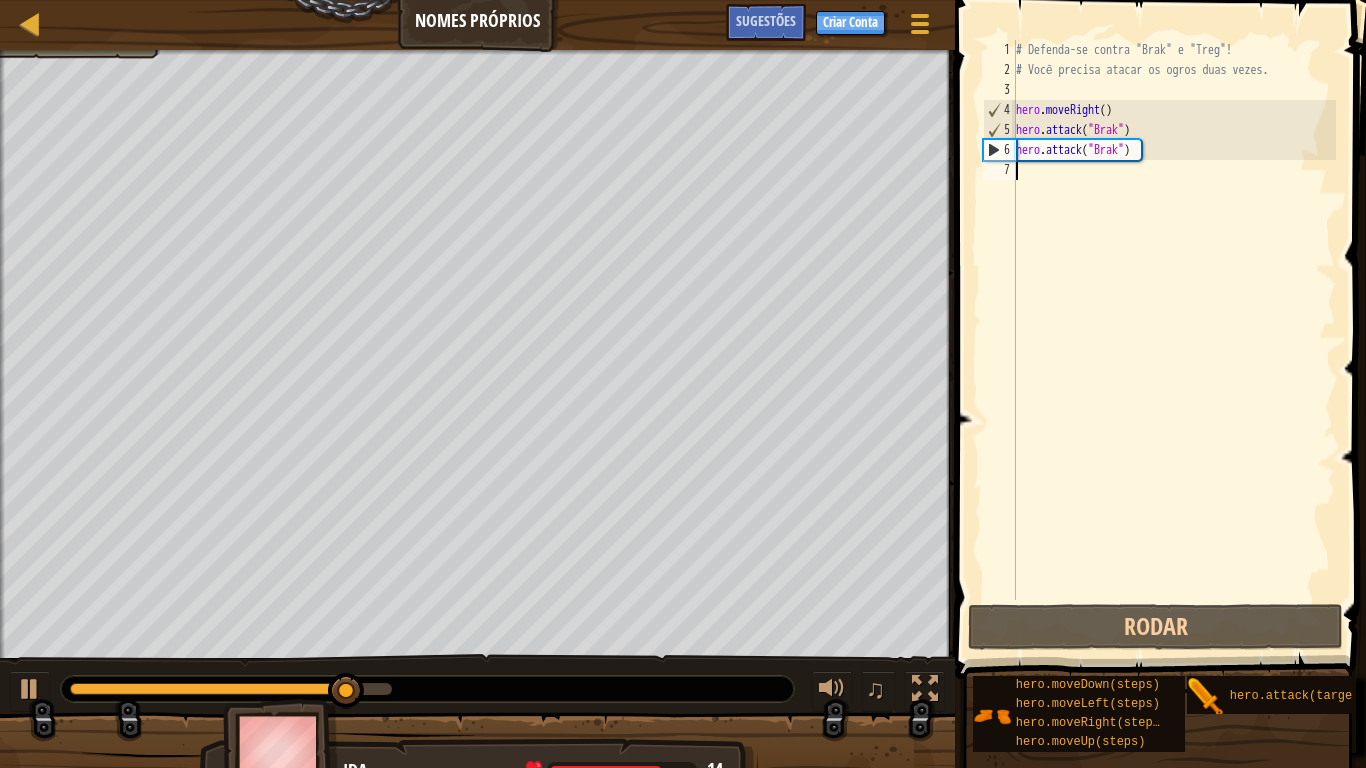 click on "# Defenda-se contra "Brak" e "Treg"! # Você precisa atacar os ogros duas vezes. hero . moveRight ( ) hero . attack ( "Brak" ) hero . attack ( "Brak" )" at bounding box center (1174, 340) 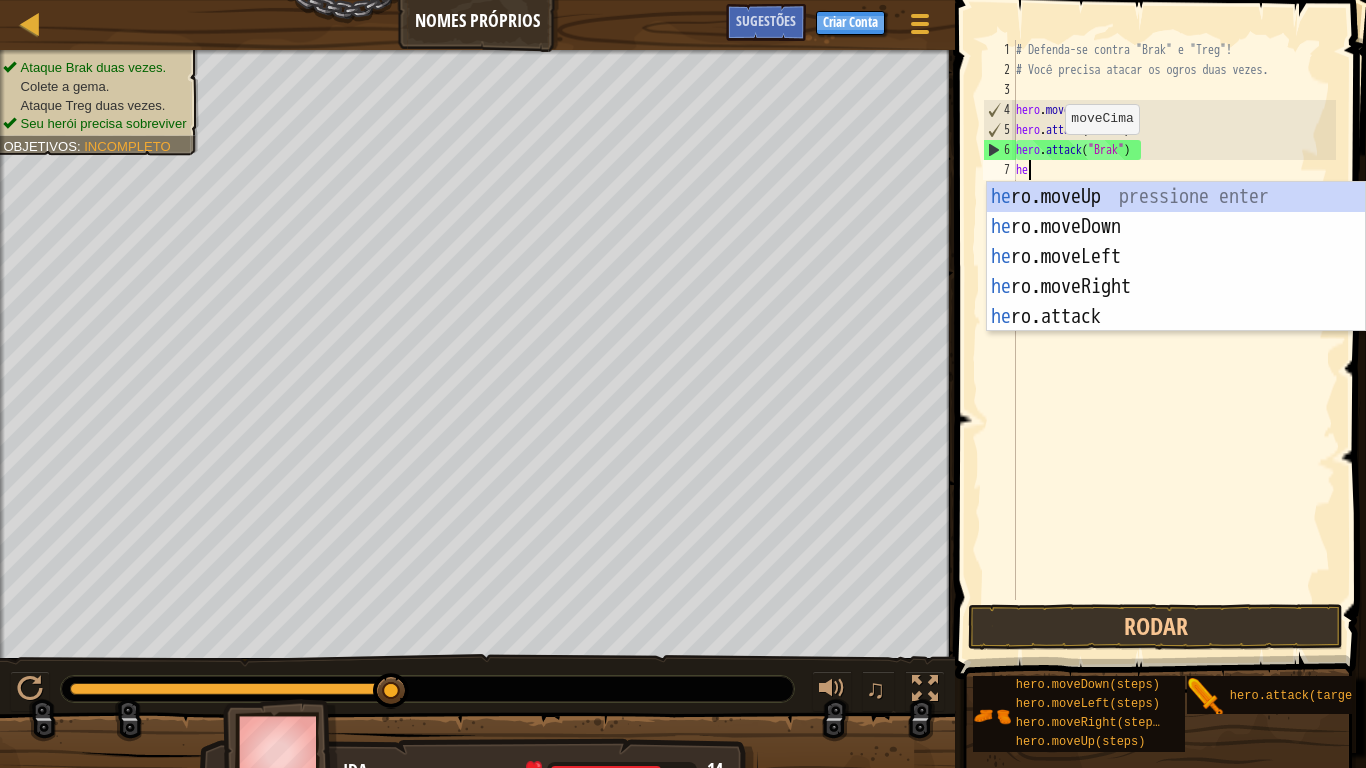 scroll, scrollTop: 9, scrollLeft: 1, axis: both 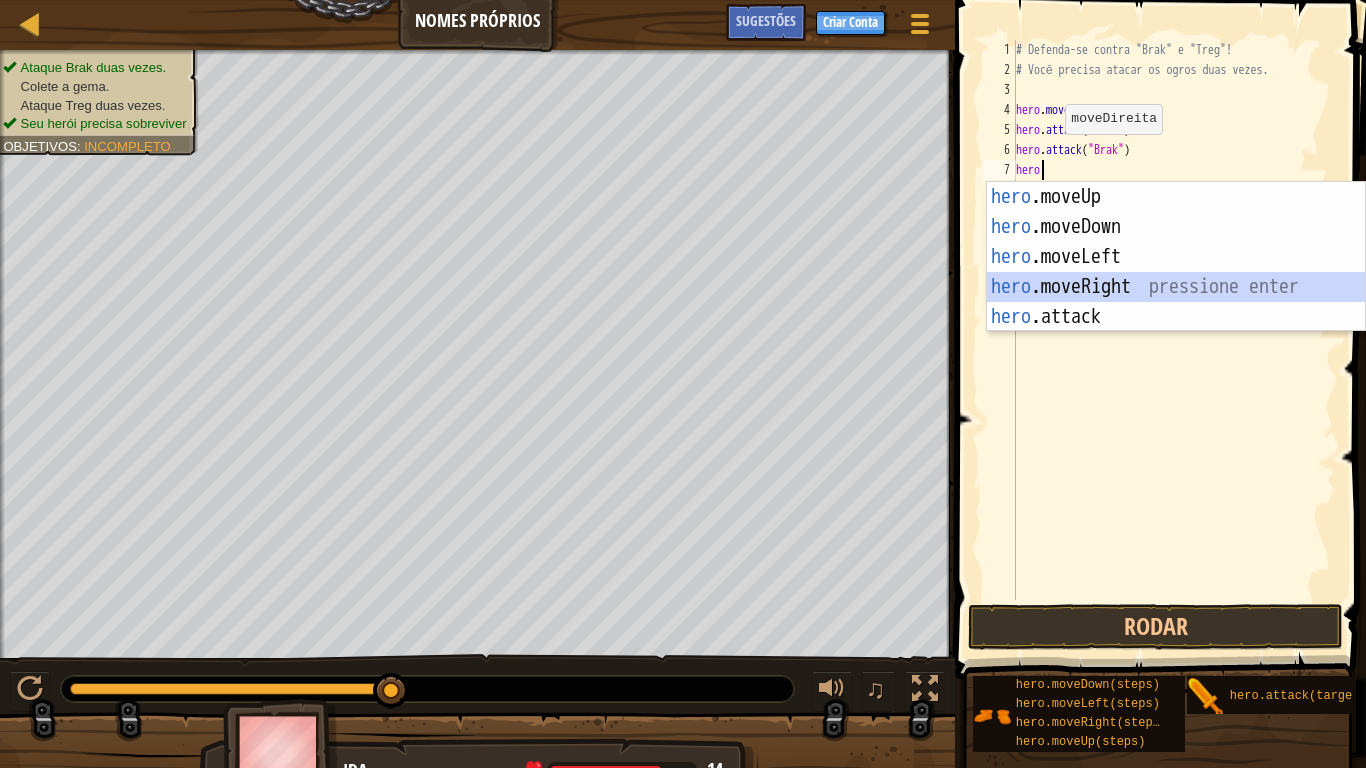 click on "hero .moveUp pressione enter hero .moveDown pressione enter hero .moveLeft pressione enter hero .moveRight pressione enter hero .attack pressione enter" at bounding box center (1176, 287) 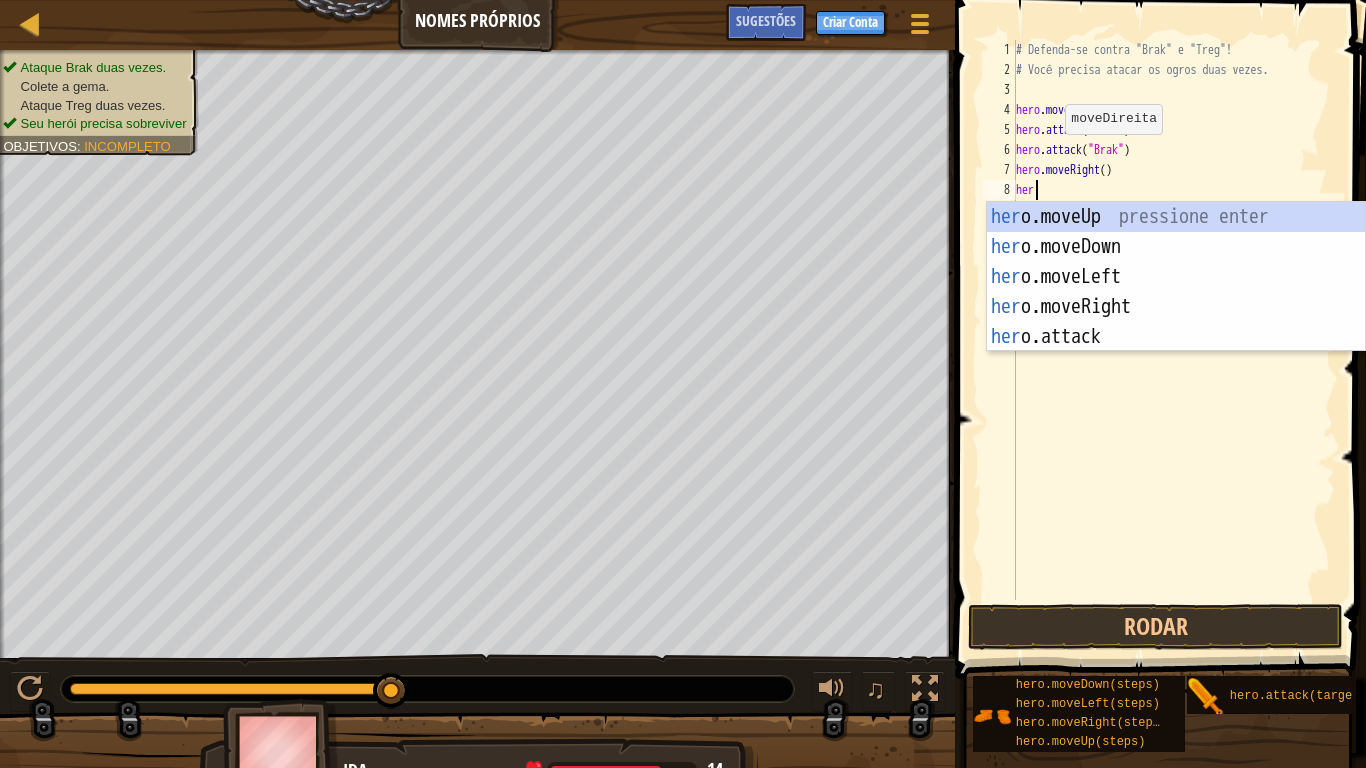 scroll, scrollTop: 9, scrollLeft: 1, axis: both 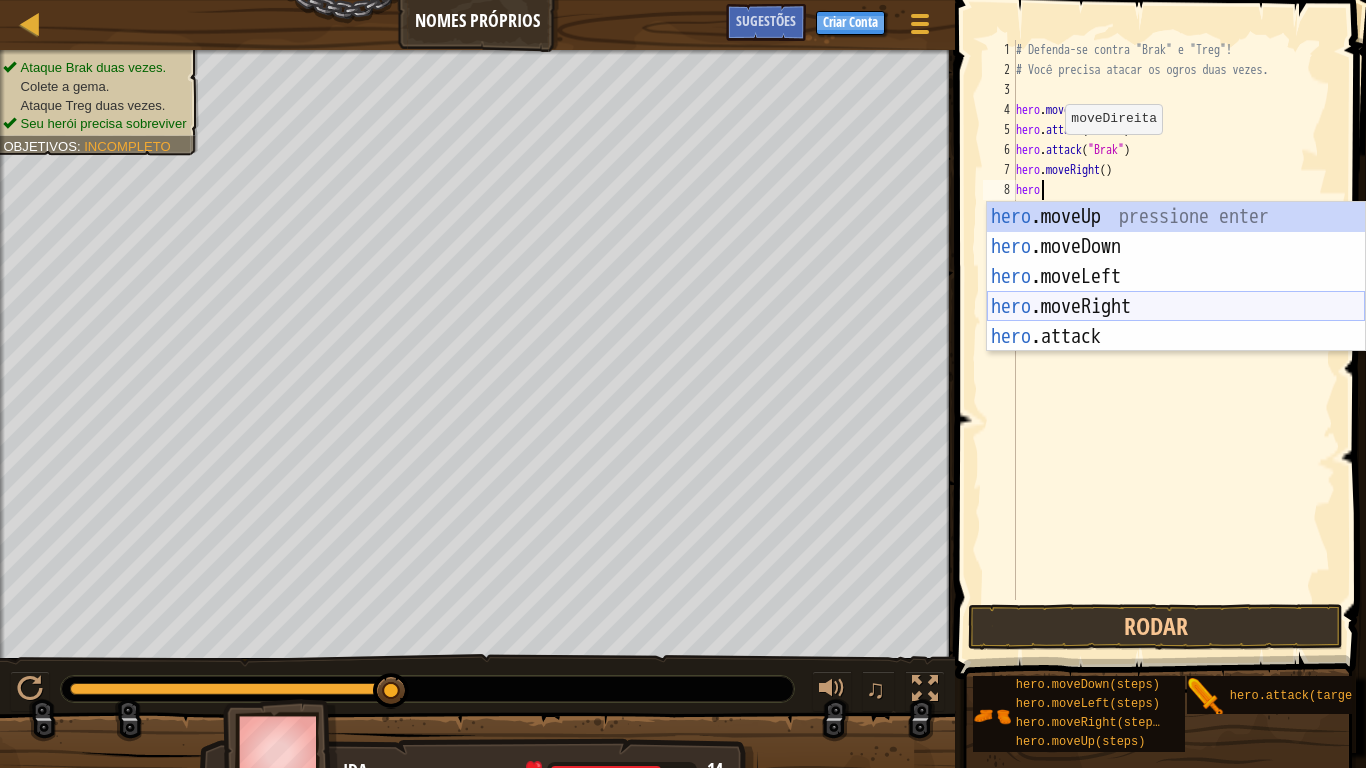 click on "hero .moveUp pressione enter hero .moveDown pressione enter hero .moveLeft pressione enter hero .moveRight pressione enter hero .attack pressione enter" at bounding box center [1176, 307] 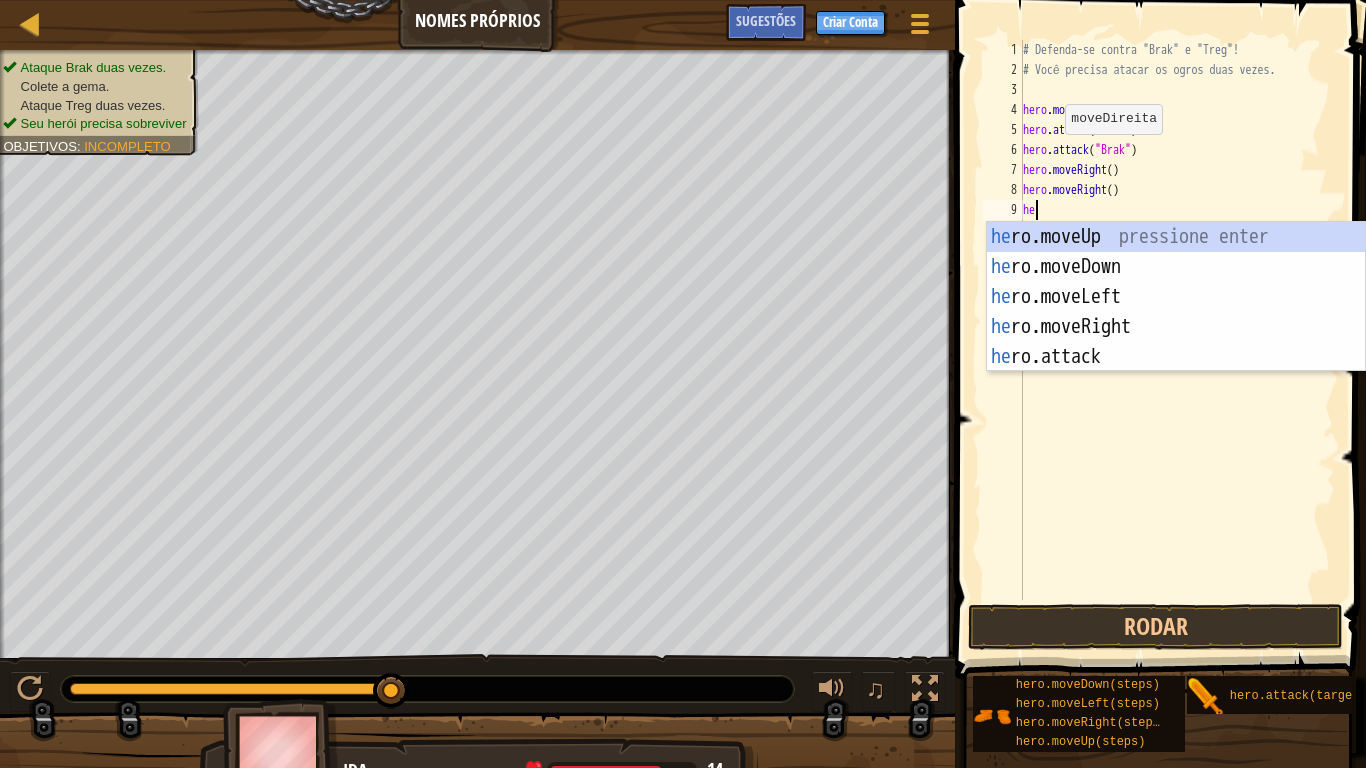 scroll, scrollTop: 9, scrollLeft: 1, axis: both 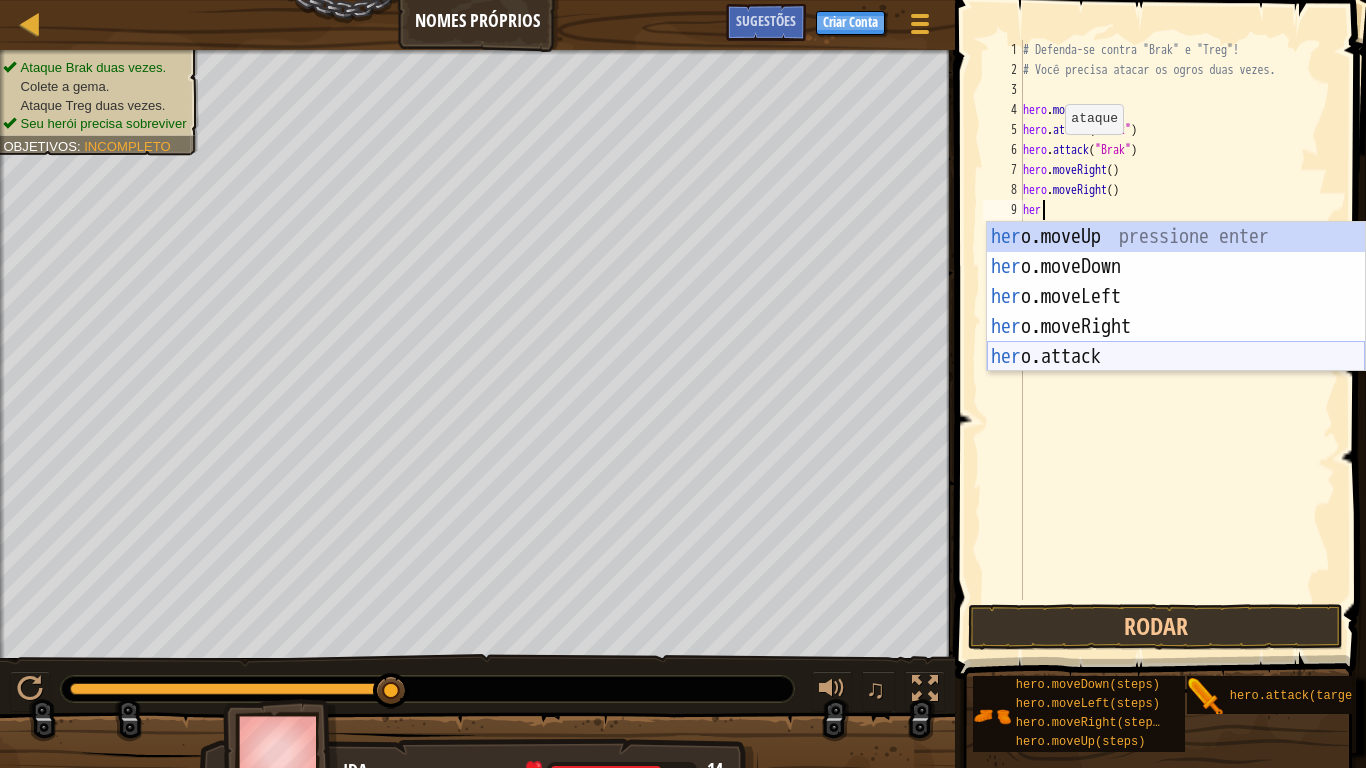 click on "her o.moveUp pressione enter her o.moveDown pressione enter her o.moveLeft pressione enter her o.moveRight pressione enter her o.attack pressione enter" at bounding box center [1176, 327] 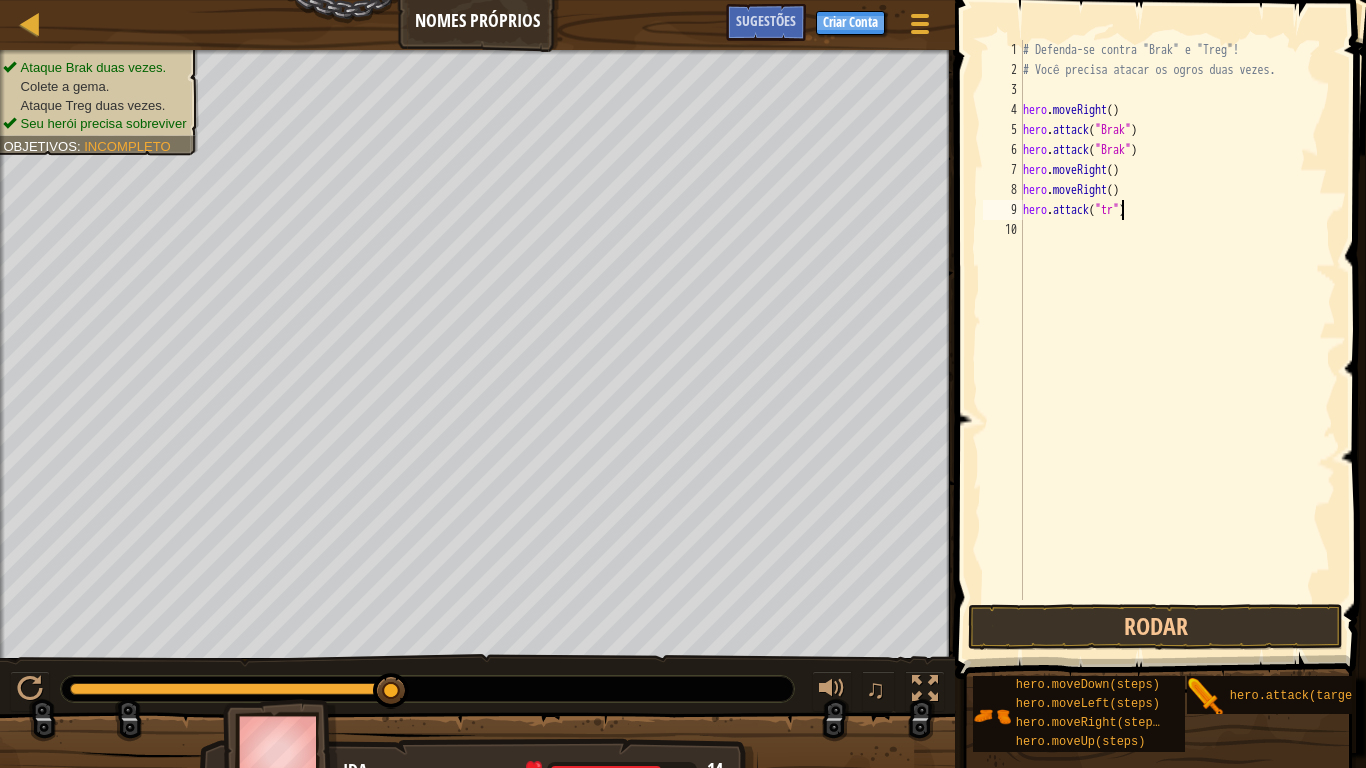 scroll, scrollTop: 9, scrollLeft: 9, axis: both 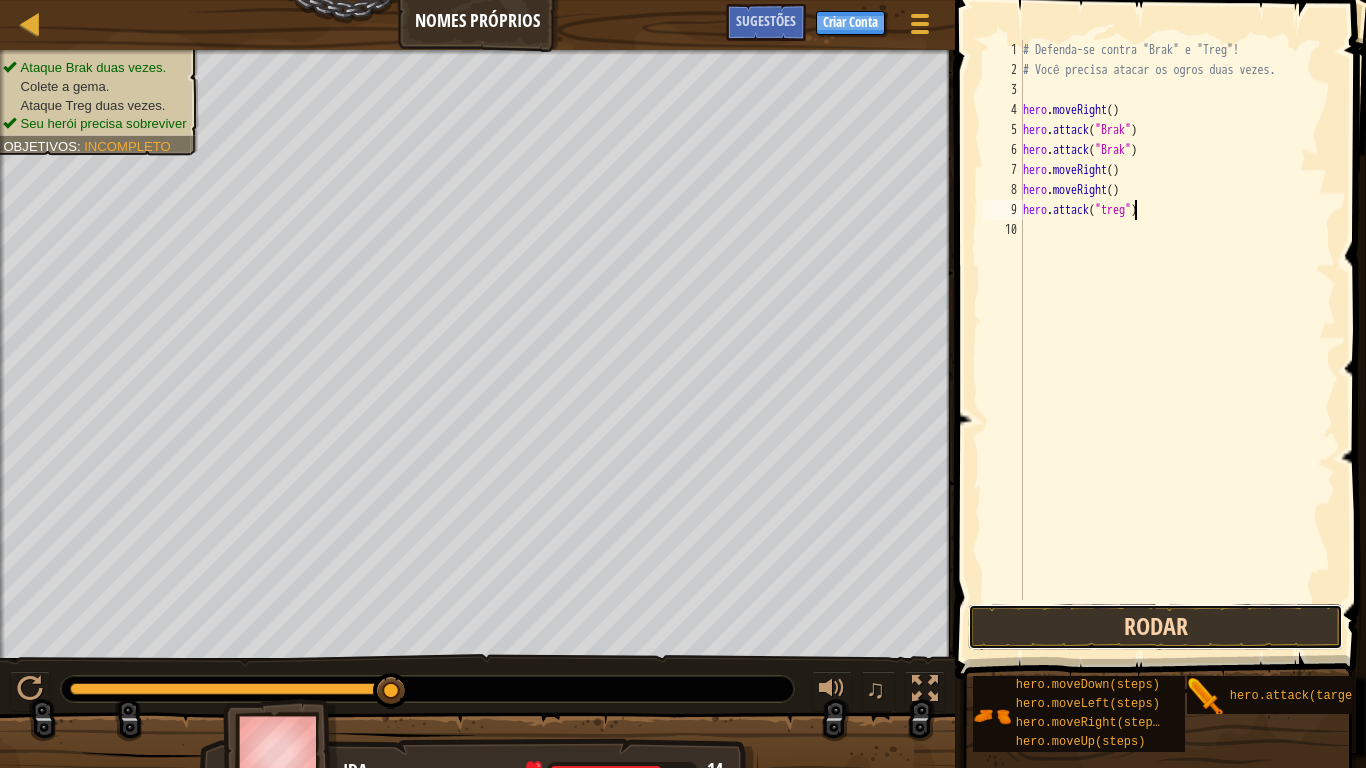 click on "Rodar" at bounding box center (1155, 627) 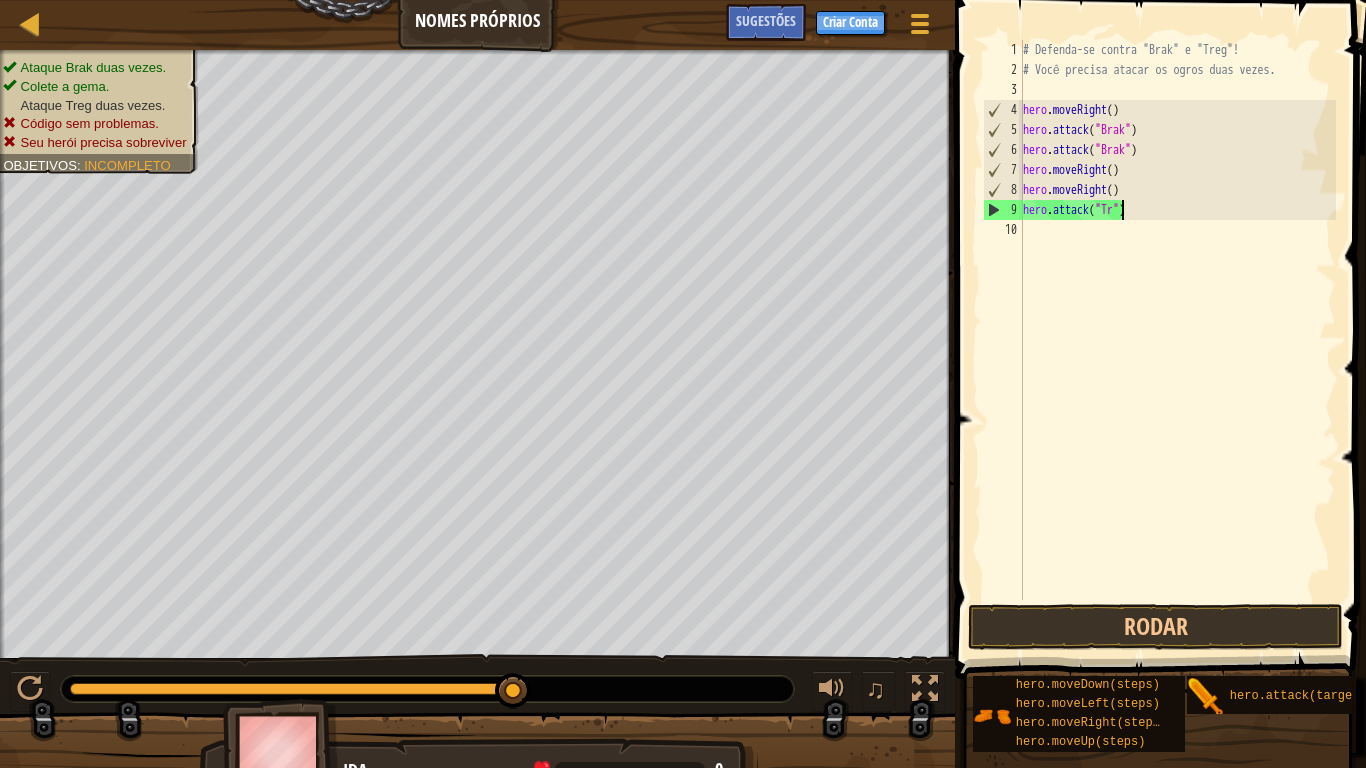 scroll, scrollTop: 9, scrollLeft: 9, axis: both 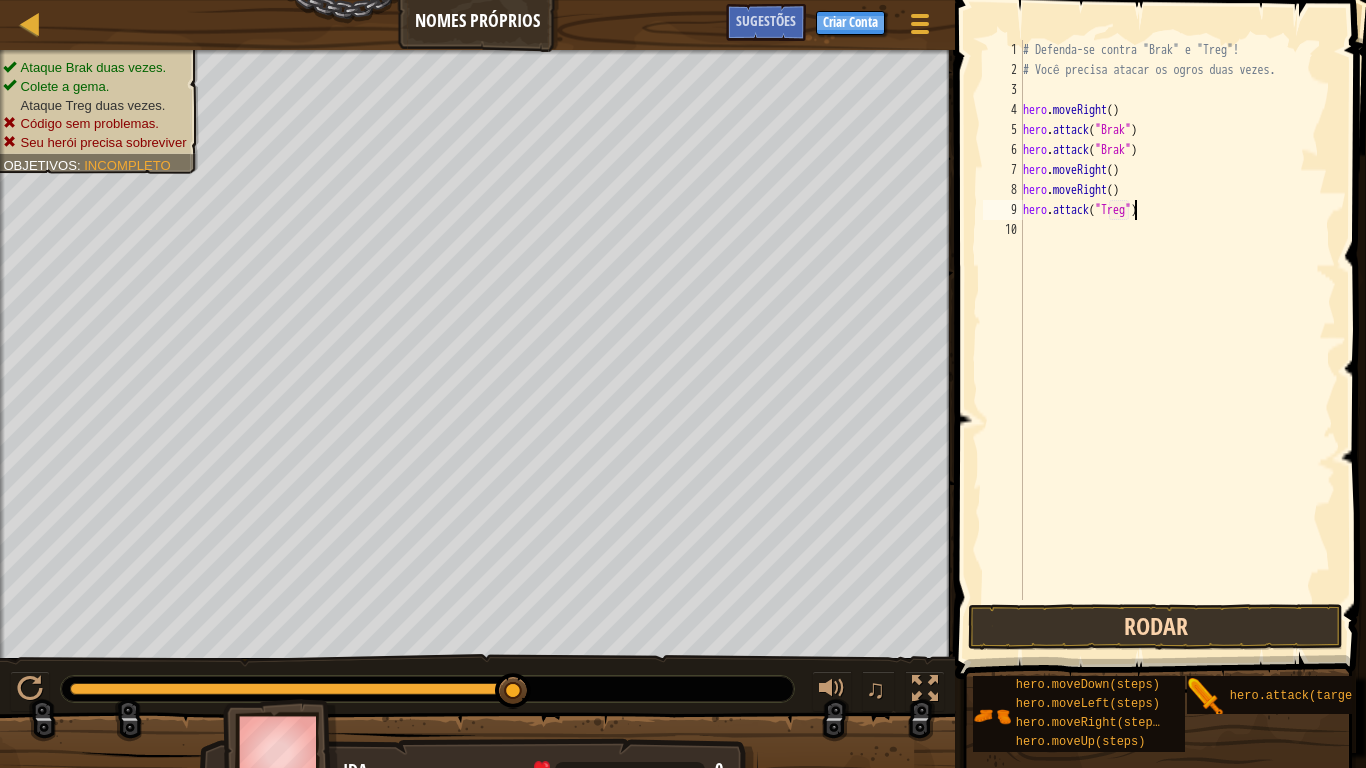 type on "hero.attack("Treg")" 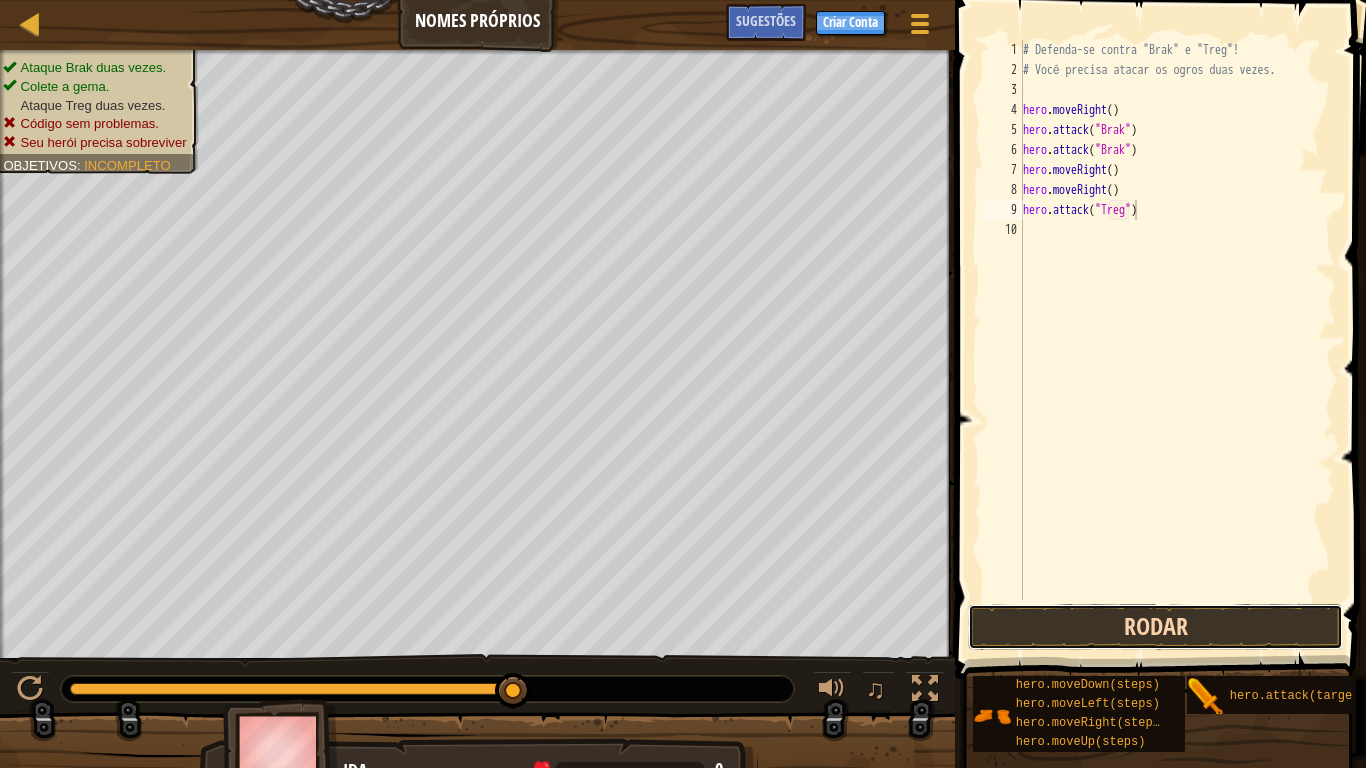 click on "Rodar" at bounding box center (1155, 627) 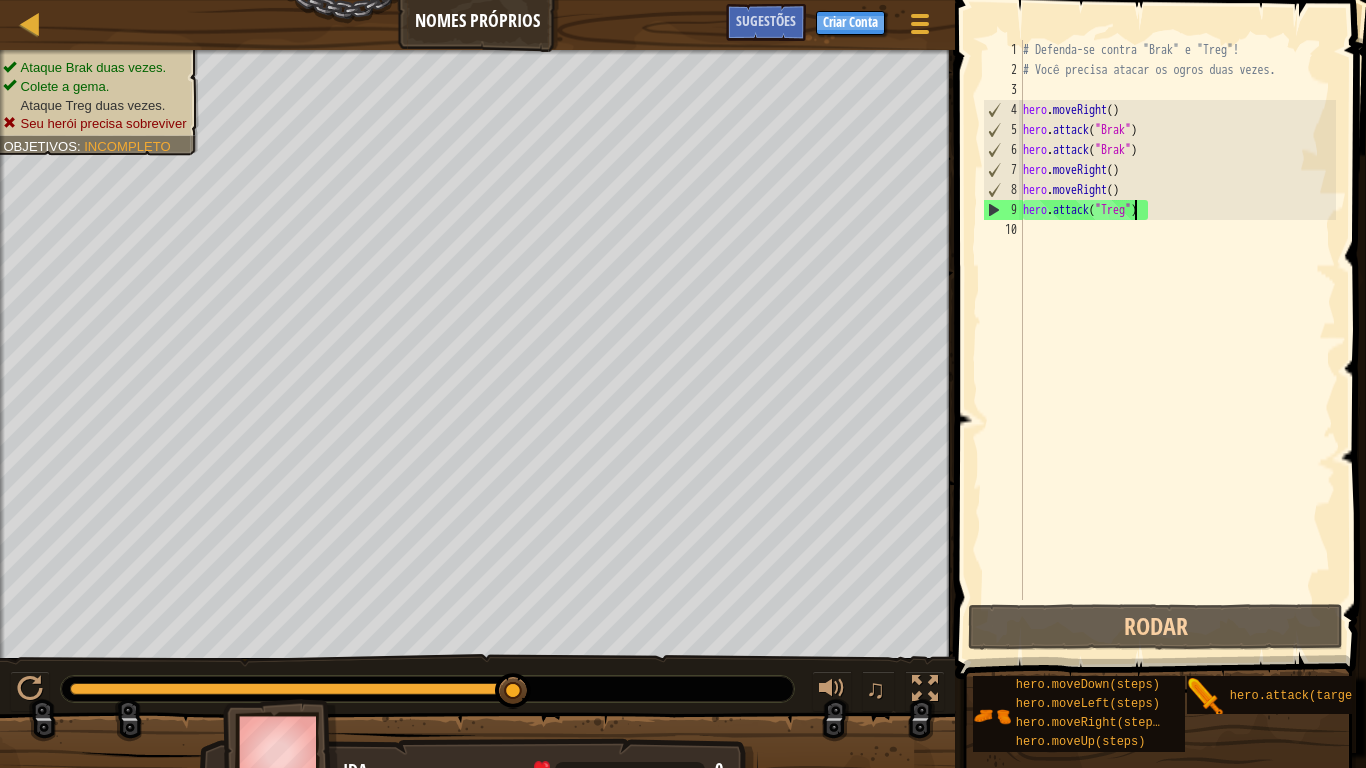 click on "# Defenda-se contra "Brak" e "Treg"! # Você precisa atacar os ogros duas vezes. hero . attack ( "Brak" ) hero . attack ( "Brak" ) hero . moveRight ( ) hero . moveRight ( ) hero . attack ( "Treg" )" at bounding box center (1178, 340) 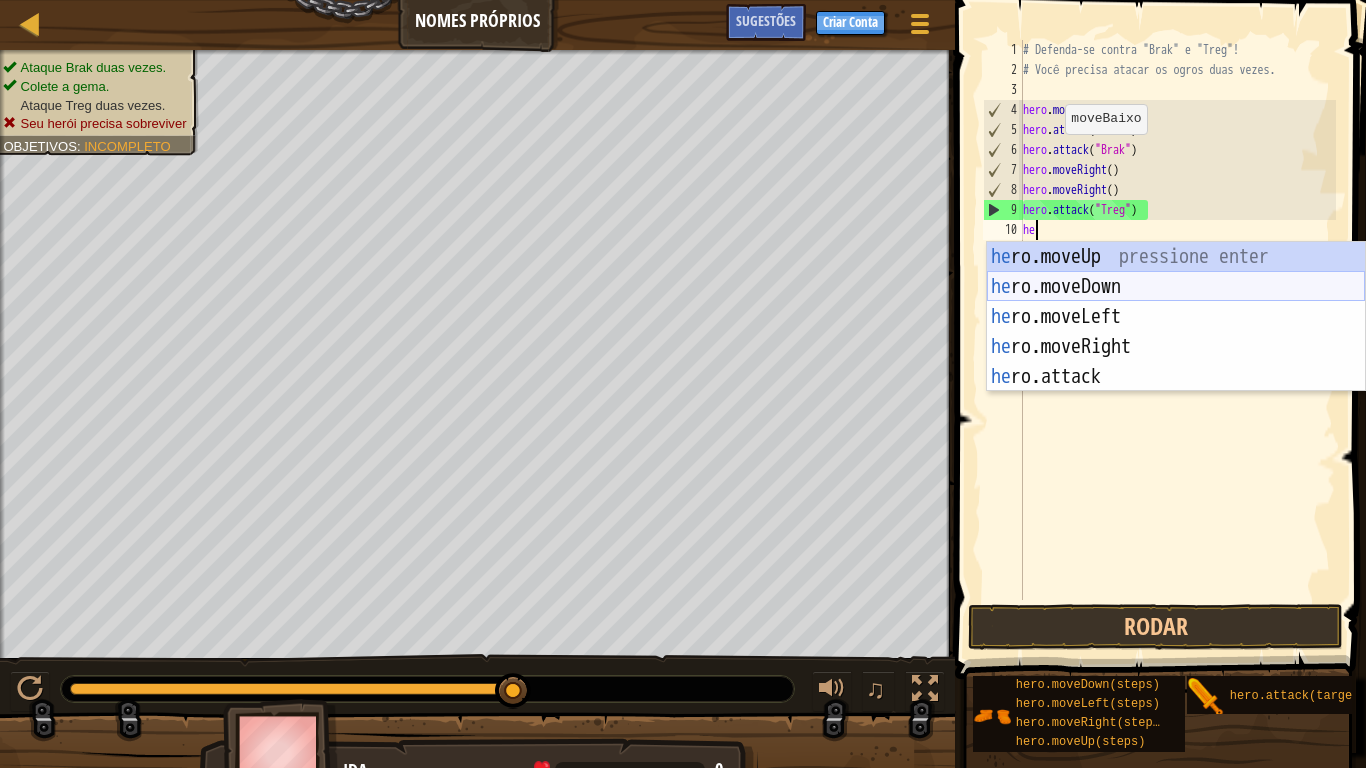 scroll, scrollTop: 9, scrollLeft: 1, axis: both 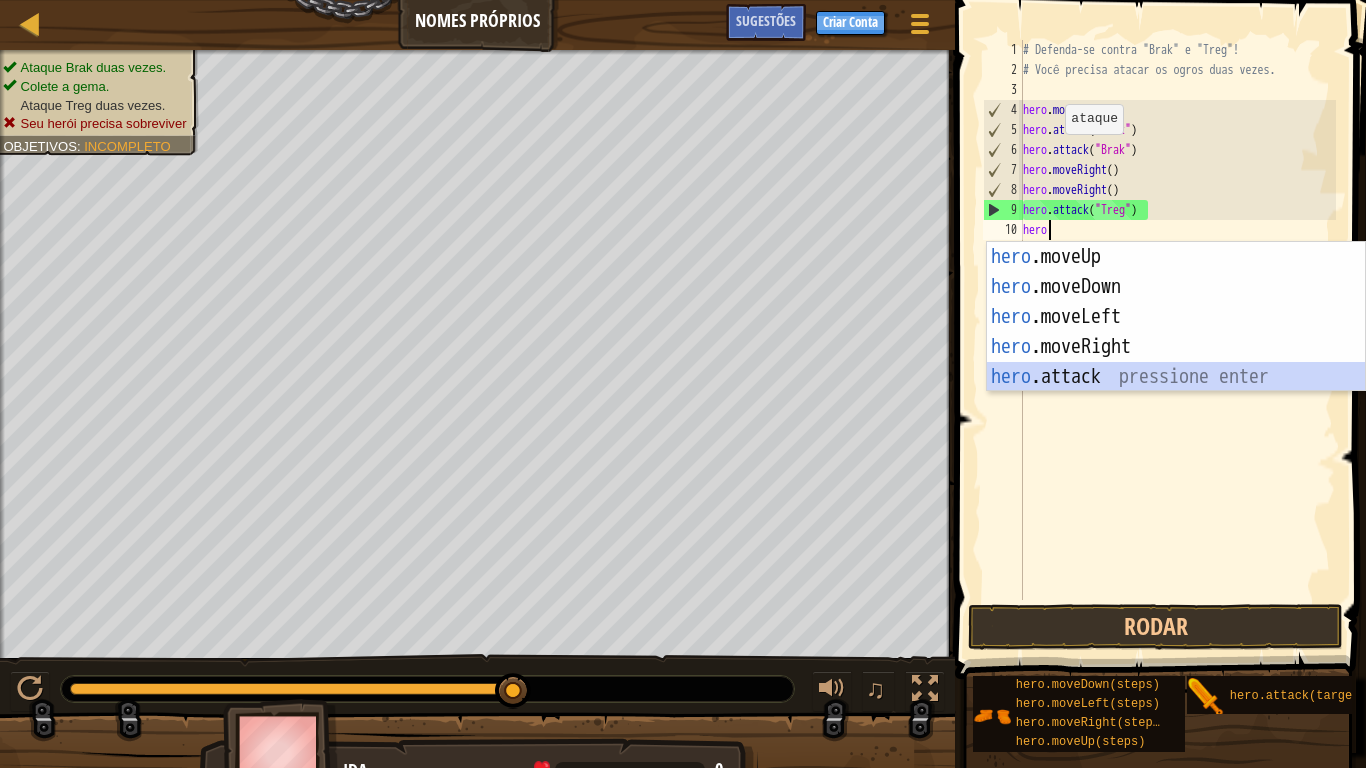 click on "hero .moveUp pressione enter hero .moveDown pressione enter hero .moveLeft pressione enter hero .moveRight pressione enter hero .attack pressione enter" at bounding box center (1176, 347) 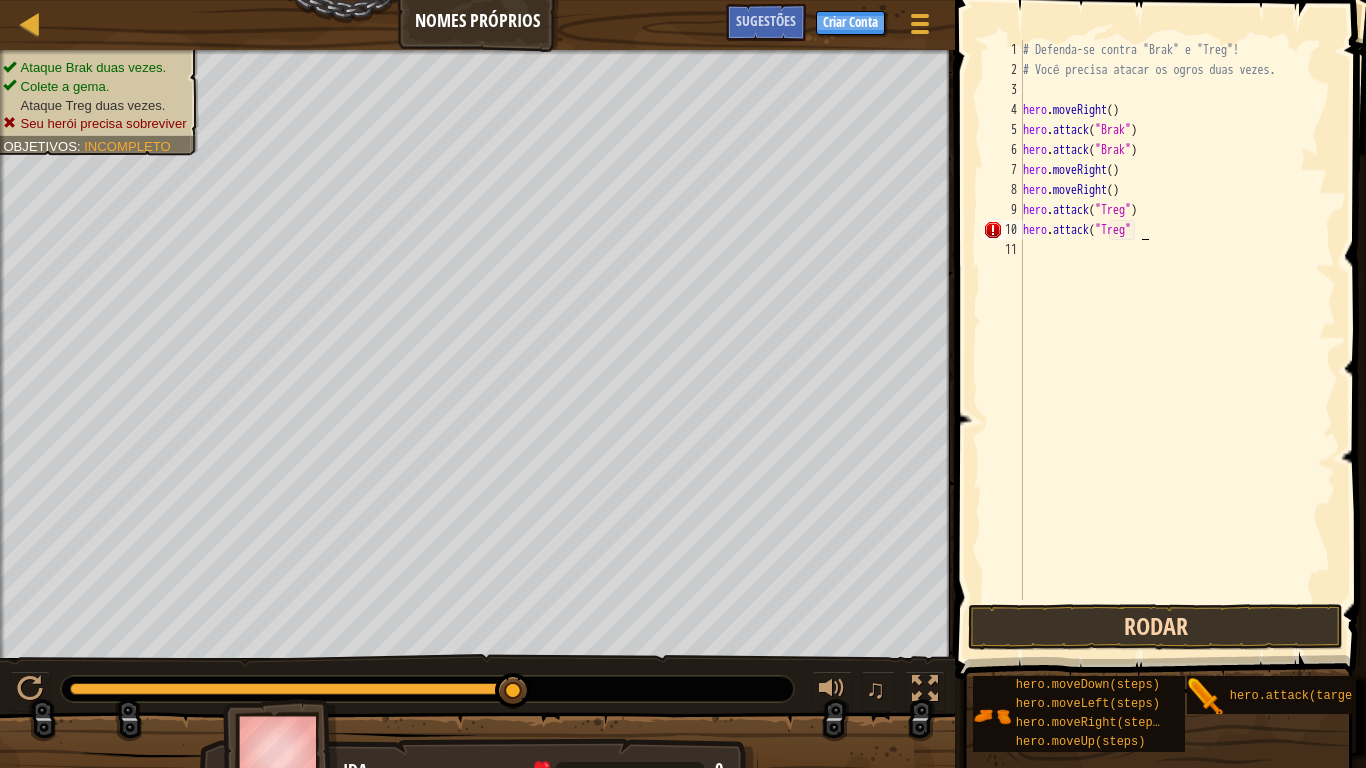 scroll, scrollTop: 9, scrollLeft: 9, axis: both 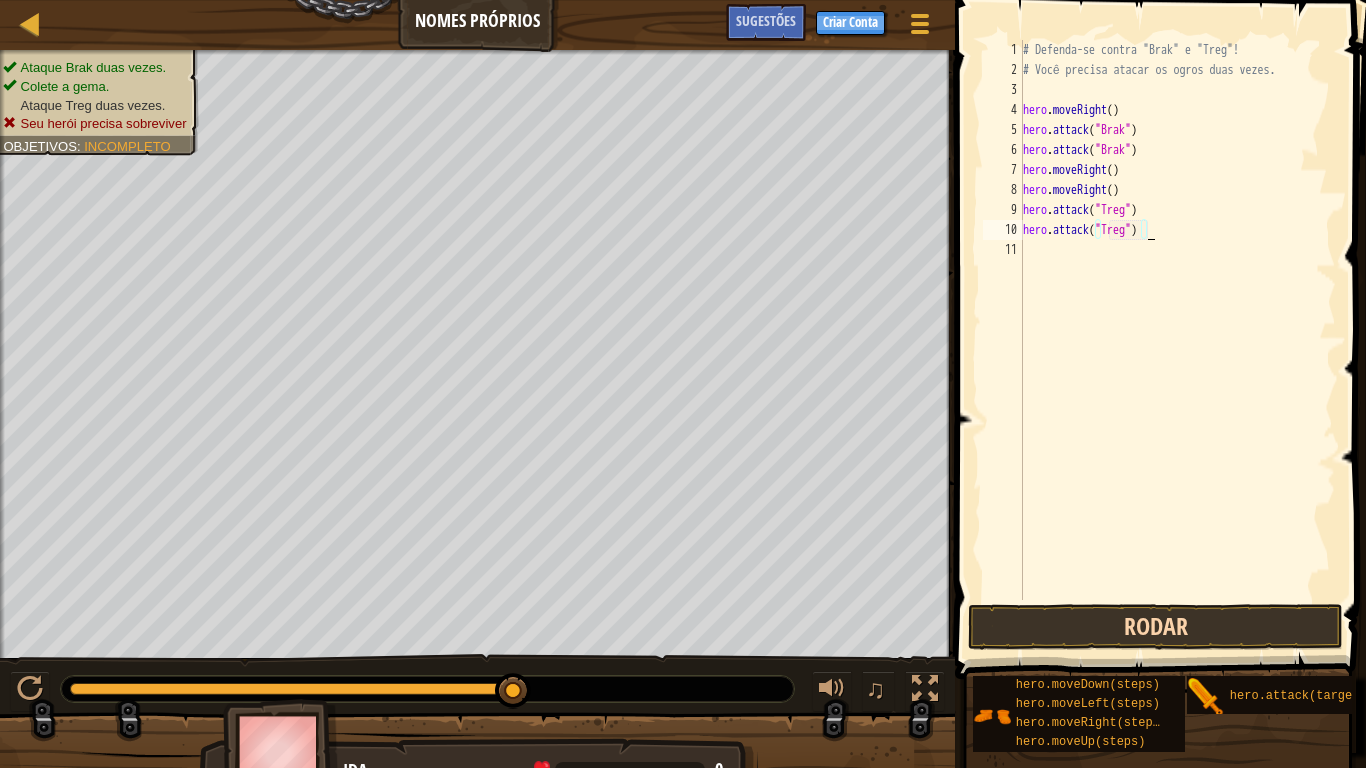 type on "hero.attack("Treg")" 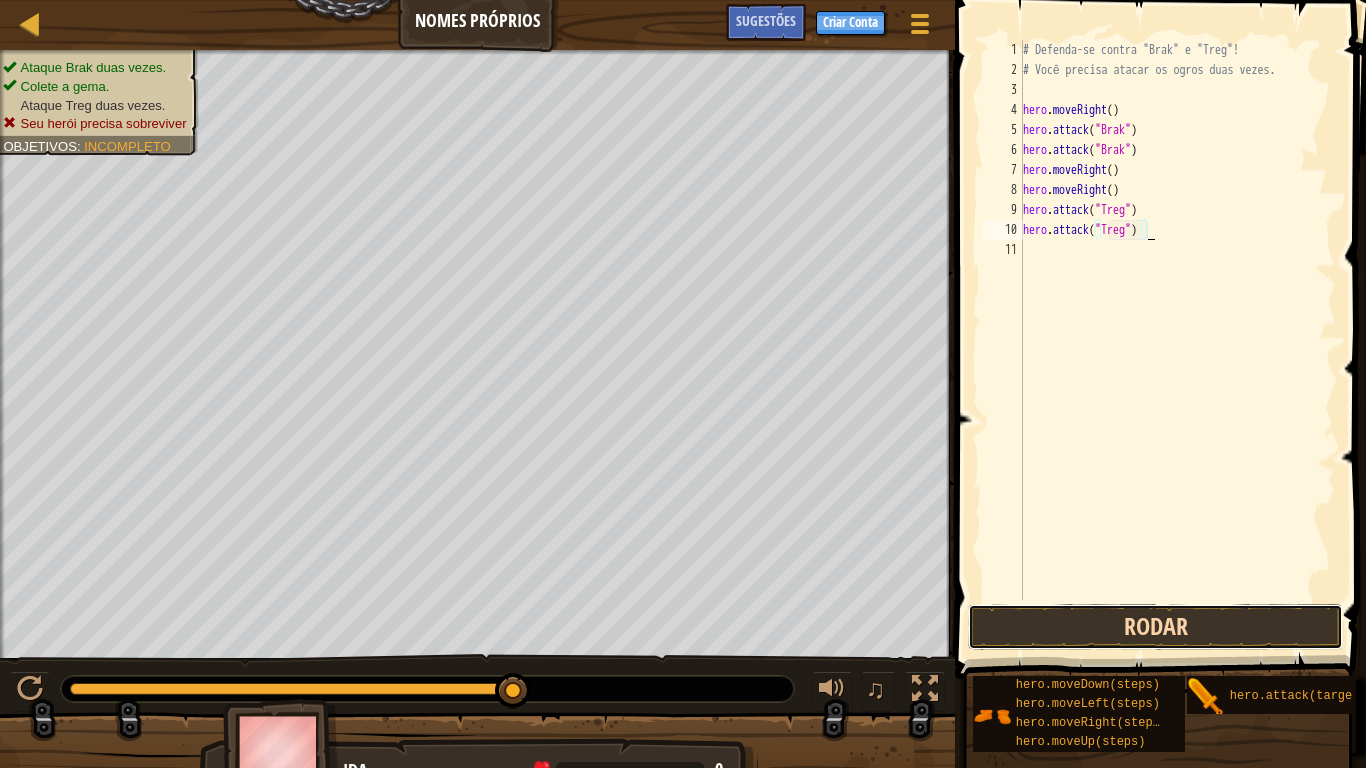 click on "Rodar" at bounding box center [1155, 627] 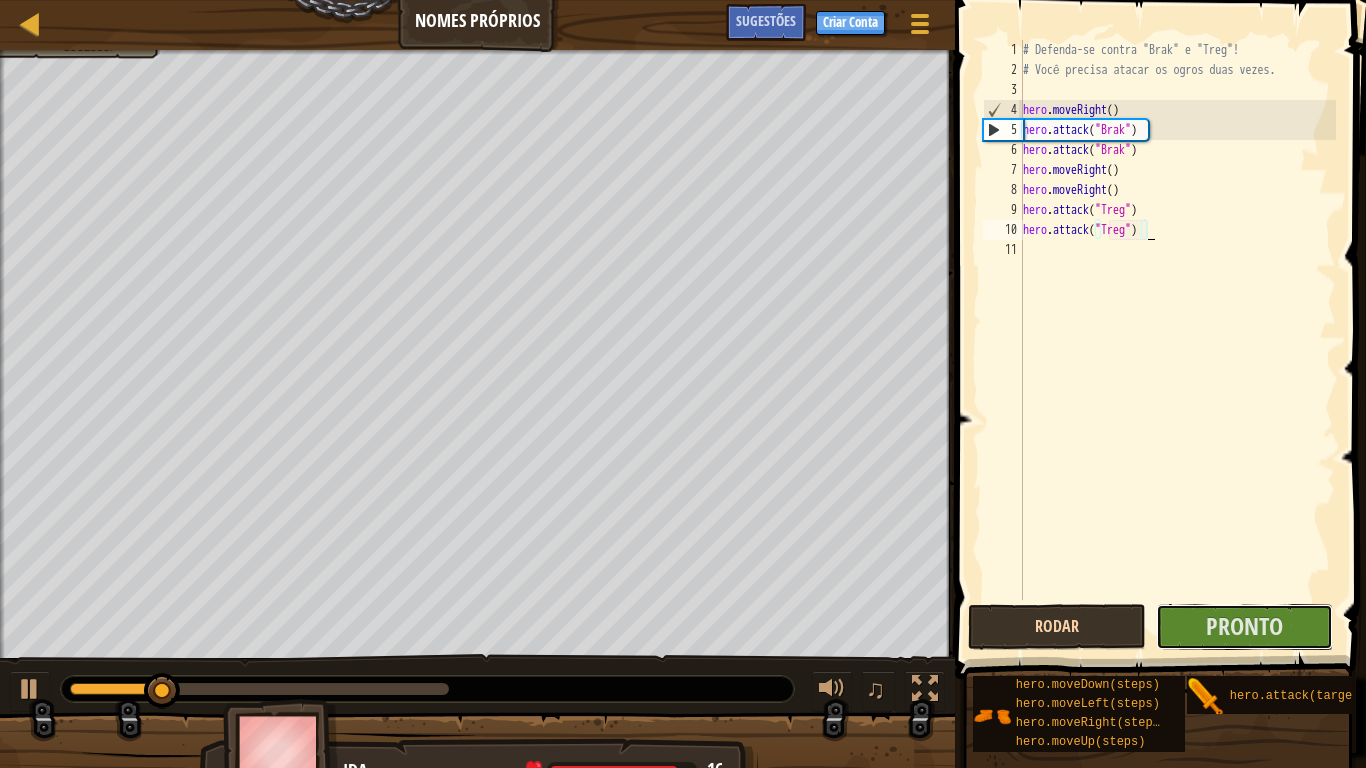 click on "Pronto" at bounding box center (1245, 627) 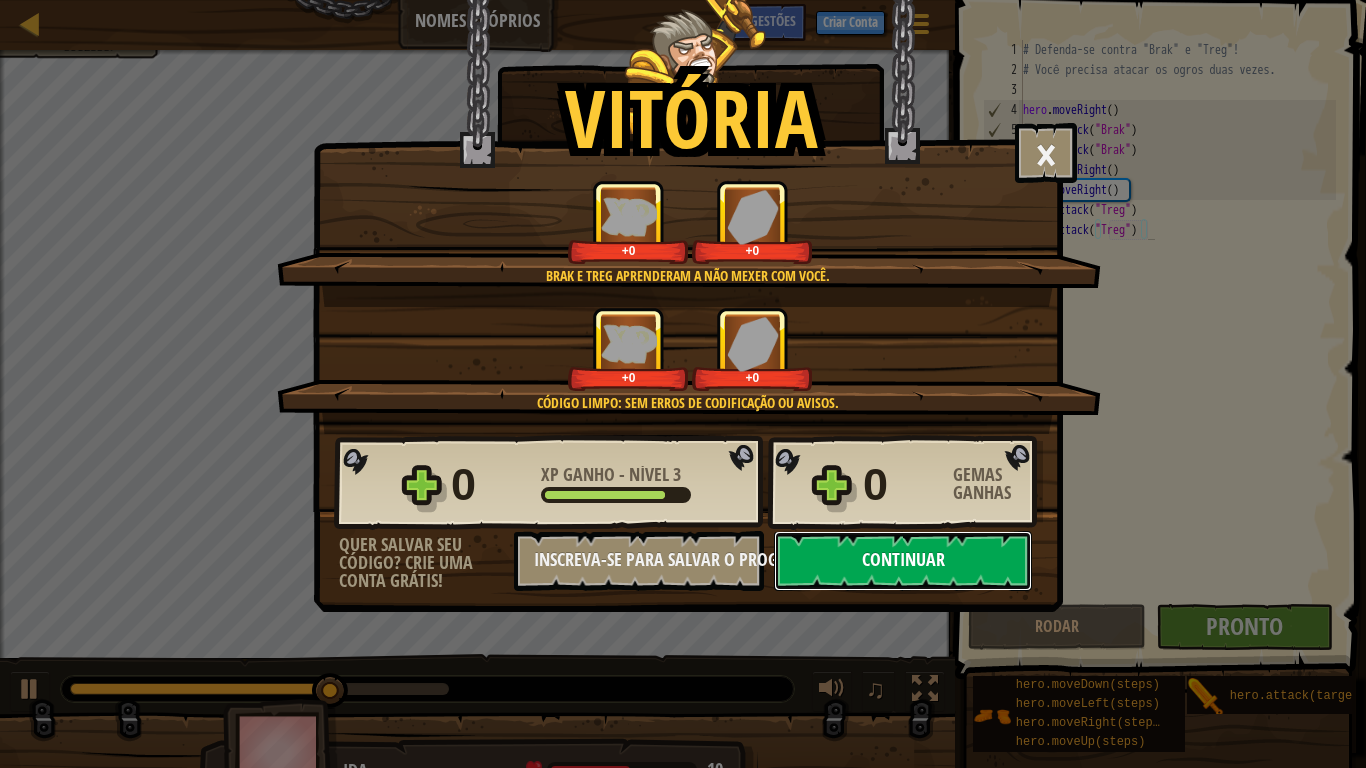 click on "Continuar" at bounding box center (903, 561) 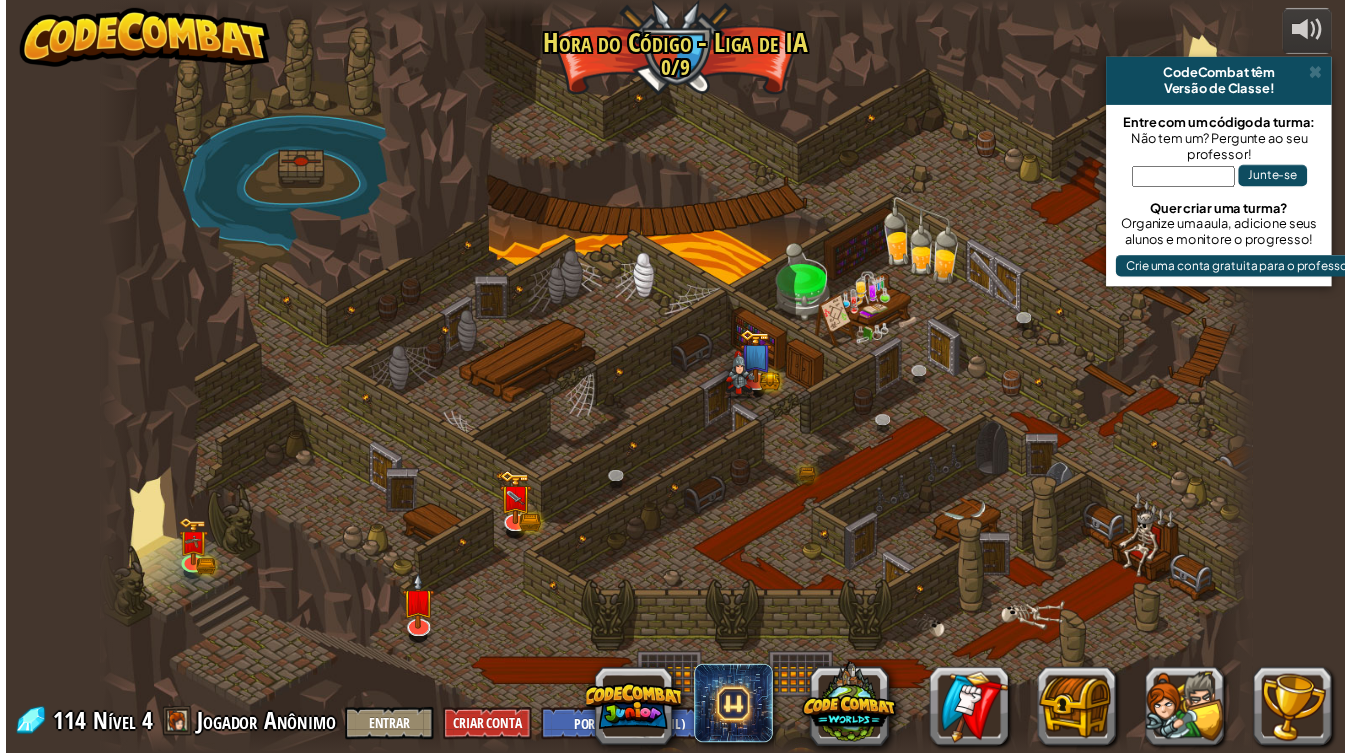 select on "pt-BR" 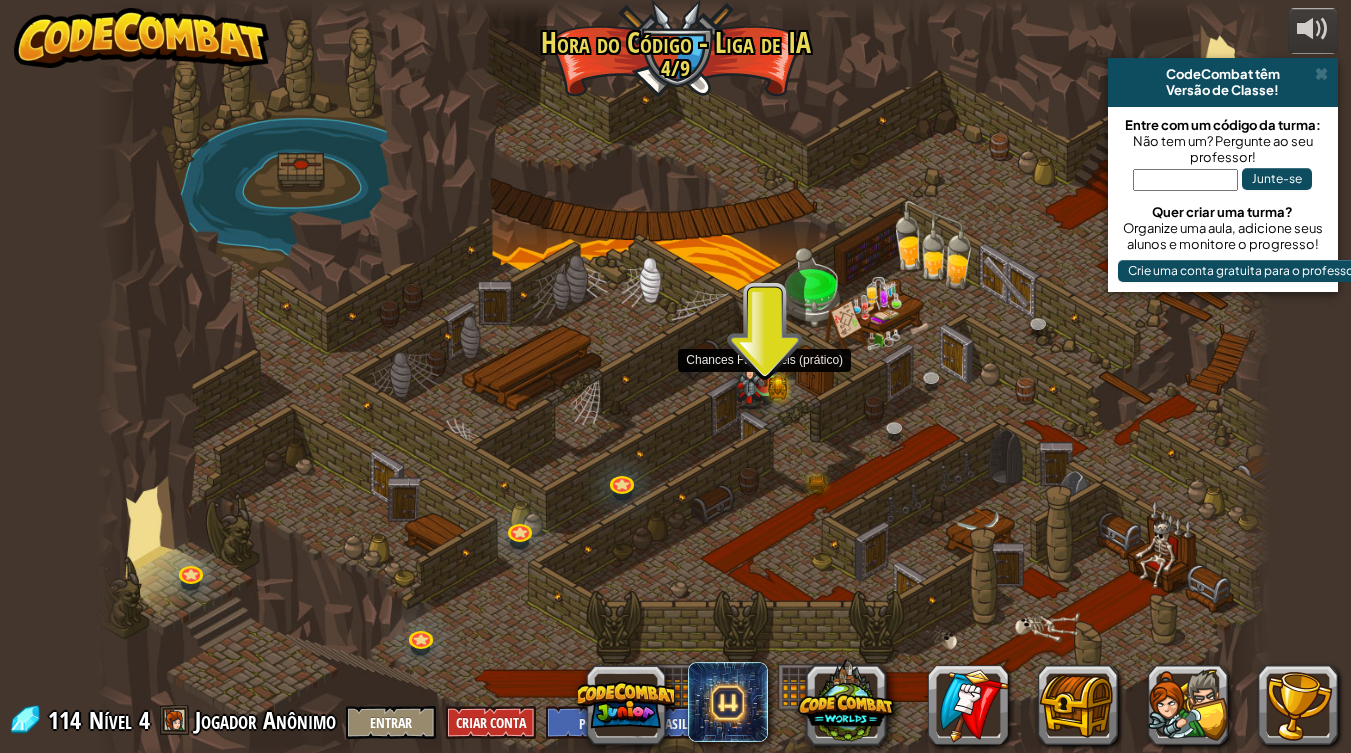 click at bounding box center [765, 353] 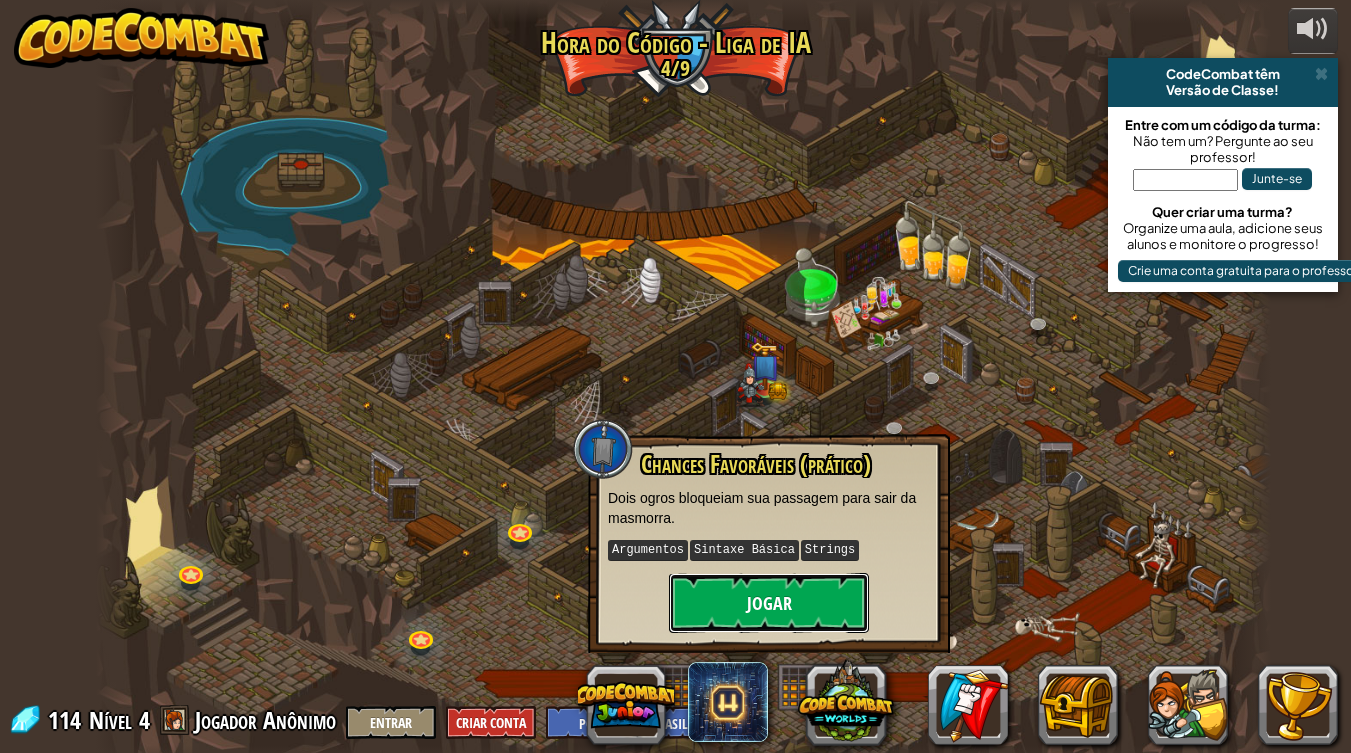 click on "Jogar" at bounding box center (769, 603) 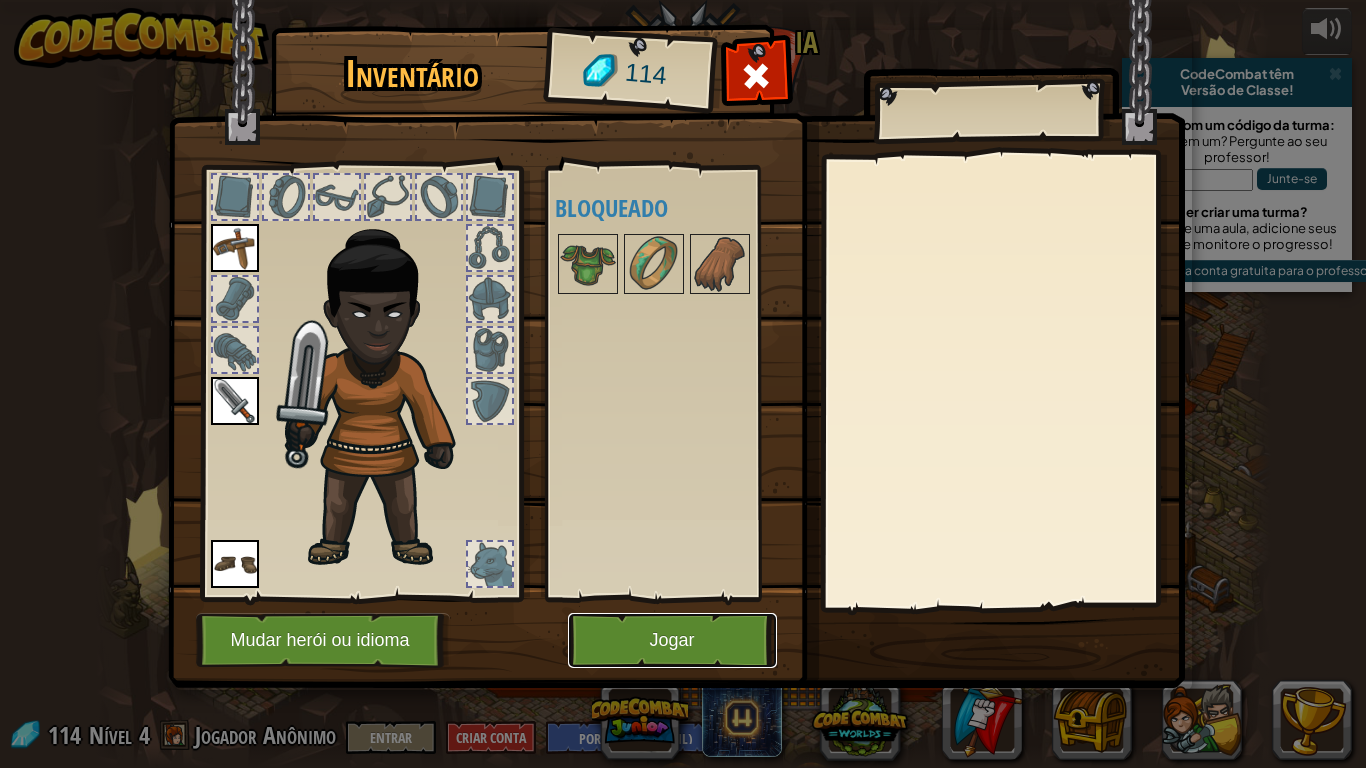 click on "Jogar" at bounding box center [672, 640] 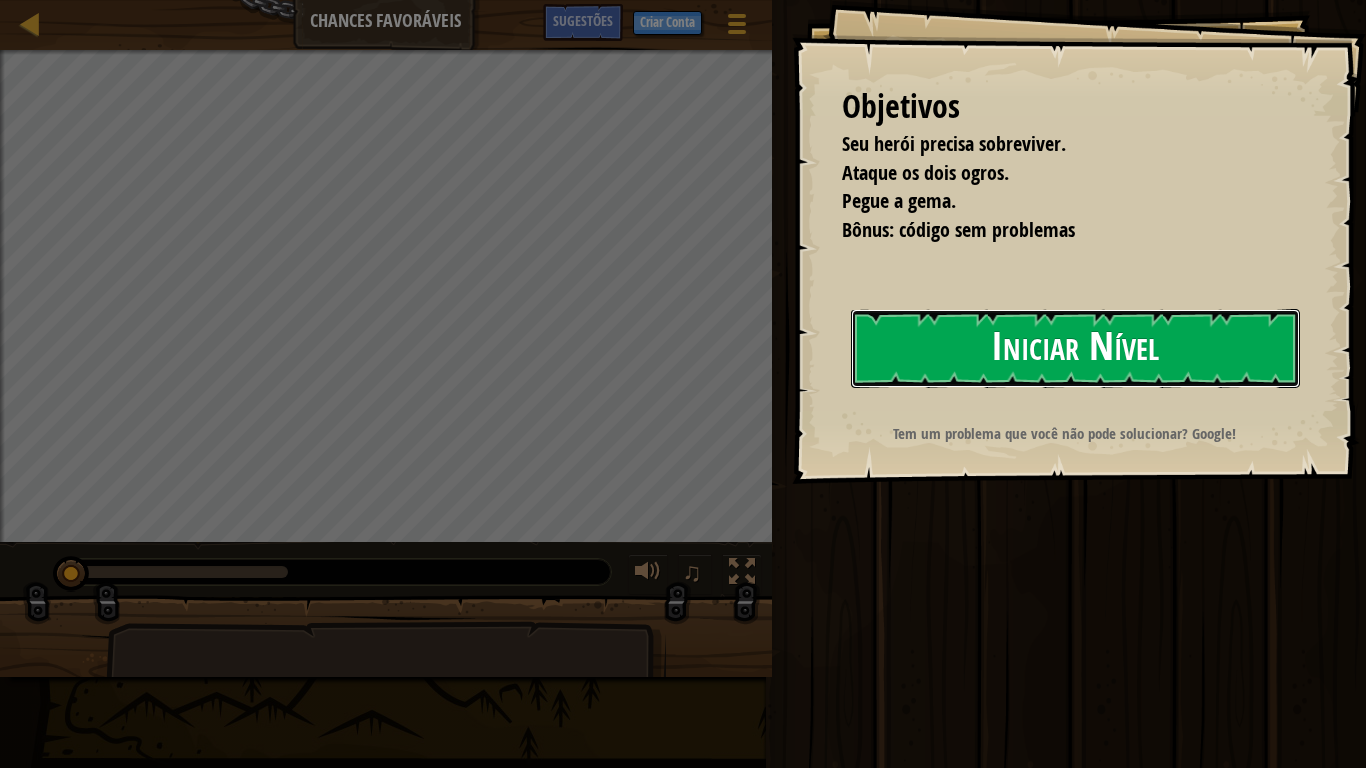 click on "Iniciar Nível" at bounding box center [1075, 348] 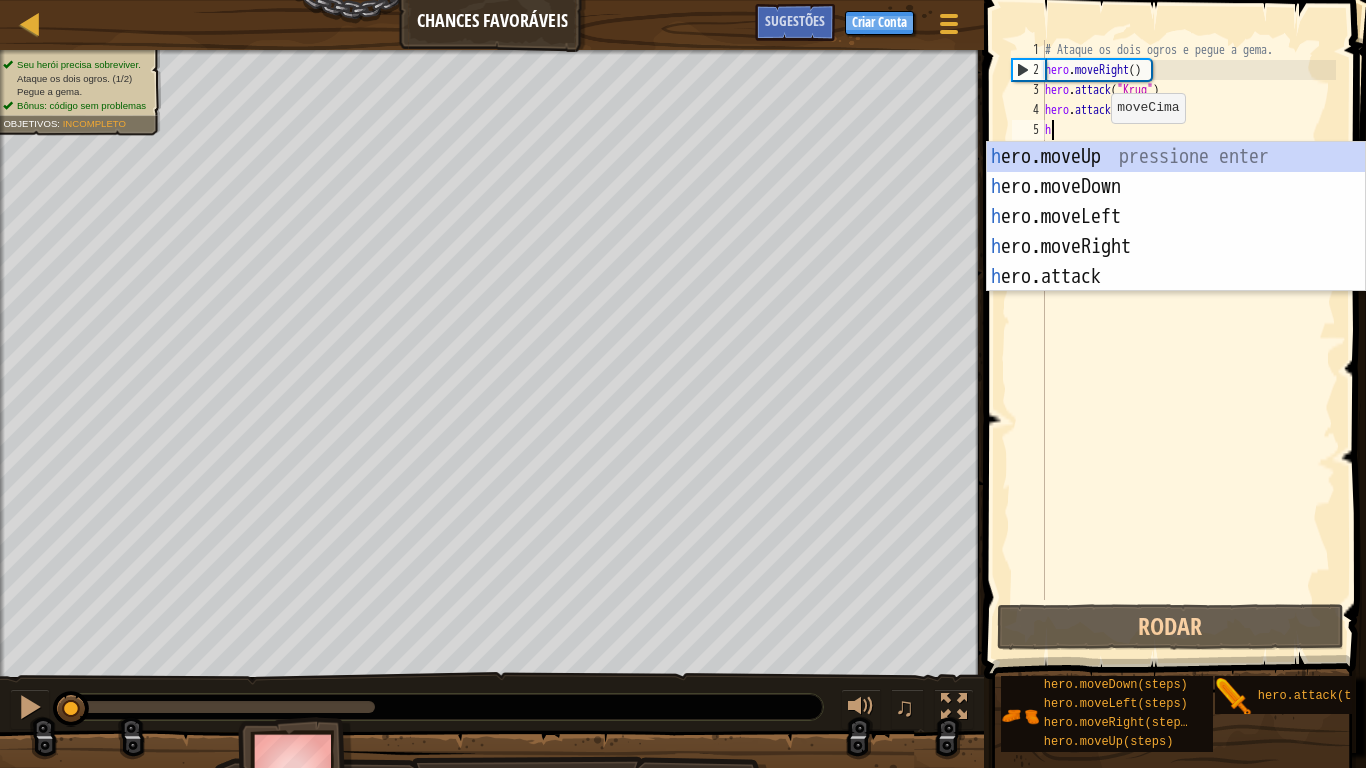 scroll, scrollTop: 9, scrollLeft: 0, axis: vertical 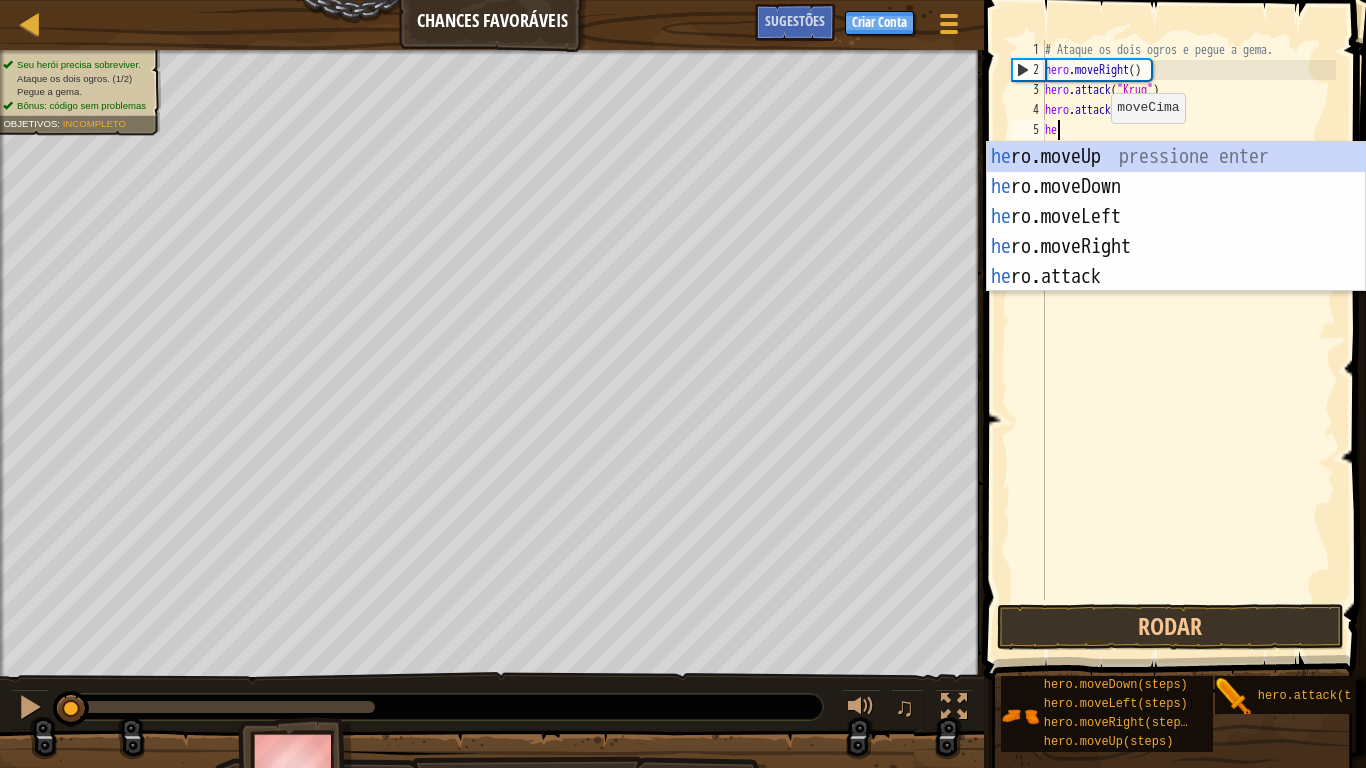 type on "her" 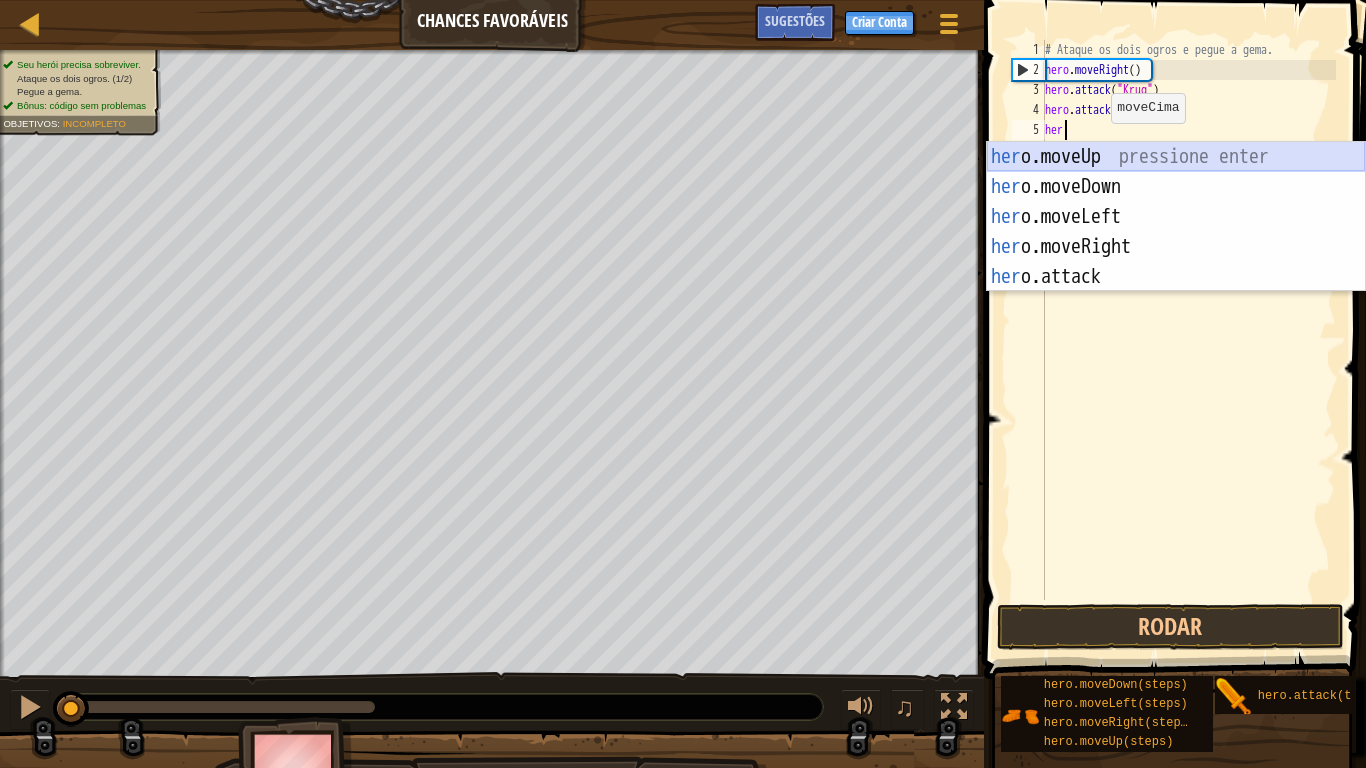 scroll, scrollTop: 9, scrollLeft: 1, axis: both 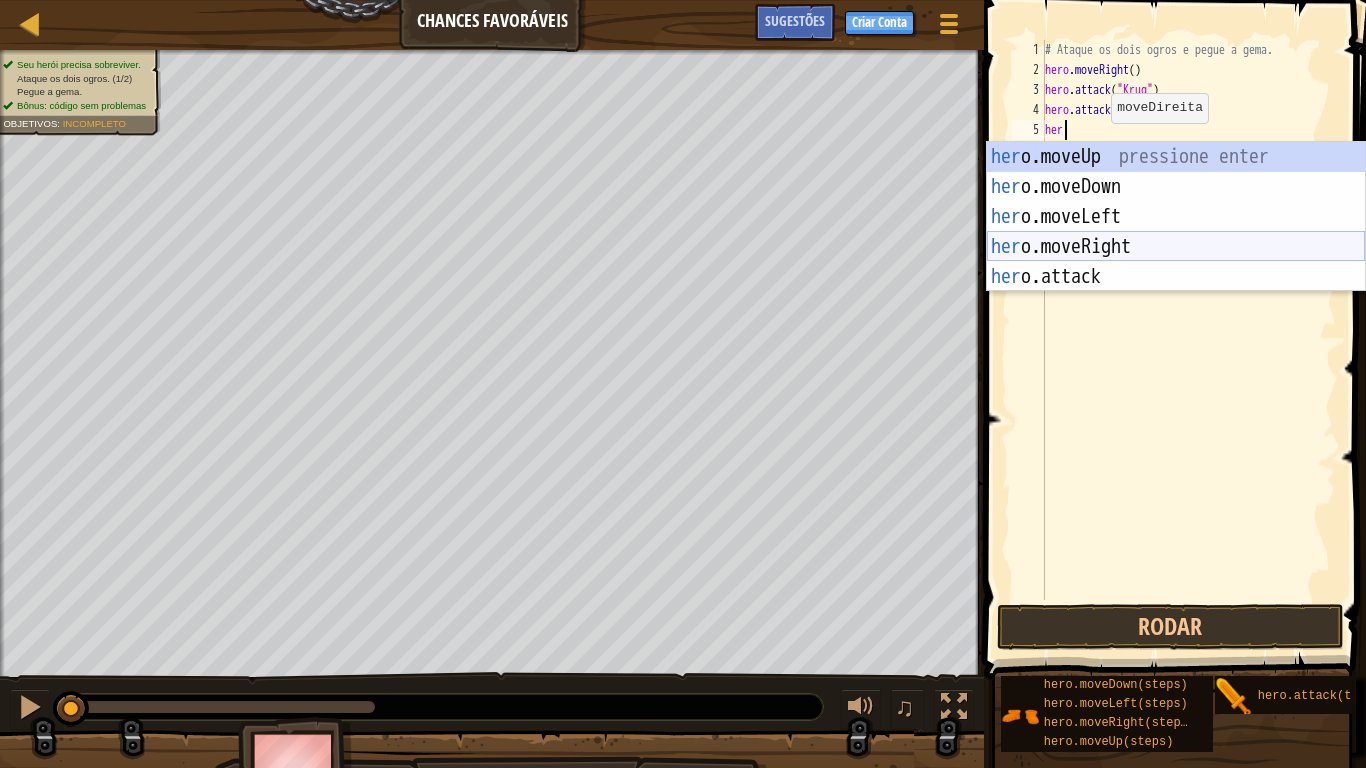 click on "her o.moveUp pressione enter her o.moveDown pressione enter her o.moveLeft pressione enter her o.moveRight pressione enter her o.attack pressione enter" at bounding box center (1176, 247) 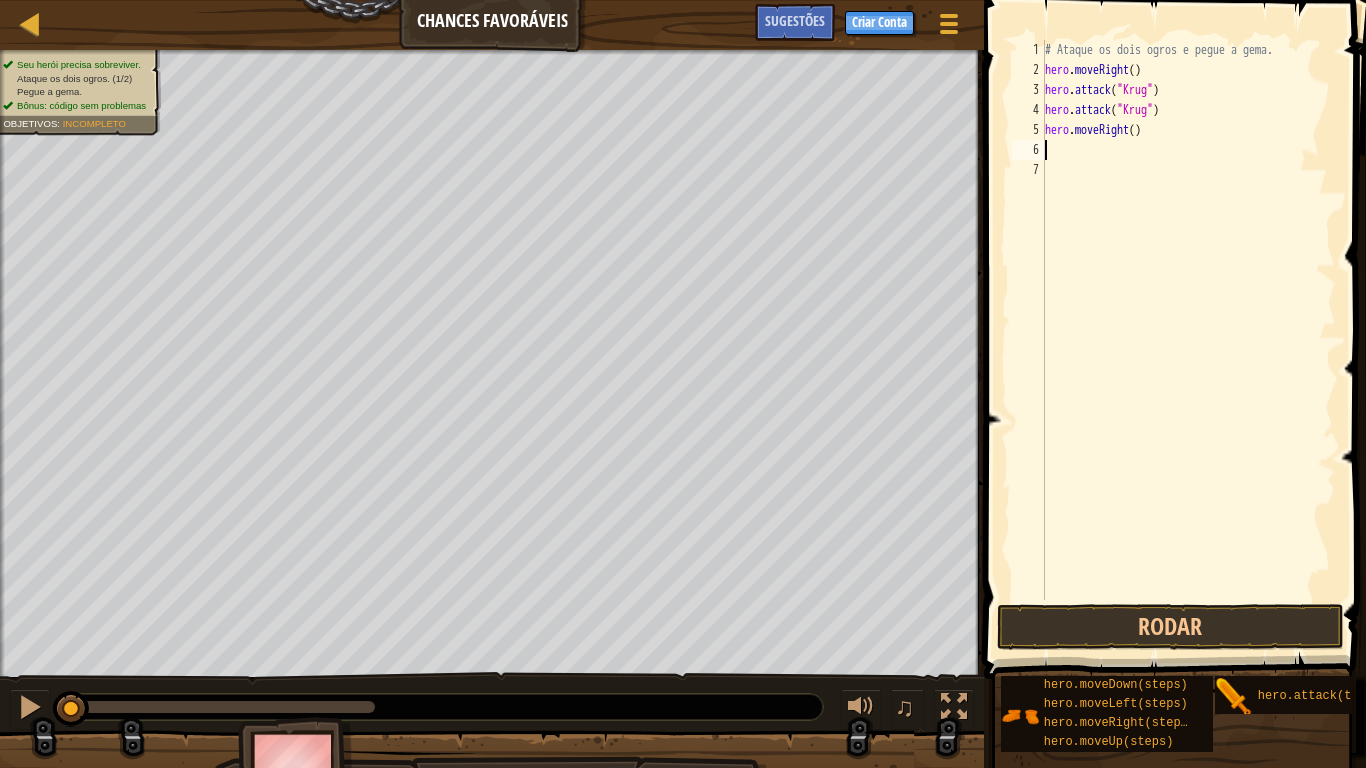 type on "h" 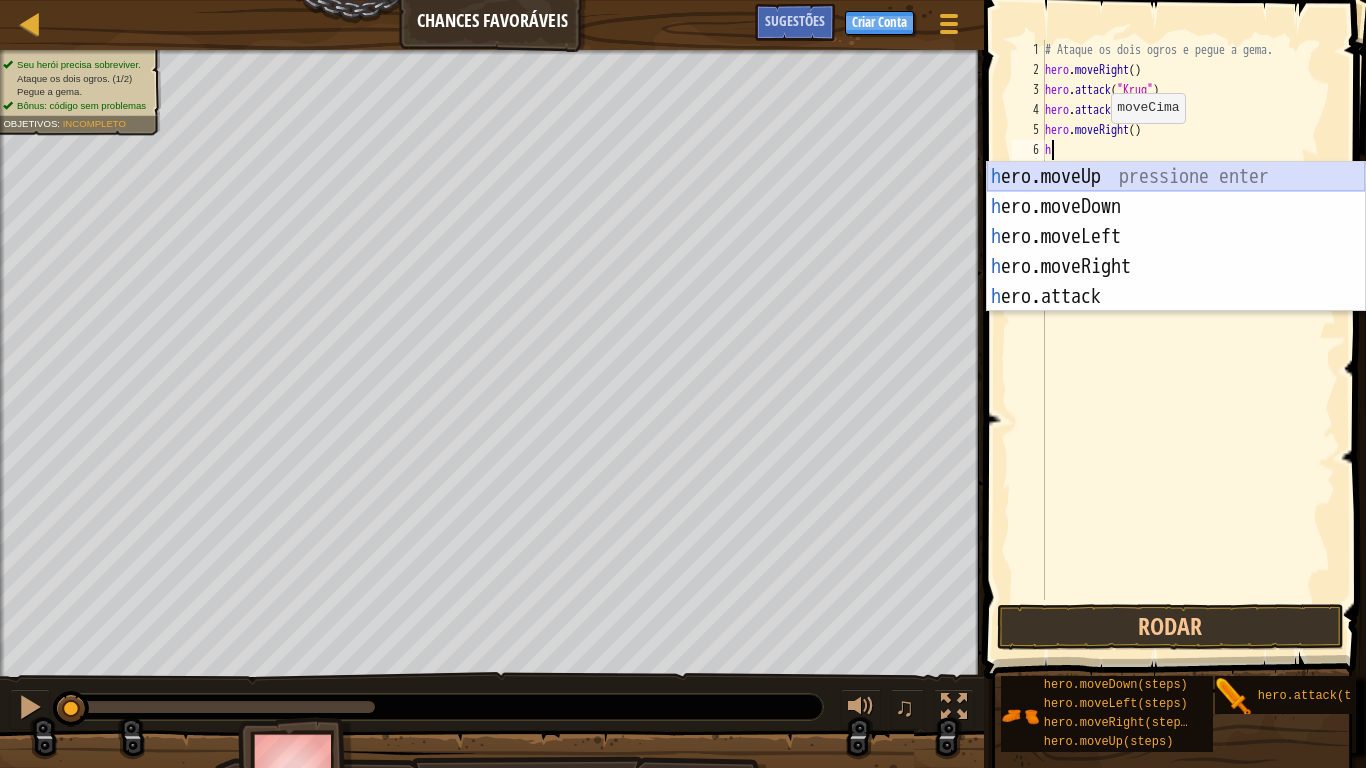 click on "h ero.moveUp pressione enter h ero.moveDown pressione enter h ero.moveLeft pressione enter h ero.moveRight pressione enter h ero.attack pressione enter" at bounding box center (1176, 267) 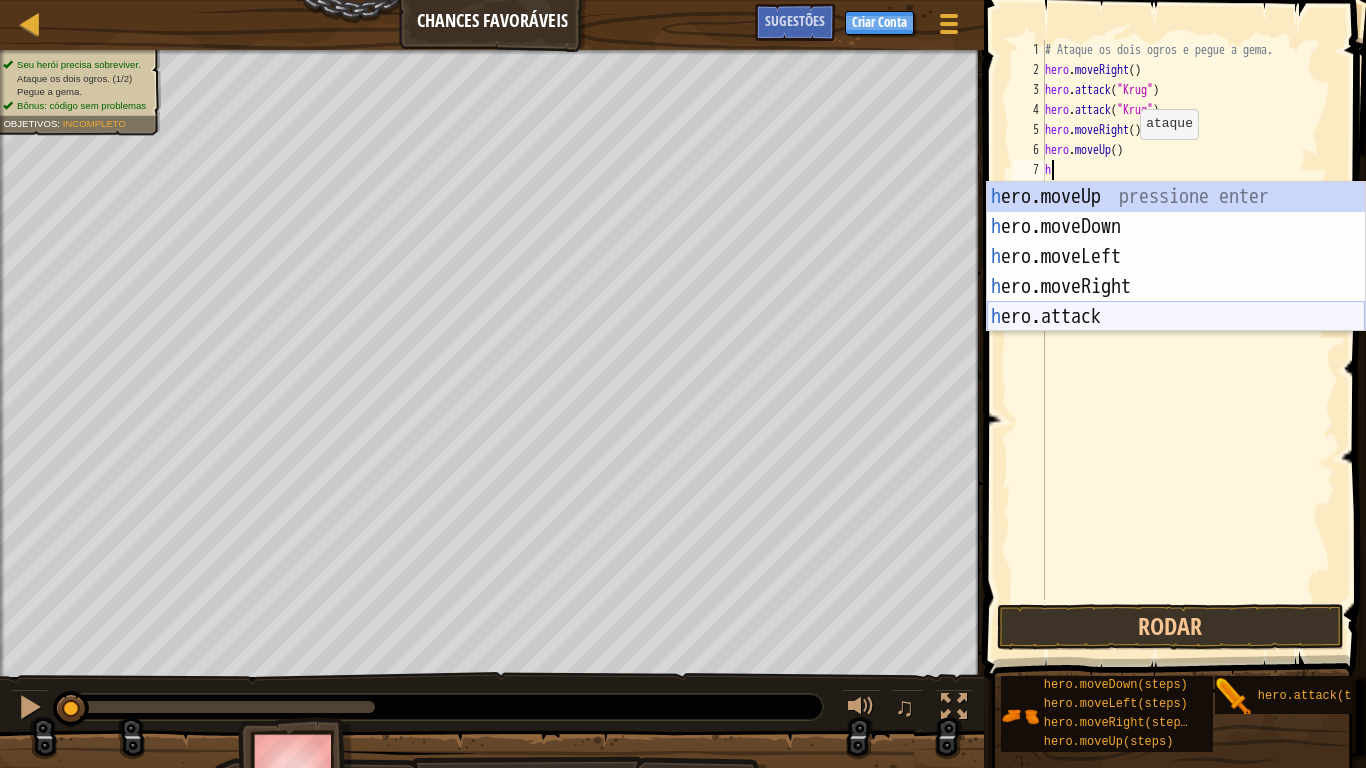 click on "h ero.moveUp pressione enter h ero.moveDown pressione enter h ero.moveLeft pressione enter h ero.moveRight pressione enter h ero.attack pressione enter" at bounding box center [1176, 287] 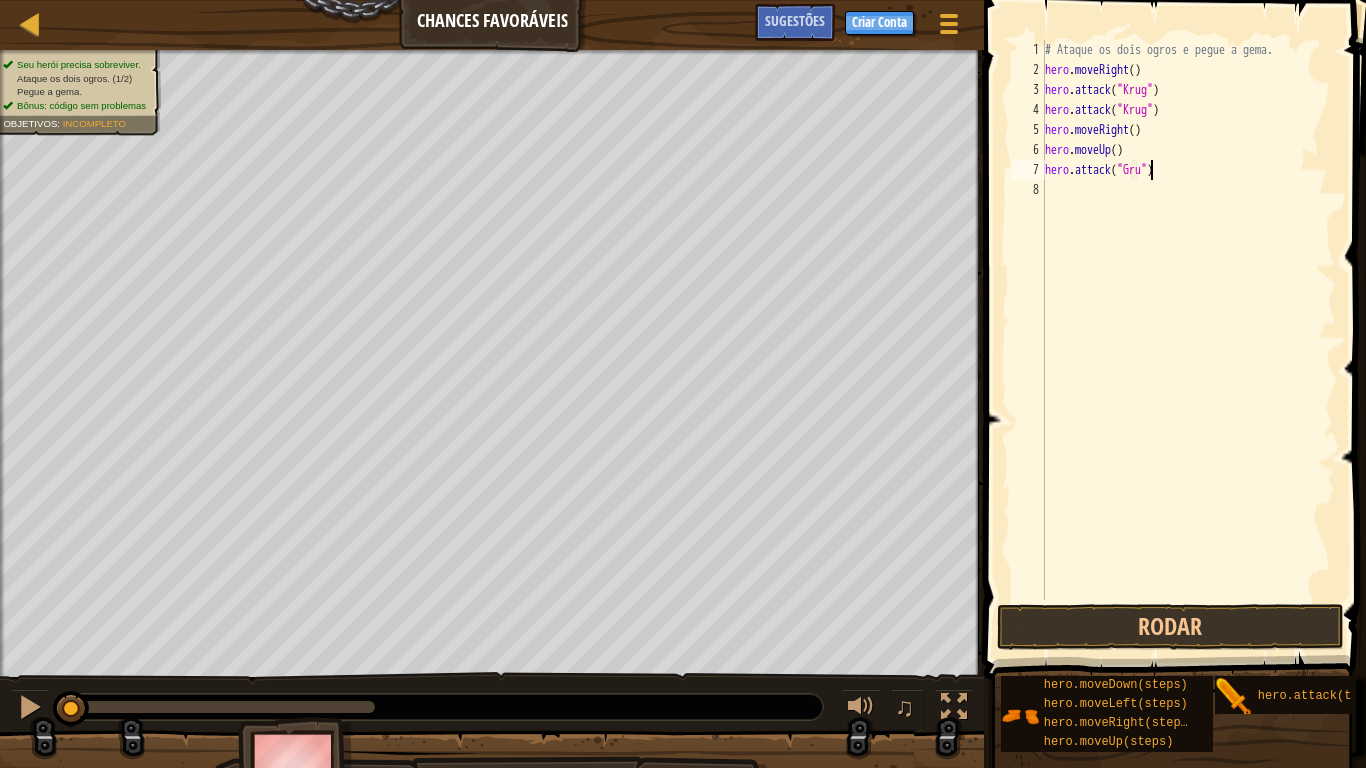 scroll, scrollTop: 9, scrollLeft: 9, axis: both 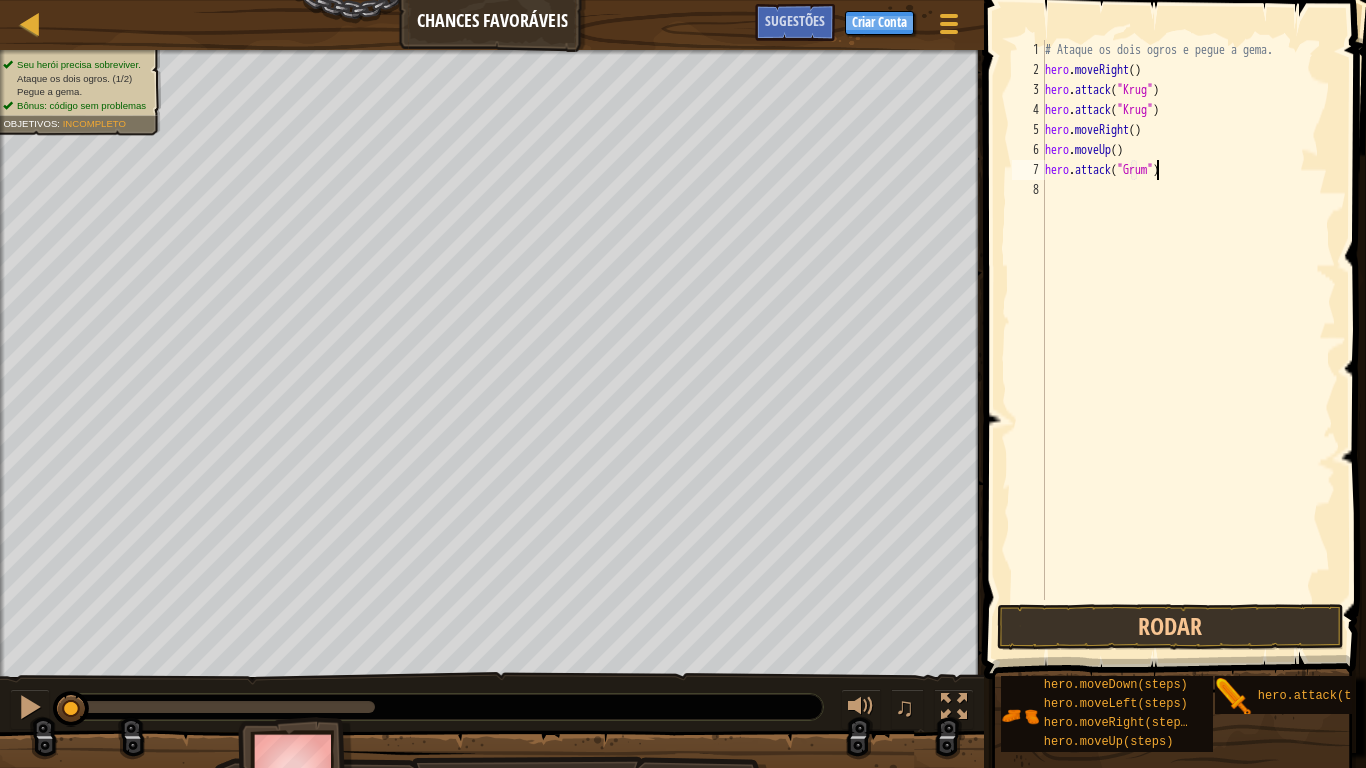 type on "hero.attack("Grump")" 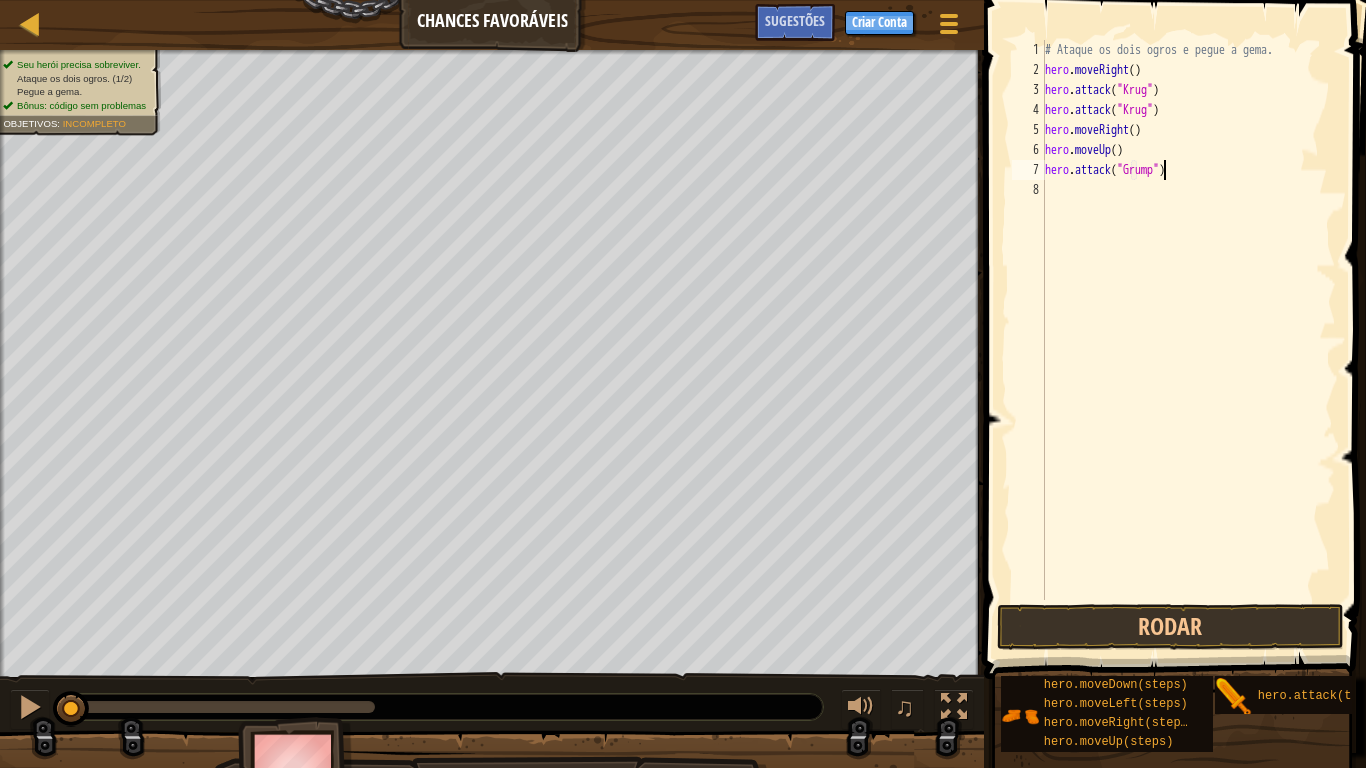 scroll, scrollTop: 9, scrollLeft: 10, axis: both 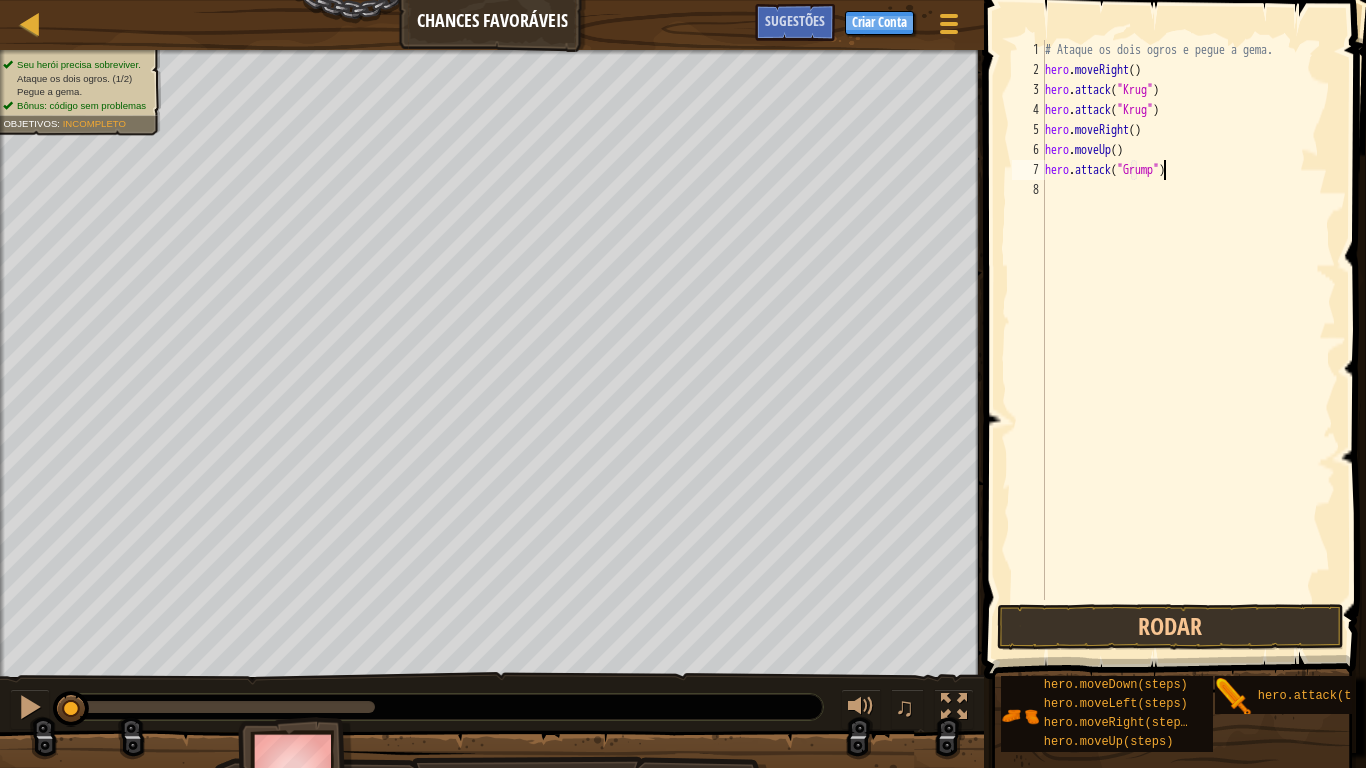 click on "# Ataque os dois ogros e pegue a gema. hero . moveRight ( ) hero . attack ( "Krug" ) hero . attack ( "Krug" ) hero . moveRight ( ) hero . moveUp ( ) hero . attack ( "Grump" )" at bounding box center [1188, 340] 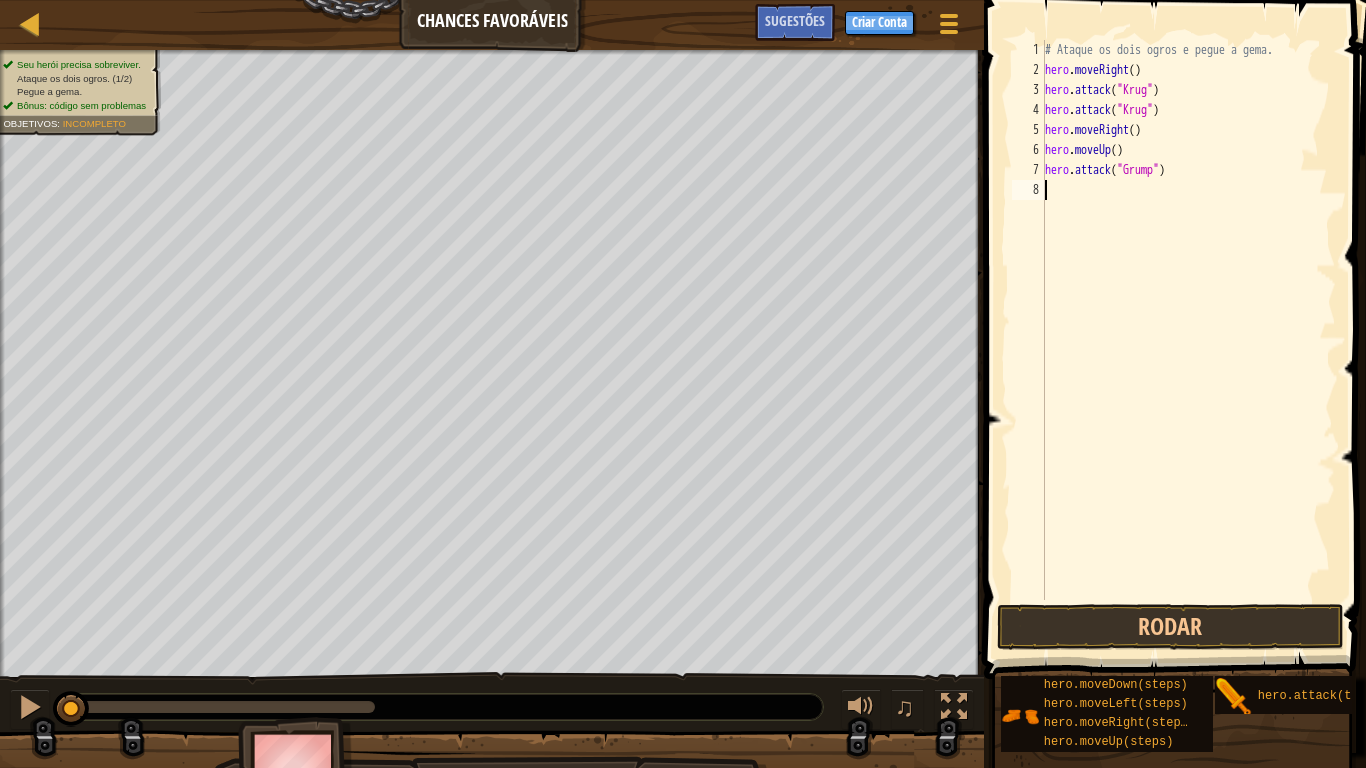 scroll, scrollTop: 9, scrollLeft: 0, axis: vertical 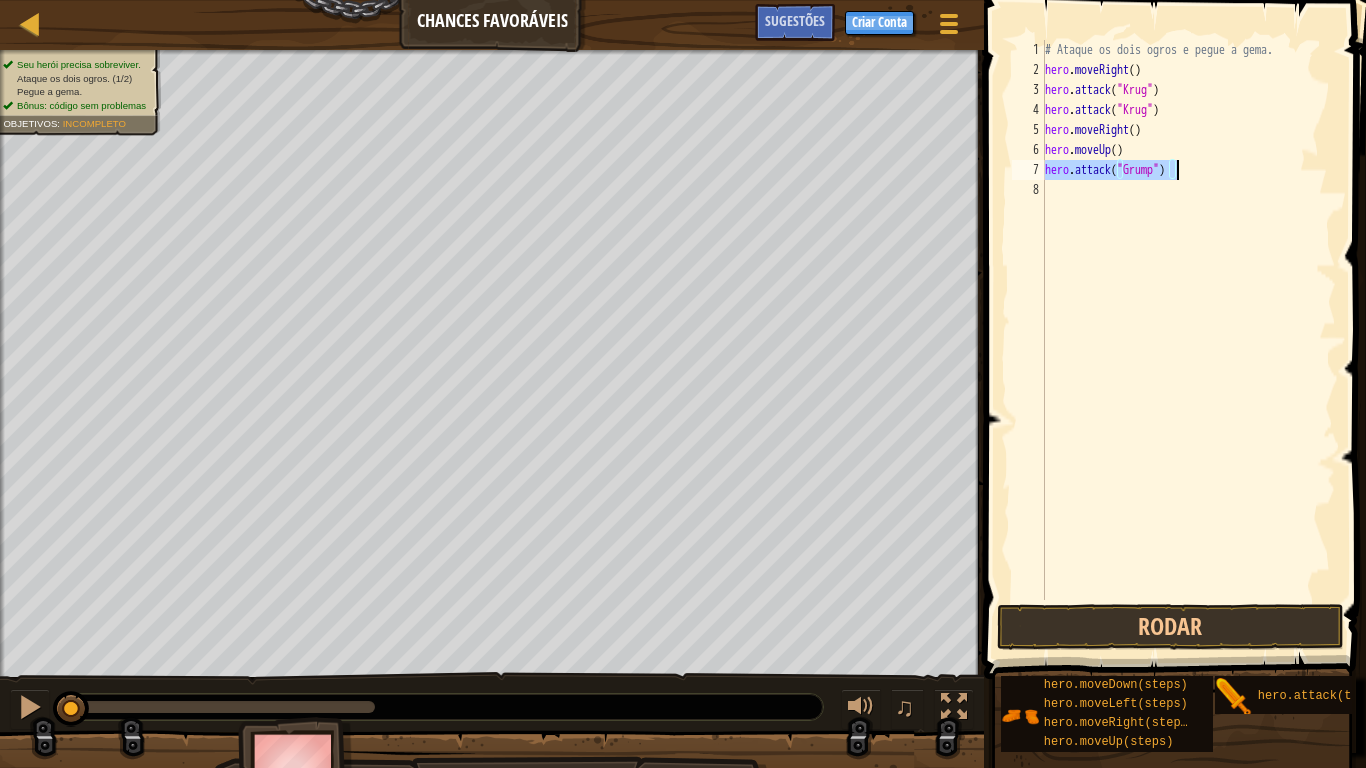 drag, startPoint x: 1045, startPoint y: 170, endPoint x: 1340, endPoint y: 175, distance: 295.04236 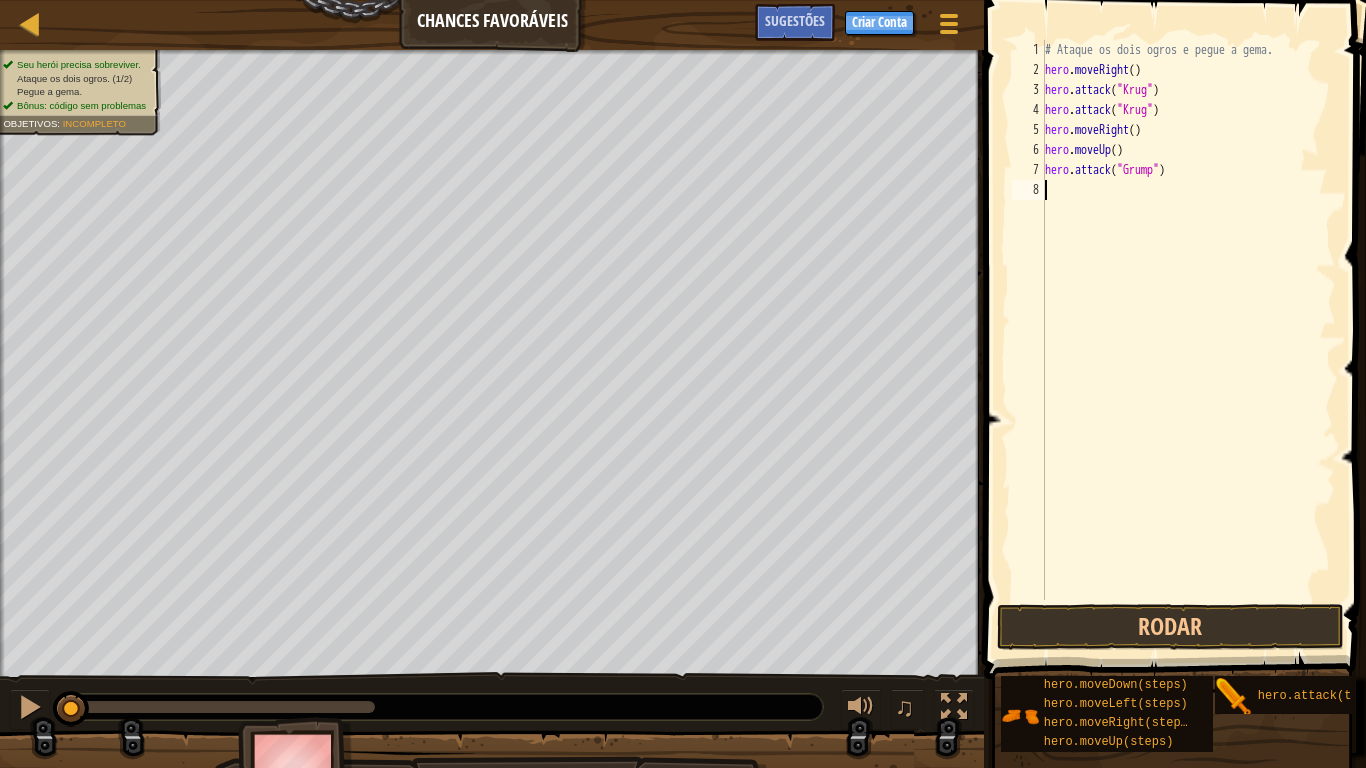 type on "hero.attack("Grump")" 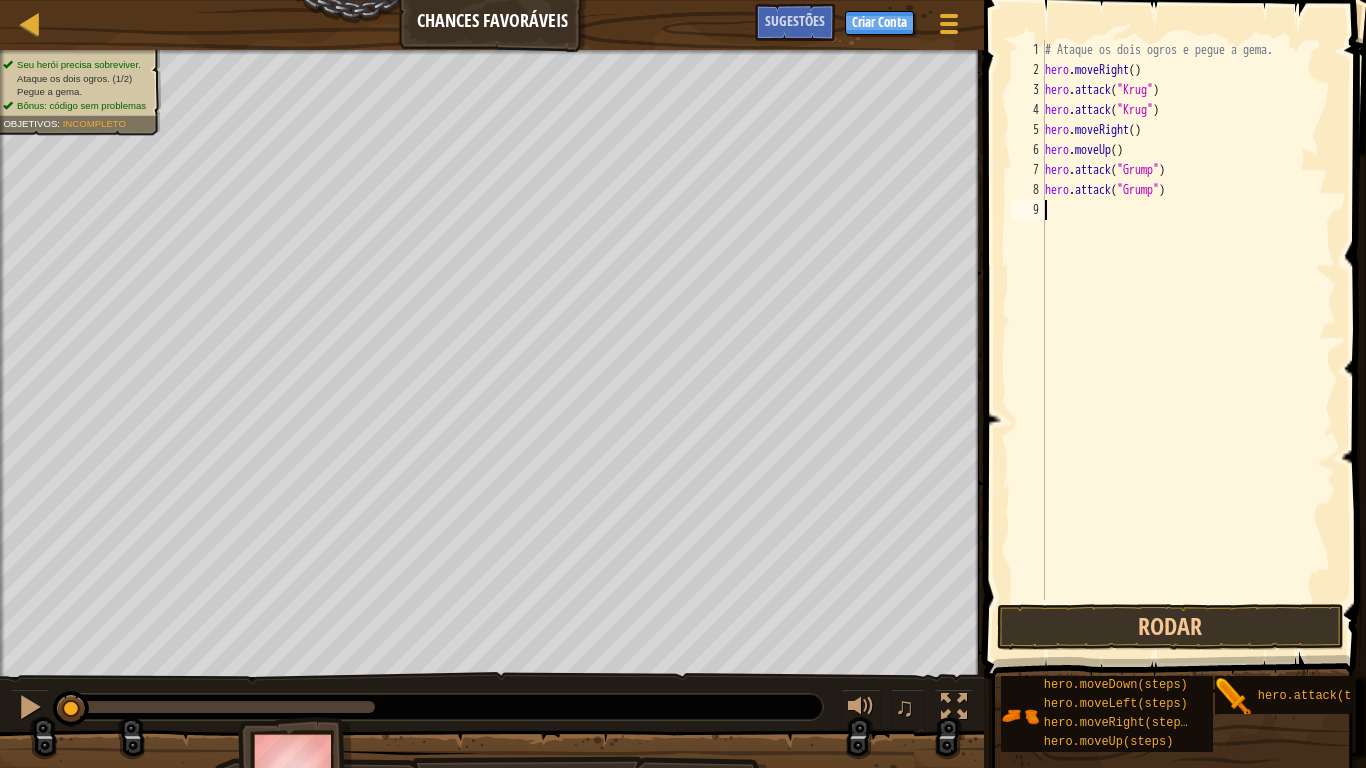 click on "# Ataque os dois ogros e pegue a gema. hero . moveRight ( ) hero . attack ( "Krug" ) hero . attack ( "Krug" ) hero . moveRight ( ) hero . moveUp ( ) hero . attack ( "Grump" ) hero . attack ( "Grump" )" at bounding box center (1188, 340) 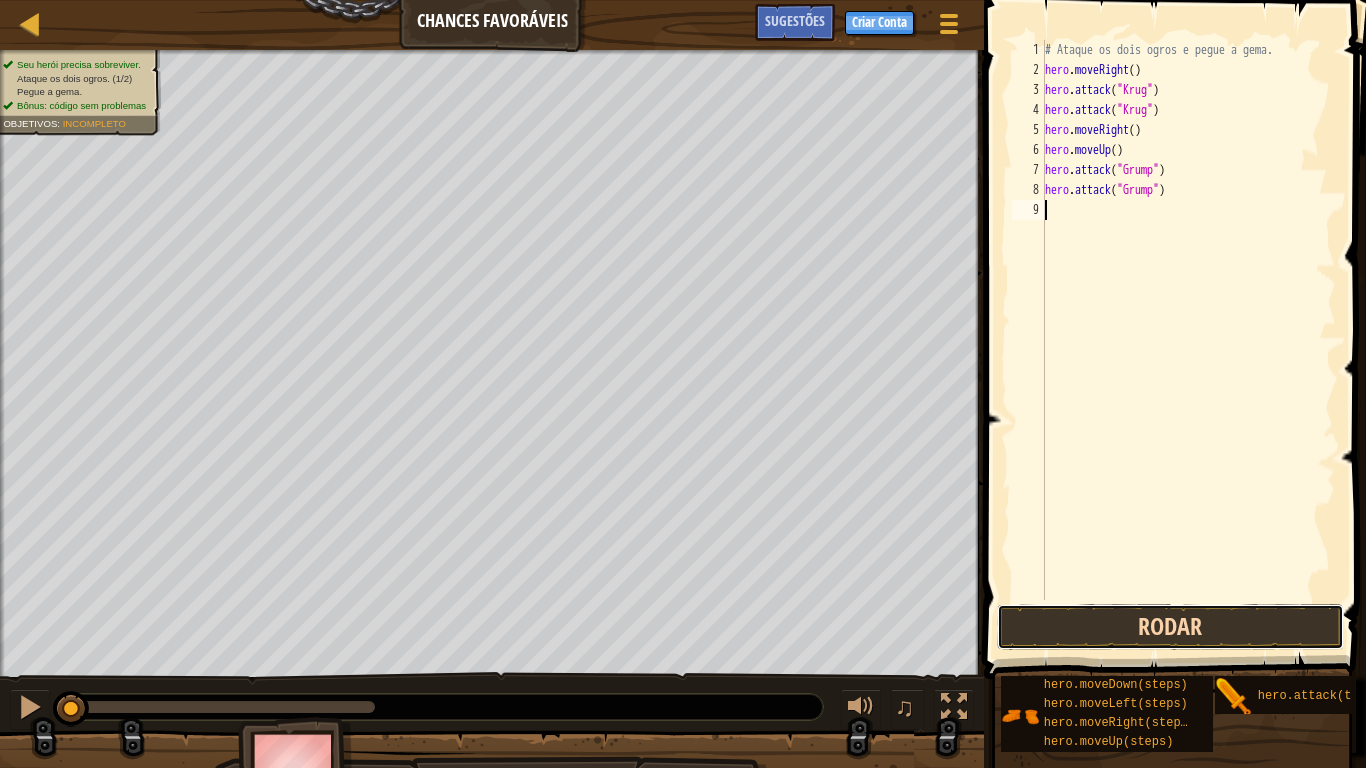 click on "Rodar" at bounding box center [1170, 627] 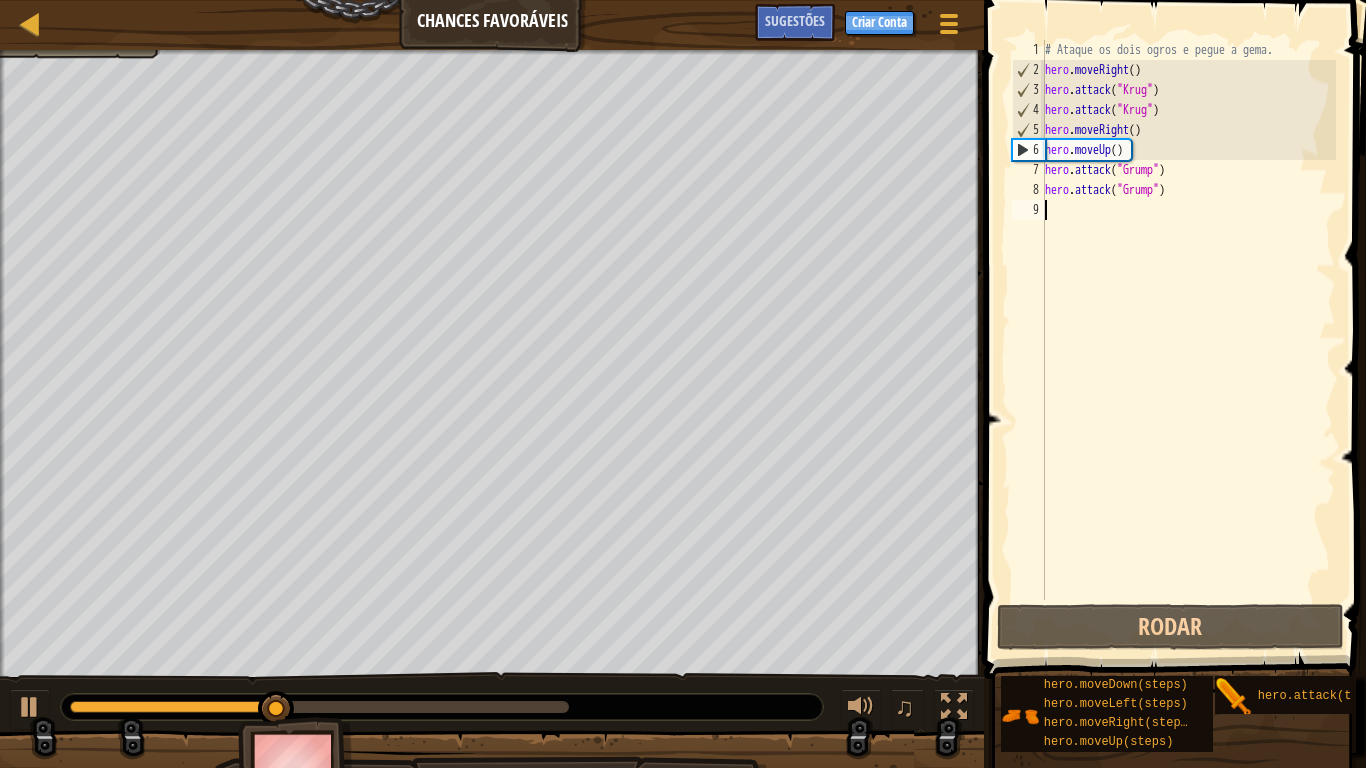 click on "# Ataque os dois ogros e pegue a gema. hero . moveRight ( ) hero . attack ( "Krug" ) hero . attack ( "Krug" ) hero . moveRight ( ) hero . moveUp ( ) hero . attack ( "Grump" ) hero . attack ( "Grump" )" at bounding box center [1188, 340] 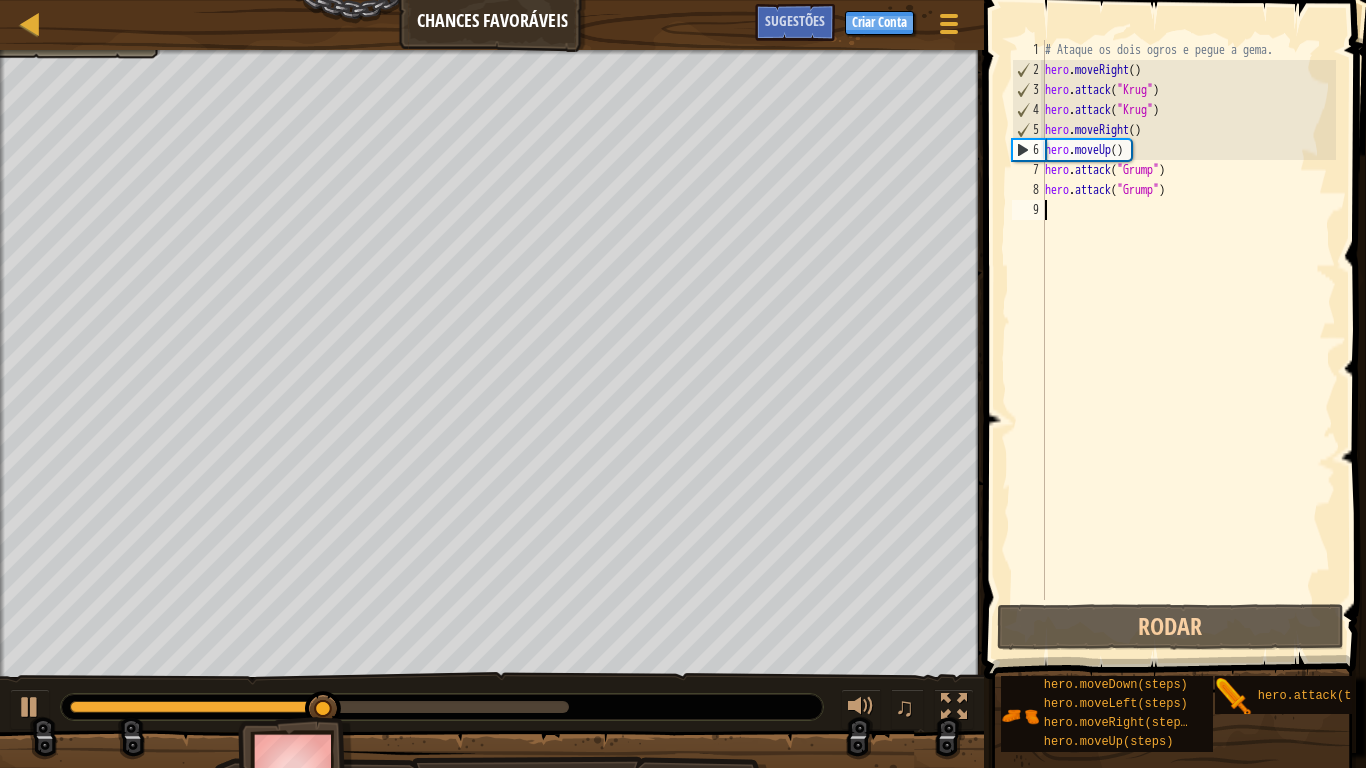type on "h" 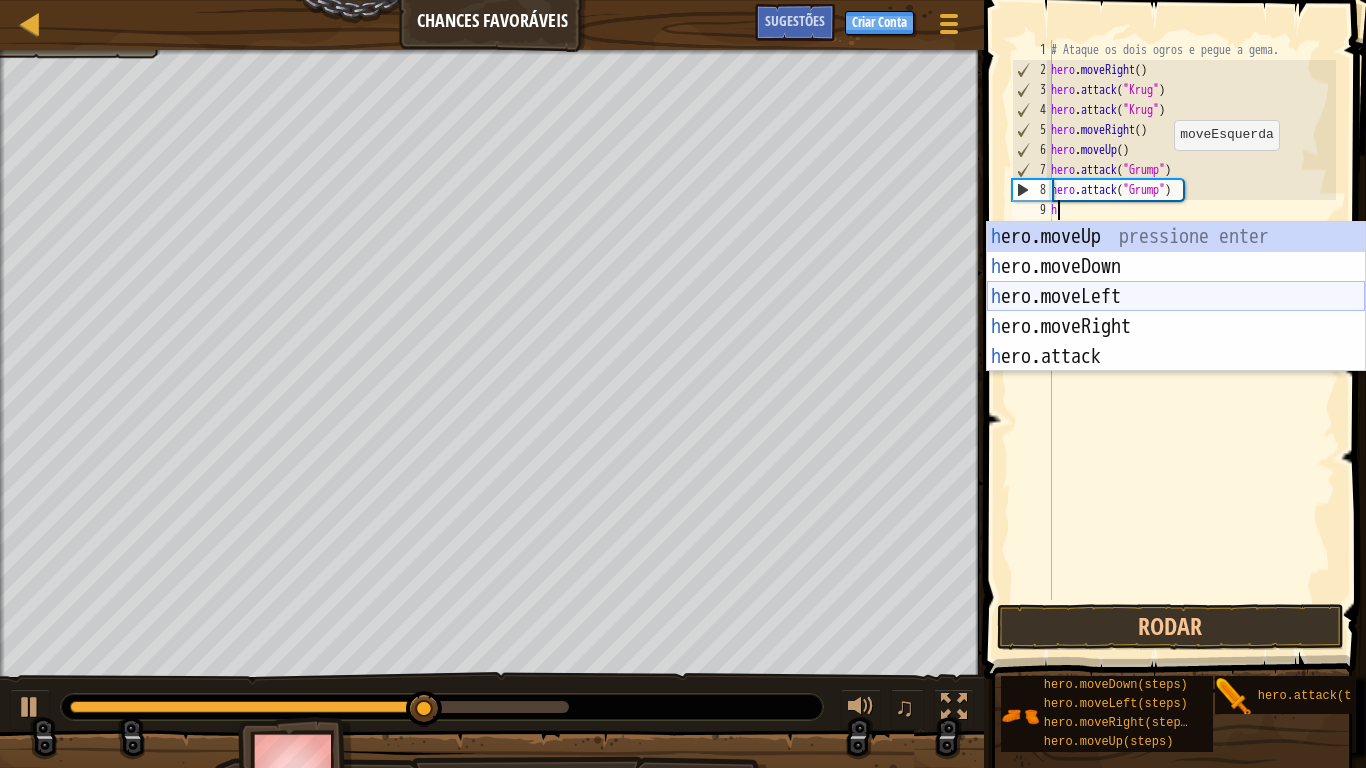 click on "h ero.moveUp pressione enter h ero.moveDown pressione enter h ero.moveLeft pressione enter h ero.moveRight pressione enter h ero.attack pressione enter" at bounding box center (1176, 327) 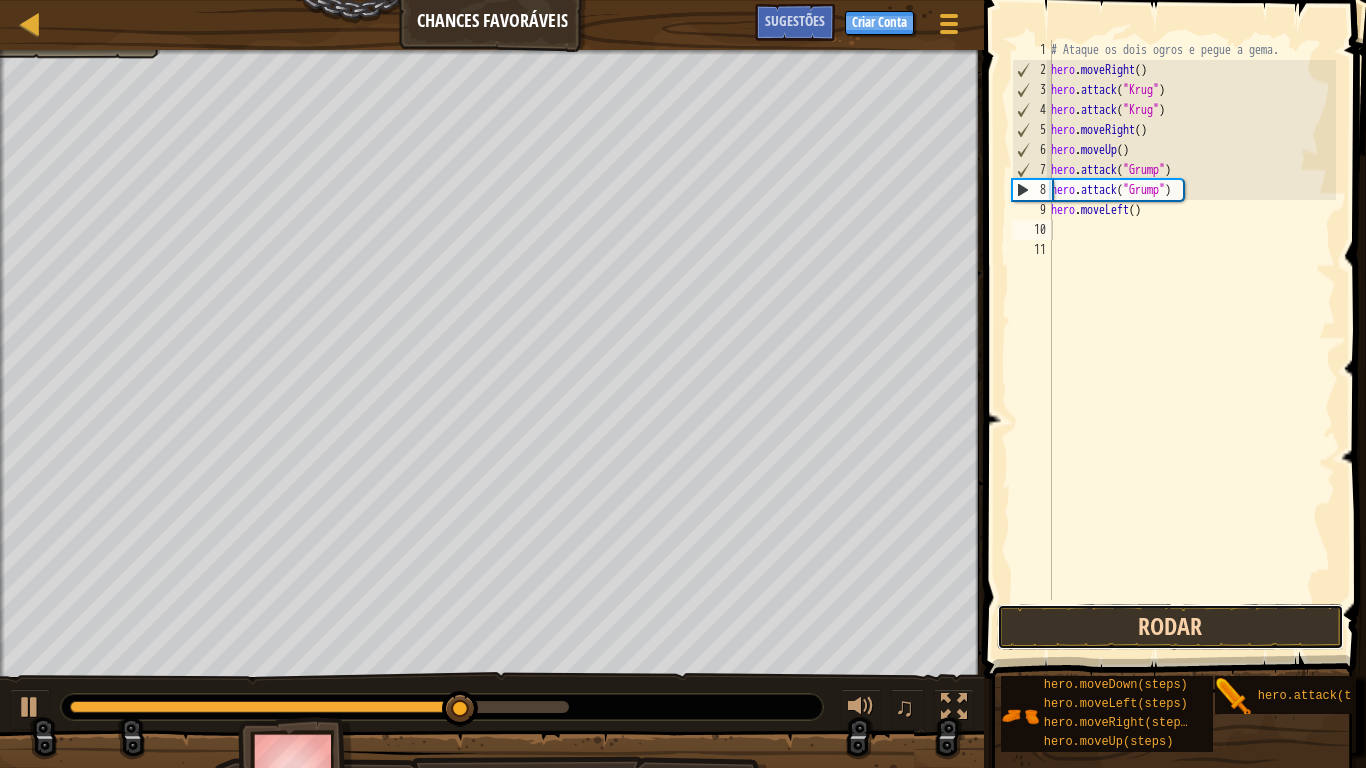 click on "Rodar" at bounding box center [1170, 627] 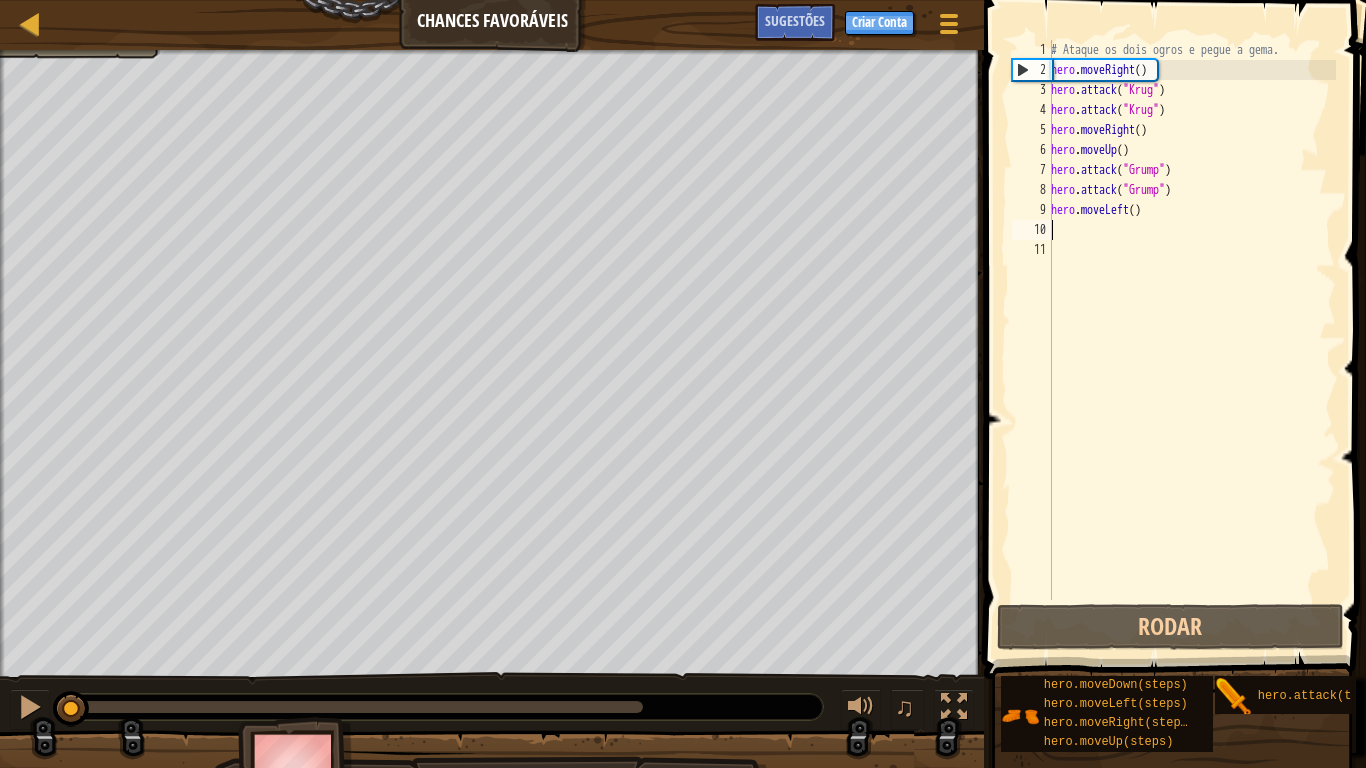 click on "# Ataque os dois ogros e pegue a gema. hero . moveRight ( ) hero . attack ( "Krug" ) hero . attack ( "Krug" ) hero . moveRight ( ) hero . moveUp ( ) hero . attack ( "Grump" ) hero . attack ( "Grump" ) hero . moveLeft ( )" at bounding box center (1191, 340) 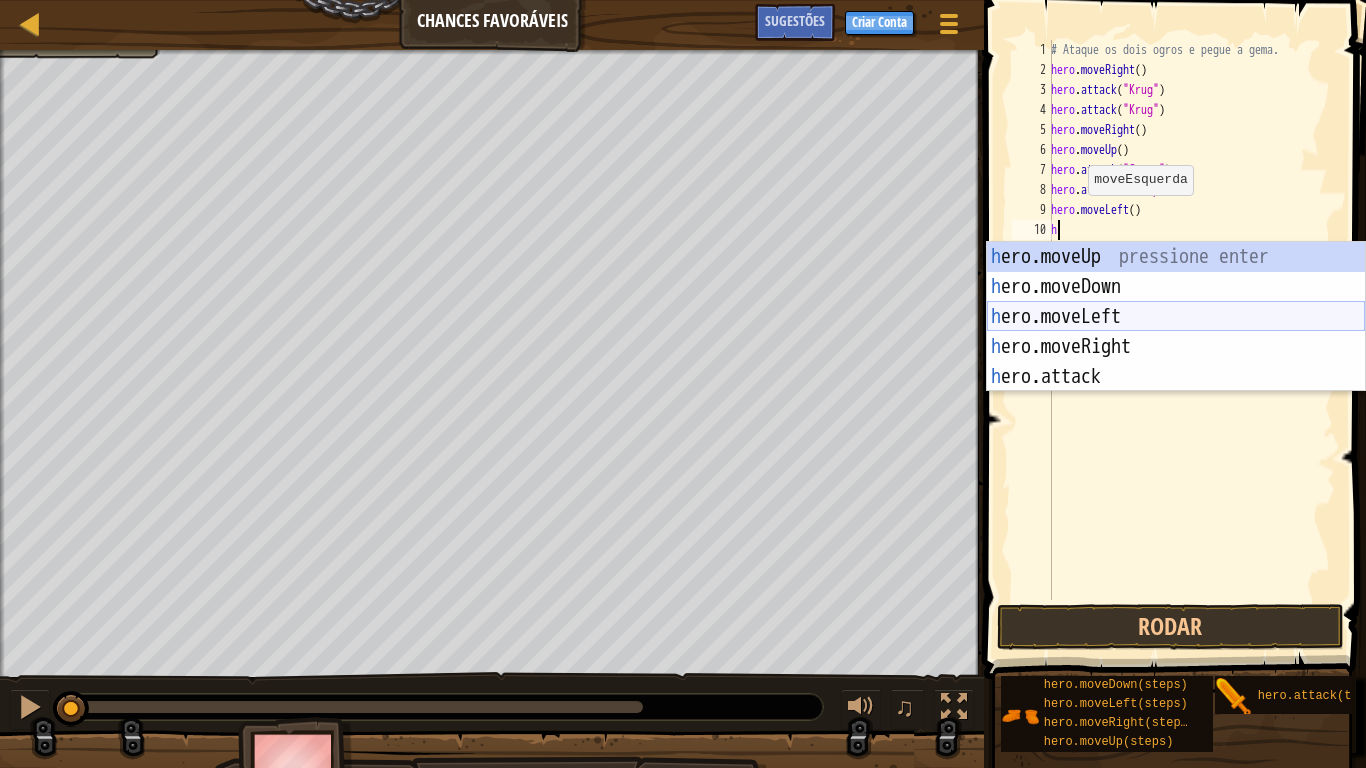 click on "h ero.moveUp pressione enter h ero.moveDown pressione enter h ero.moveLeft pressione enter h ero.moveRight pressione enter h ero.attack pressione enter" at bounding box center (1176, 347) 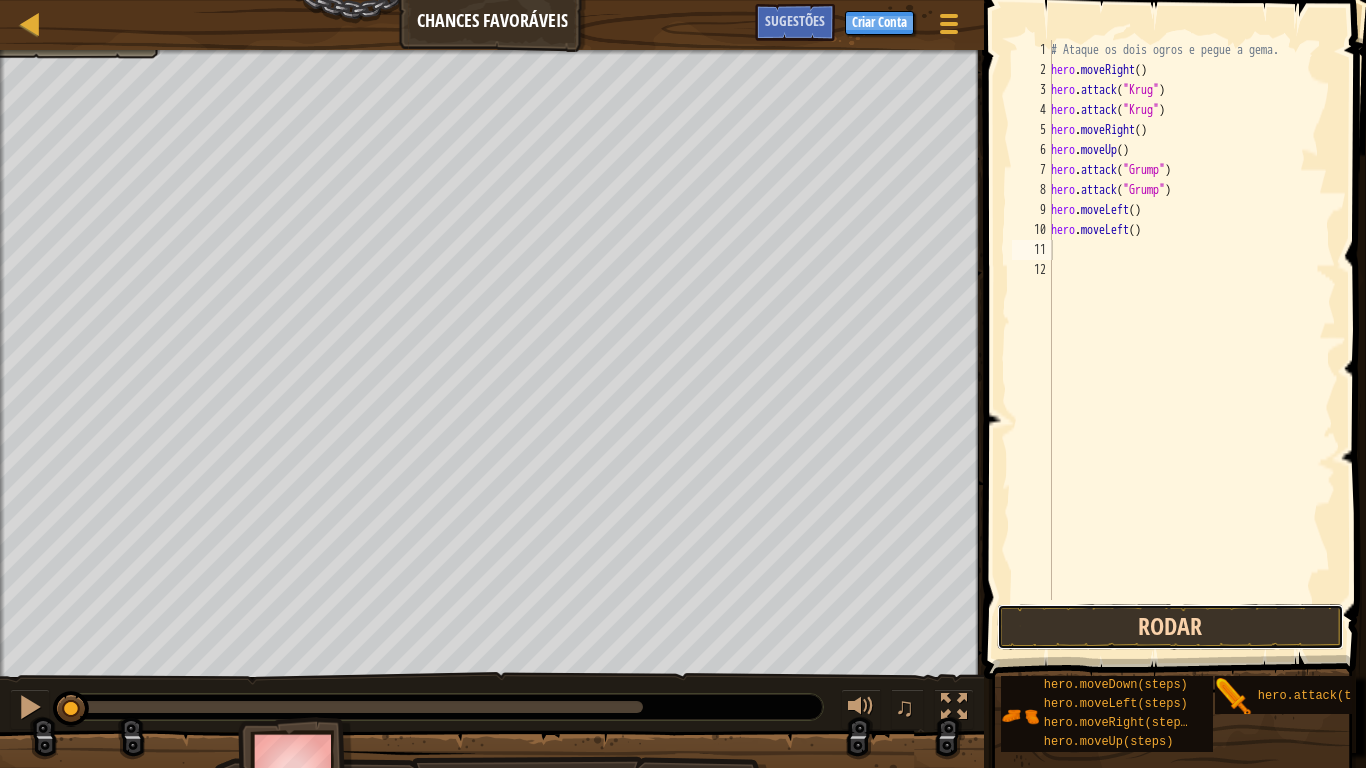 click on "Rodar" at bounding box center (1170, 627) 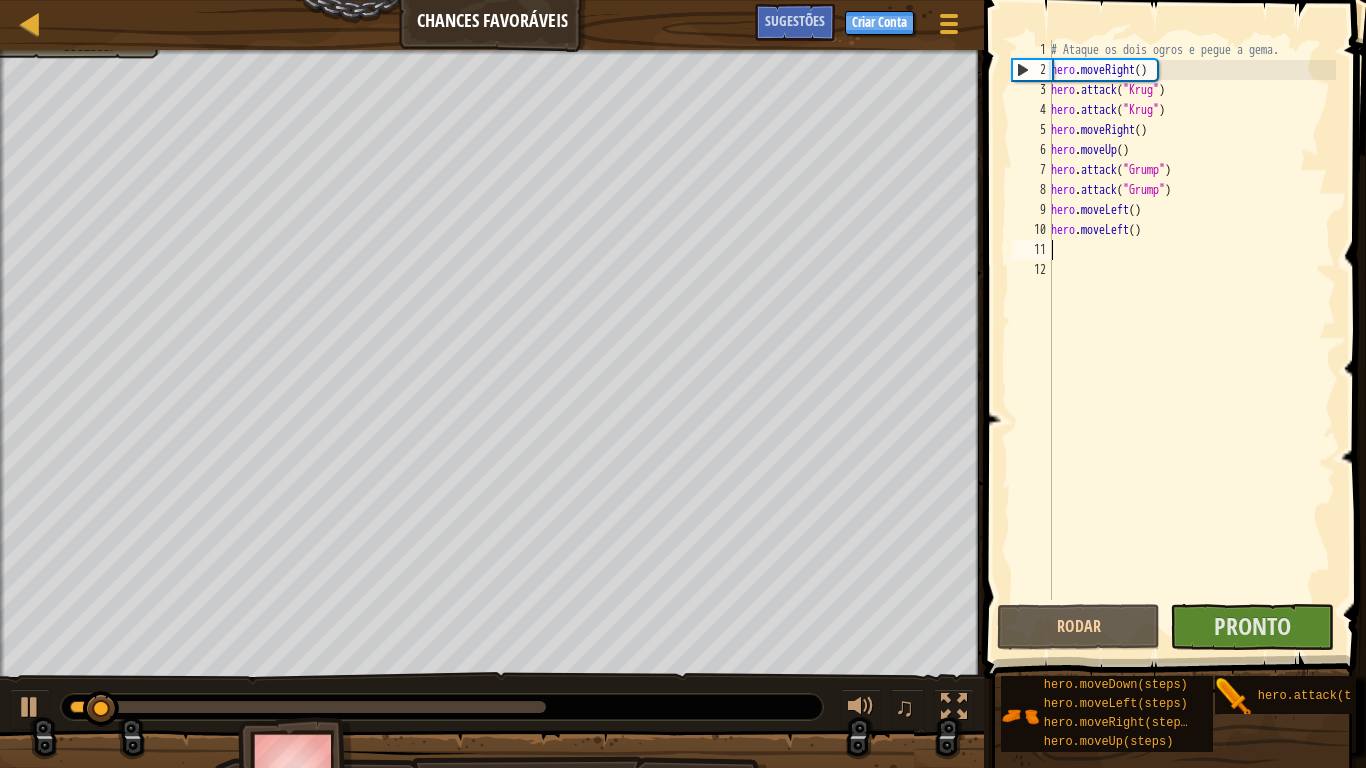 click on "# Ataque os dois ogros e pegue a gema. hero . moveRight ( ) hero . attack ( "Krug" ) hero . attack ( "Krug" ) hero . moveRight ( ) hero . moveUp ( ) hero . attack ( "Grump" ) hero . attack ( "Grump" ) hero . moveLeft ( ) hero . moveLeft ( )" at bounding box center [1191, 340] 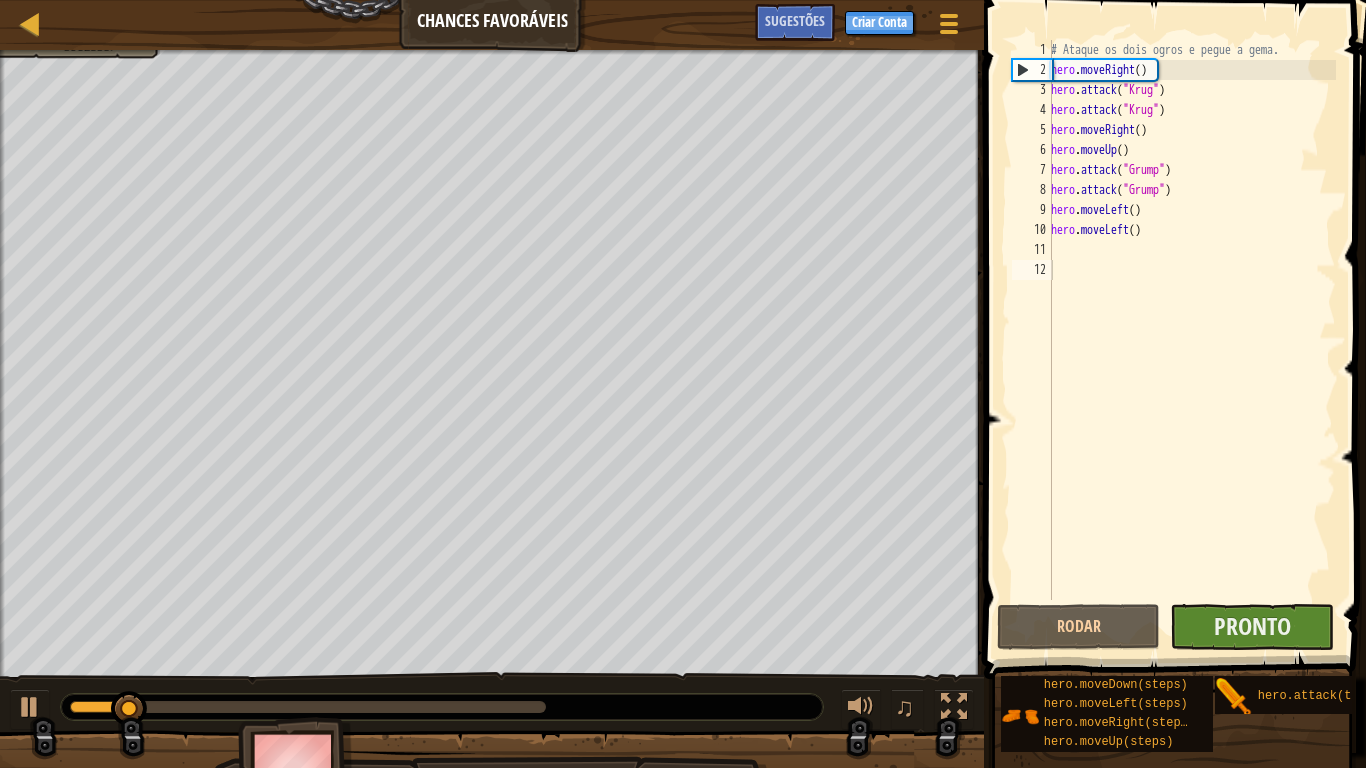 drag, startPoint x: 1357, startPoint y: 630, endPoint x: 1325, endPoint y: 615, distance: 35.341194 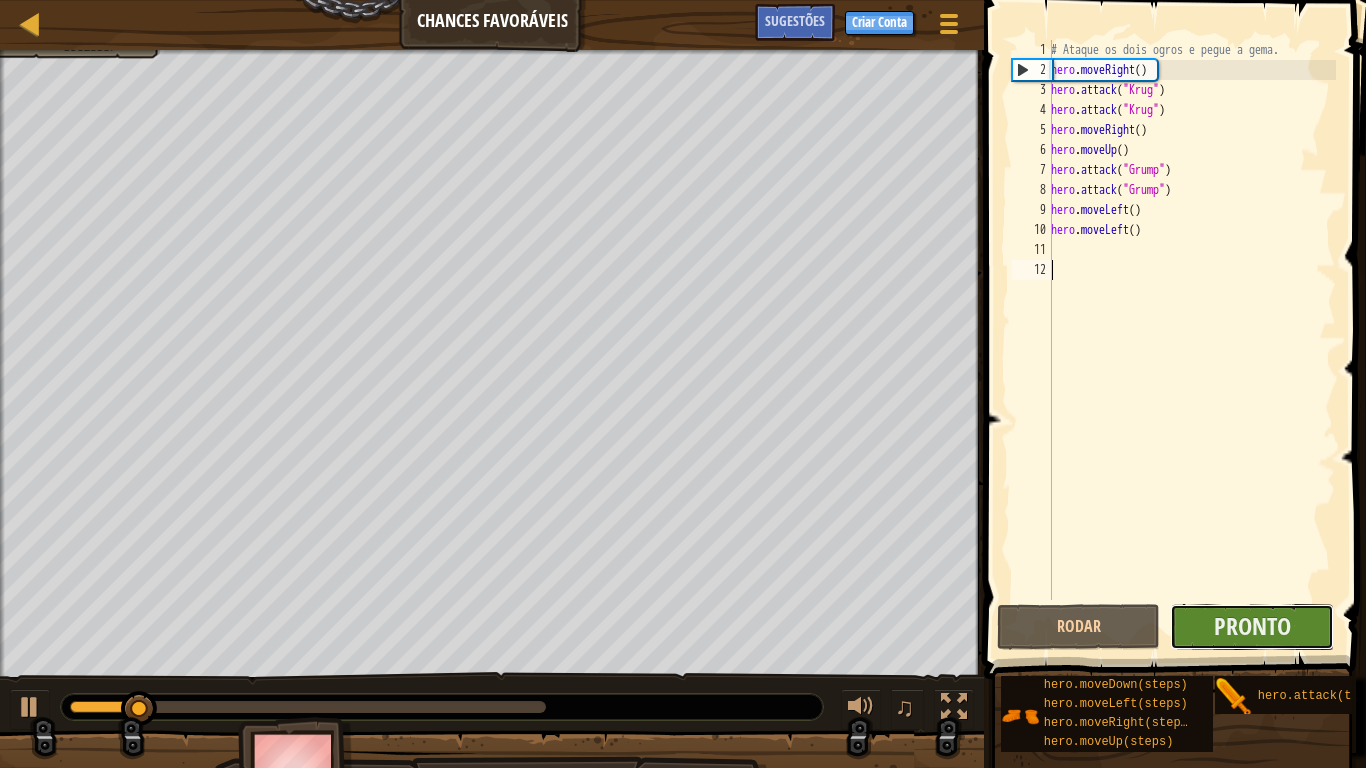 click on "Pronto" at bounding box center [1252, 627] 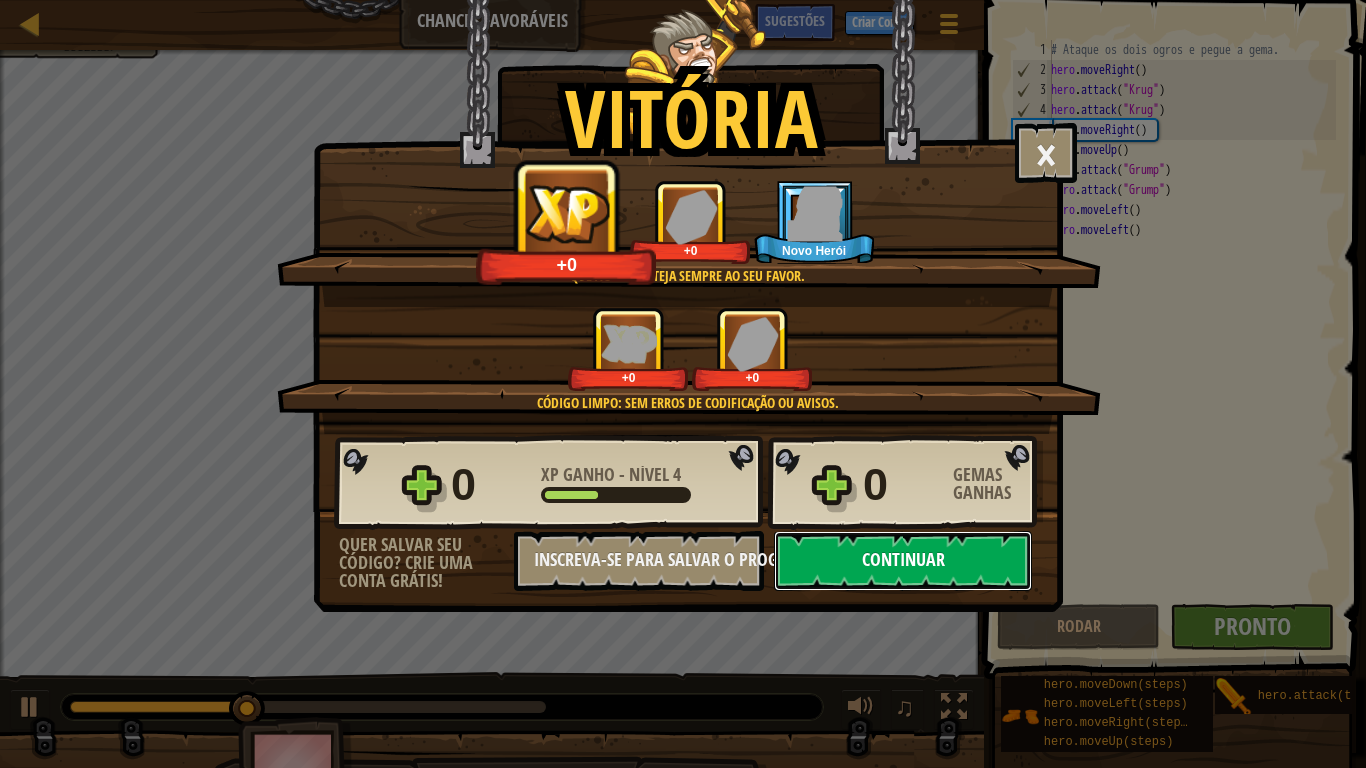 click on "Continuar" at bounding box center [903, 561] 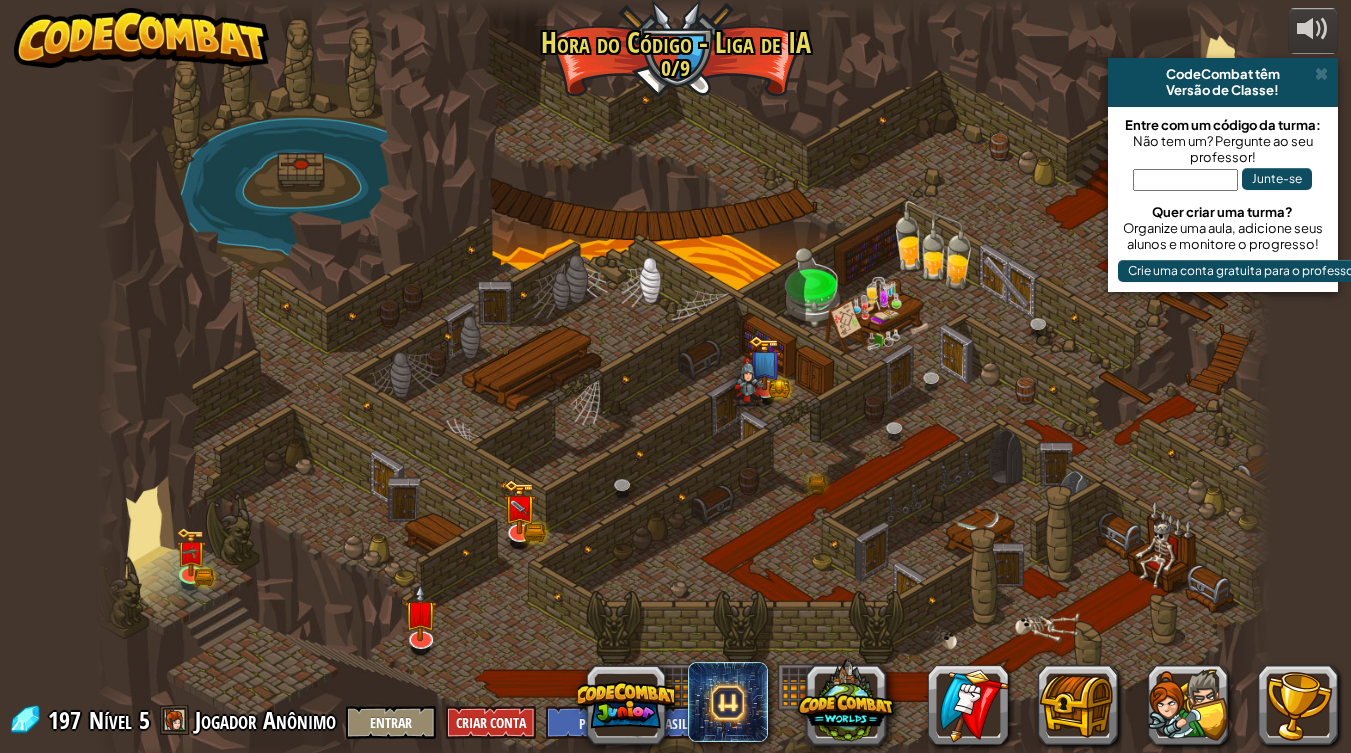 select on "pt-BR" 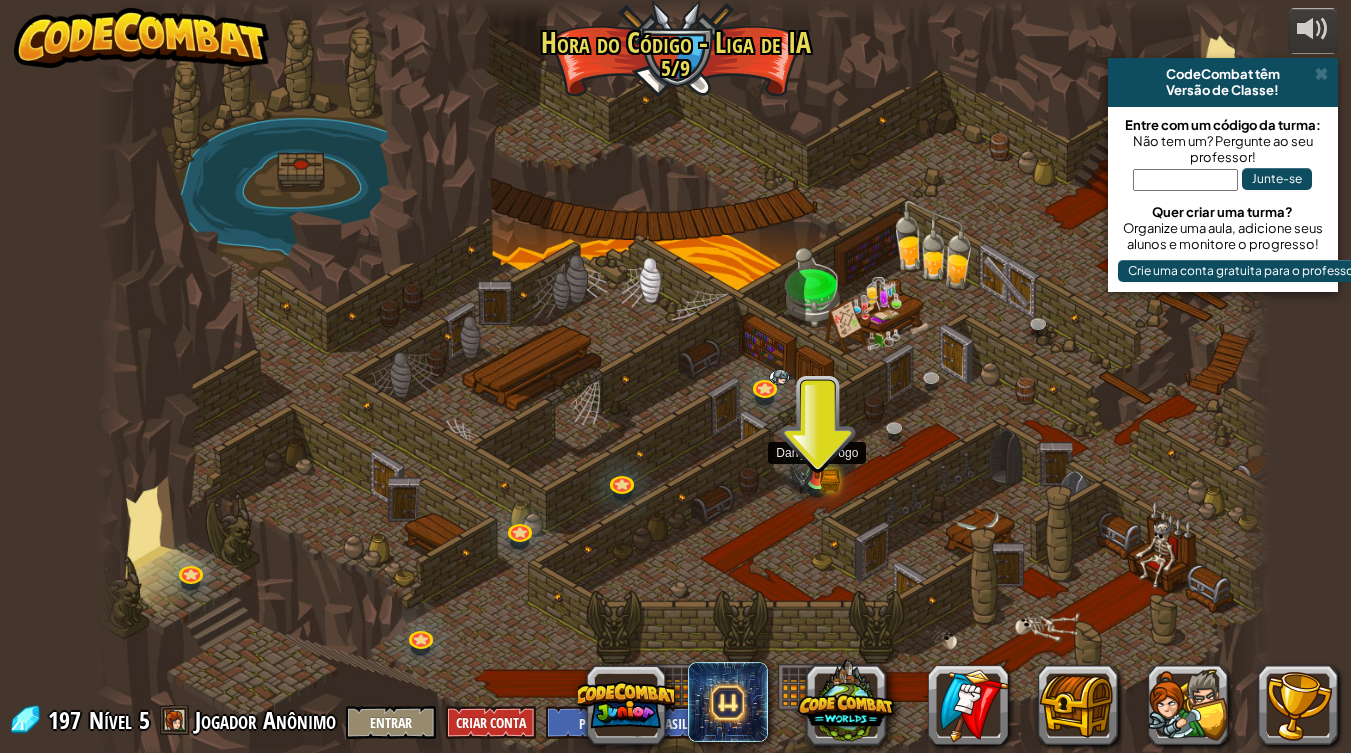 click at bounding box center (817, 446) 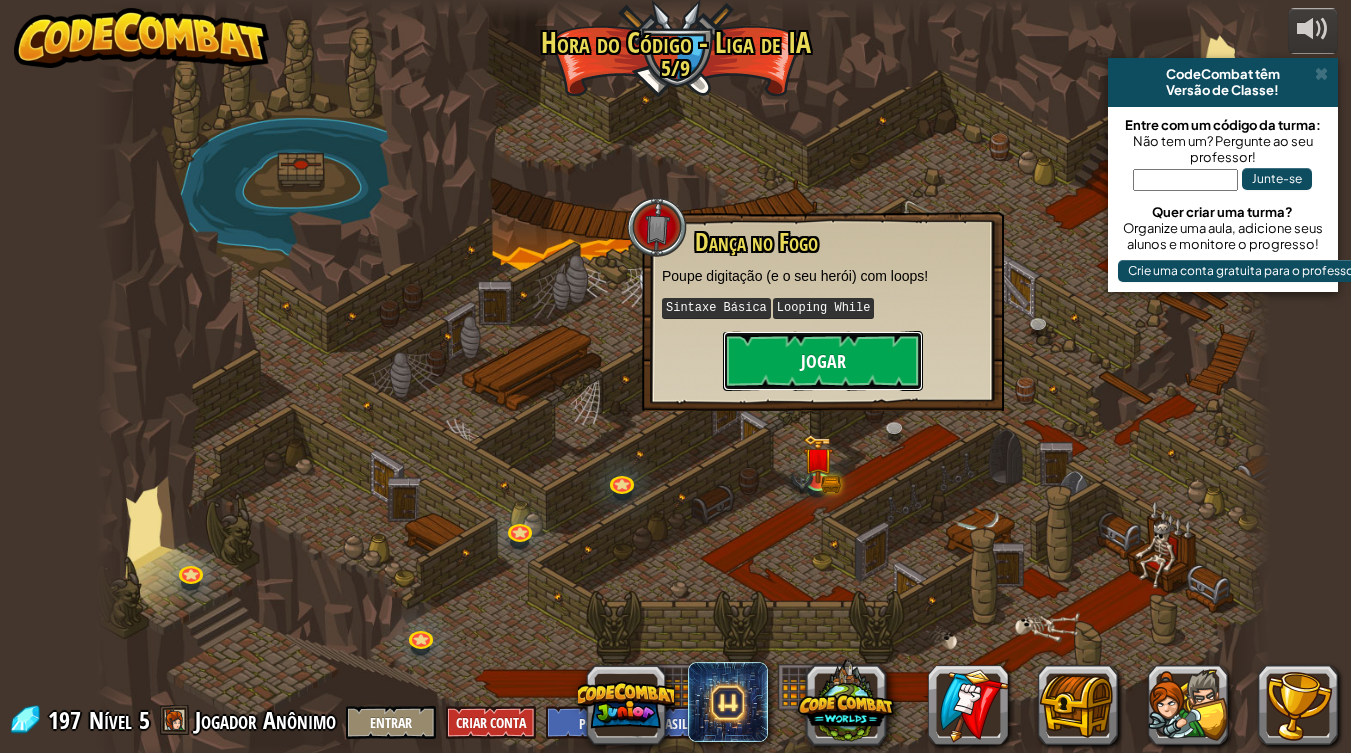 click on "Jogar" at bounding box center [823, 361] 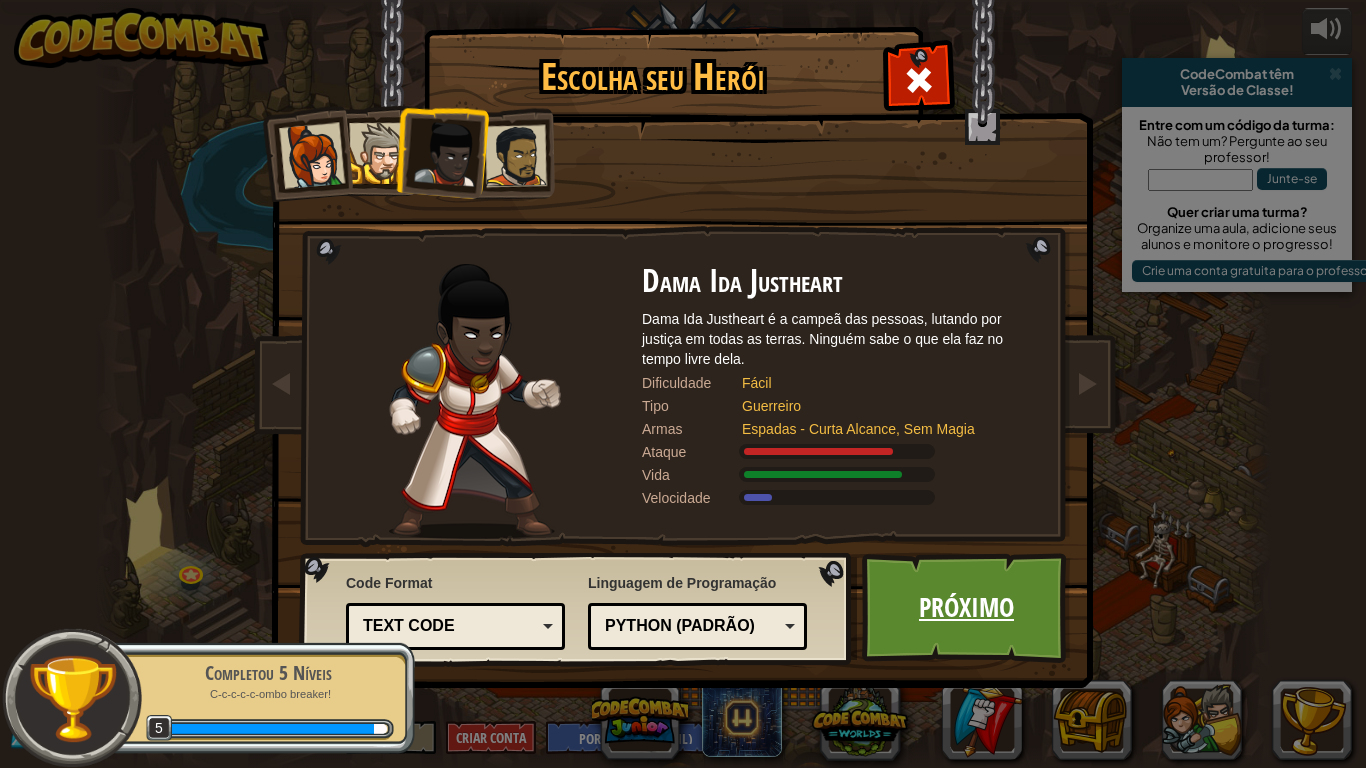 click on "Próximo" at bounding box center (966, 608) 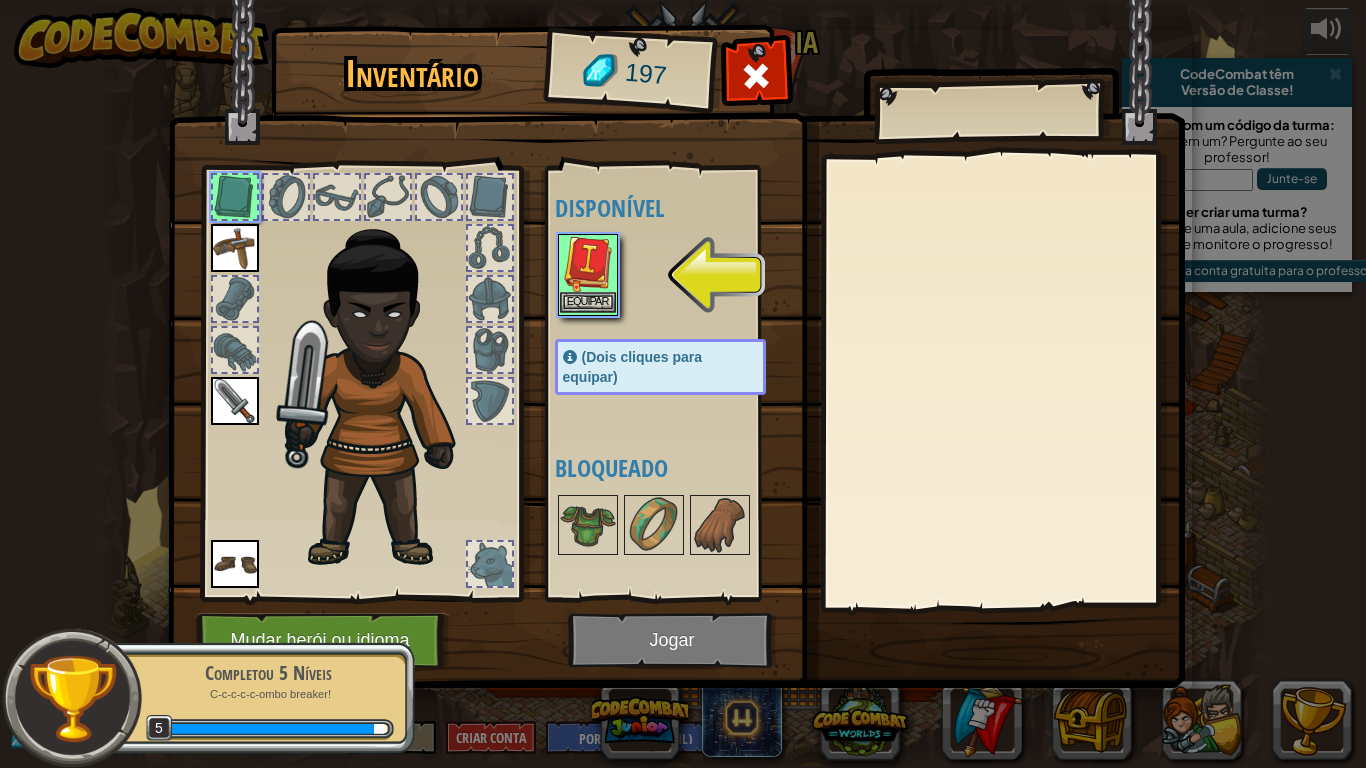 click at bounding box center (588, 264) 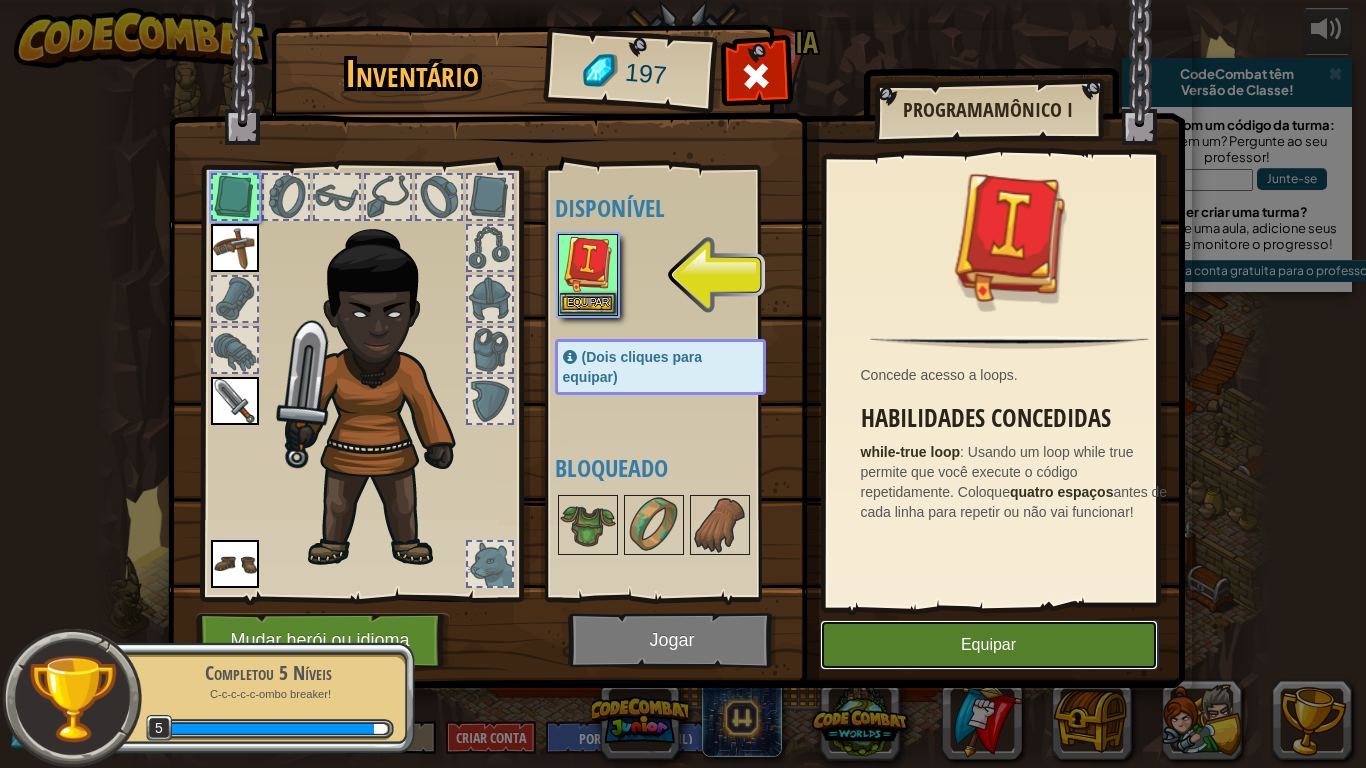 click on "Equipar" at bounding box center (989, 645) 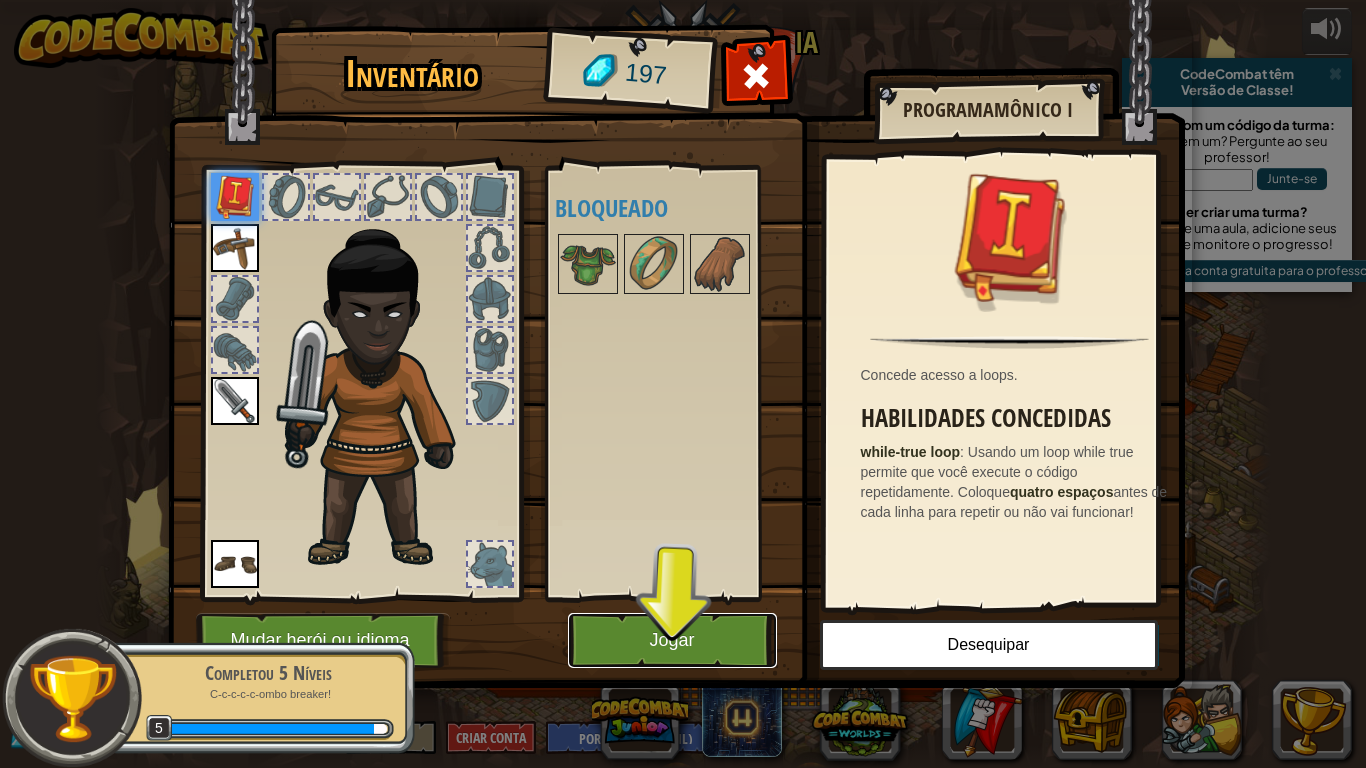 click on "Jogar" at bounding box center (672, 640) 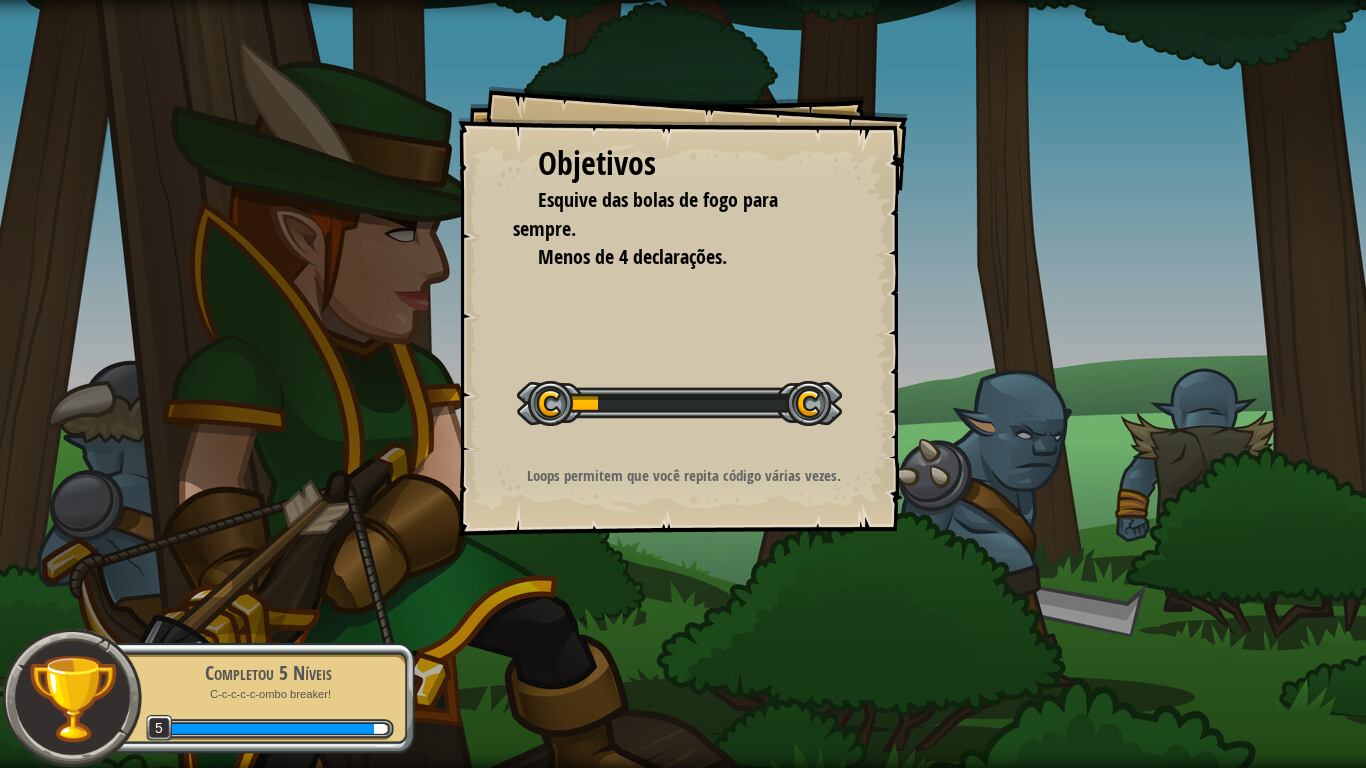 click on "Loops permitem que você repita código várias vezes." at bounding box center [683, 480] 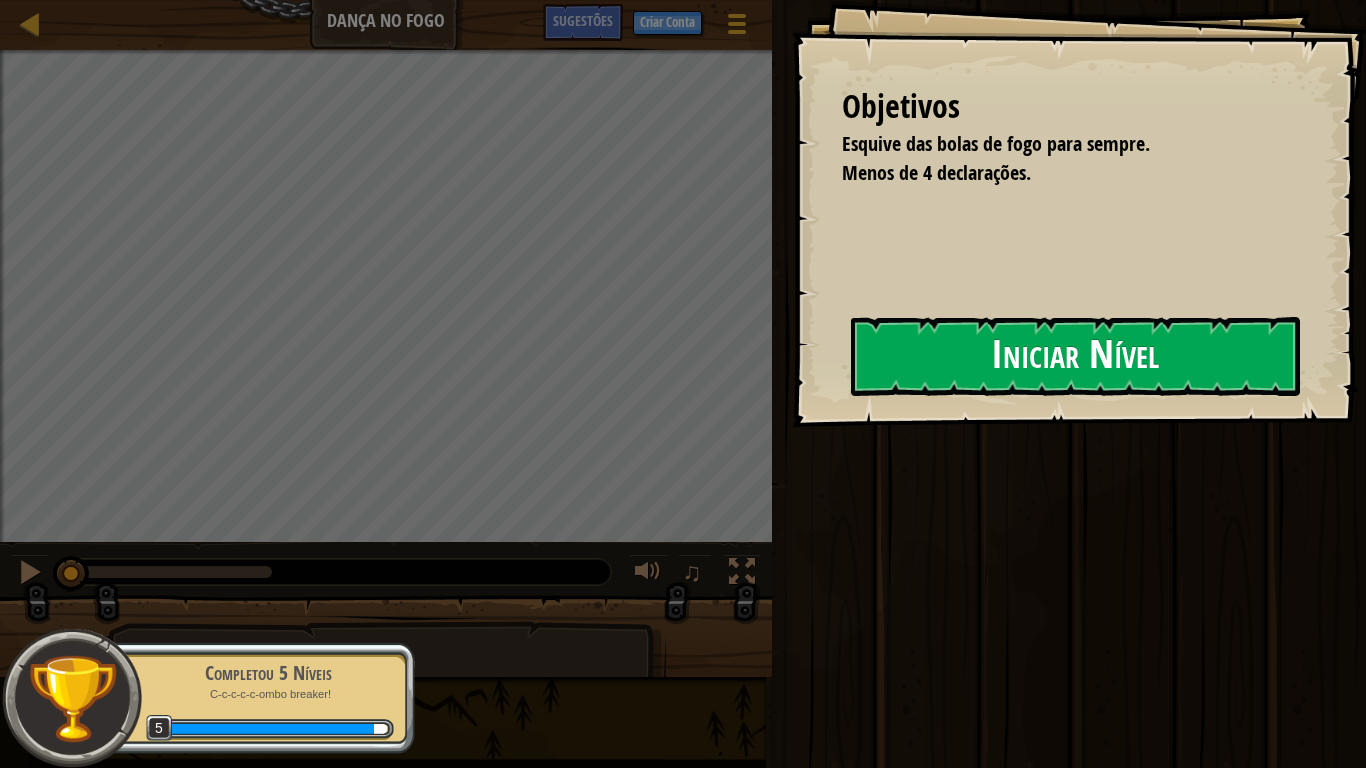 click on "Objetivos Esquive das bolas de fogo para sempre. Menos de 4 declarações. Iniciar Nível Erro ao carregar do servidor Você precisa de uma assinatura para jogar este nível. Assinar Você precisará participar de um curso para jogar este nível. Voltar aos meus cursos Peça ao seu professor para atribuir uma licença a você para que você possa continuar a jogar CodeCombat! Voltar aos meus cursos This level is locked. Voltar aos meus cursos Mapa Dança no Fogo Menu do Jogo Pronto Criar Conta Sugestões 1     XXXXXXXXXXXXXXXXXXXXXXXXXXXXXXXXXXXXXXXXXXXXXXXXXXXXXXXXXXXXXXXXXXXXXXXXXXXXXXXXXXXXXXXXXXXXXXXXXXXXXXXXXXXXXXXXXXXXXXXXXXXXXXXXXXXXXXXXXXXXXXXXXXXXXXXXXXXXXXXXXXXXXXXXXXXXXXXXXXXXXXXXXXXXXXXXXXXXXXXXXXXXXXXXXXXXXXXXXXXXXXXXXXXXXXXXXXXXXXXXXXXXXXXXXXXXXXXX Solução × Rodar Enviar Pronto × Altere seu Código Need help? Ask the AI Esquive das bolas de fogo para sempre. Menos de 4 declarações. Objetivos : Incompleto ♫ Pular Direções : Sugestão 1 1 / 5 Próximo
direita  e  esquerda .
Use um" at bounding box center (683, 384) 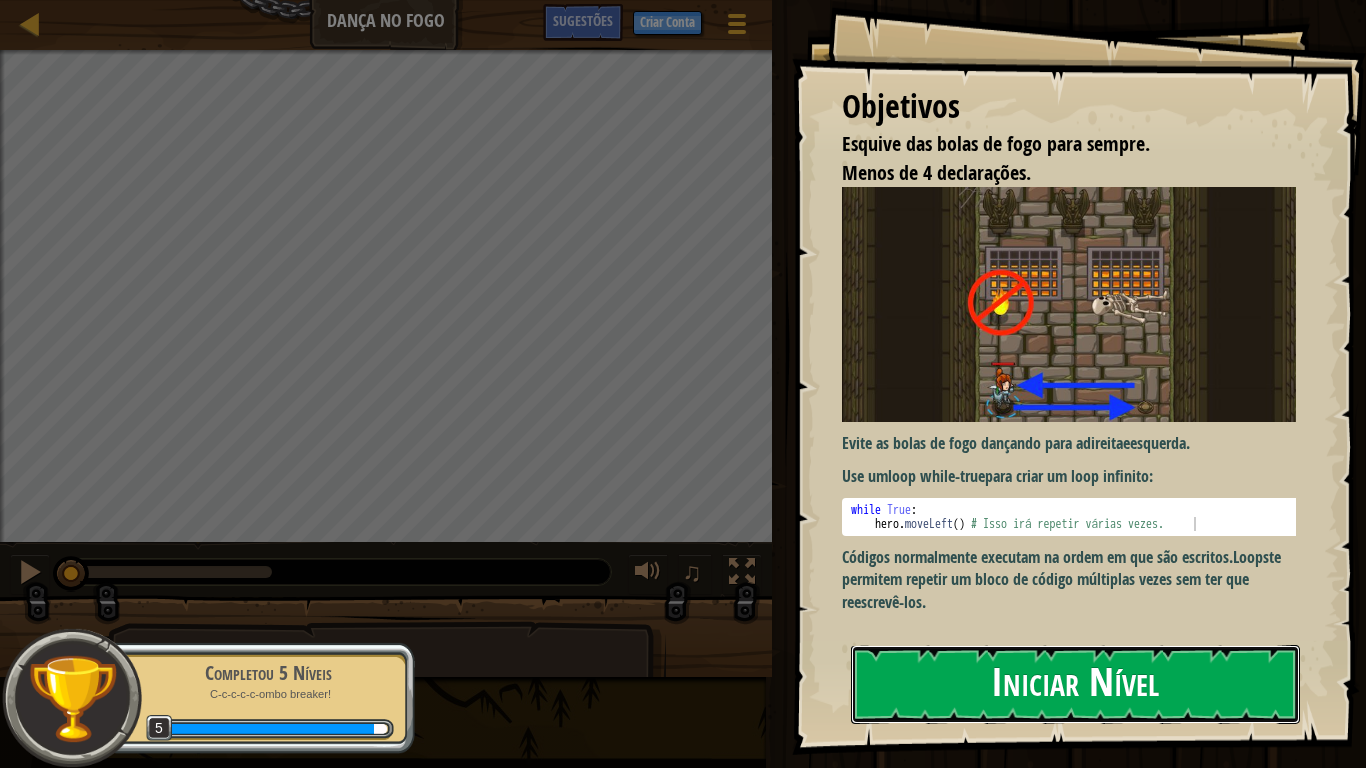 click on "Iniciar Nível" at bounding box center (1075, 684) 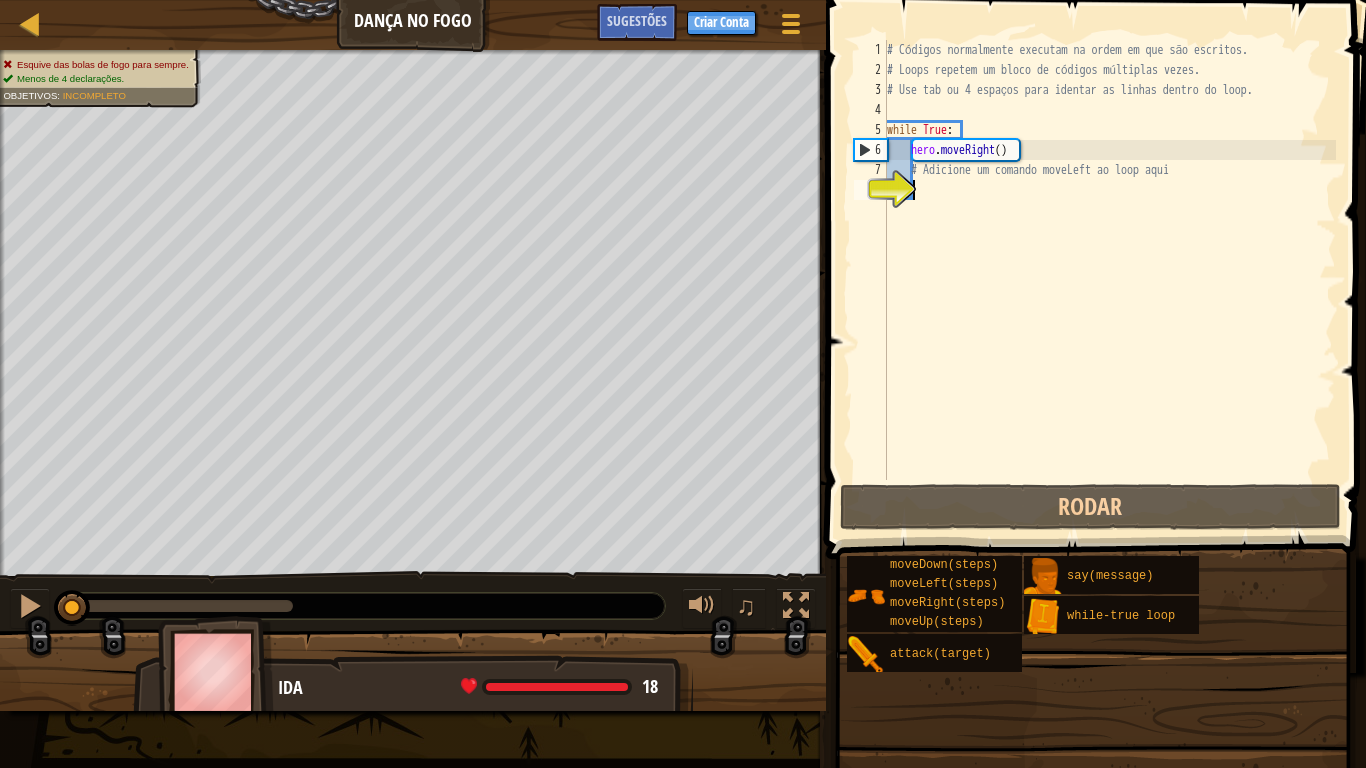 click on "# Códigos normalmente executam na ordem em que são escritos. # Loops repetem um bloco de códigos múltiplas vezes. # Use tab ou 4 espaços para identar as linhas dentro do loop. while   True :      hero . moveRight ( )      # Adicione um comando moveLeft ao loop aqui" at bounding box center (1109, 280) 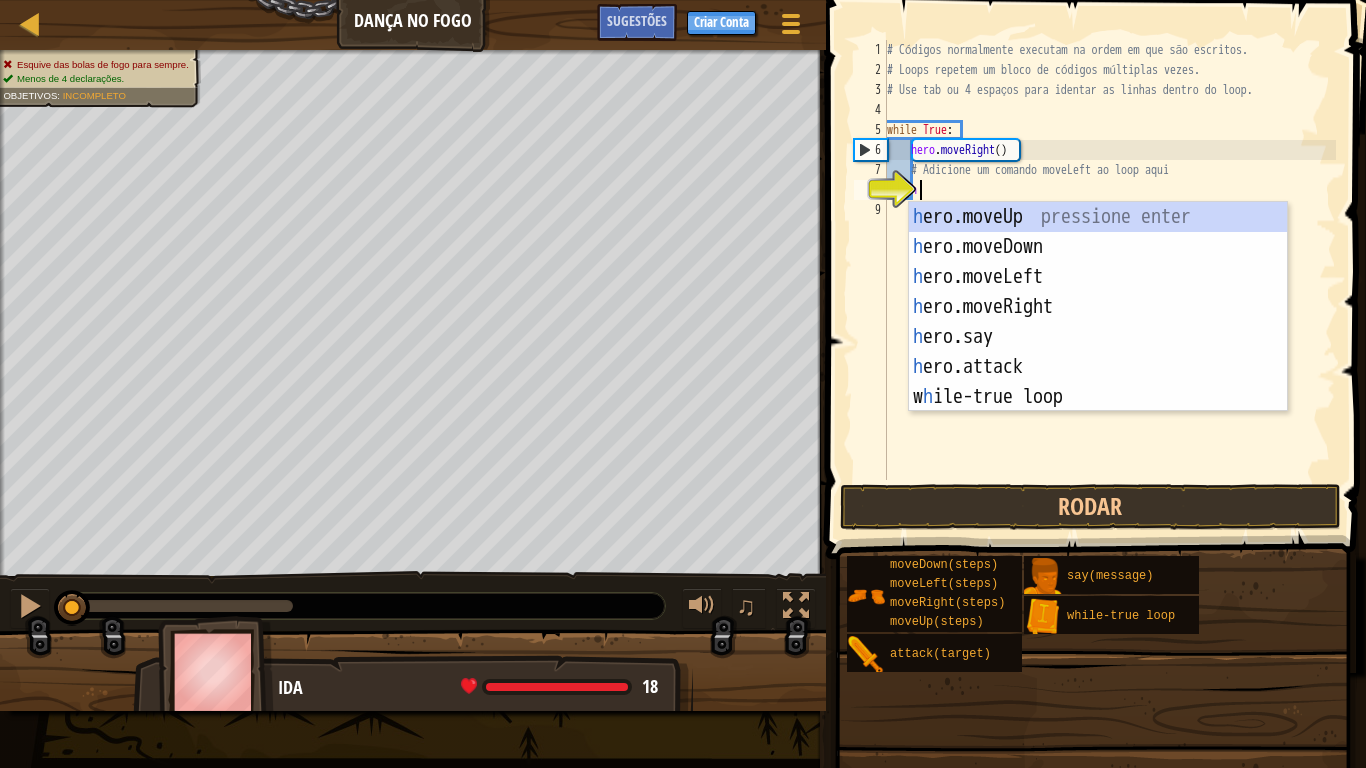 type on "he" 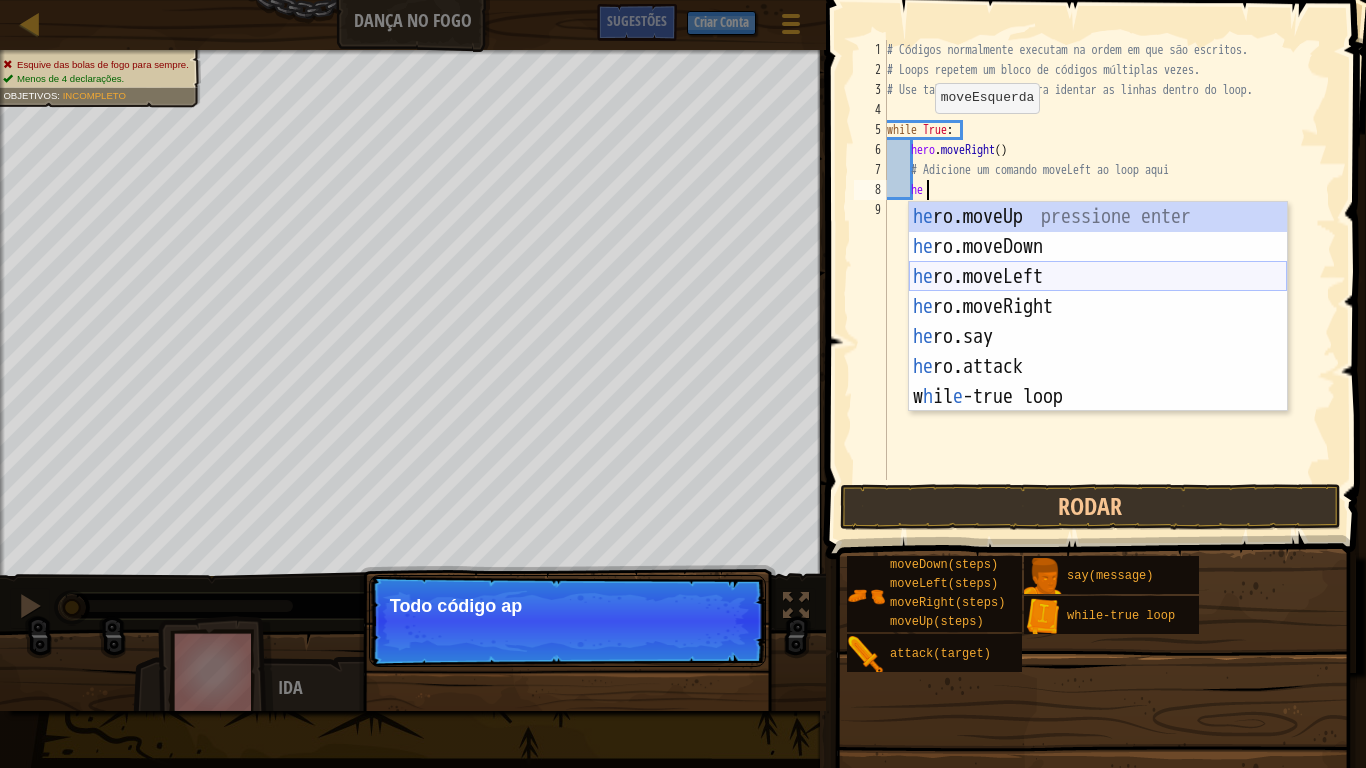 click on "he ro.moveUp pressione enter he ro.moveDown pressione enter he ro.moveLeft pressione enter he ro.moveRight pressione enter he ro.say pressione enter he ro.attack pressione enter w h il e -true loop pressione enter" at bounding box center [1098, 337] 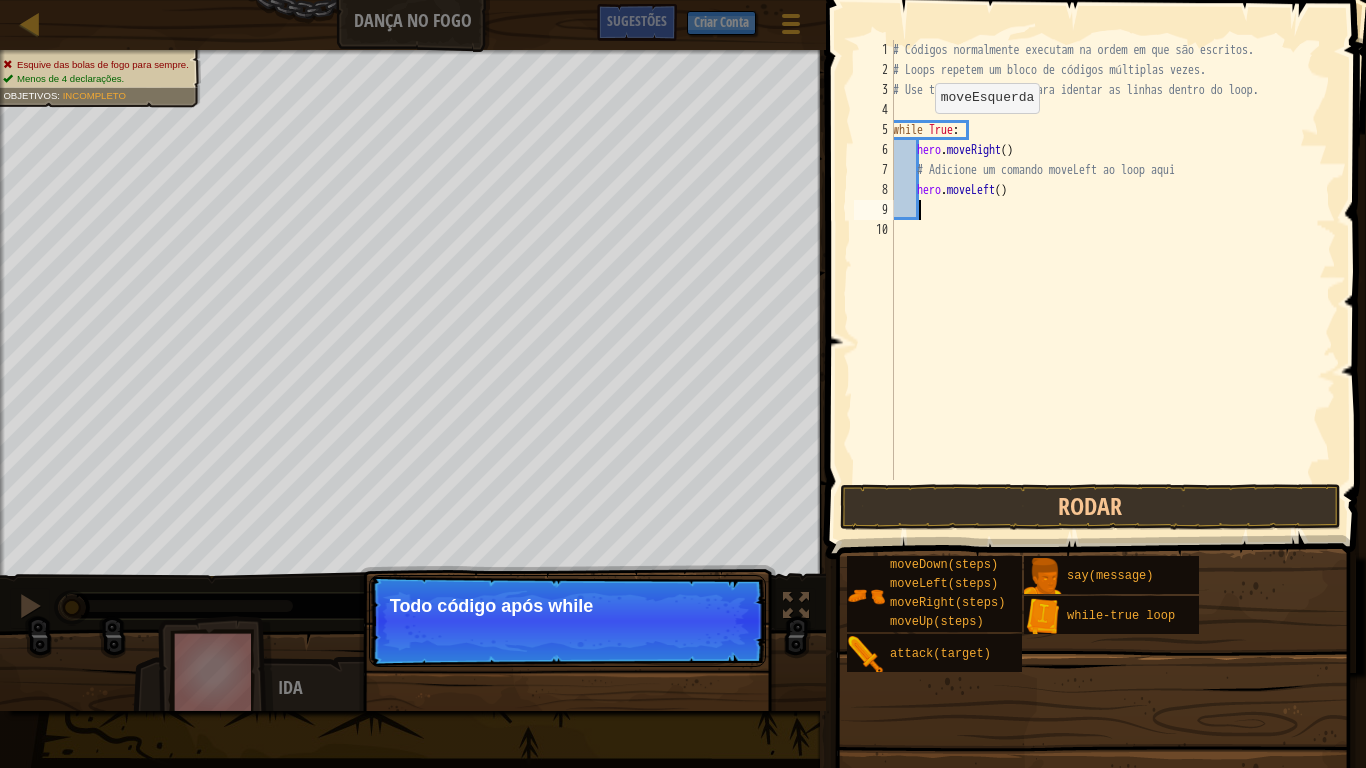 scroll, scrollTop: 9, scrollLeft: 1, axis: both 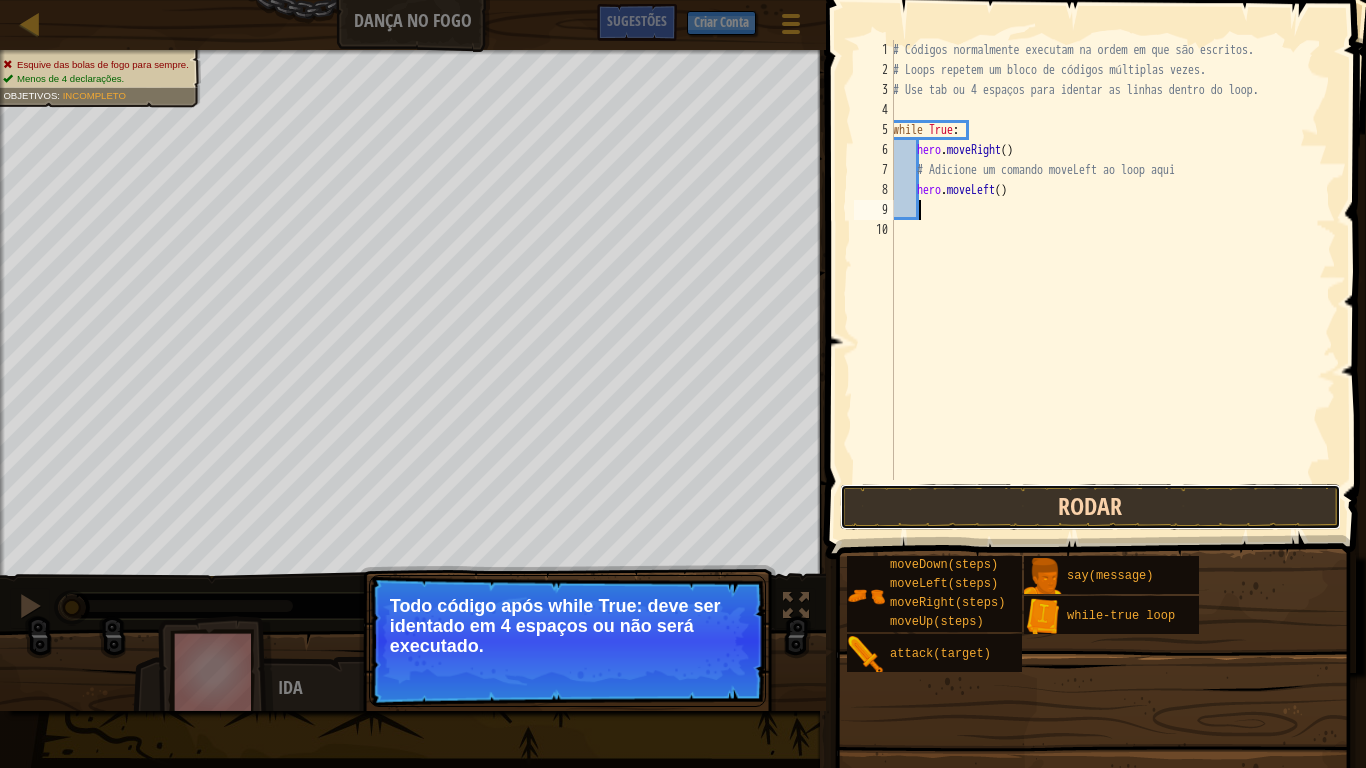 click on "Rodar" at bounding box center [1090, 507] 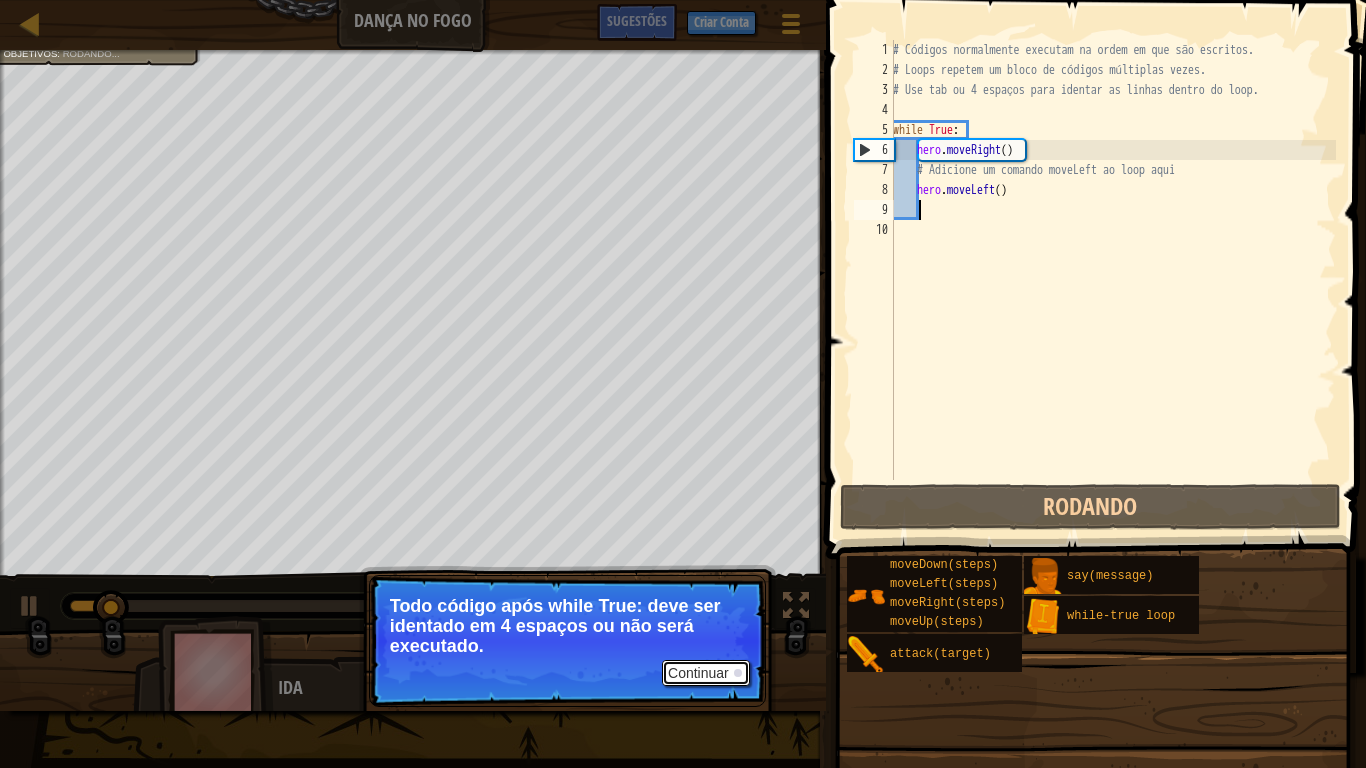 click on "Continuar" at bounding box center (706, 673) 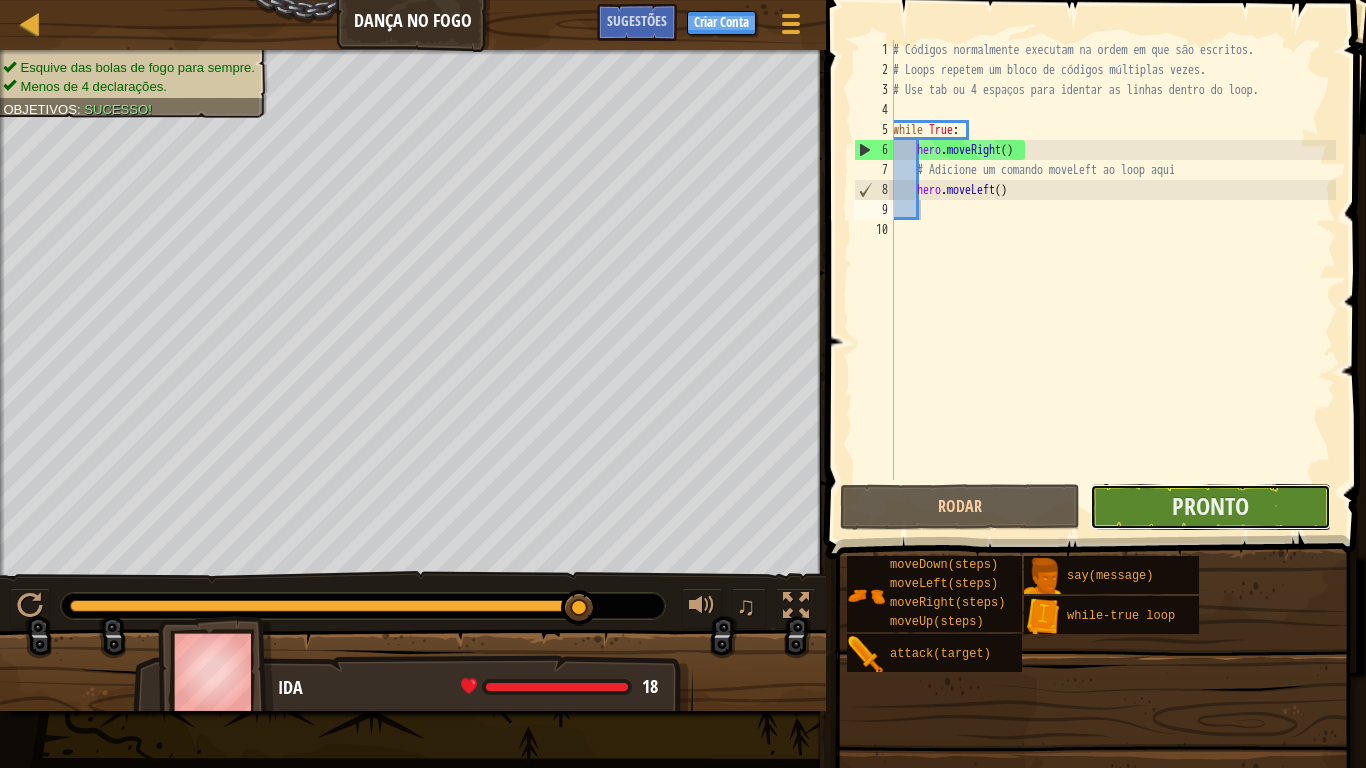 click on "Pronto" at bounding box center (1210, 507) 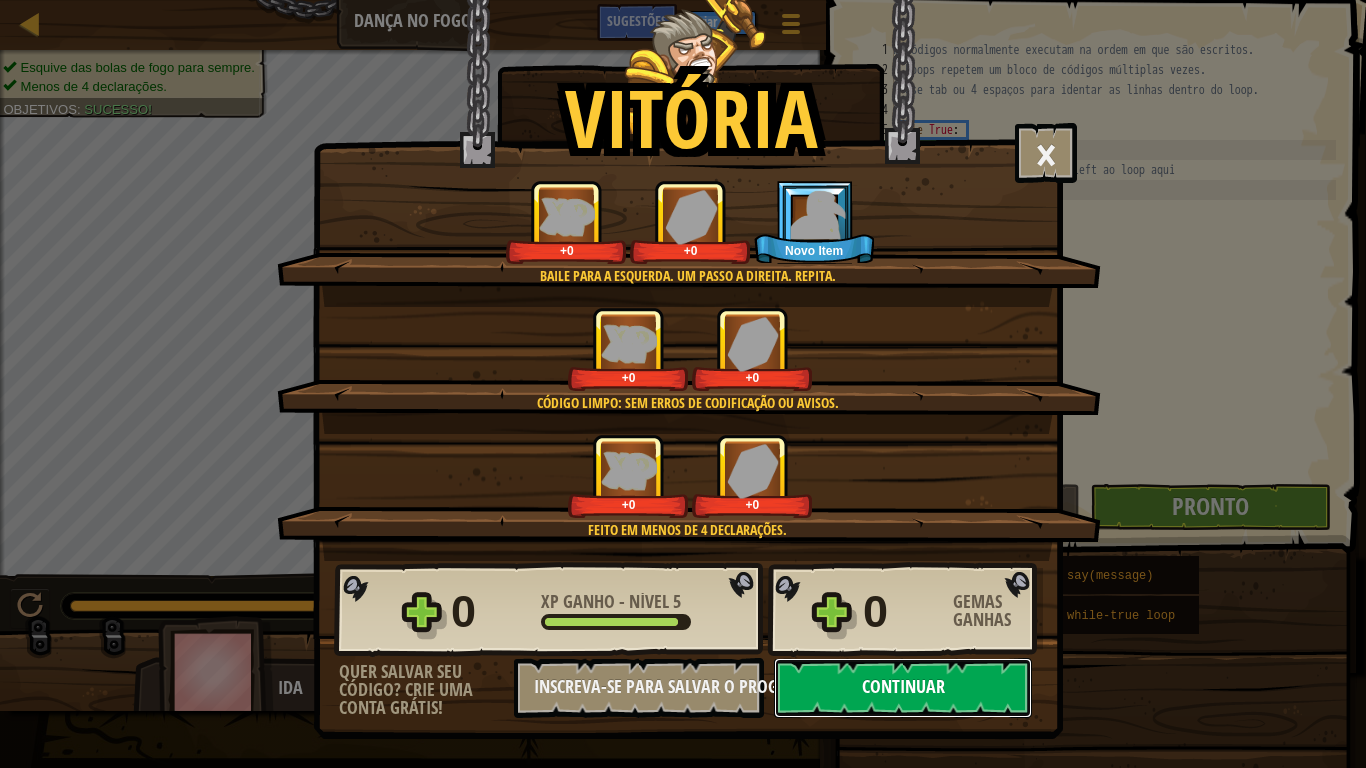 click on "Continuar" at bounding box center (903, 688) 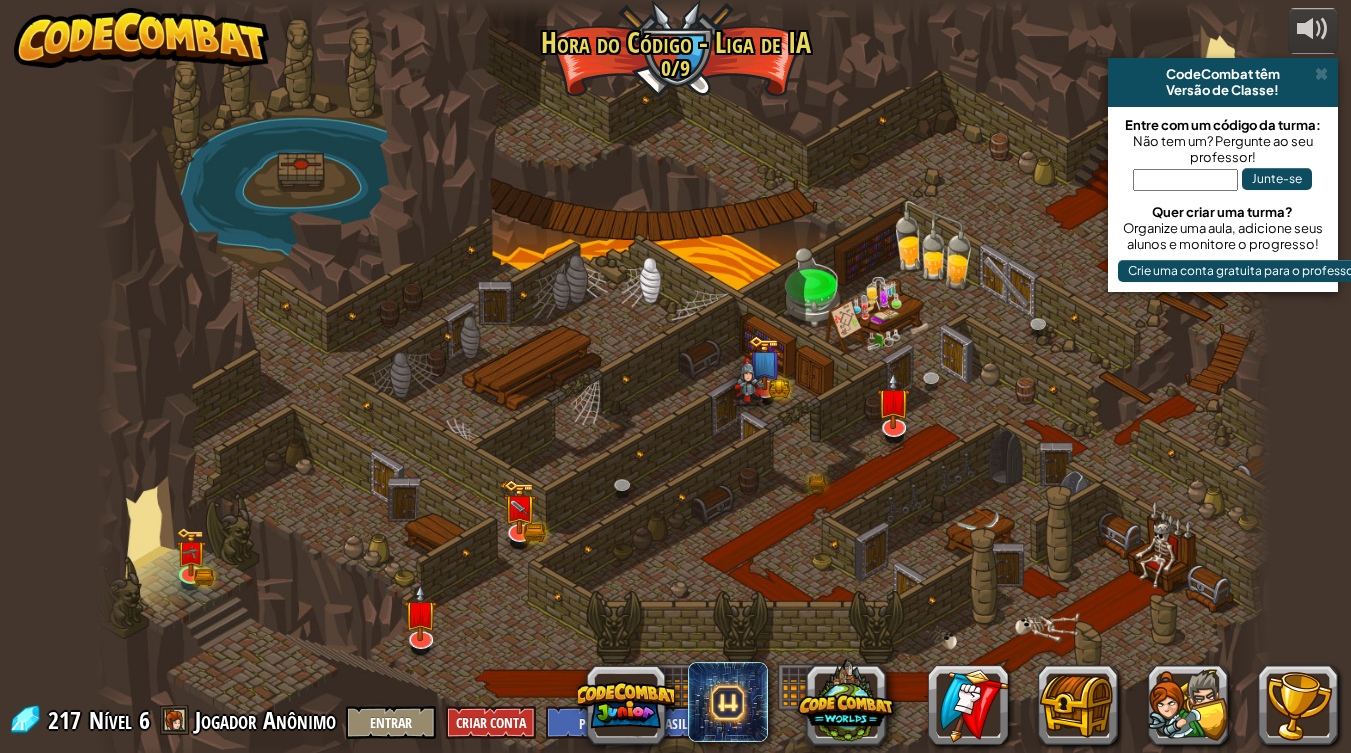 select on "pt-BR" 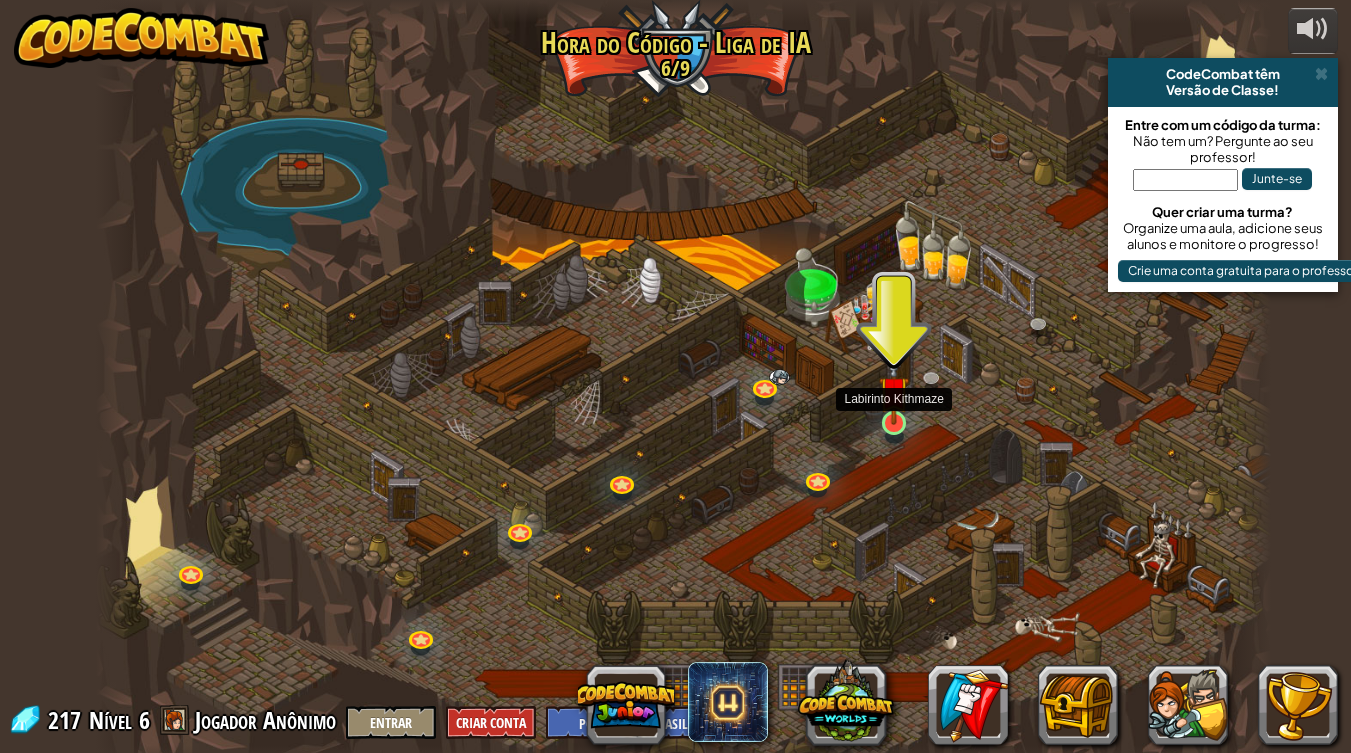 click at bounding box center (894, 391) 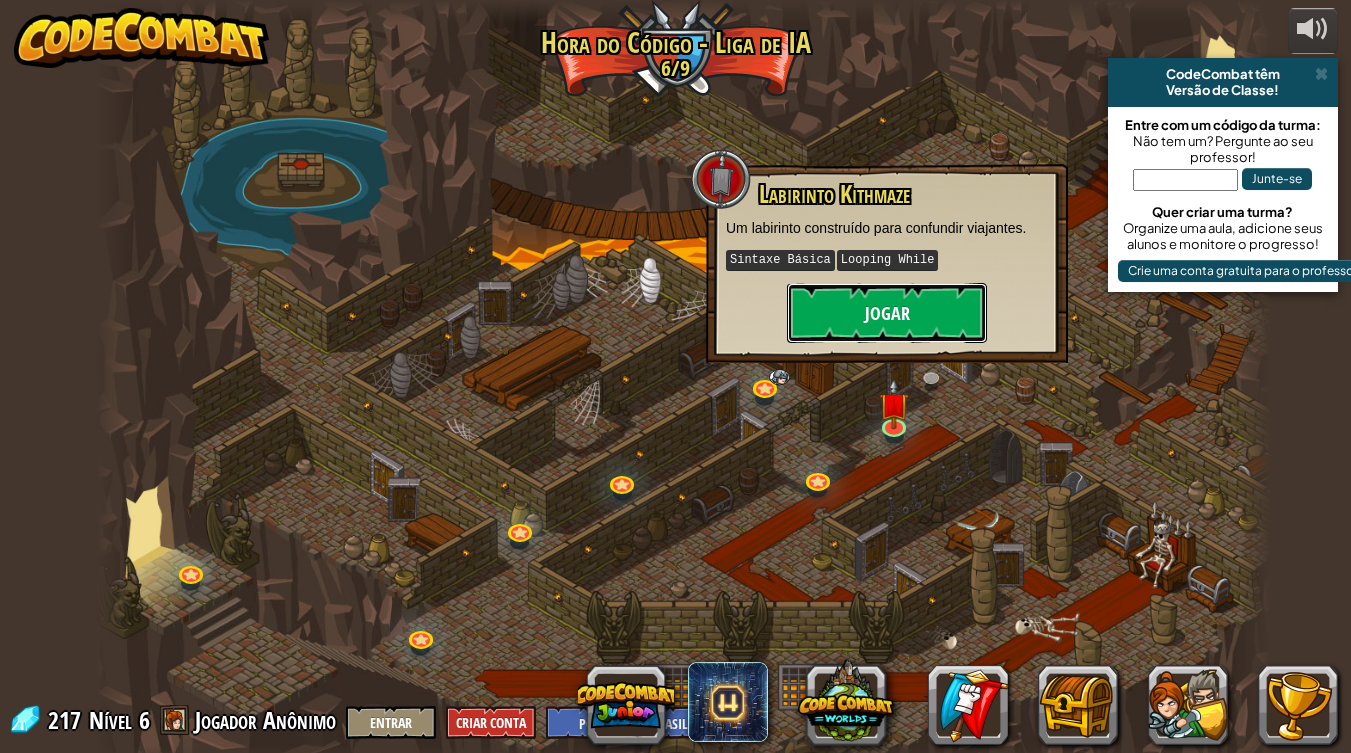 click on "Jogar" at bounding box center [887, 313] 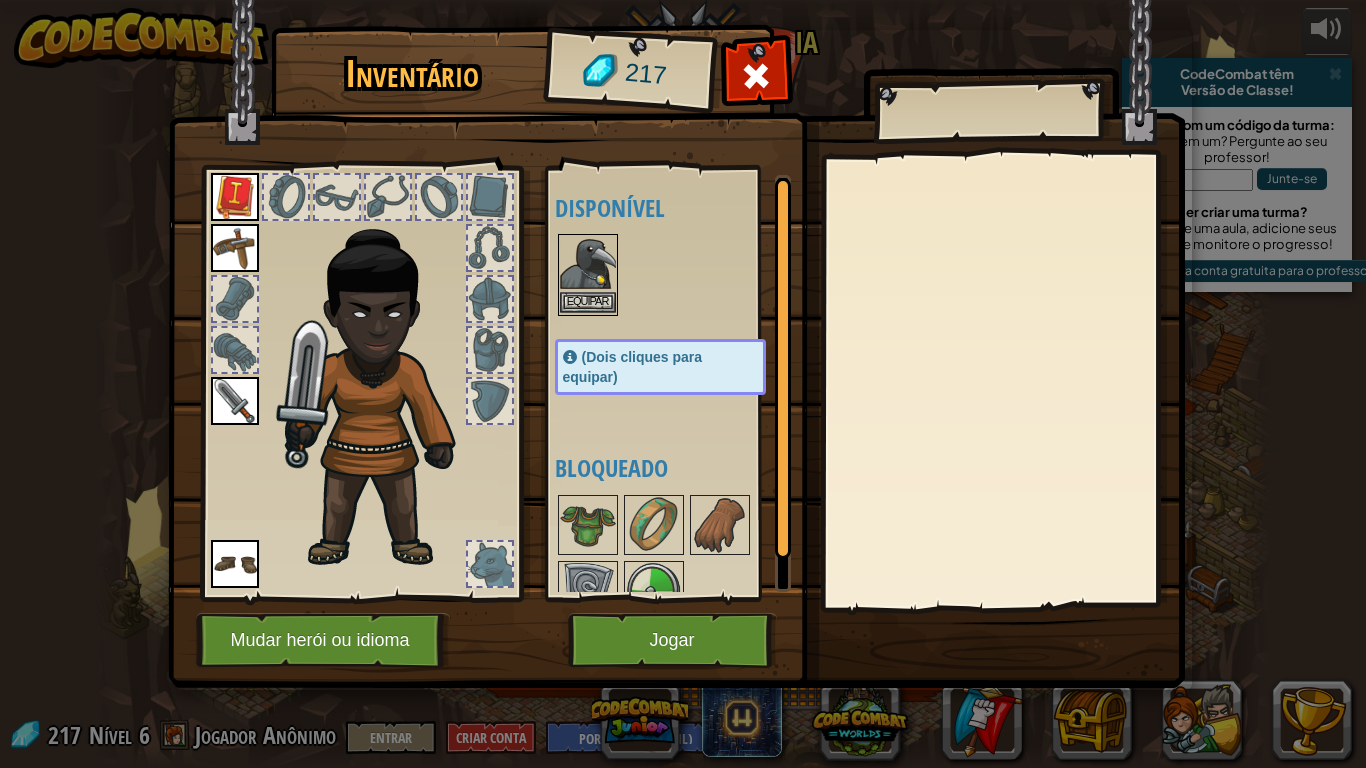 click at bounding box center (588, 264) 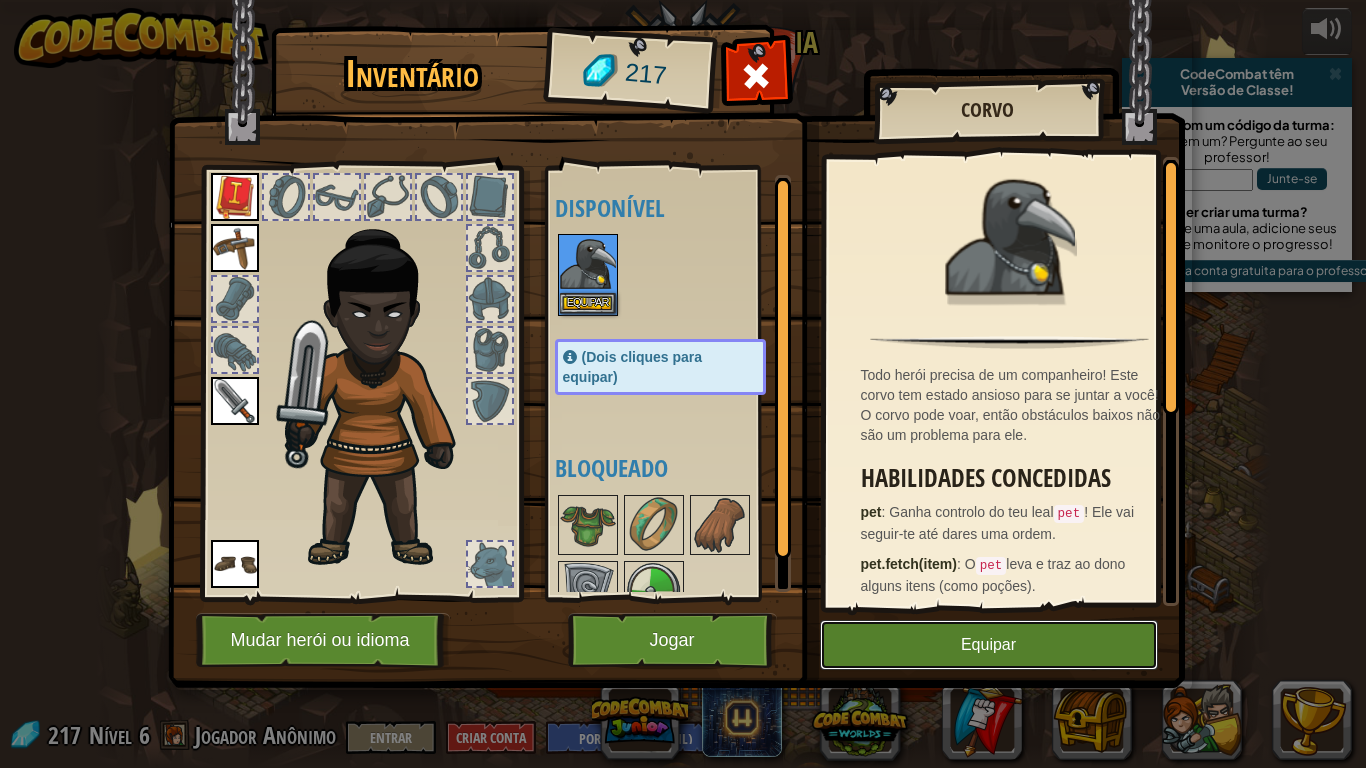 click on "Equipar" at bounding box center (989, 645) 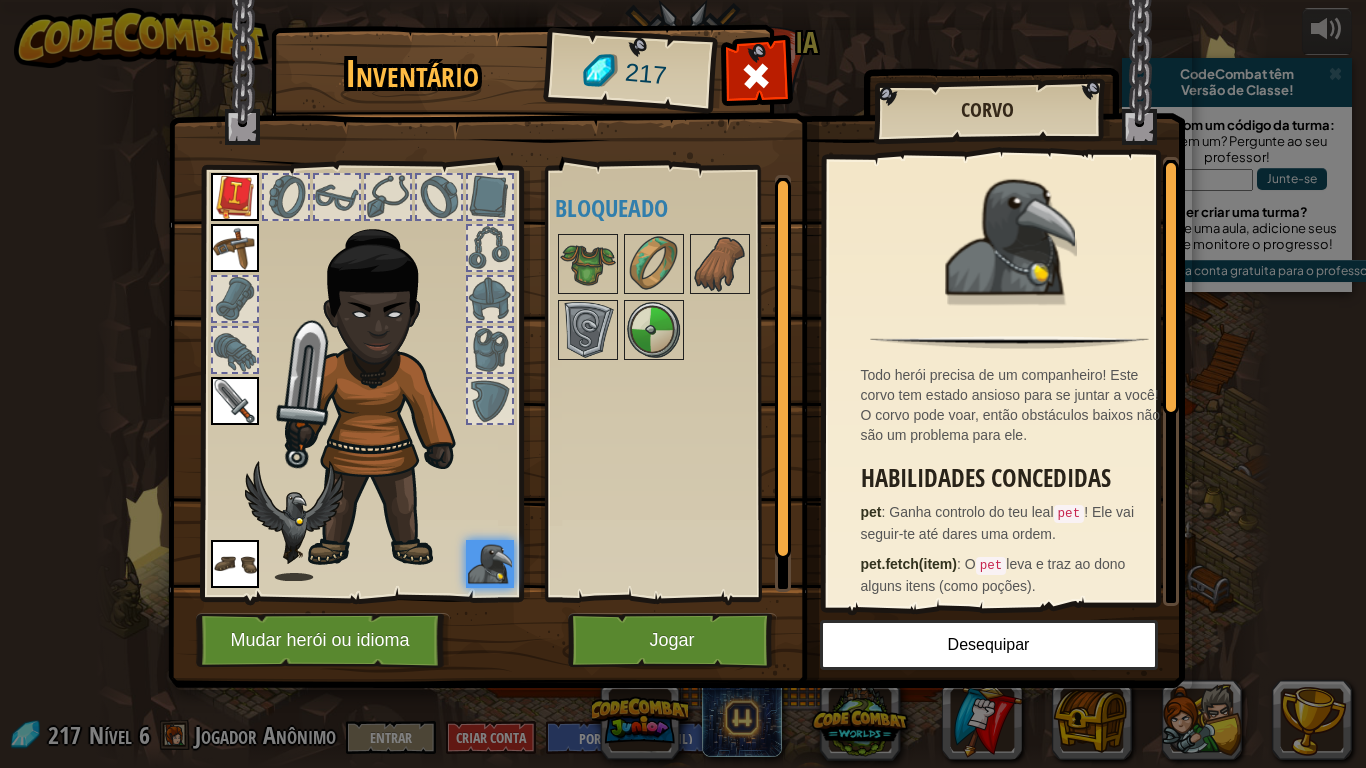 click at bounding box center [676, 325] 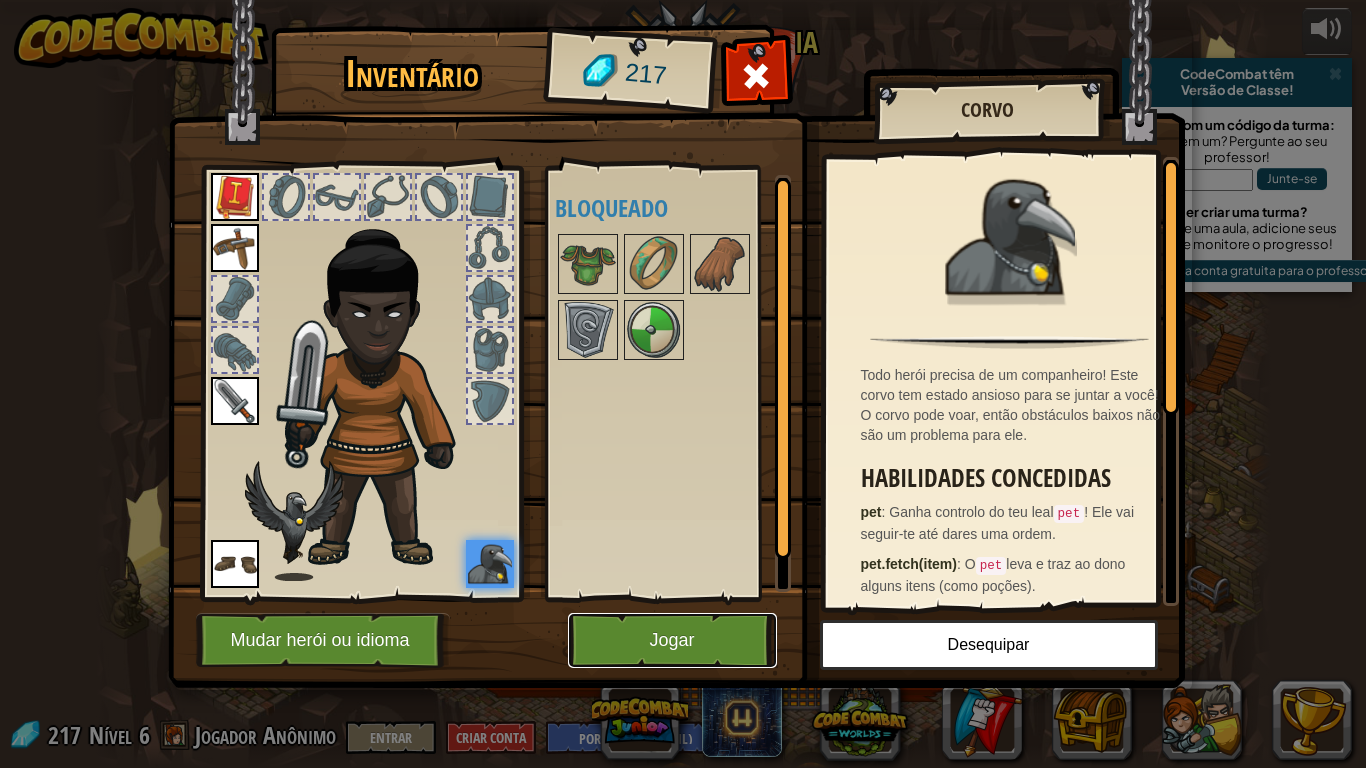 drag, startPoint x: 726, startPoint y: 657, endPoint x: 690, endPoint y: 553, distance: 110.054535 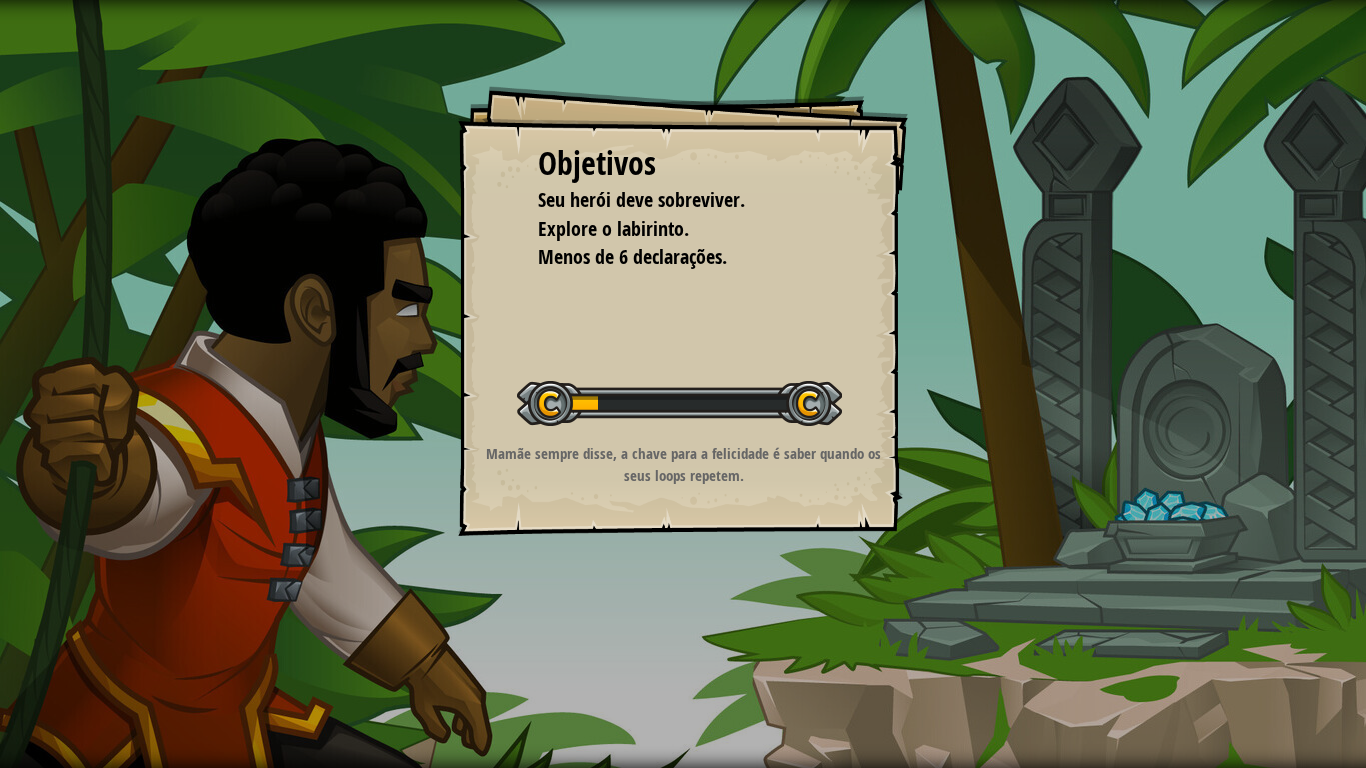 drag, startPoint x: 622, startPoint y: 637, endPoint x: 598, endPoint y: 643, distance: 24.738634 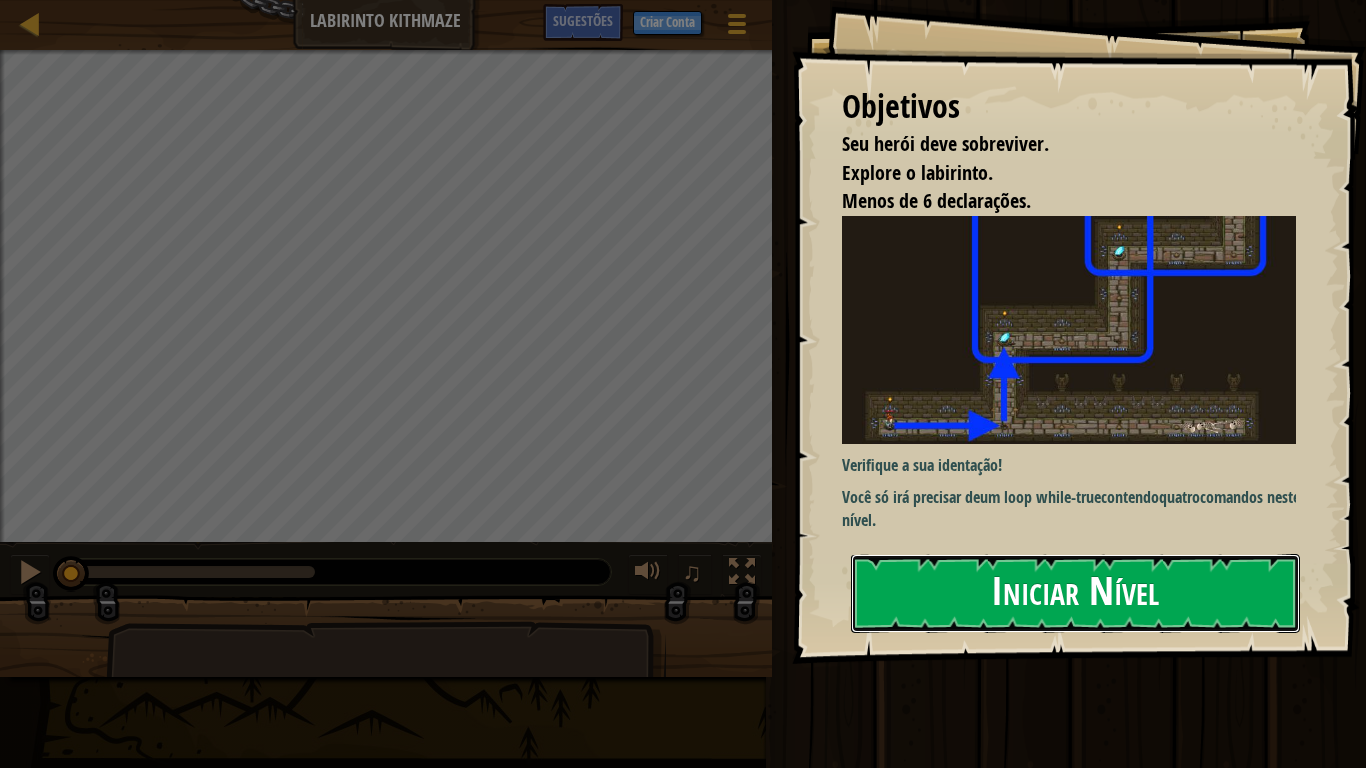 click on "Iniciar Nível" at bounding box center (1075, 593) 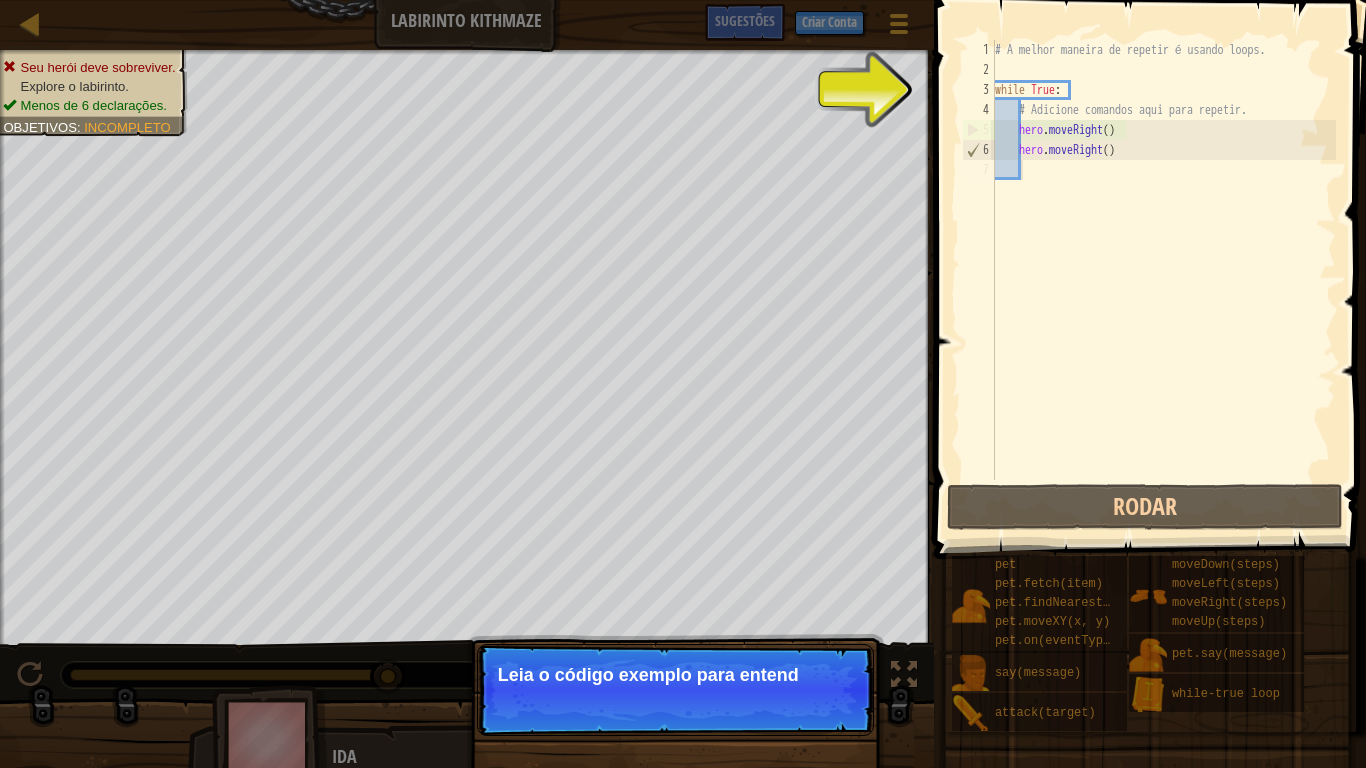 click on "Continuar  Leia o código exemplo para entend" at bounding box center [675, 690] 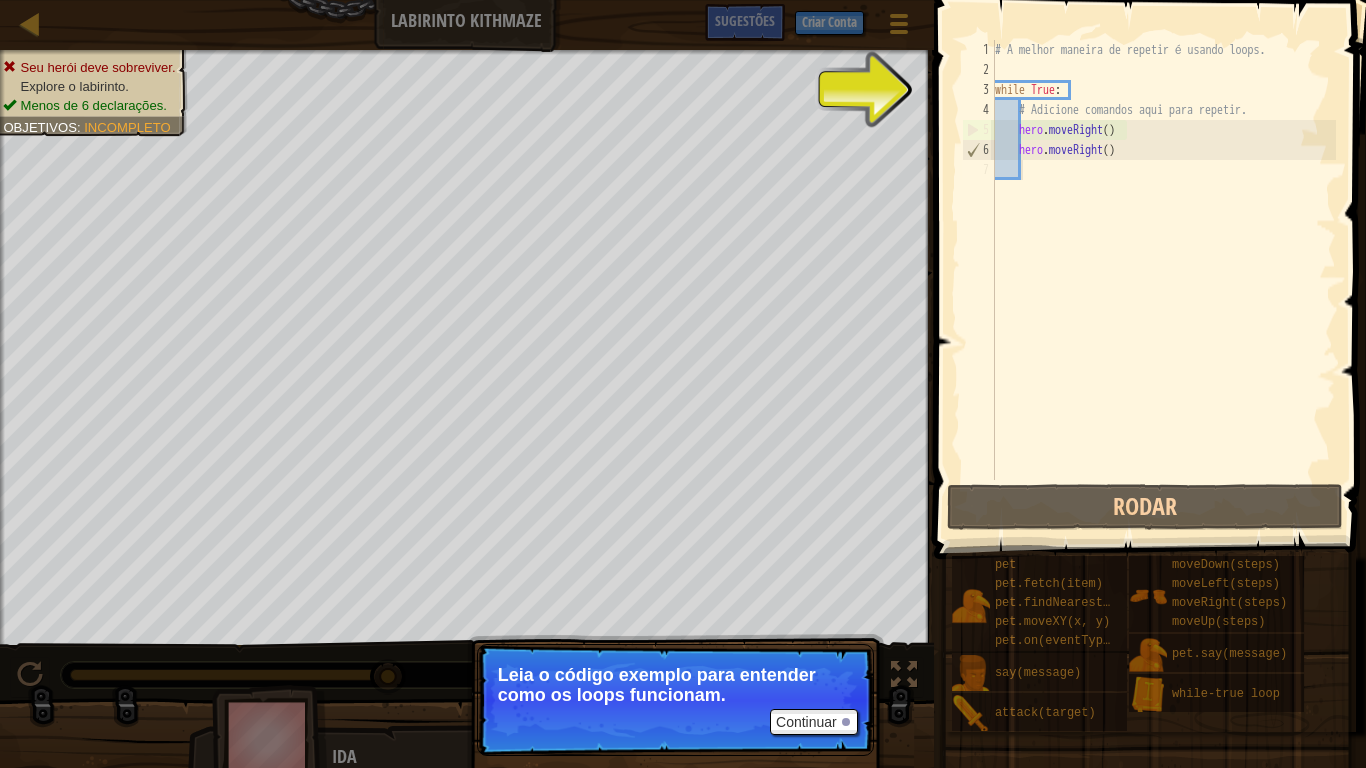 type on "while True:" 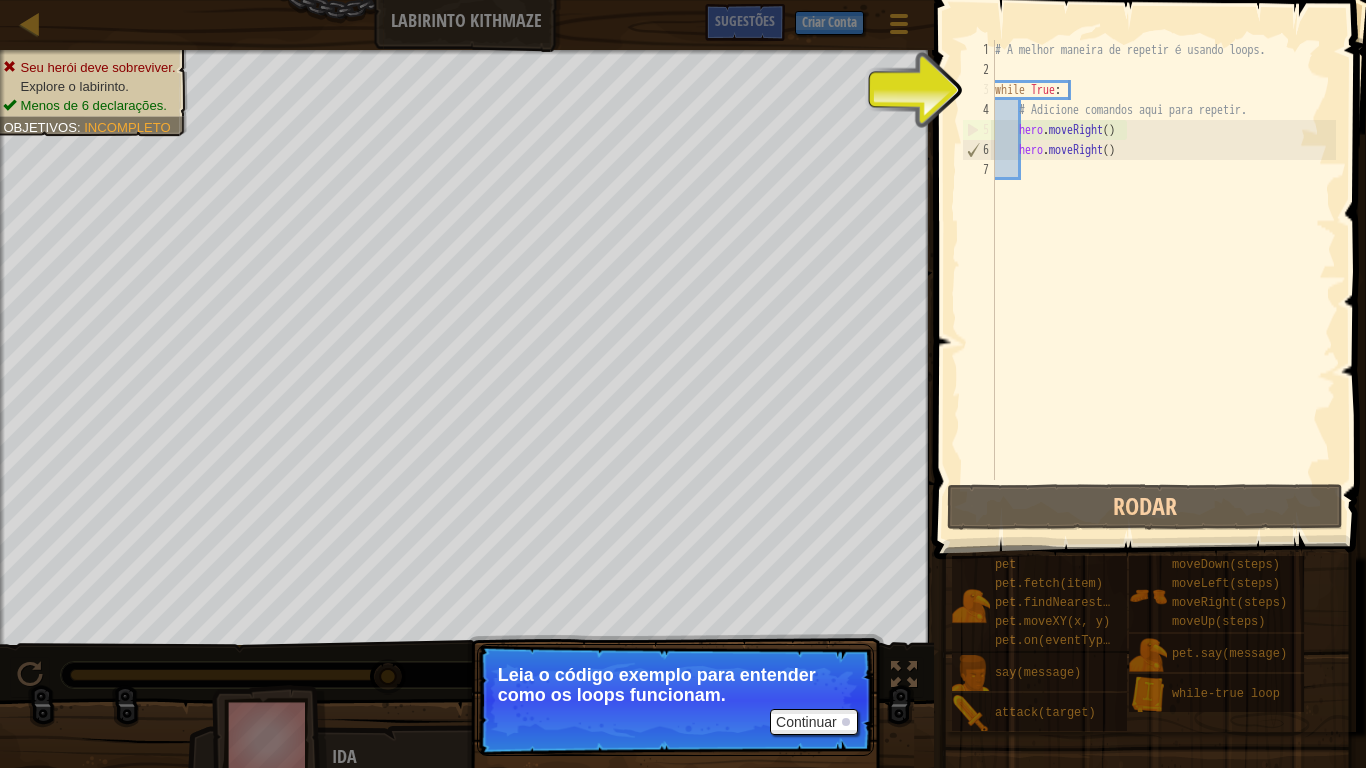 click on "# A melhor maneira de repetir é usando loops. while   True :      # Adicione comandos aqui para repetir.      hero . moveRight ( )      hero . moveRight ( )" at bounding box center (1163, 280) 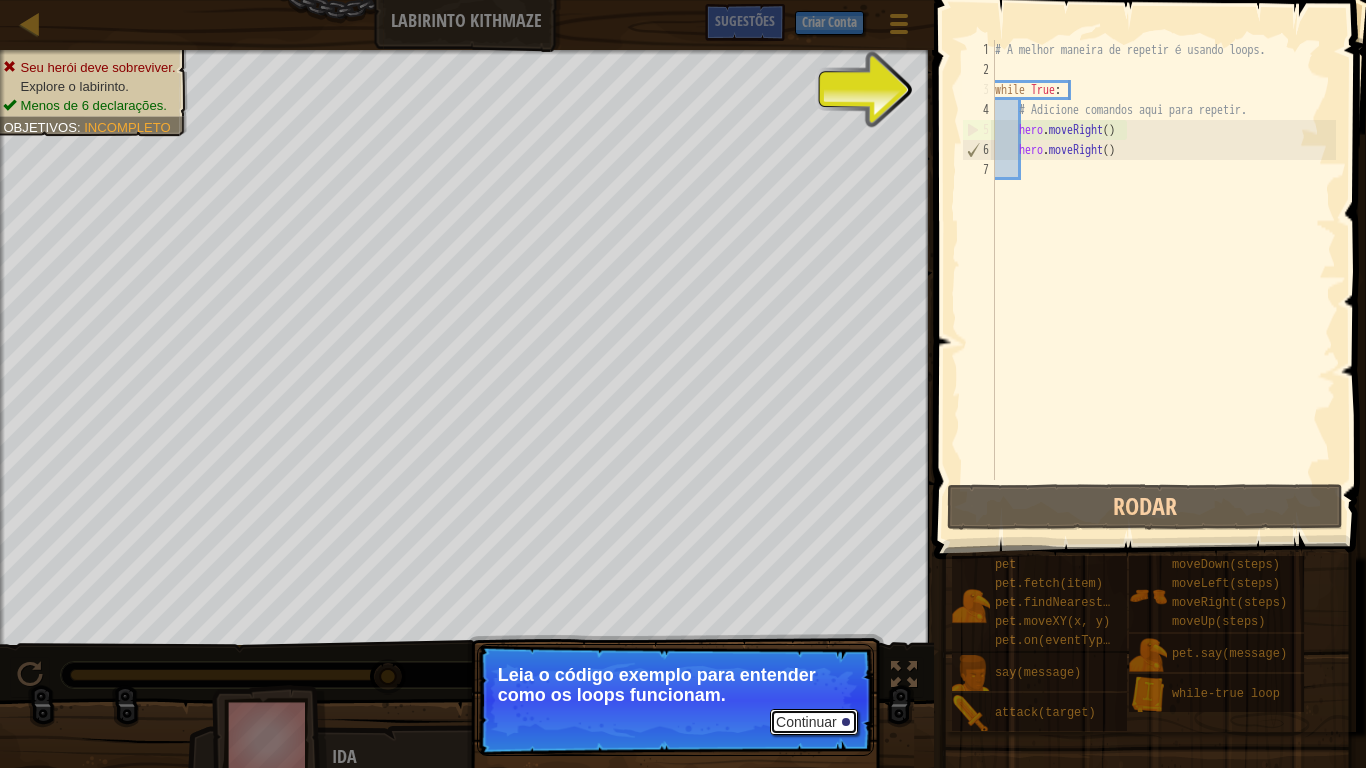 click on "Continuar" at bounding box center (814, 722) 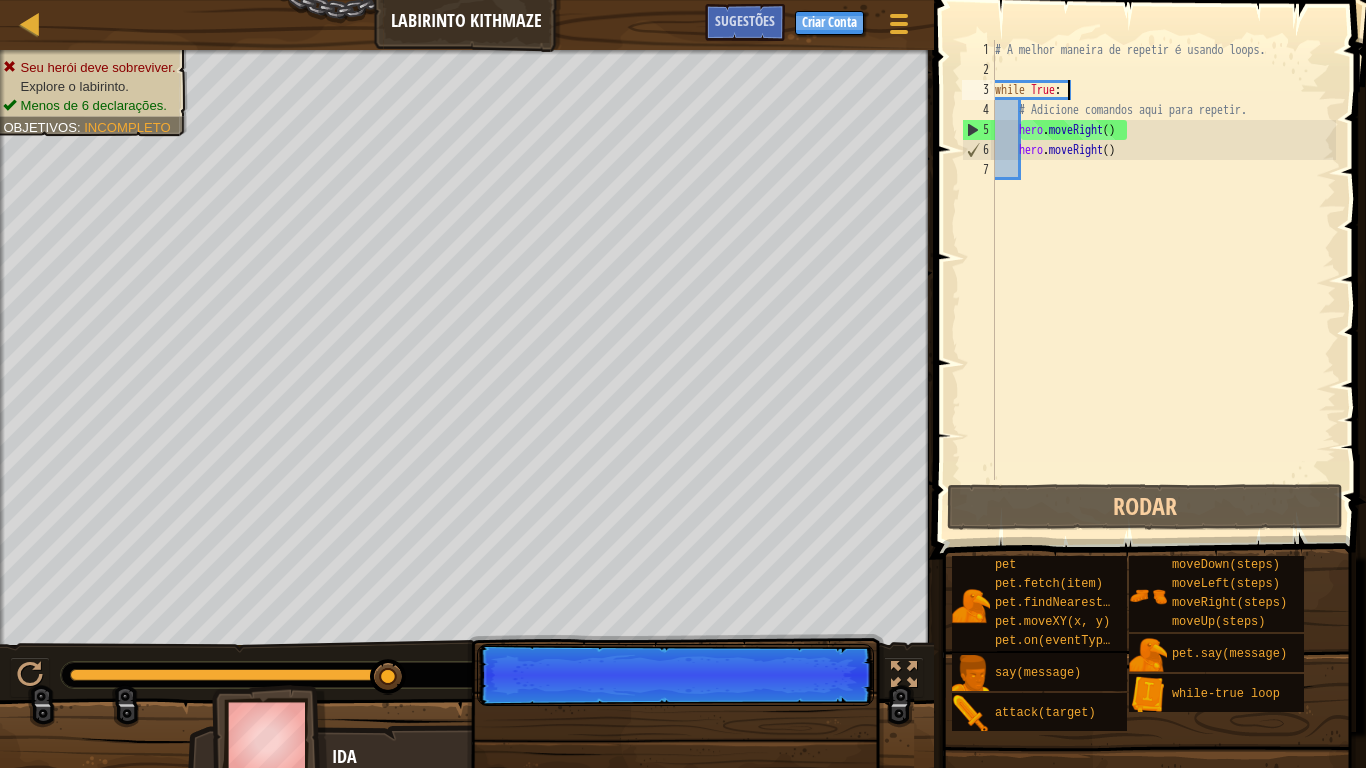 scroll, scrollTop: 9, scrollLeft: 5, axis: both 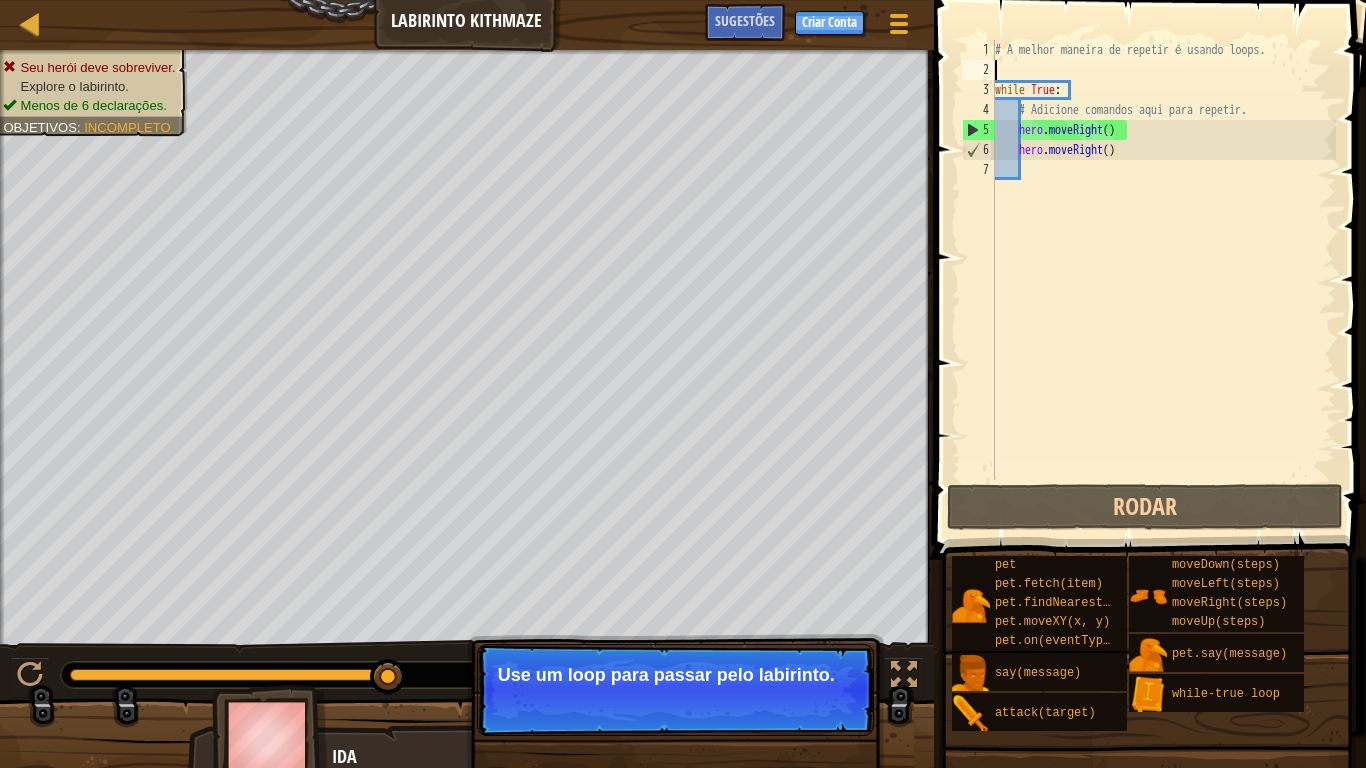 click on "# A melhor maneira de repetir é usando loops. while   True :      # Adicione comandos aqui para repetir.      hero . moveRight ( )      hero . moveRight ( )" at bounding box center (1163, 280) 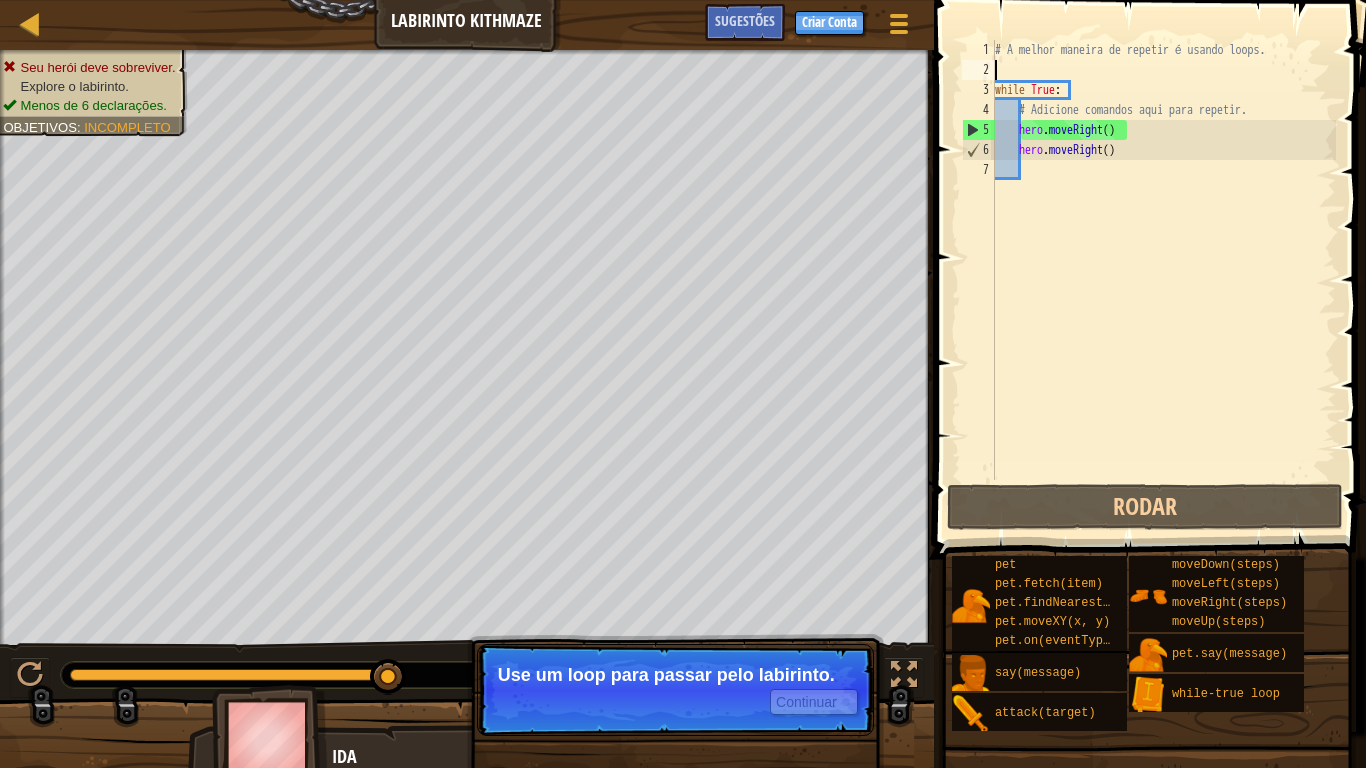 click on "# A melhor maneira de repetir é usando loops. while   True :      # Adicione comandos aqui para repetir.      hero . moveRight ( )      hero . moveRight ( )" at bounding box center [1163, 280] 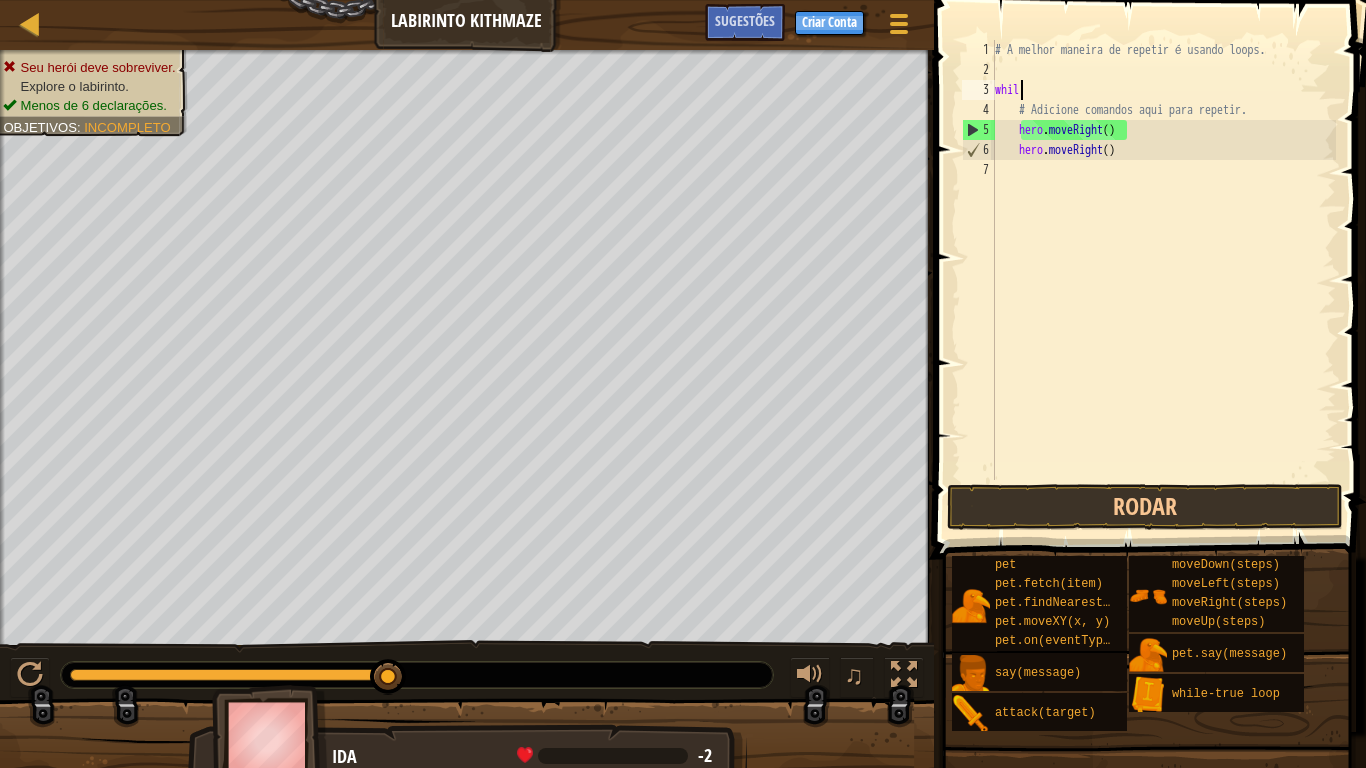 type on "w" 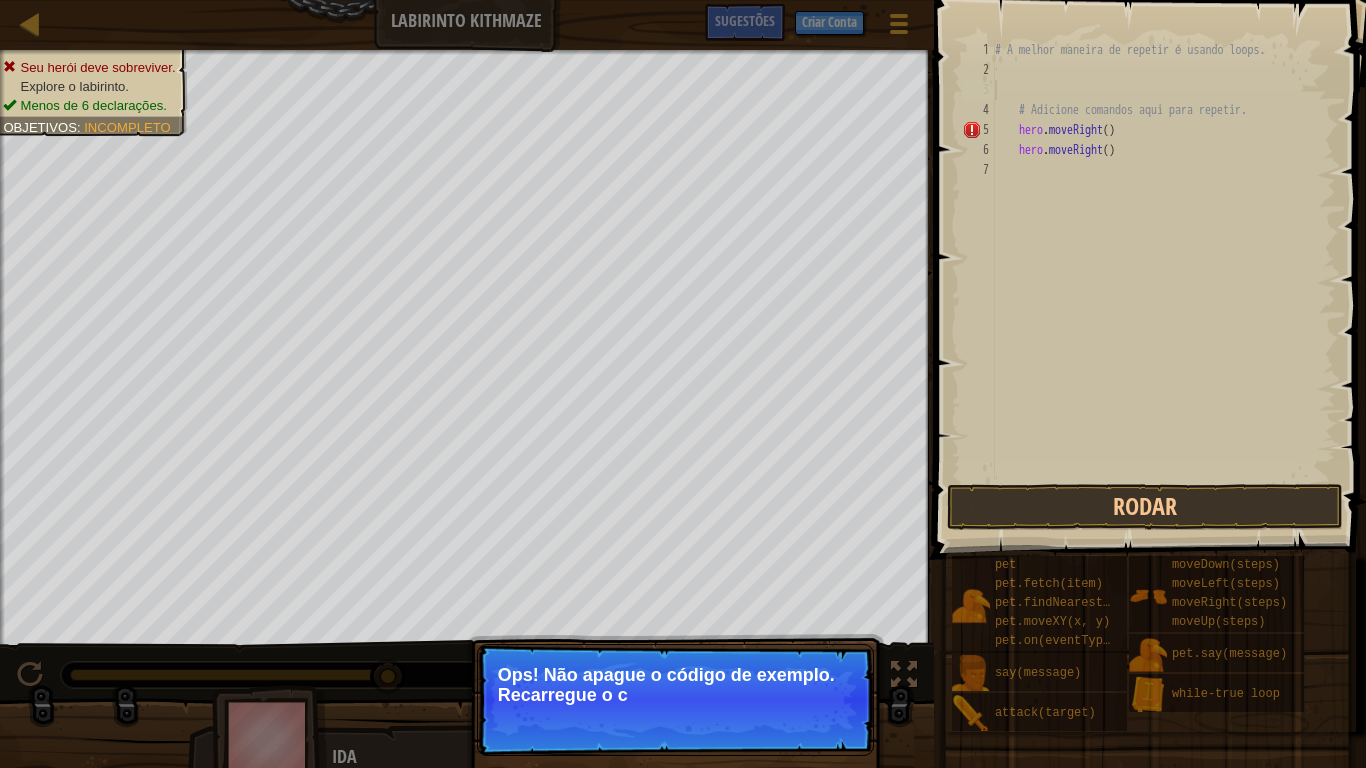 click on "↻ Reload Ops! Não apague o código de exemplo. Recarregue o c" at bounding box center (675, 700) 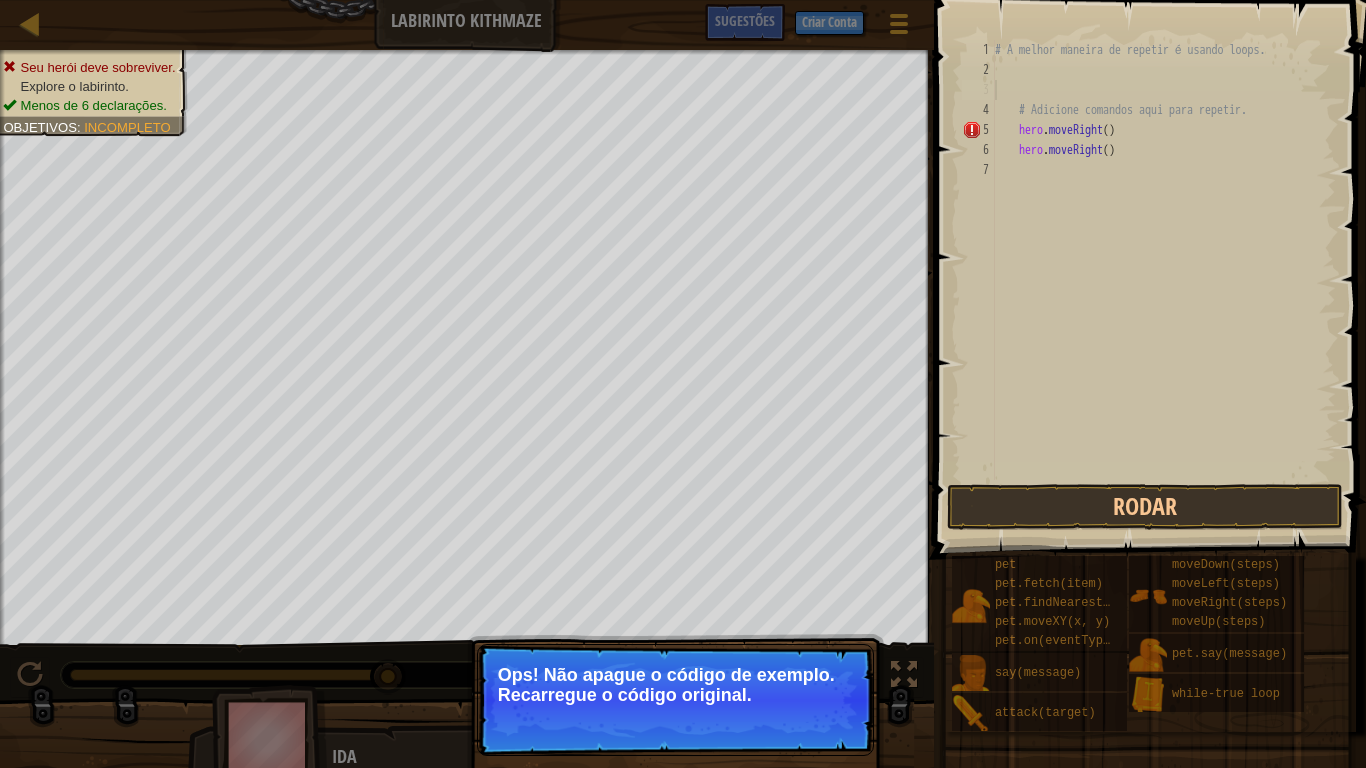 click on "↻ Reload" at bounding box center (815, 720) 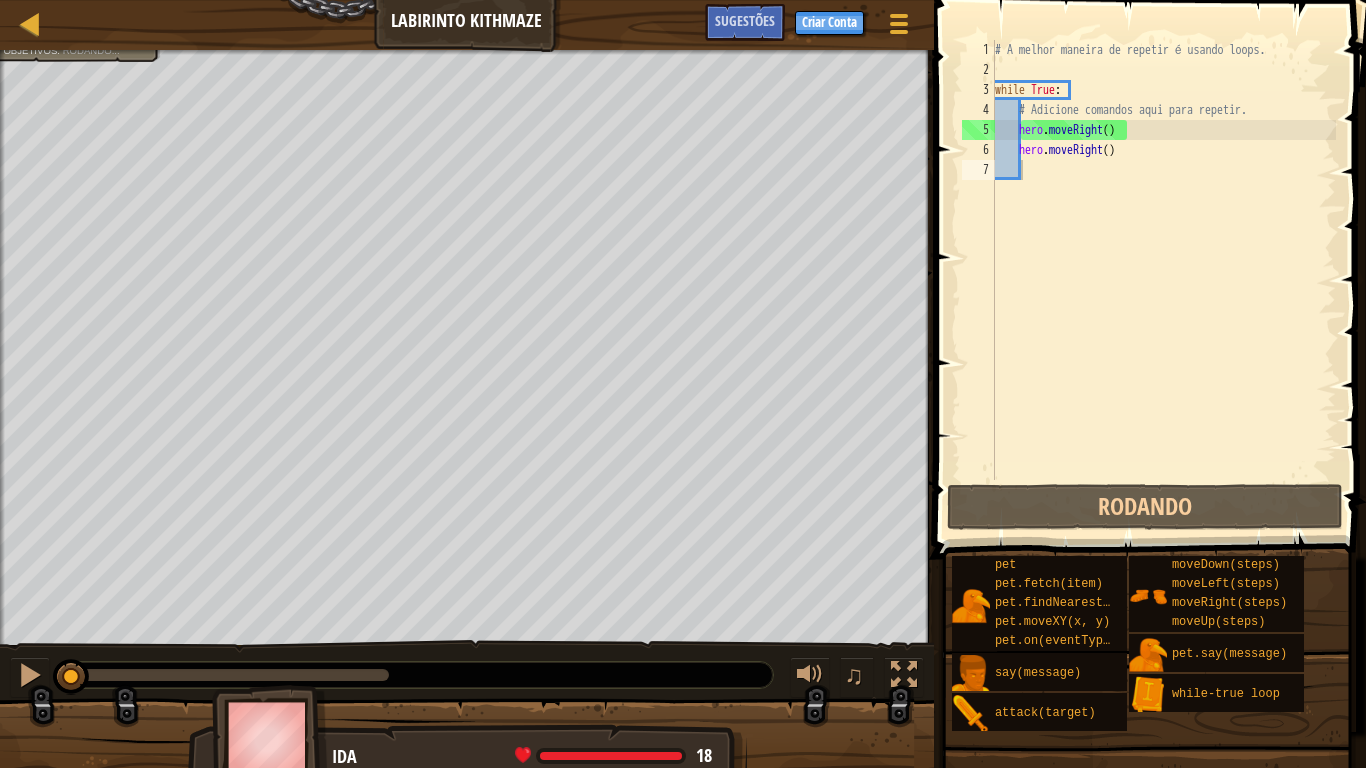 drag, startPoint x: 796, startPoint y: 724, endPoint x: 796, endPoint y: 711, distance: 13 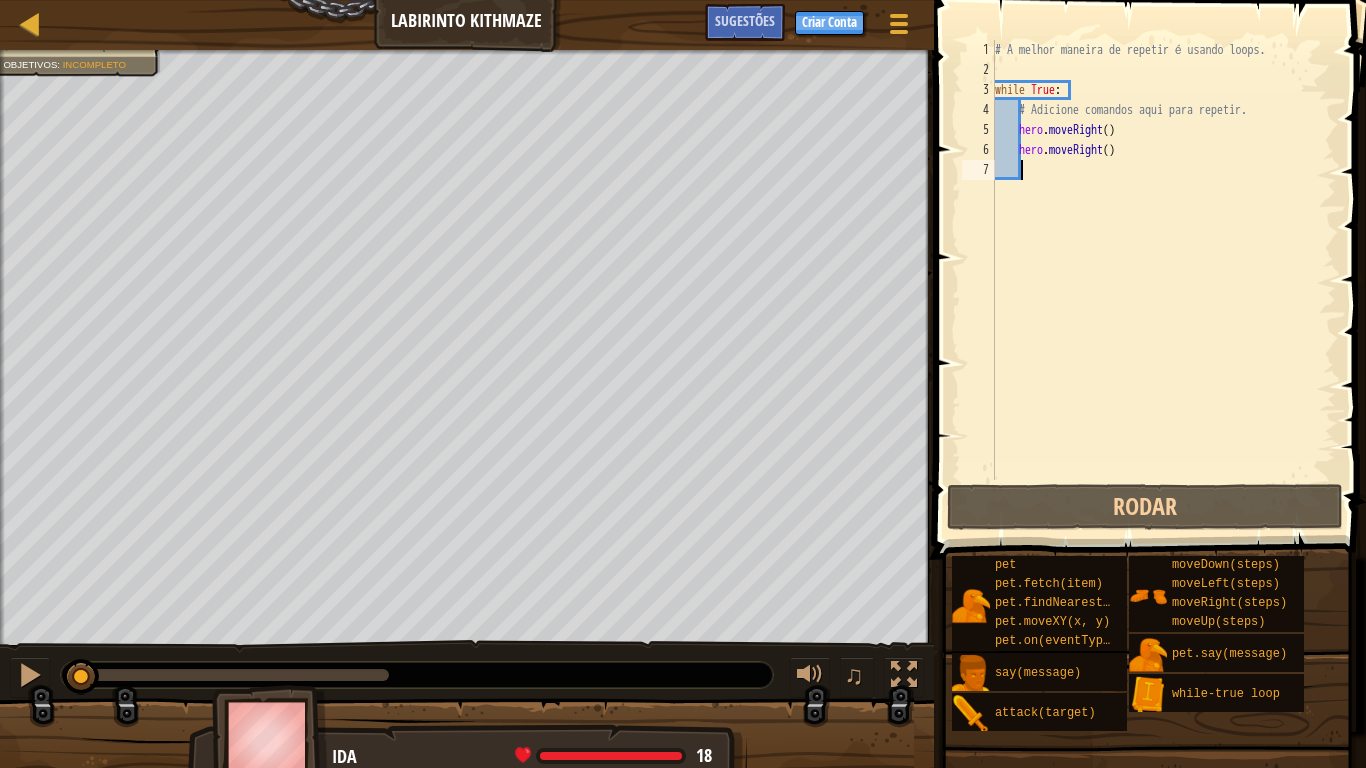 click on "Mapa Labirinto Kithmaze Menu do Jogo Pronto Criar Conta Sugestões 1     הההההההההההההההההההההההההההההההההההההההההההההההההההההההההההההההההההההההההההההההההההההההההההההההההההההההההההההההההההההההההההההההההההההההההההההההההההההההההההההההההההההההההההההההההההההההההההההההההההההההההההההההההההההההההההההההההההההההההההההההההההההההההההההההה XXXXXXXXXXXXXXXXXXXXXXXXXXXXXXXXXXXXXXXXXXXXXXXXXXXXXXXXXXXXXXXXXXXXXXXXXXXXXXXXXXXXXXXXXXXXXXXXXXXXXXXXXXXXXXXXXXXXXXXXXXXXXXXXXXXXXXXXXXXXXXXXXXXXXXXXXXXXXXXXXXXXXXXXXXXXXXXXXXXXXXXXXXXXXXXXXXXXXXXXXXXXXXXXXXXXXXXXXXXXXXXXXXXXXXXXXXXXXXXXXXXXXXXXXXXXXXXX Solução × Sugestões 1 2 3 4 5 6 7 # A melhor maneira de repetir é usando loops. while   True :      # Adicione comandos aqui para repetir.      hero . moveRight ( )      hero" at bounding box center (683, 384) 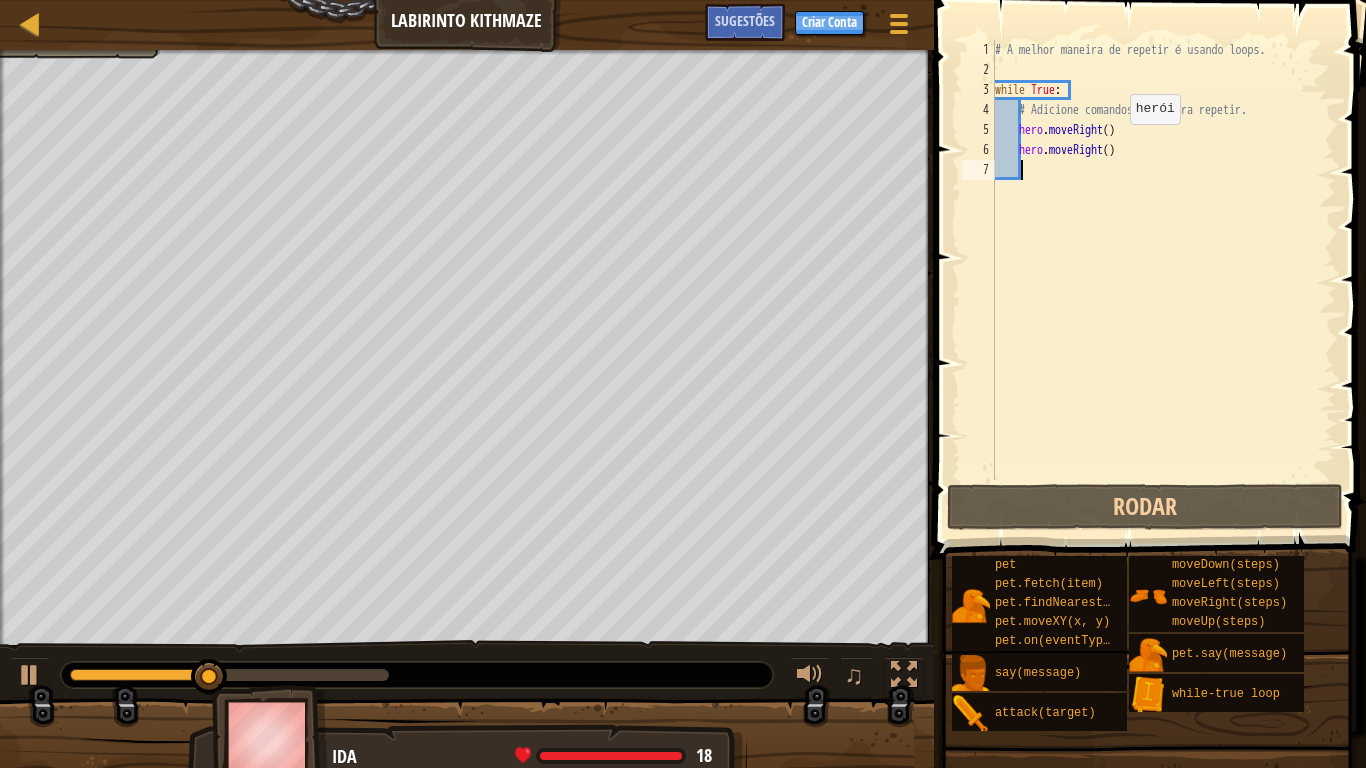 click on "# A melhor maneira de repetir é usando loops. while   True :      # Adicione comandos aqui para repetir.      hero . moveRight ( )      hero . moveRight ( )" at bounding box center (1163, 280) 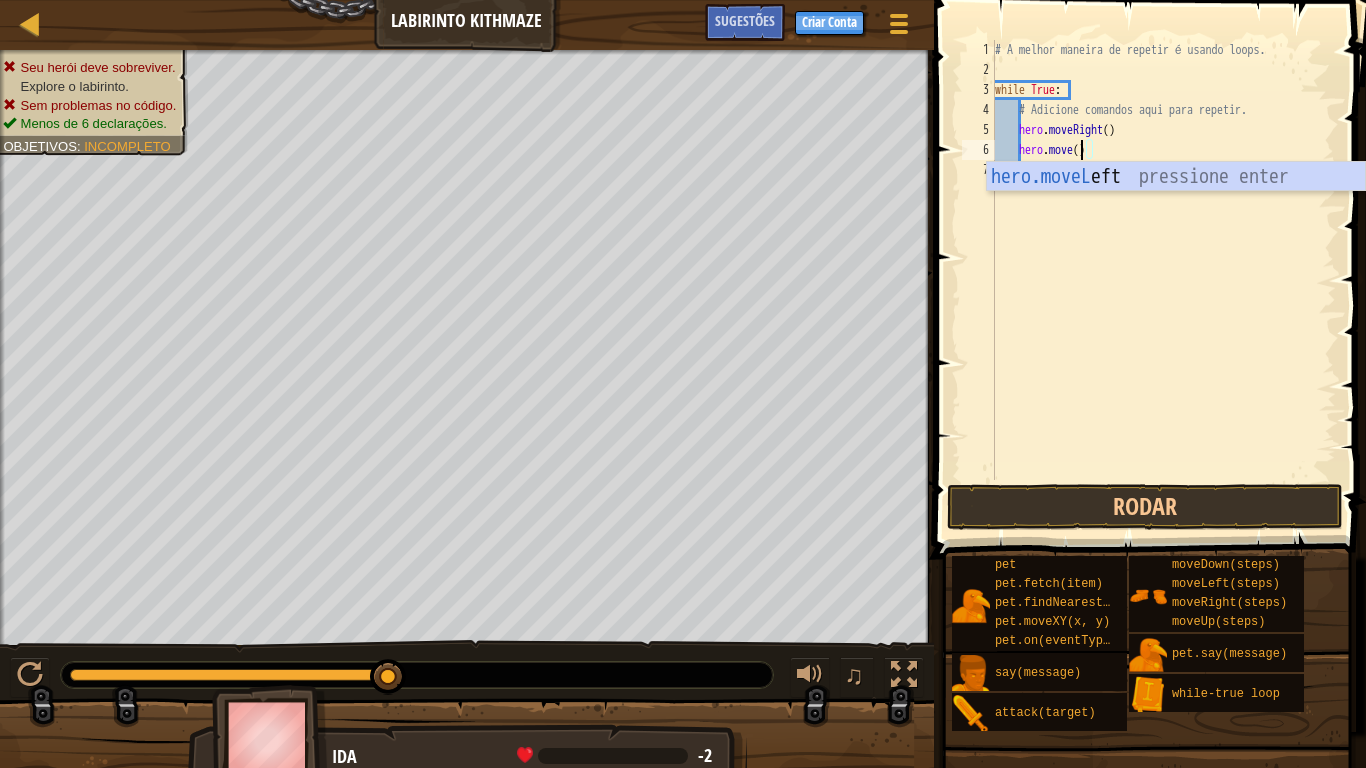 scroll, scrollTop: 9, scrollLeft: 7, axis: both 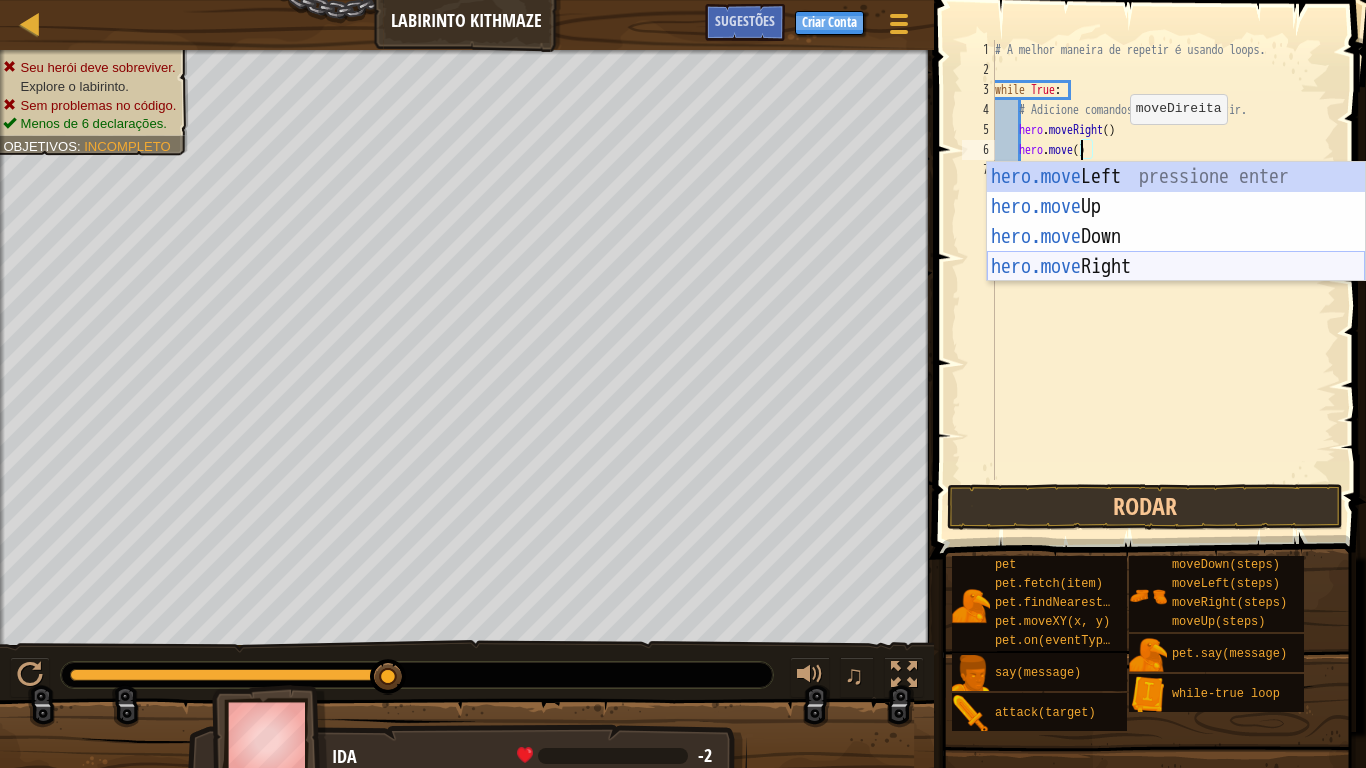 click on "hero.move Left pressione enter hero.move Up pressione enter hero.move Down pressione enter hero.move Right pressione enter" at bounding box center [1176, 252] 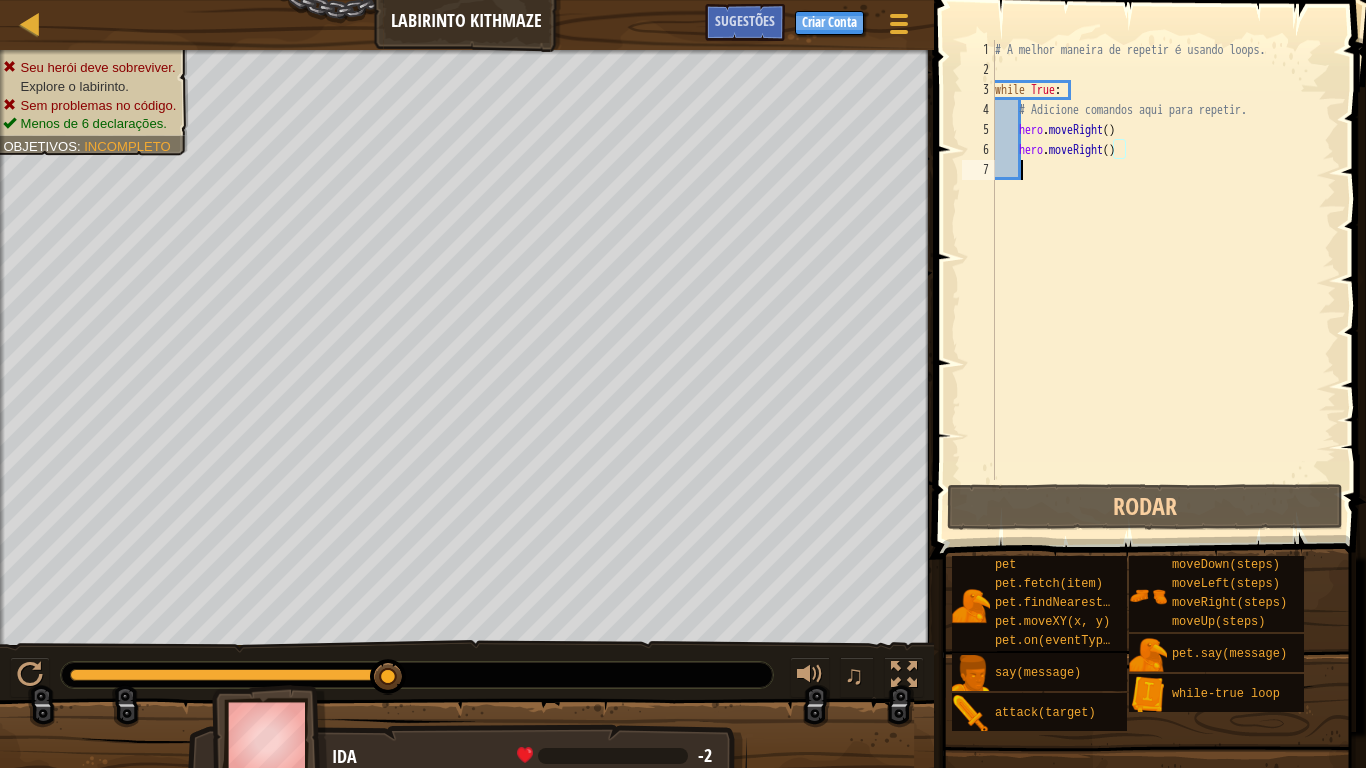 click on "# A melhor maneira de repetir é usando loops. while   True :      # Adicione comandos aqui para repetir.      hero . moveRight ( )      hero . moveRight ( )" at bounding box center (1163, 280) 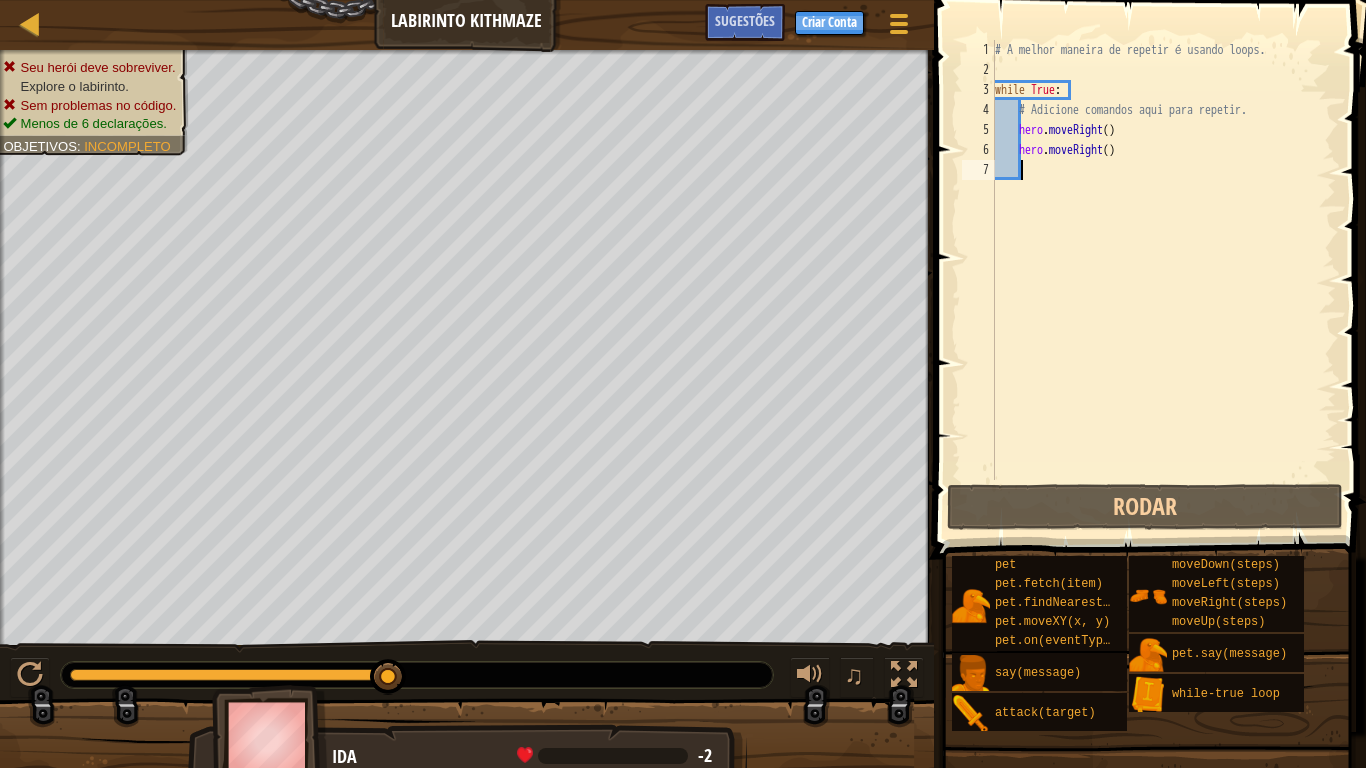 type on "h" 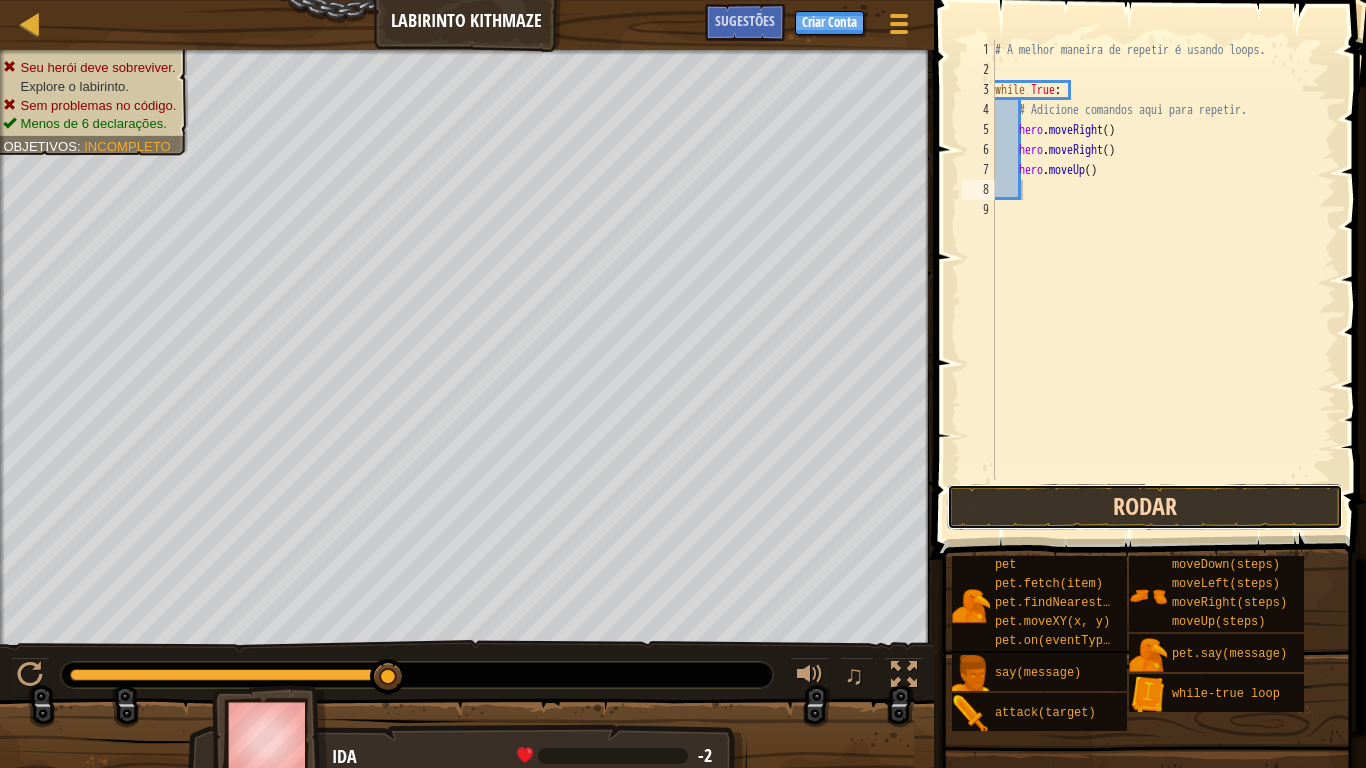 click on "Rodar" at bounding box center [1145, 507] 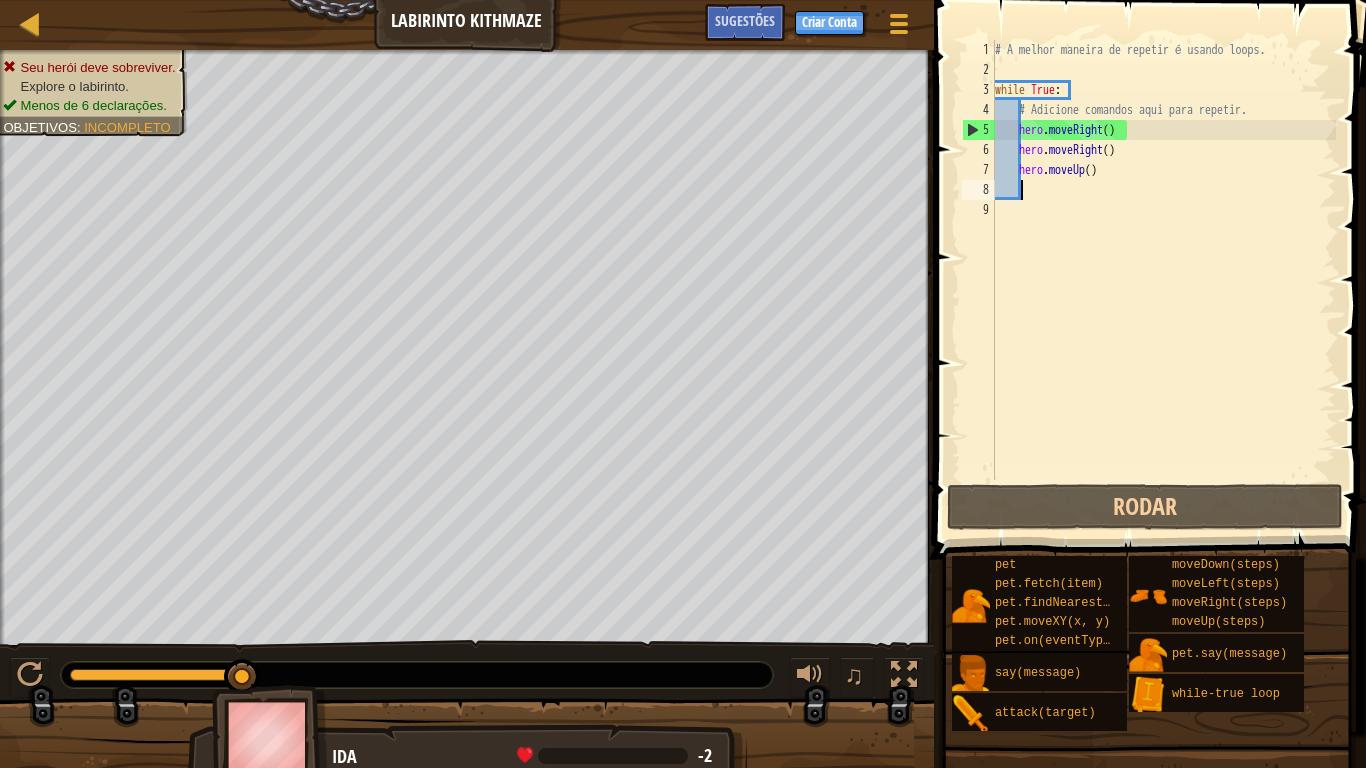 click on "# A melhor maneira de repetir é usando loops. while   True :      # Adicione comandos aqui para repetir.      hero . moveRight ( )      hero . moveRight ( )      hero . moveUp ( )" at bounding box center (1163, 280) 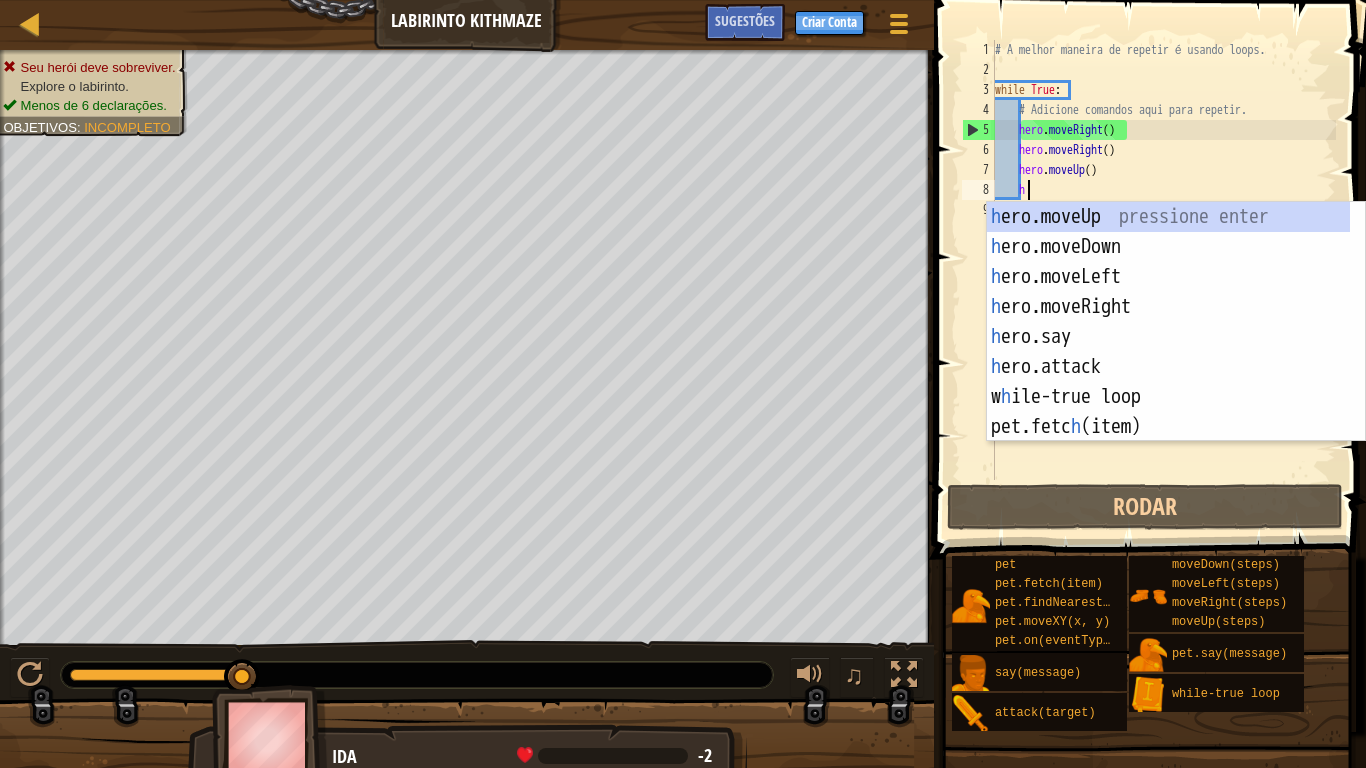 type on "h" 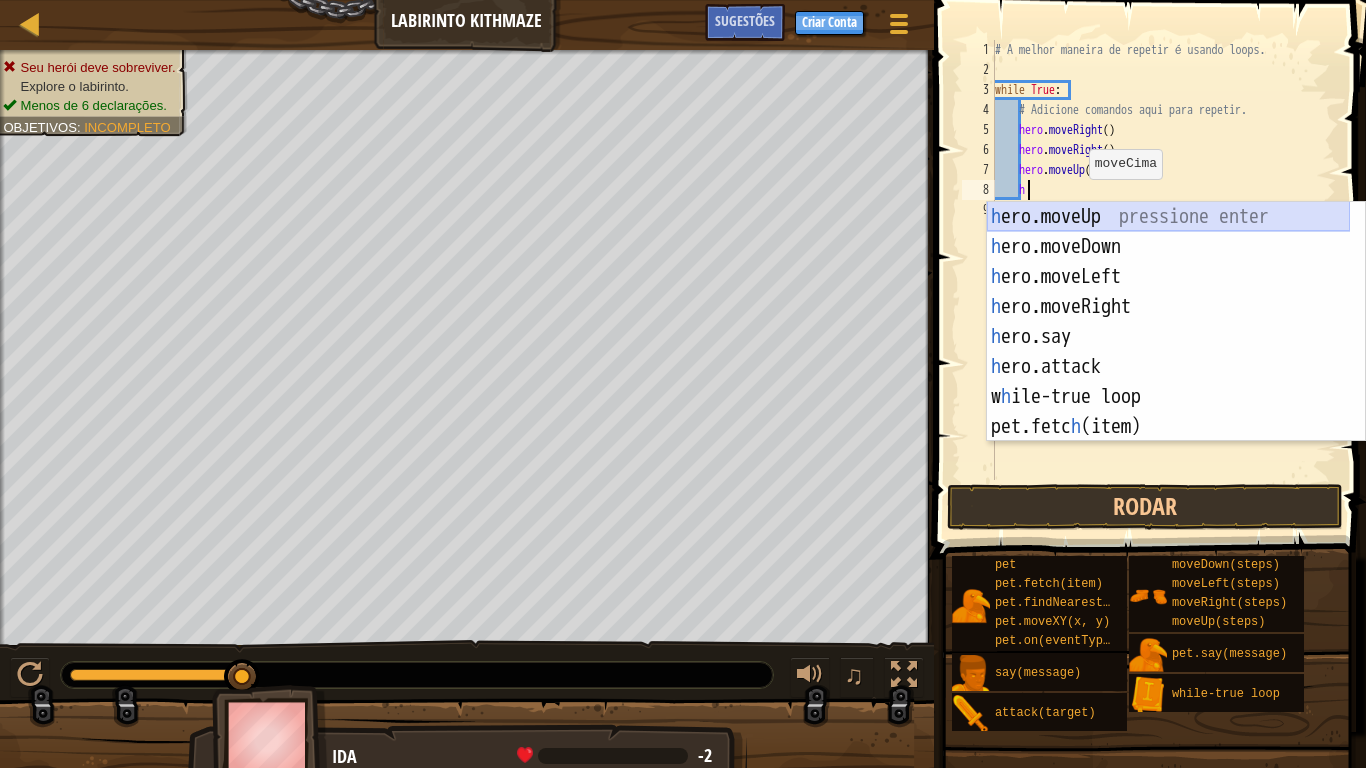 click on "h ero.moveUp pressione enter h ero.moveDown pressione enter h ero.moveLeft pressione enter h ero.moveRight pressione enter h ero.say pressione enter h ero.attack pressione enter w h ile-true loop pressione enter pet.fetc h (item) pressione enter pet.on(eventType,  h andler) pressione enter" at bounding box center (1168, 352) 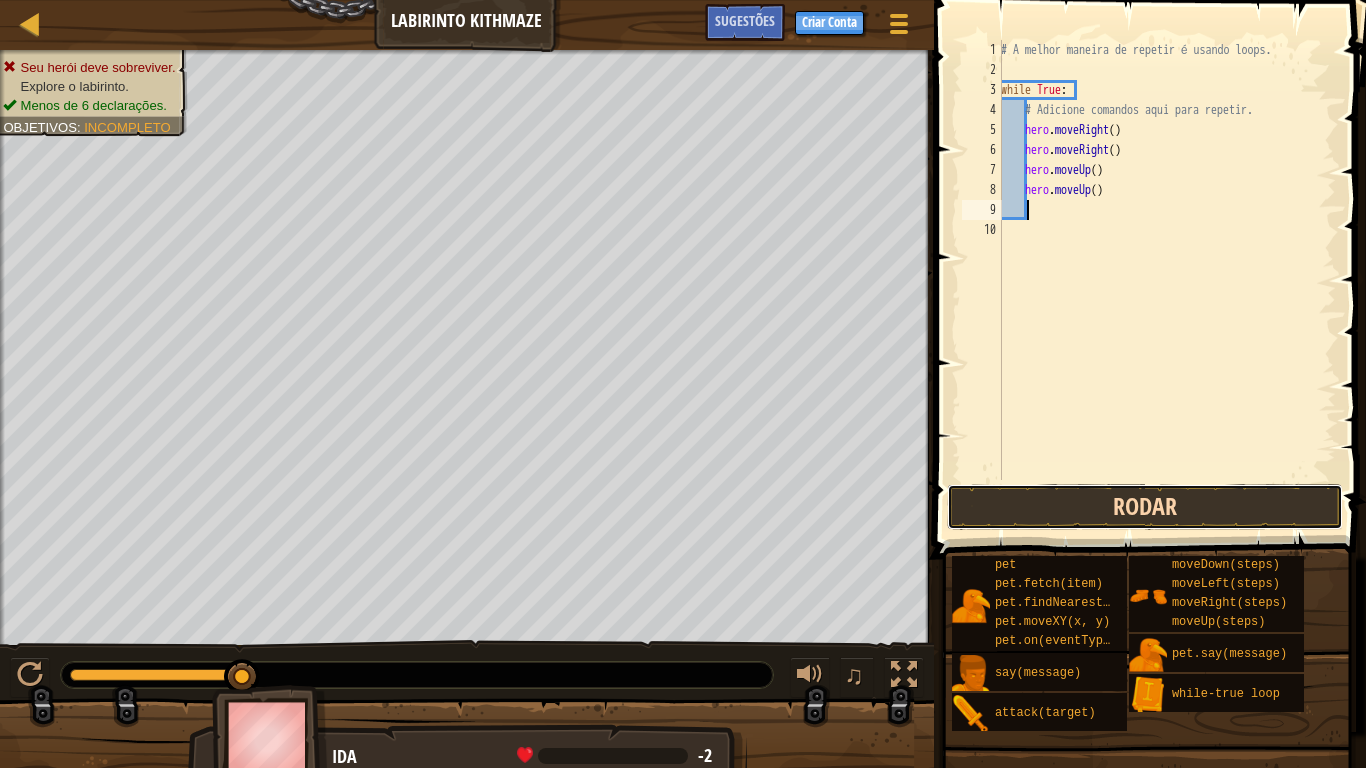 click on "Rodar" at bounding box center [1145, 507] 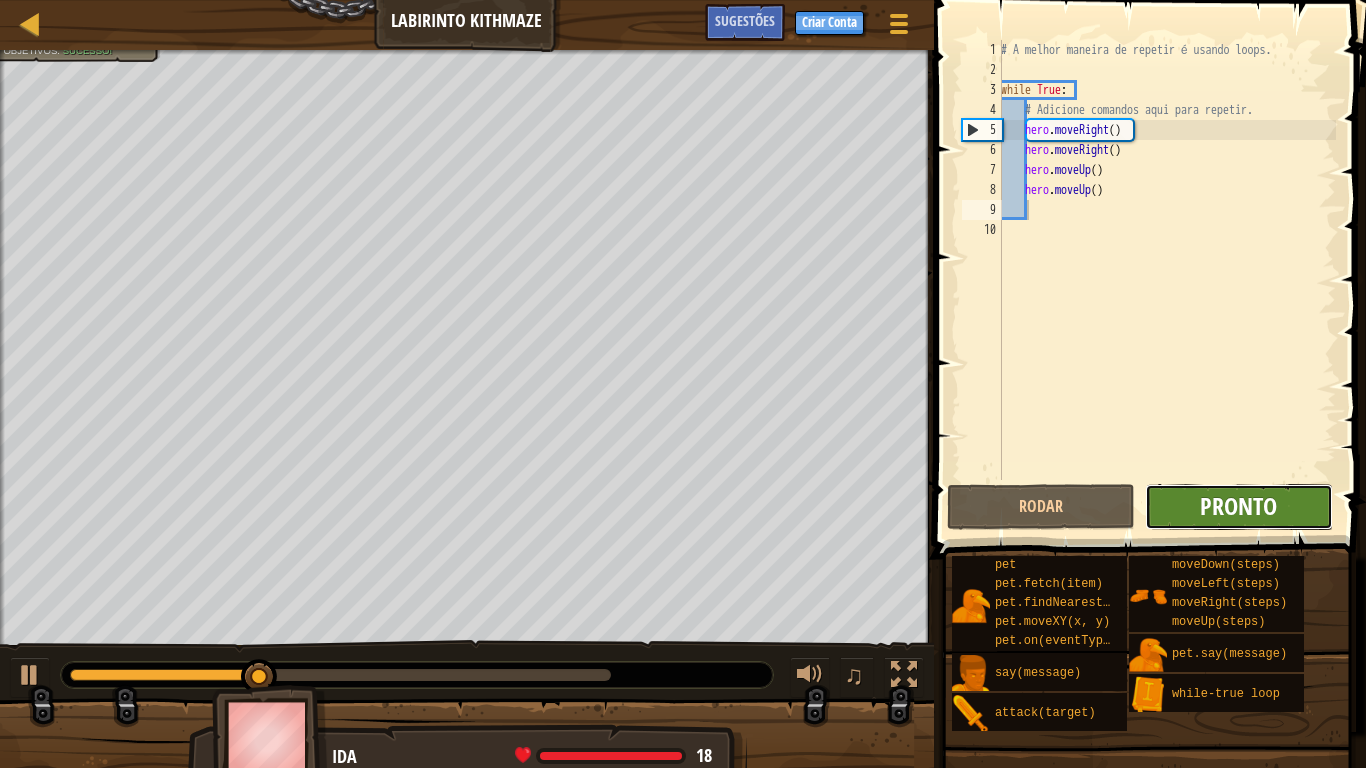 click on "Pronto" at bounding box center [1238, 506] 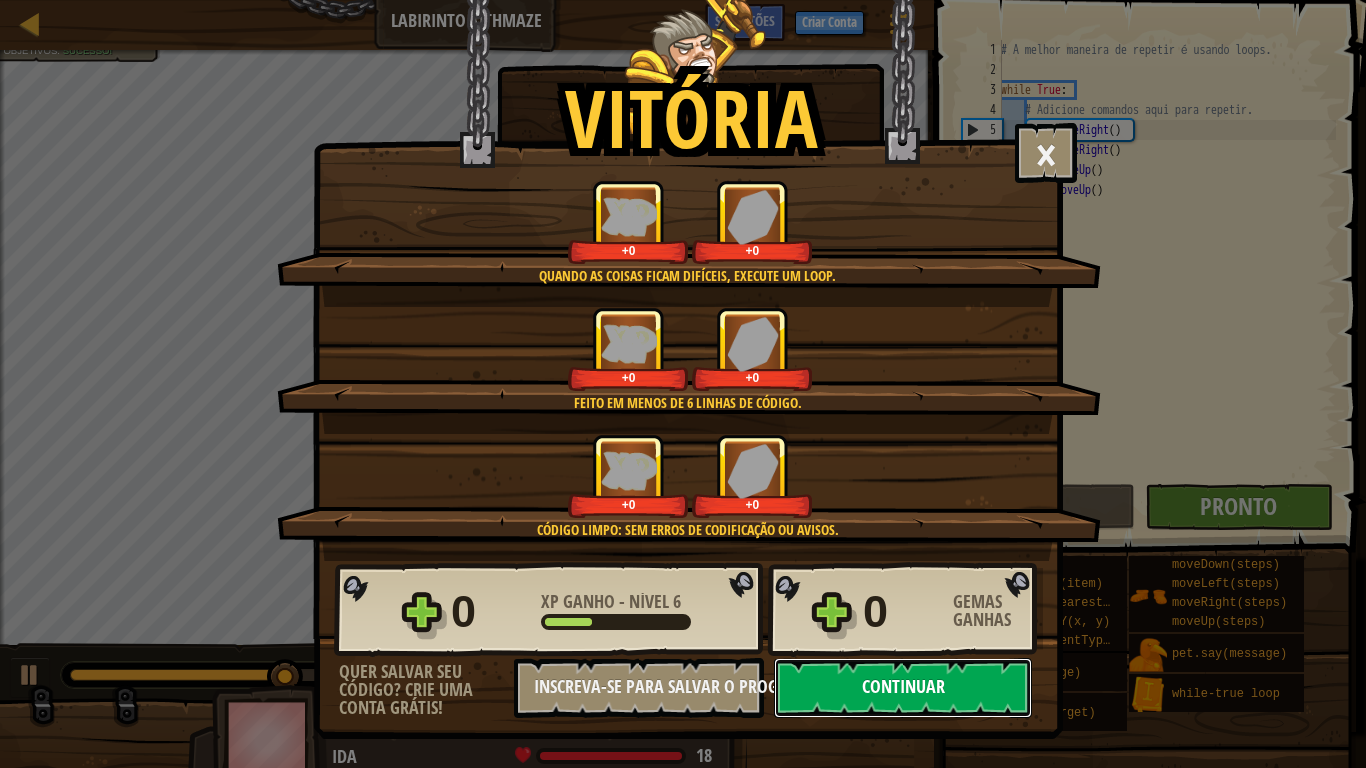 click on "Continuar" at bounding box center (903, 688) 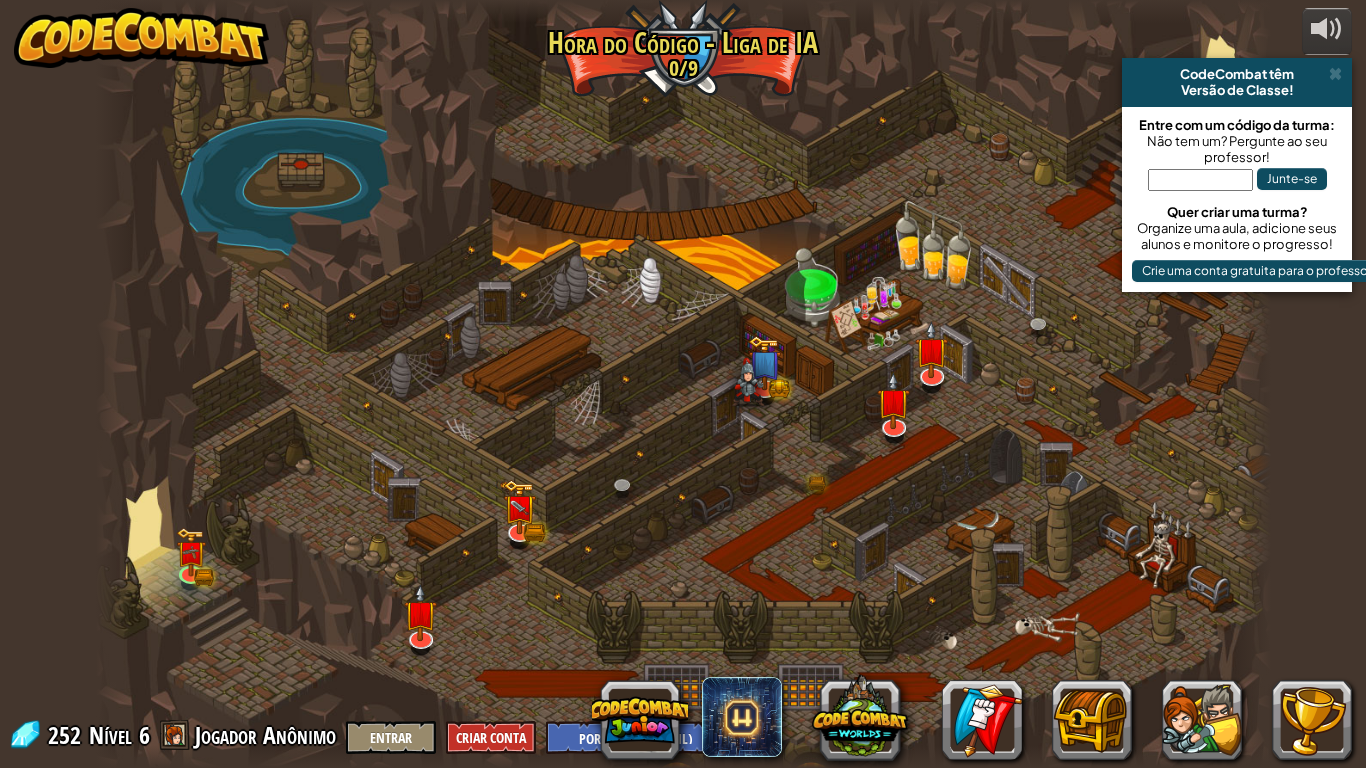 select on "pt-BR" 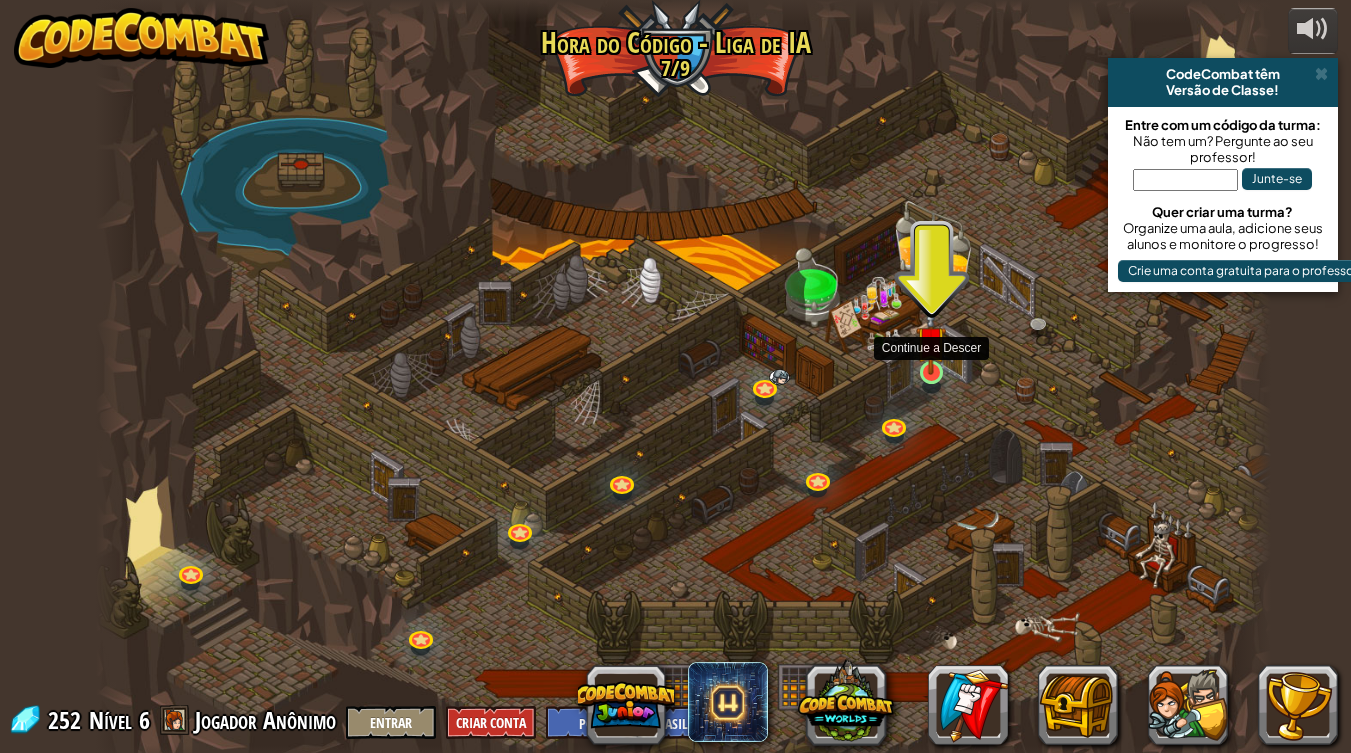 click at bounding box center [931, 341] 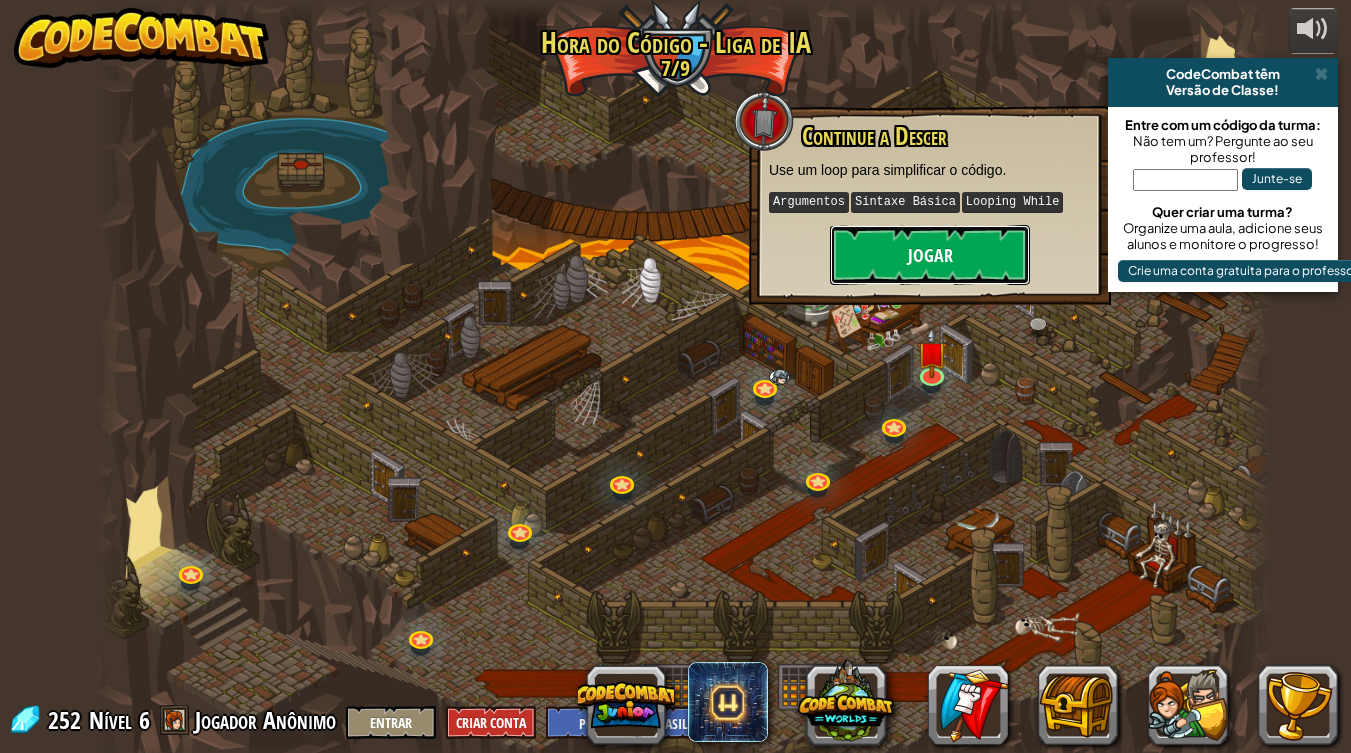 click on "Jogar" at bounding box center (930, 255) 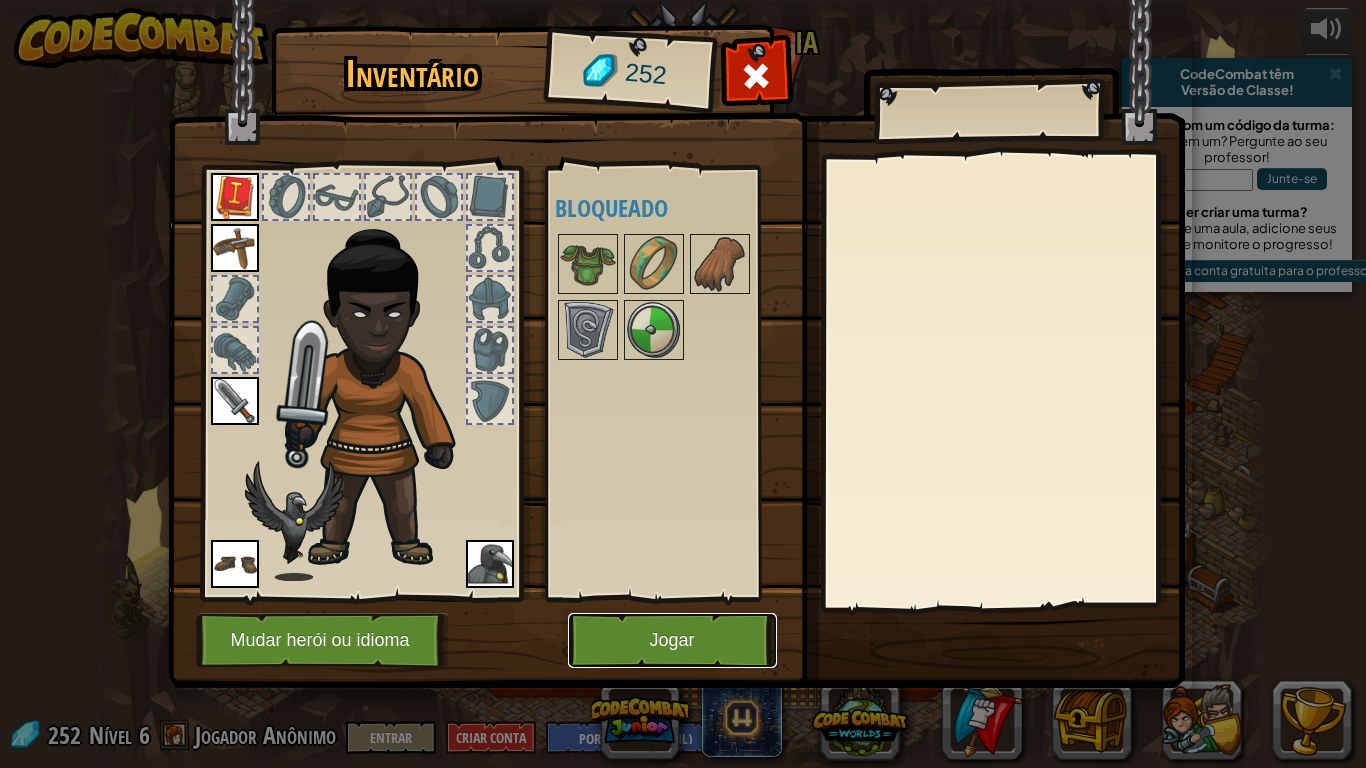 click on "Jogar" at bounding box center [672, 640] 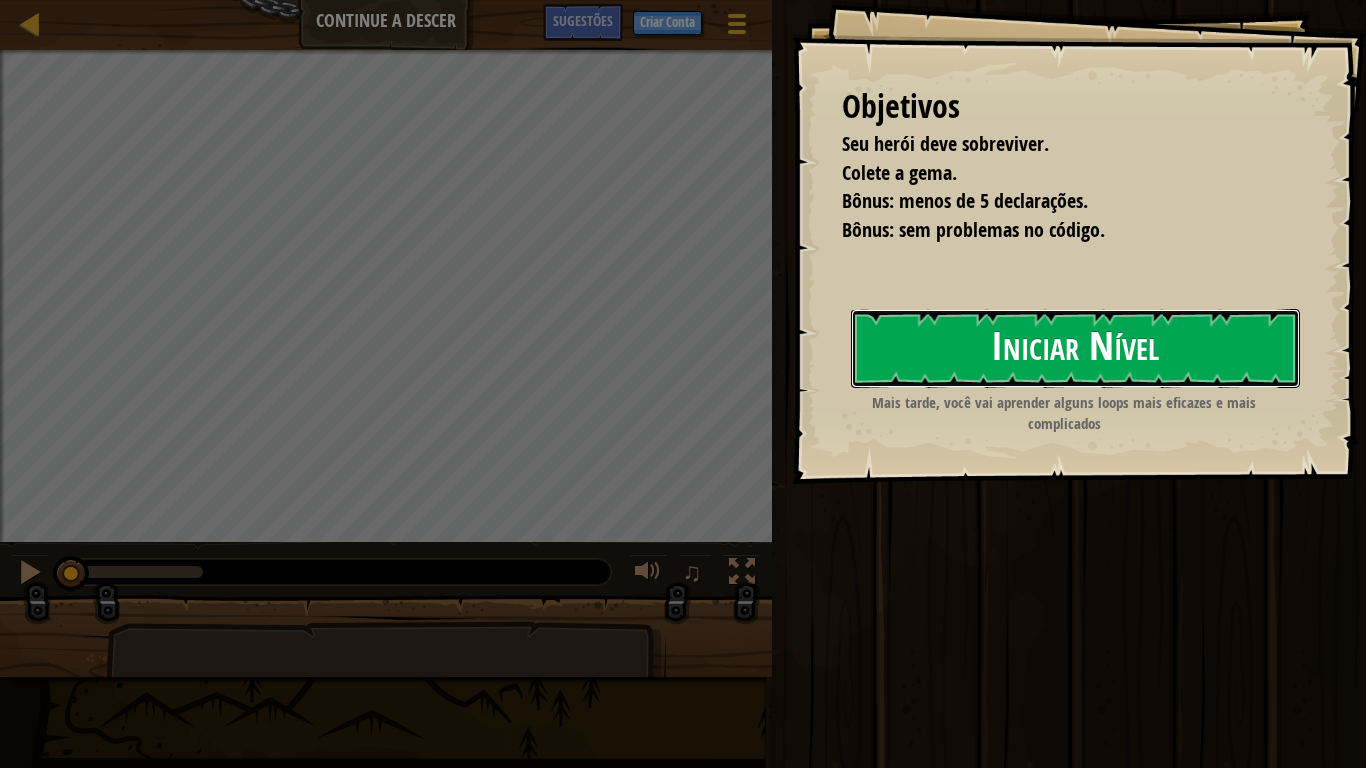 click on "Iniciar Nível" at bounding box center [1075, 348] 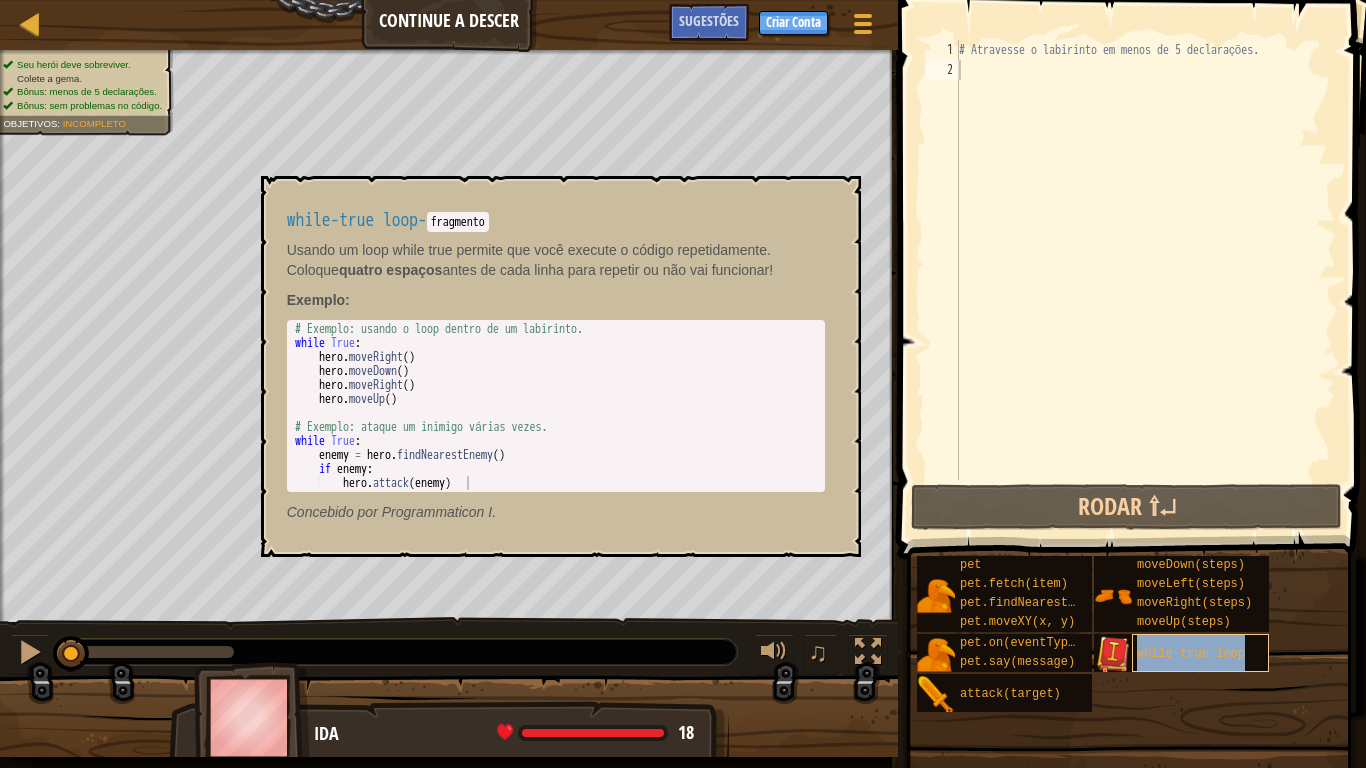 click on "while-true loop" at bounding box center [1191, 654] 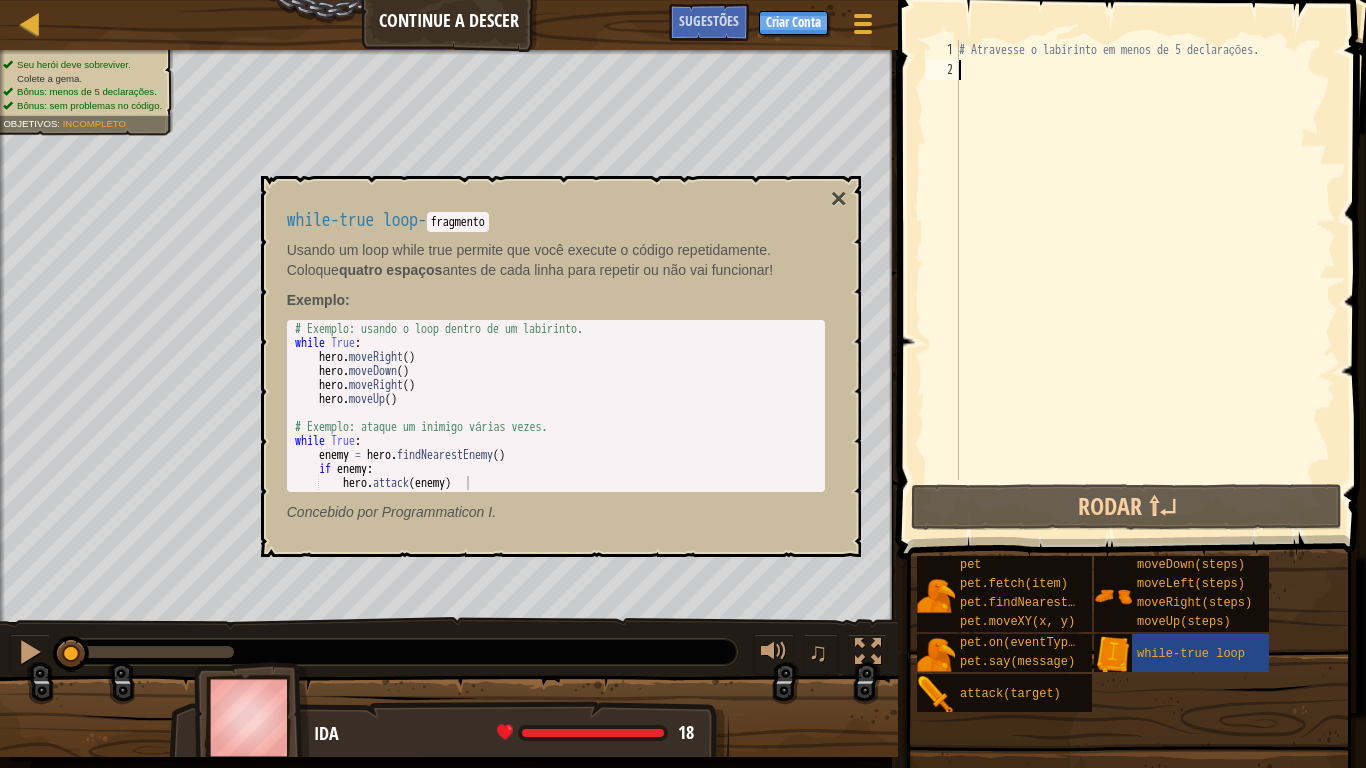 click on "# Atravesse o labirinto em menos de 5 declarações." at bounding box center (1145, 280) 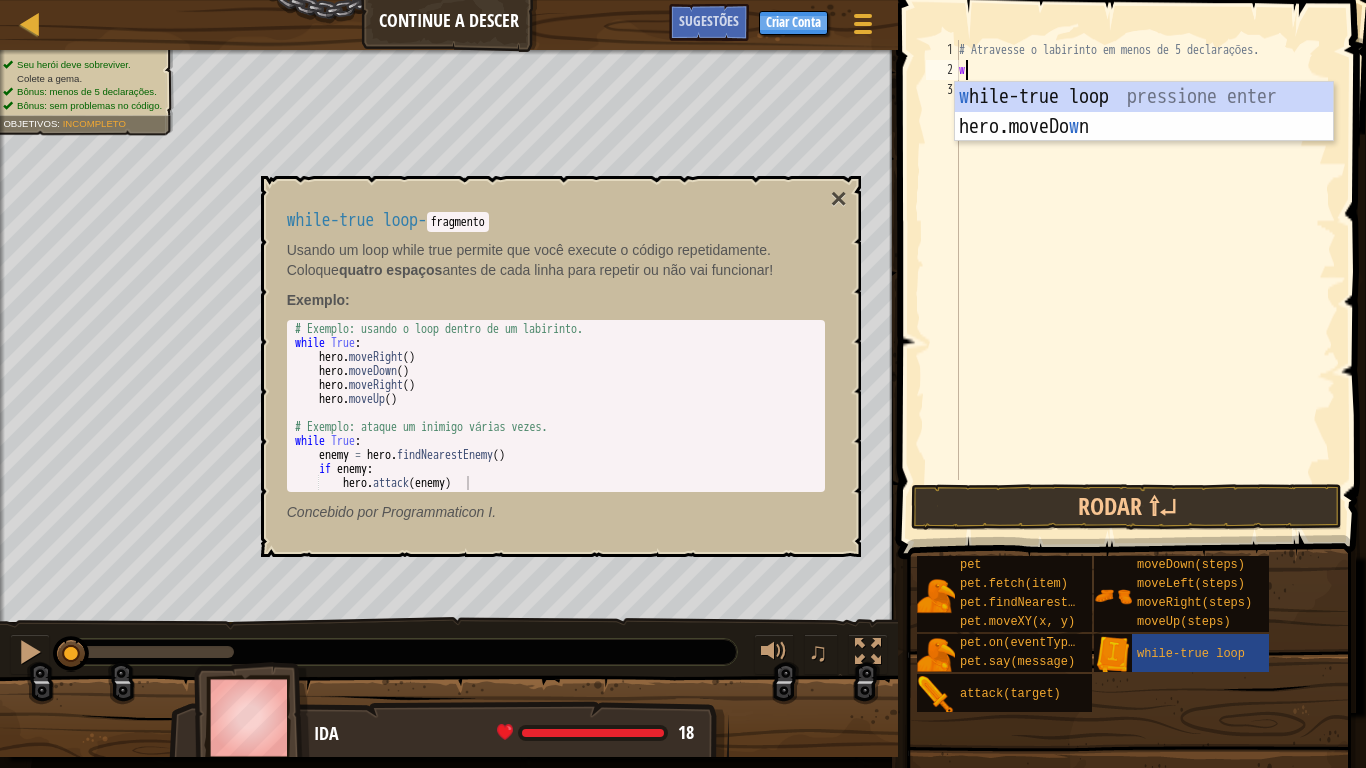 scroll, scrollTop: 9, scrollLeft: 0, axis: vertical 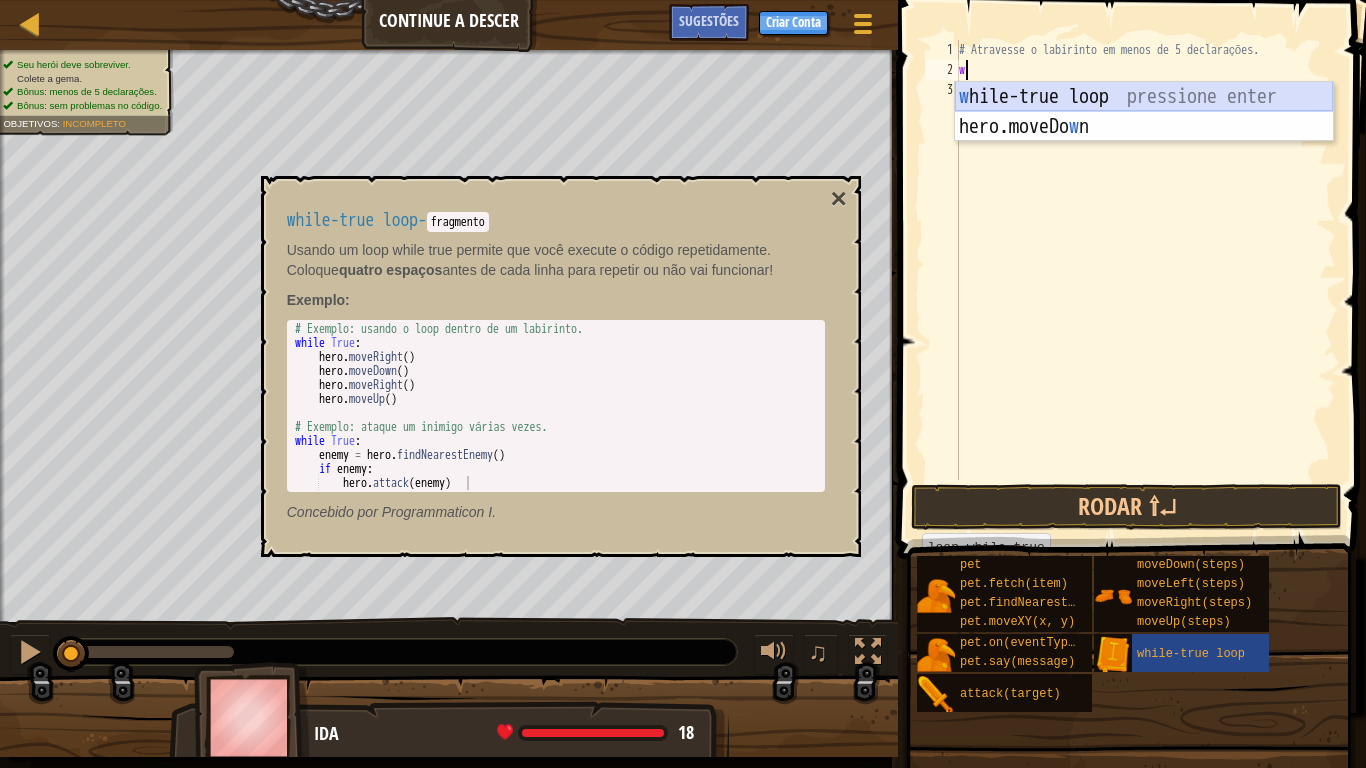 click on "w h ile-true loop pressione enter hero.moveDo w n pressione enter" at bounding box center [1144, 142] 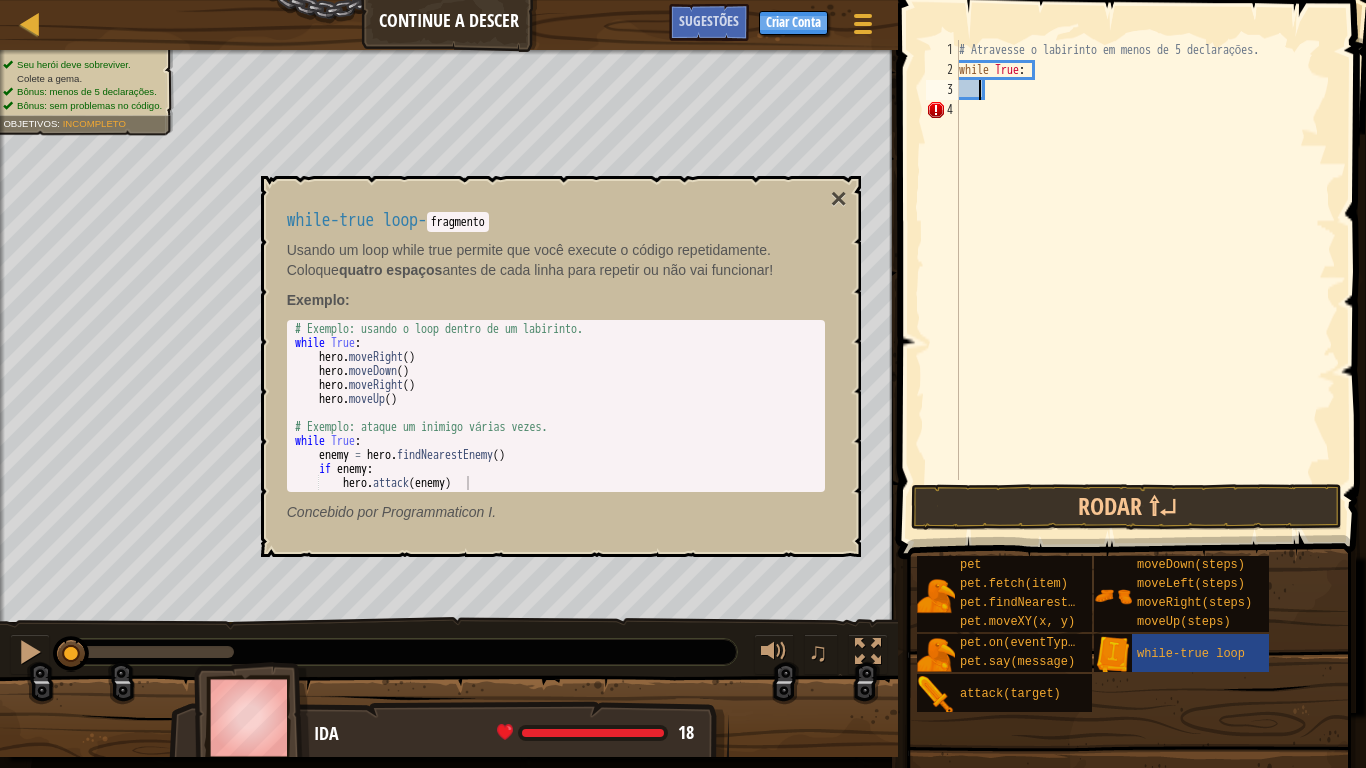 click on "# Atravesse o labirinto em menos de 5 declarações. while   True :" at bounding box center (1145, 280) 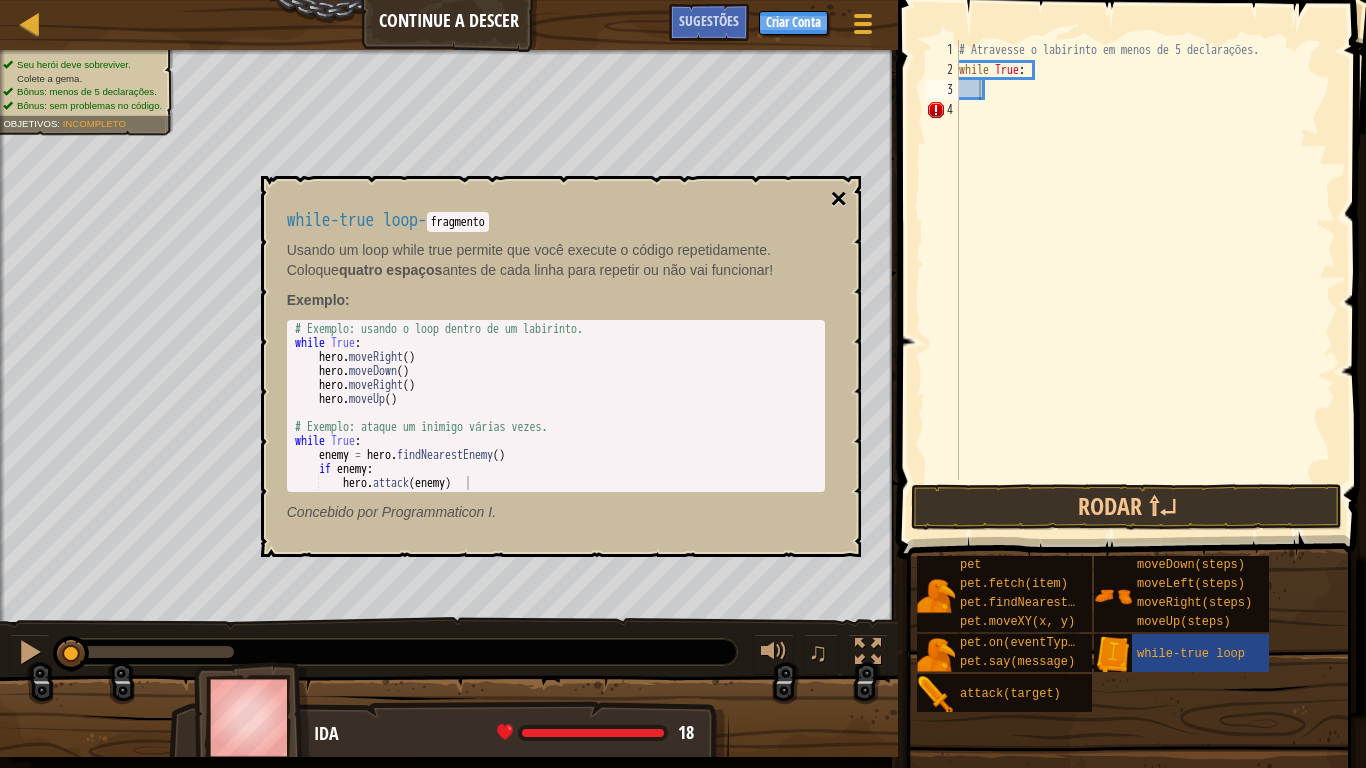 click on "×" at bounding box center [838, 199] 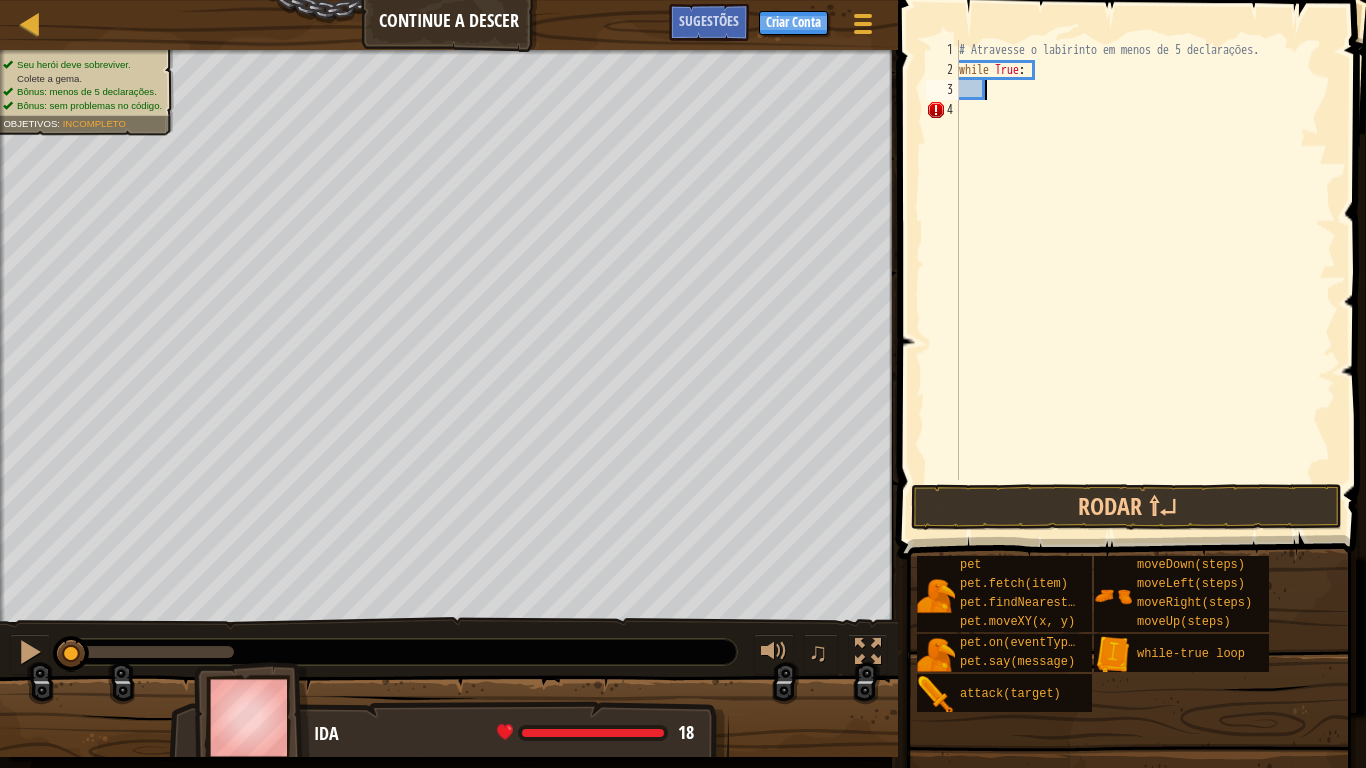 click on "# Atravesse o labirinto em menos de 5 declarações. while   True :" at bounding box center [1145, 280] 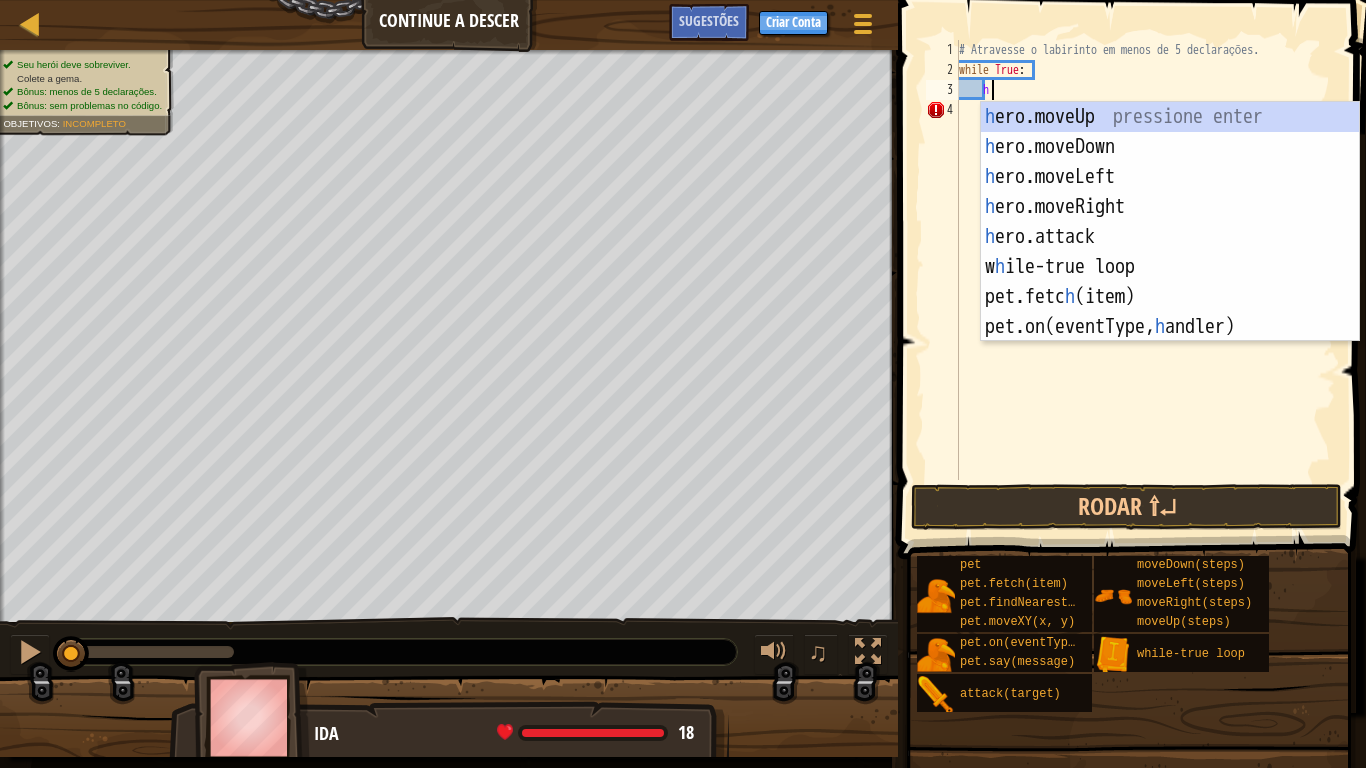 scroll, scrollTop: 9, scrollLeft: 1, axis: both 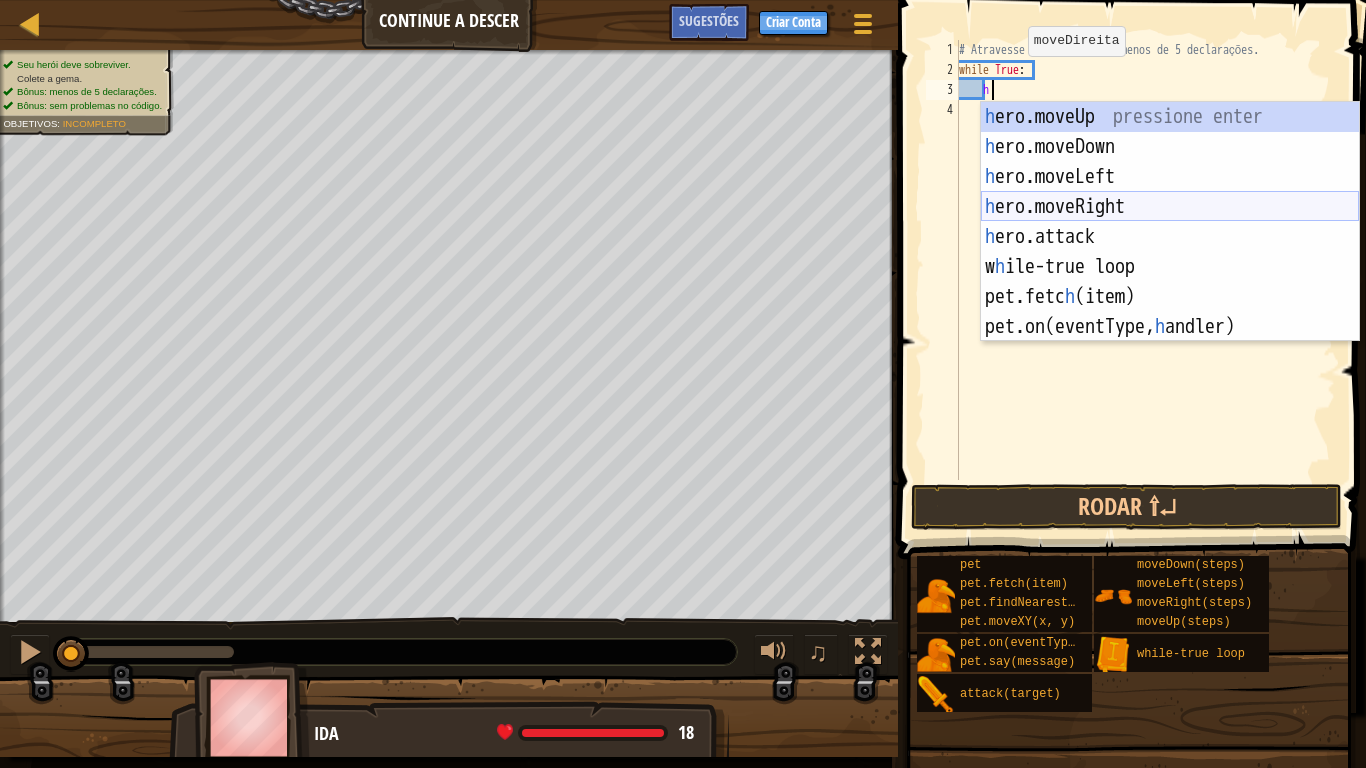 click on "h ero.moveUp pressione enter h ero.moveDown pressione enter h ero.moveLeft pressione enter h ero.moveRight pressione enter h ero.attack pressione enter w h ile-true loop pressione enter" at bounding box center [1170, 252] 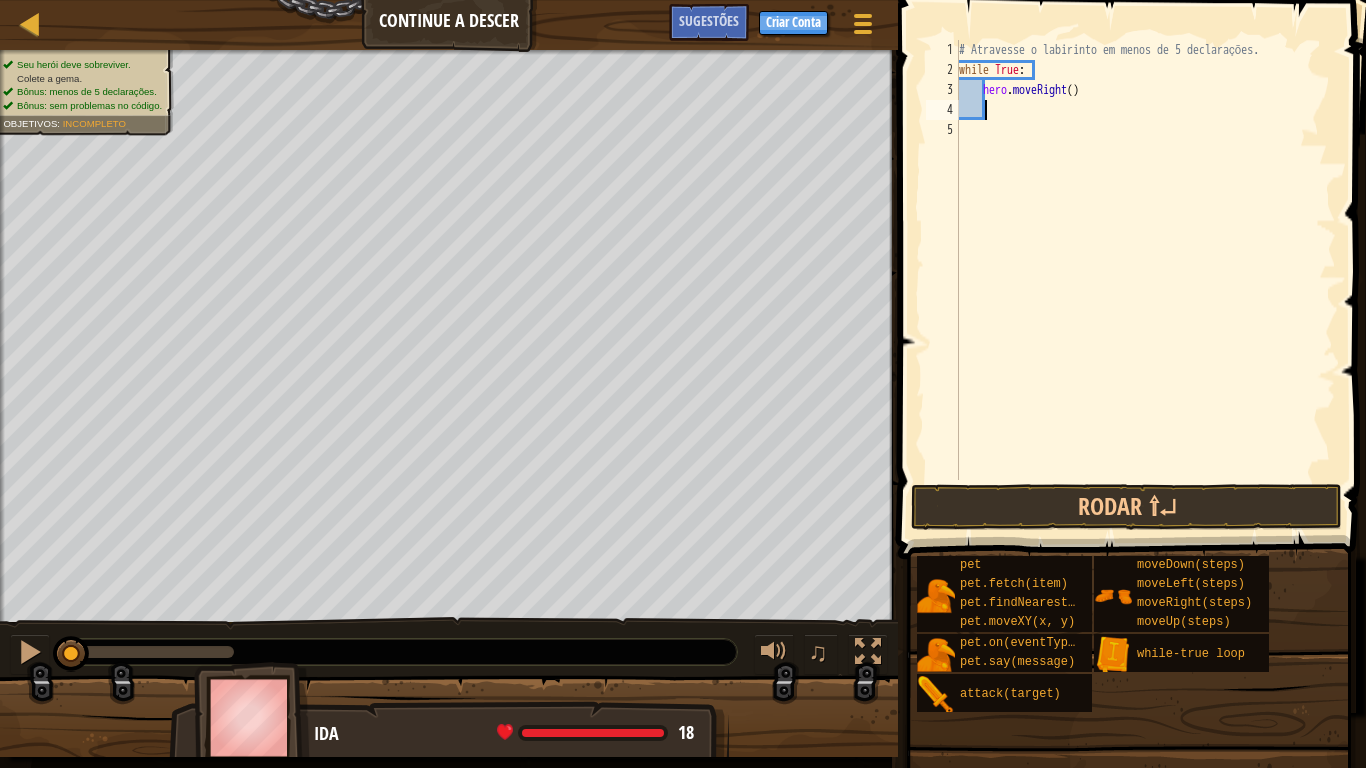 type on "h" 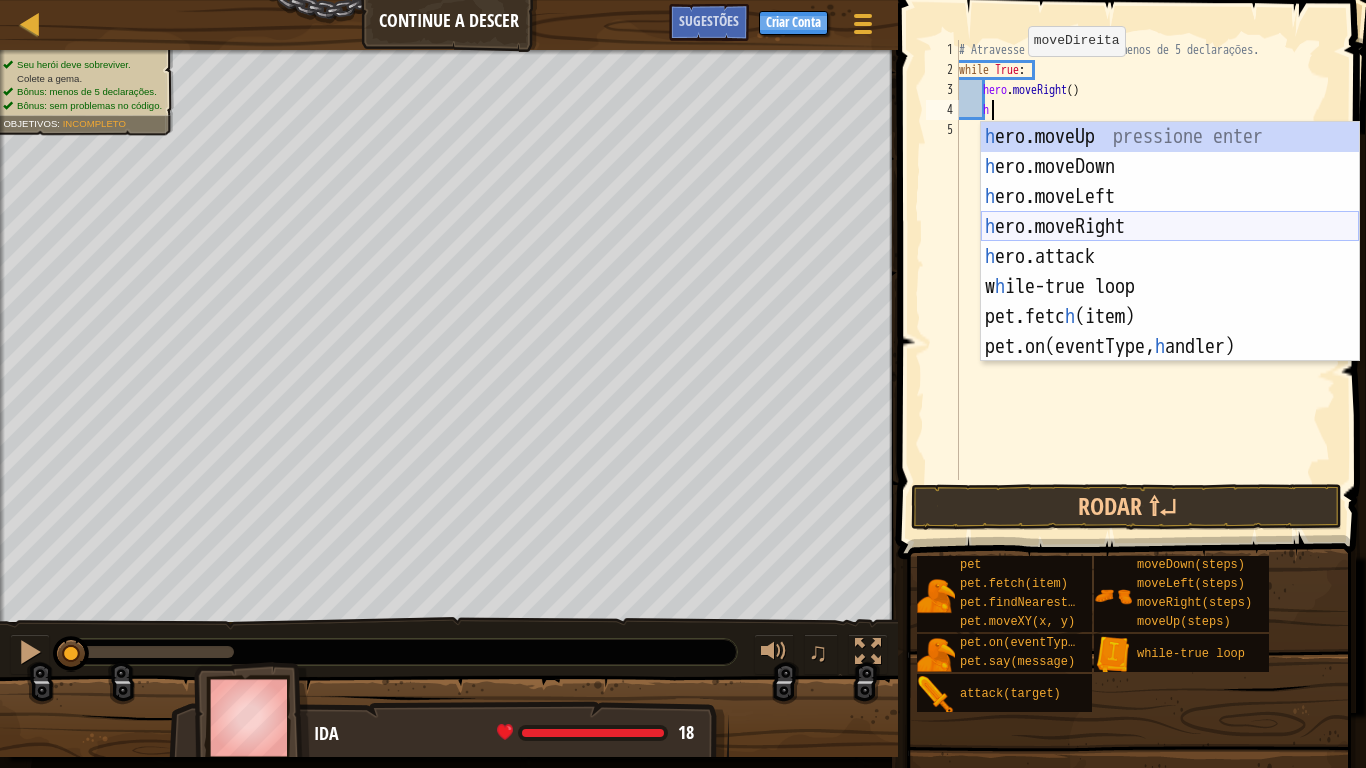 click on "h ero.moveUp pressione enter h ero.moveDown pressione enter h ero.moveLeft pressione enter h ero.moveRight pressione enter h ero.attack pressione enter w h ile-true loop pressione enter" at bounding box center [1170, 272] 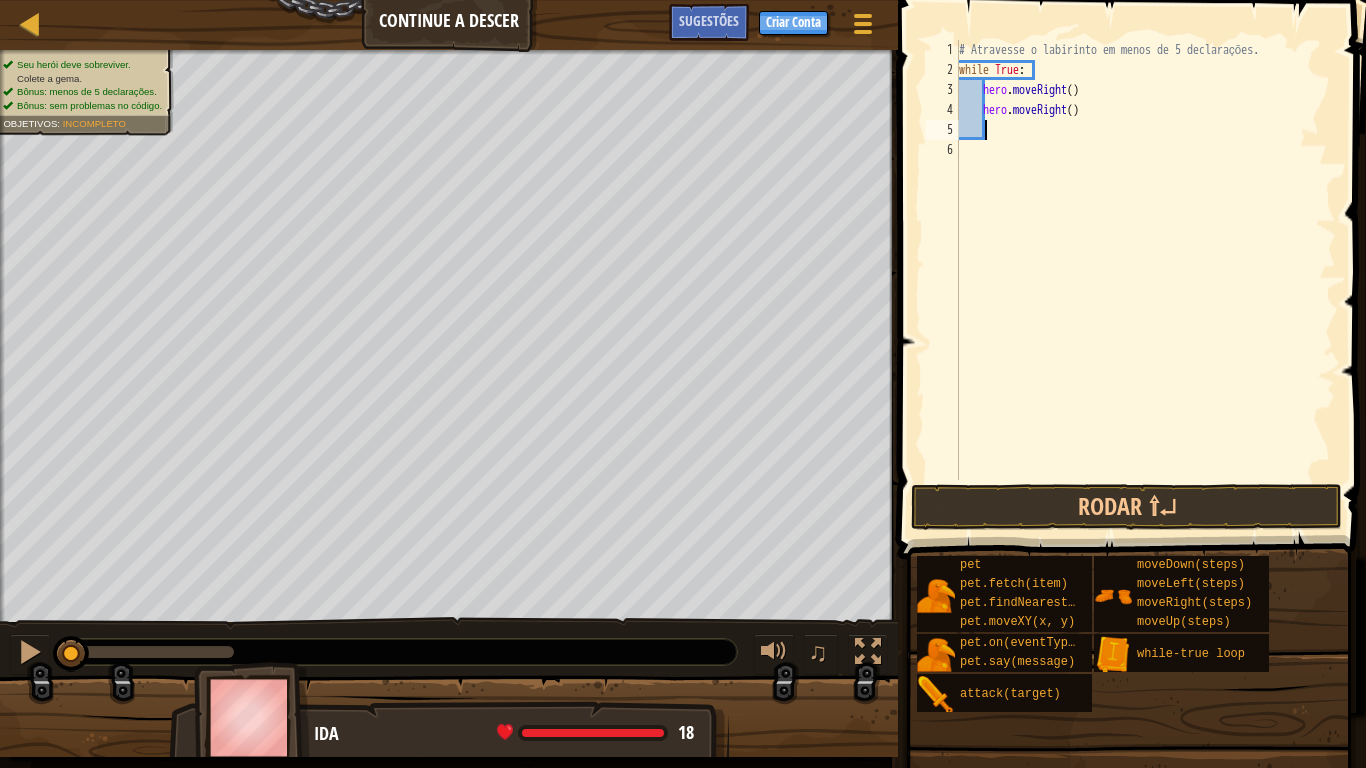 type on "h" 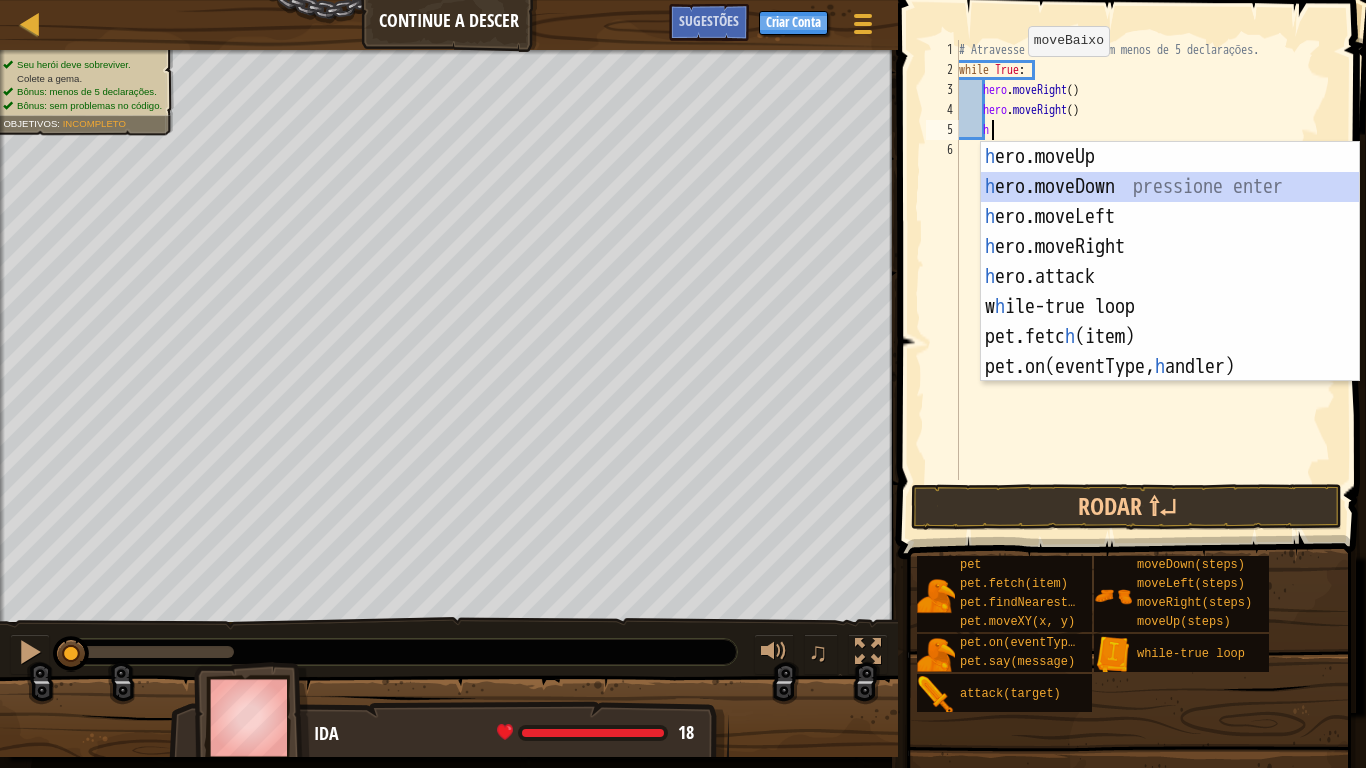 click on "h ero.moveUp pressione enter h ero.moveDown pressione enter h ero.moveLeft pressione enter h ero.moveRight pressione enter h ero.attack pressione enter w h ile-true loop pressione enter" at bounding box center [1170, 292] 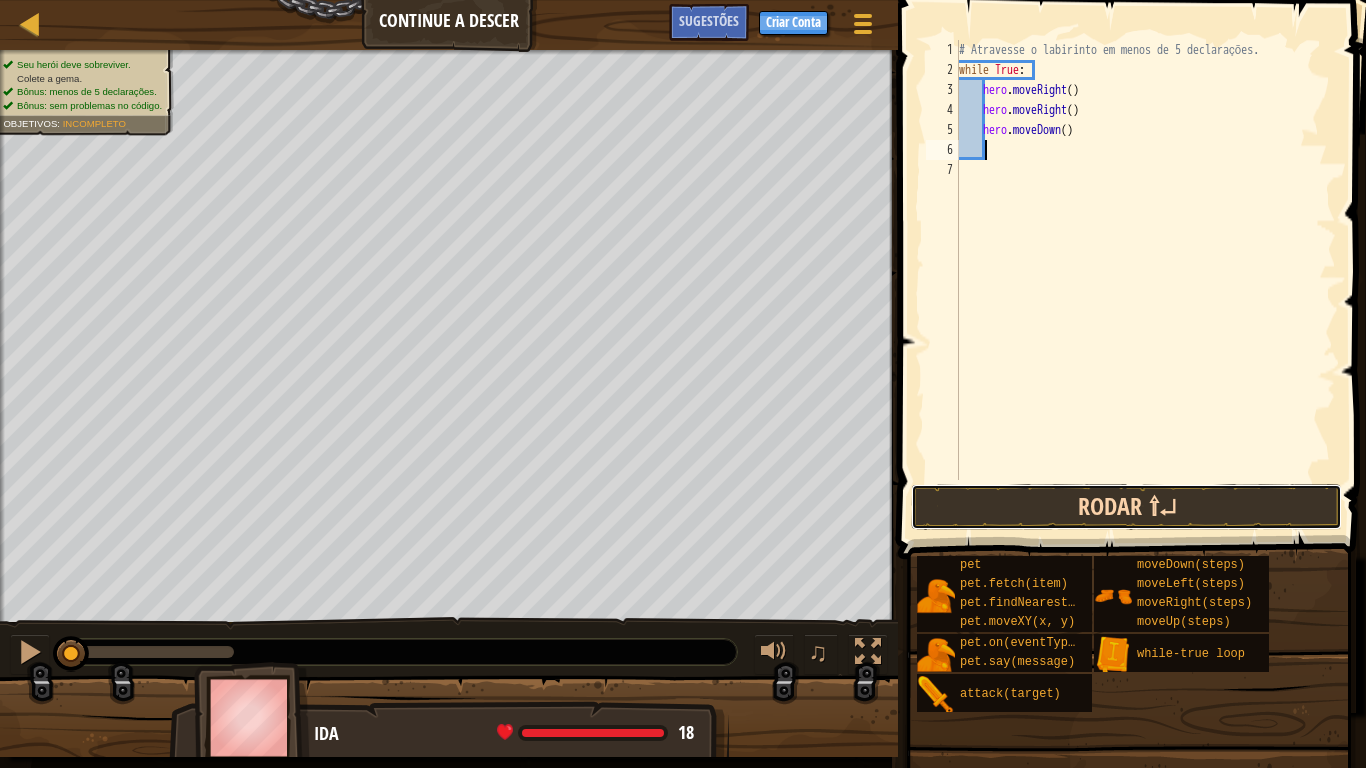 click on "Rodar ⇧↵" at bounding box center [1126, 507] 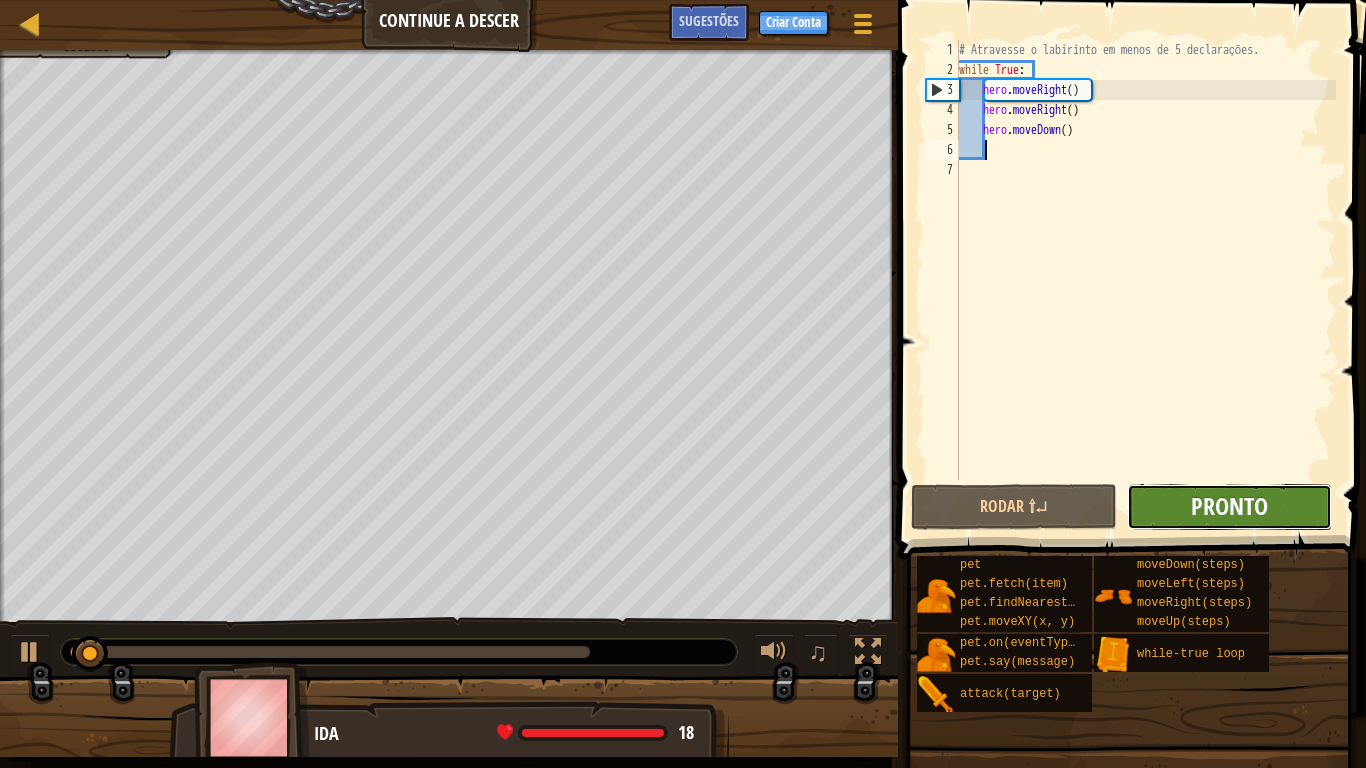 click on "Pronto" at bounding box center (1229, 506) 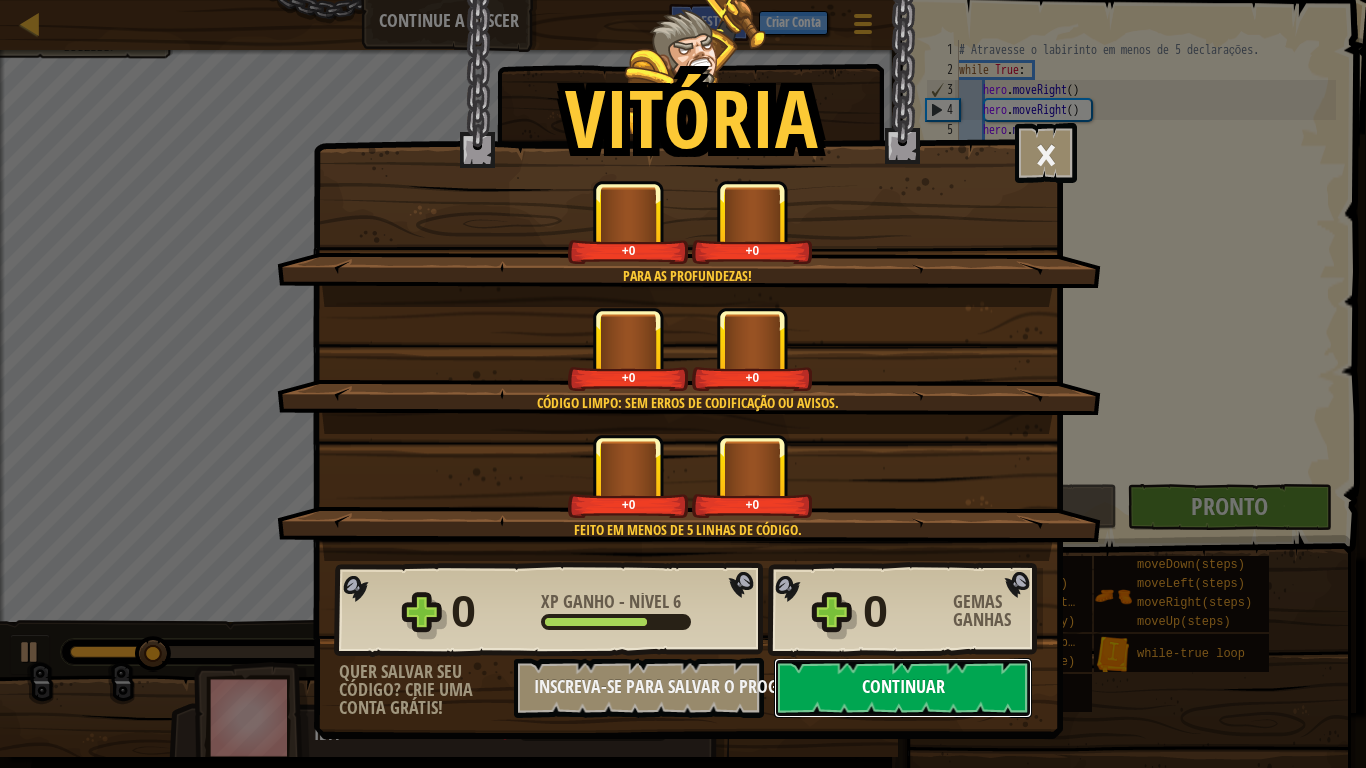 click on "Continuar" at bounding box center [903, 688] 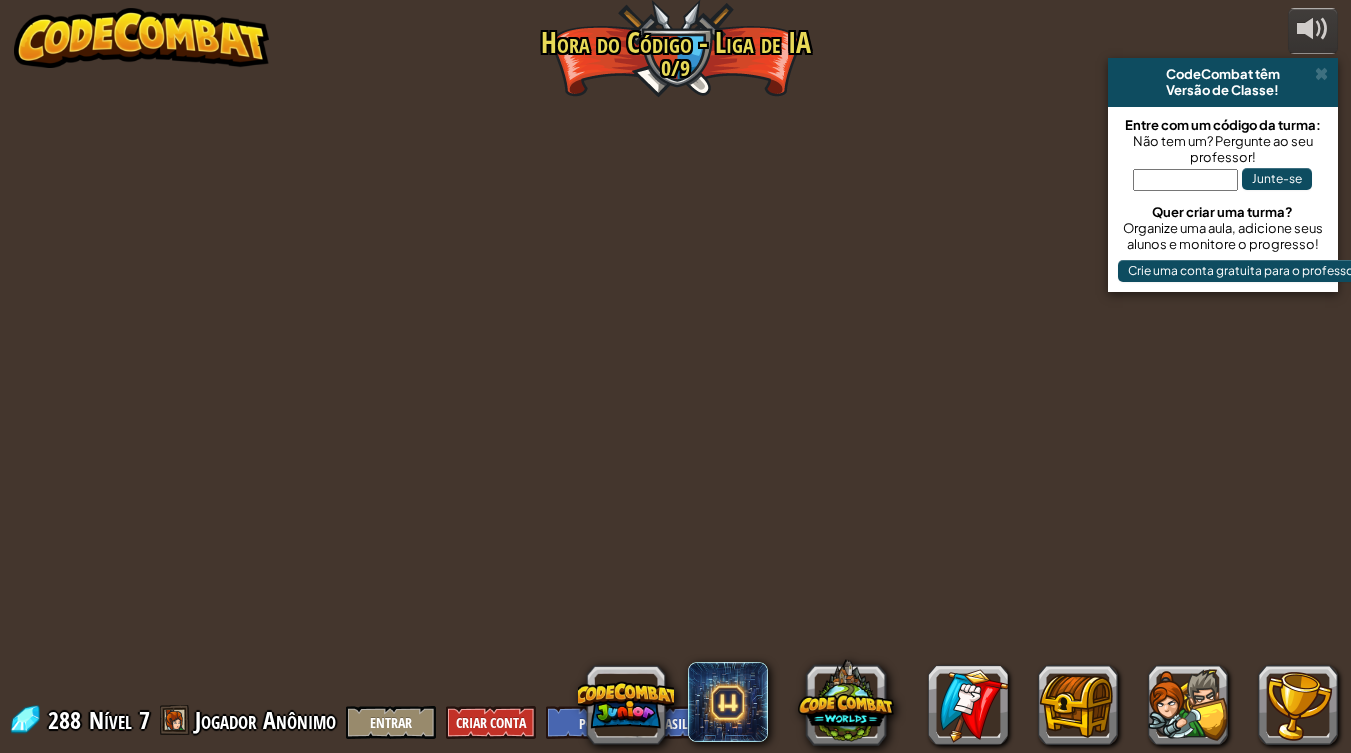 select on "pt-BR" 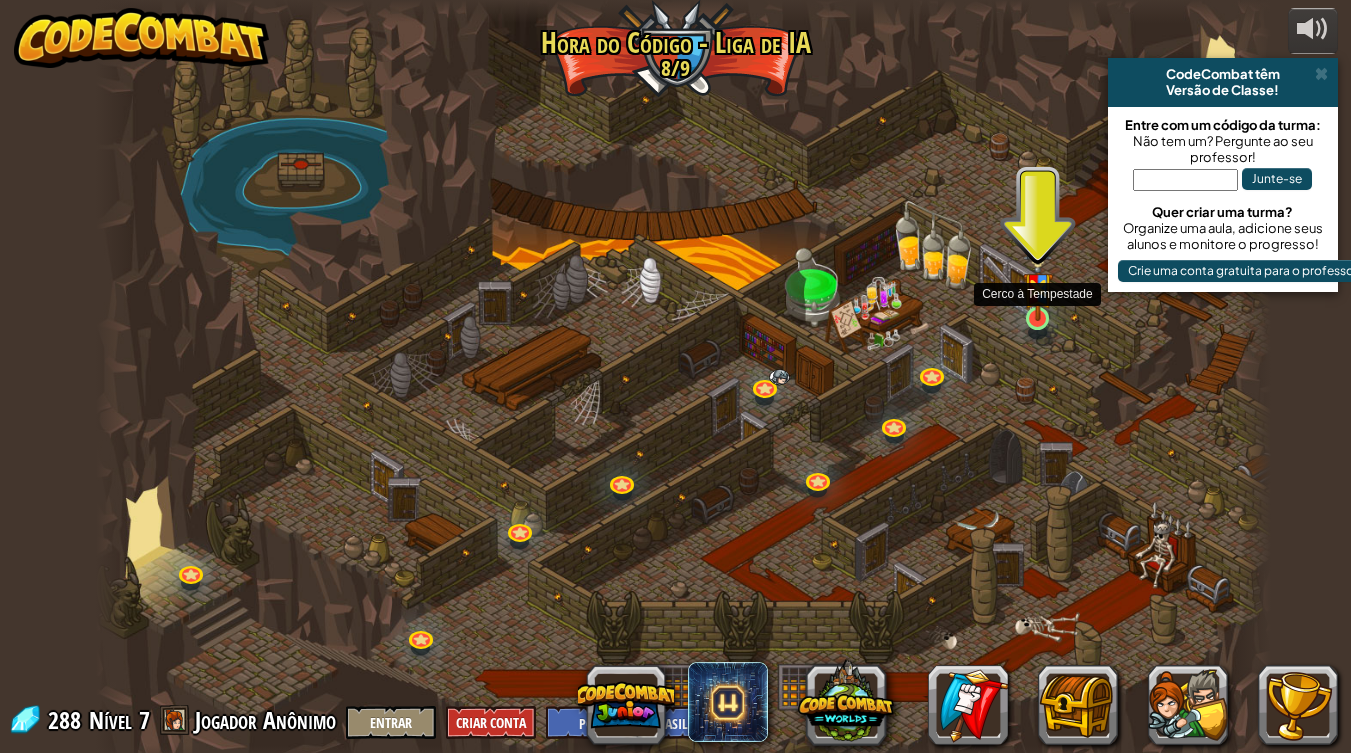 click at bounding box center (1038, 281) 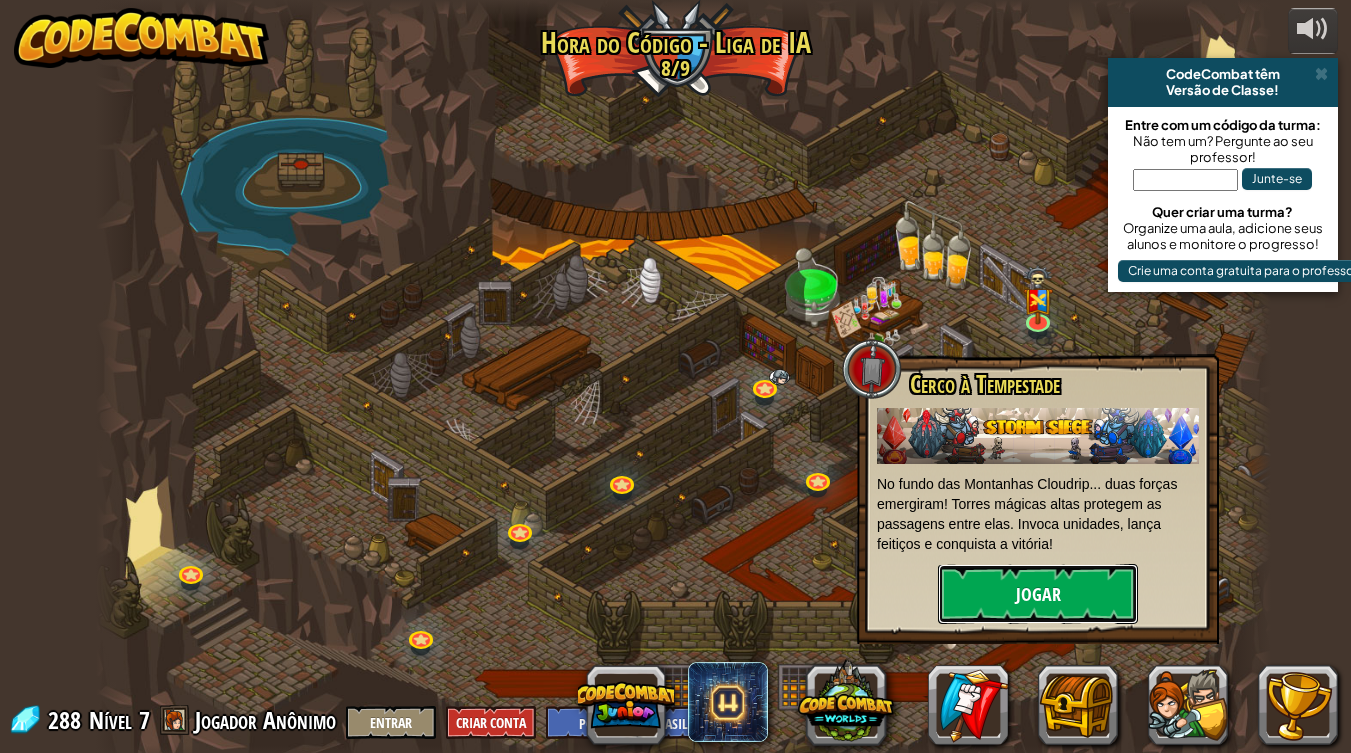 click on "Jogar" at bounding box center (1038, 594) 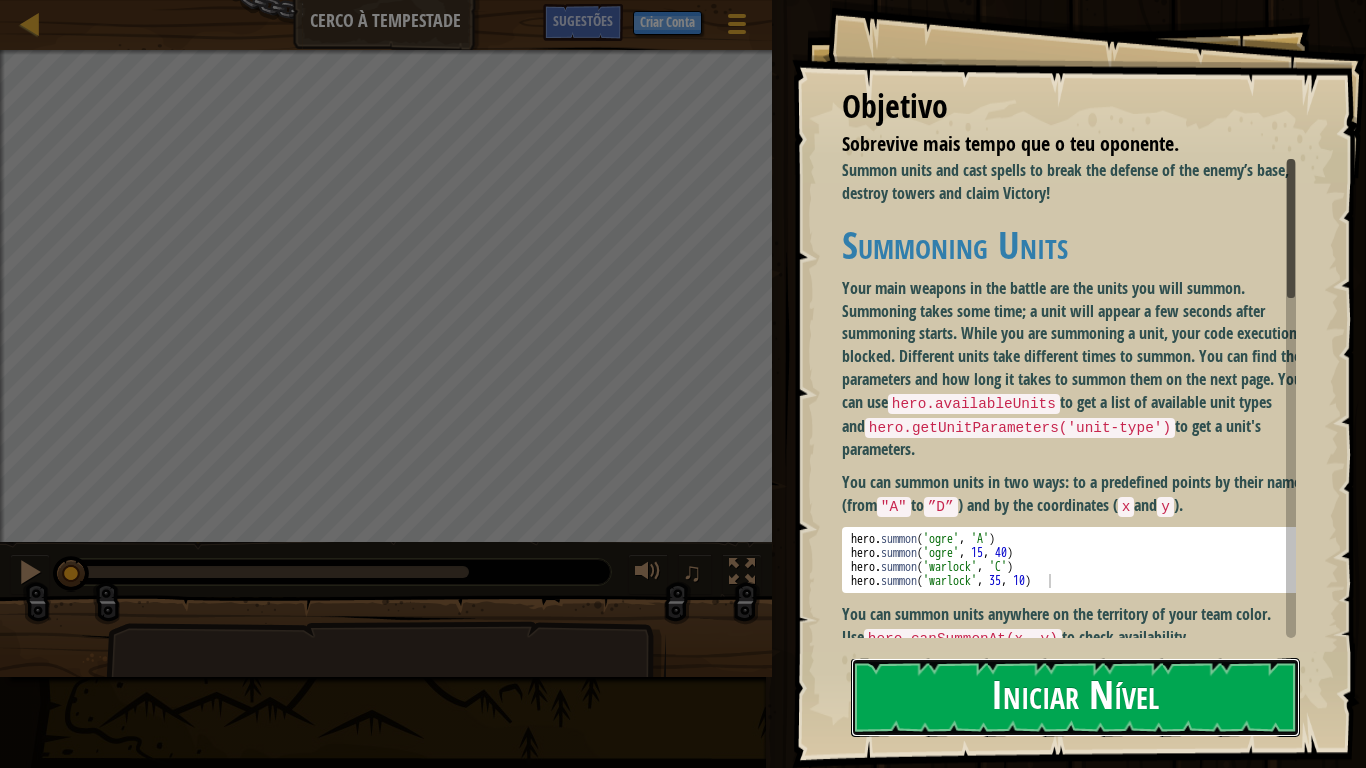 click on "Iniciar Nível" at bounding box center [1075, 697] 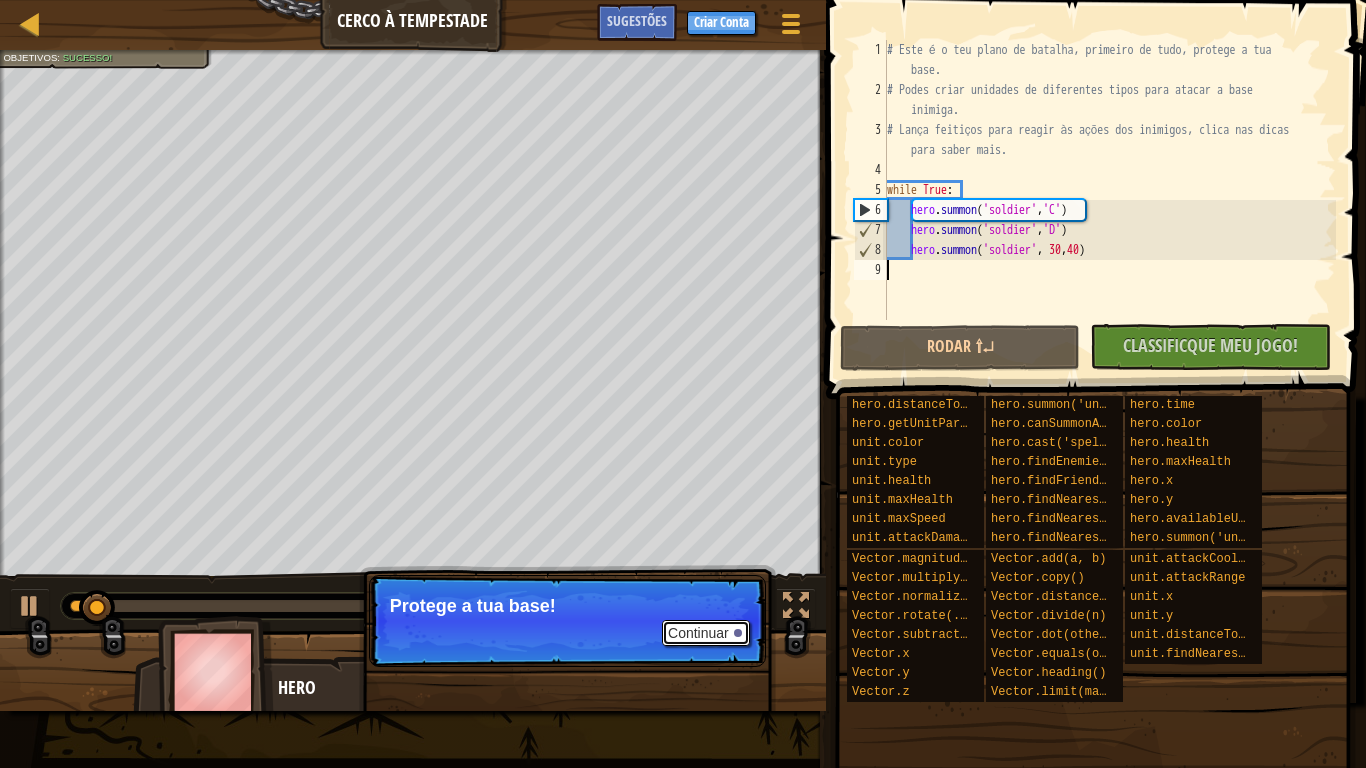 click on "Continuar" at bounding box center [706, 633] 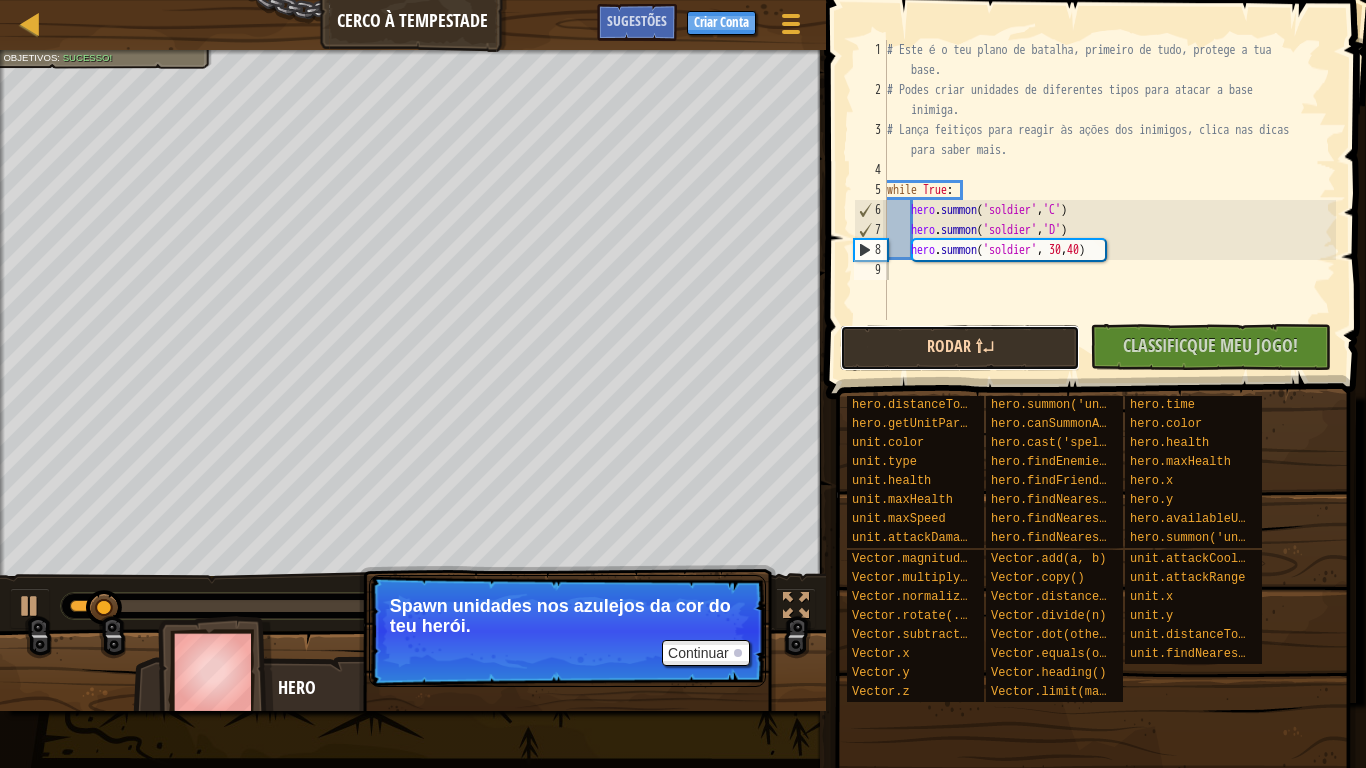 click on "Rodar ⇧↵" at bounding box center (960, 348) 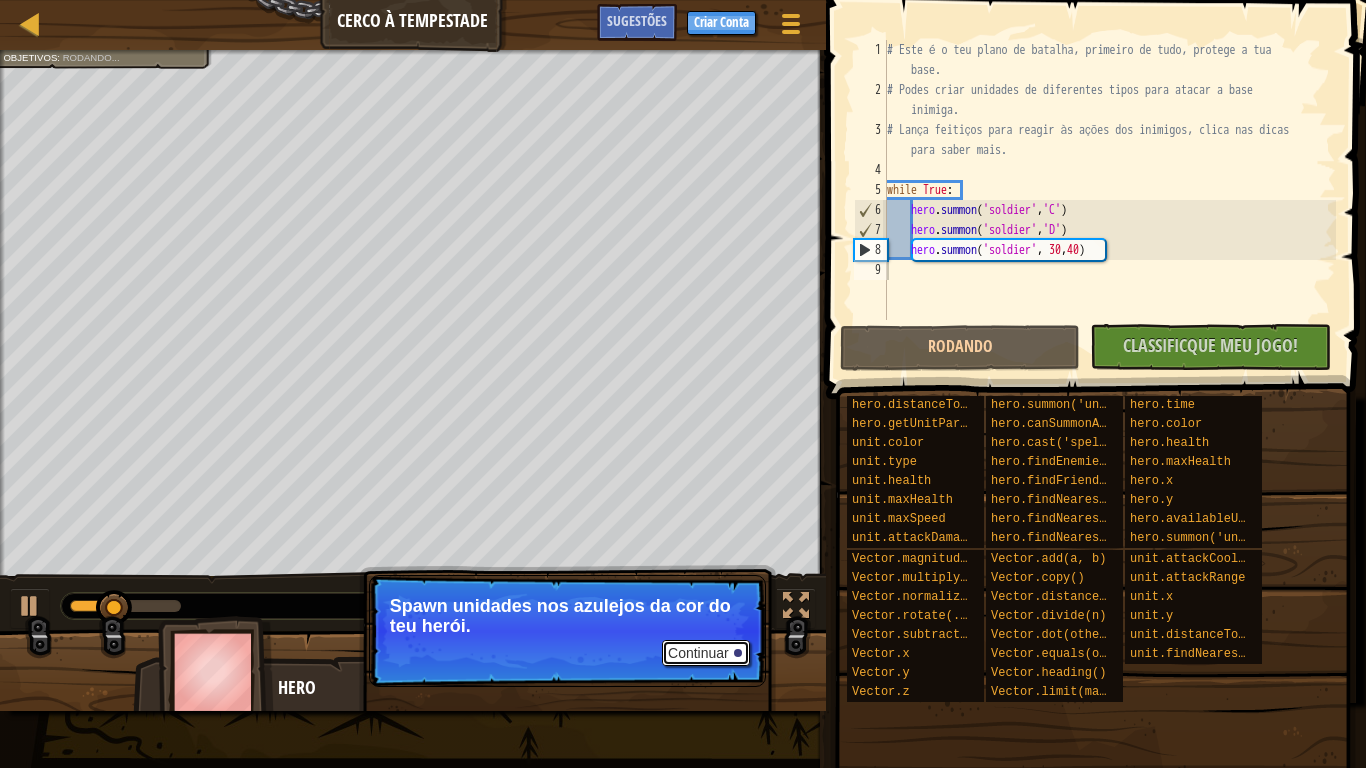 click on "Continuar" at bounding box center (706, 653) 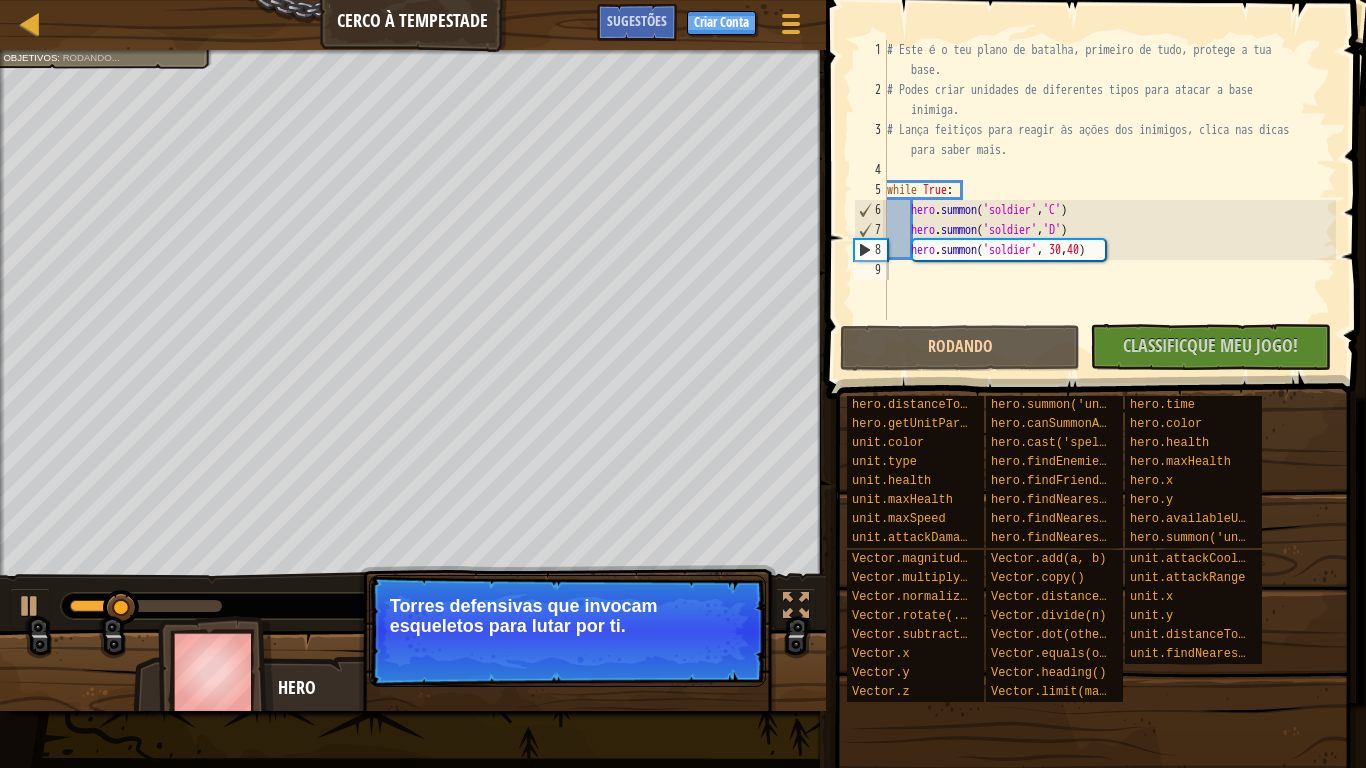 click on "Continuar" at bounding box center (706, 653) 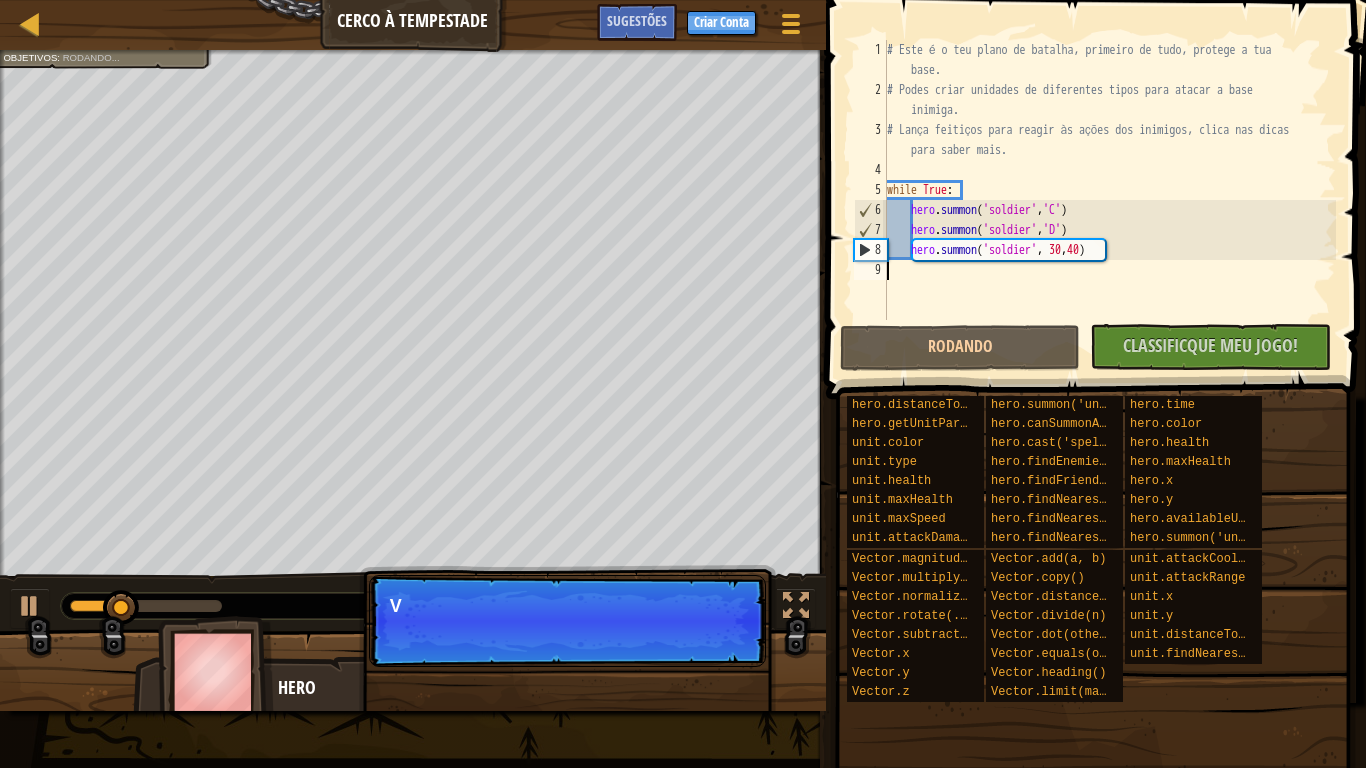 click on "Continuar  V" at bounding box center (567, 621) 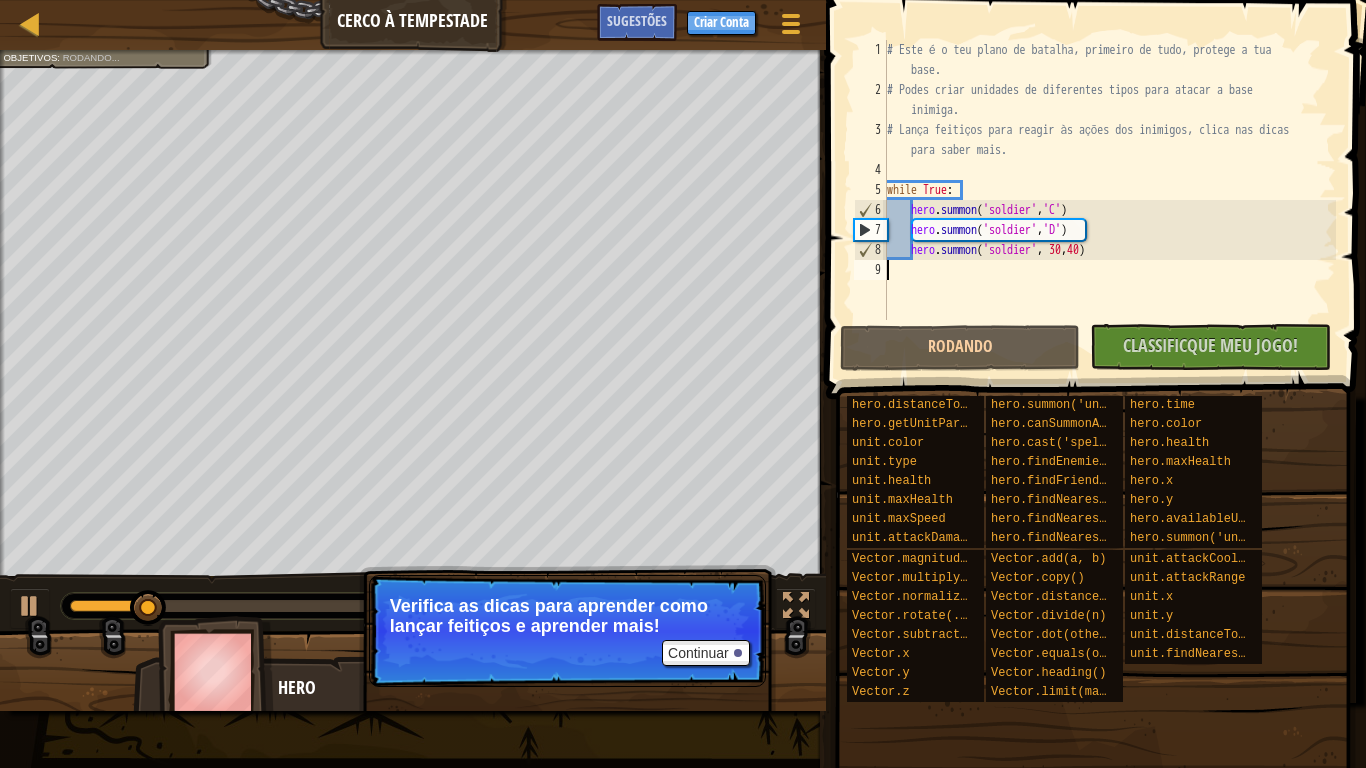 click on "# Este é o teu plano de batalha, primeiro de tudo, protege a tua base. # Podes criar unidades de diferentes tipos para atacar a base inimiga. # Lança feitiços para reagir às ações dos inimigos, clica nas dicas para saber mais. while   True :      hero . summon ( 'soldier' , '[NAME]' )      hero . summon ( 'soldier' , '[NAME]' )      hero . summon ( 'soldier' ,   30 , 40 )" at bounding box center [1109, 210] 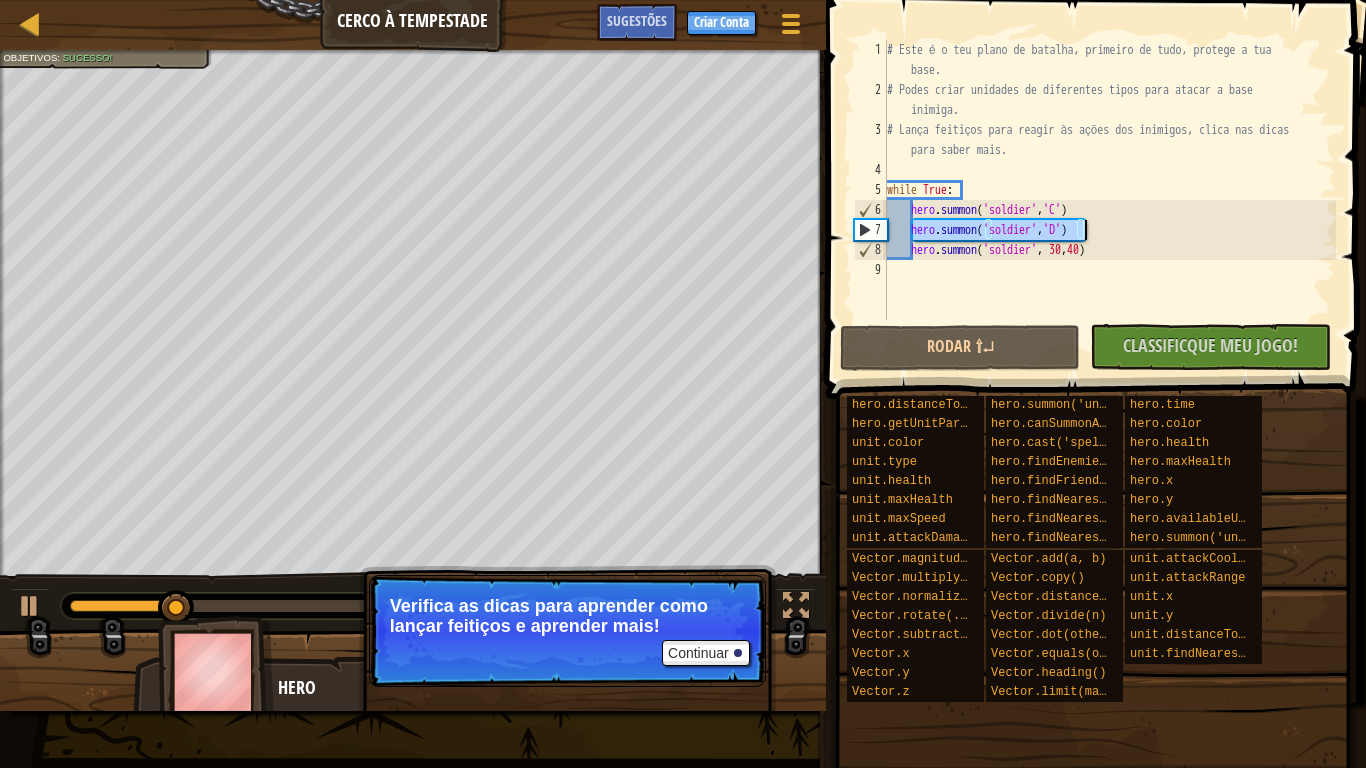 drag, startPoint x: 912, startPoint y: 233, endPoint x: 1090, endPoint y: 229, distance: 178.04494 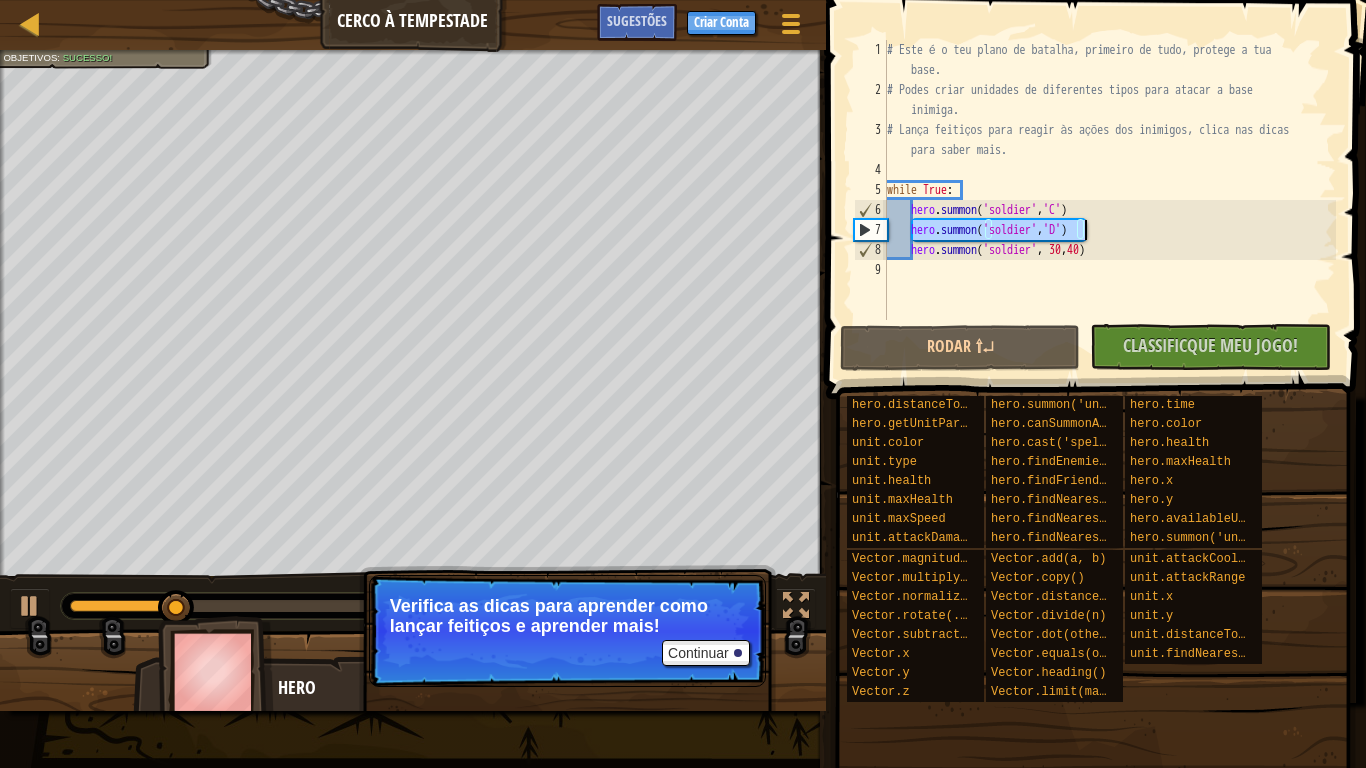 click on "# Este é o teu plano de batalha, primeiro de tudo, protege a tua base. # Podes criar unidades de diferentes tipos para atacar a base inimiga. # Lança feitiços para reagir às ações dos inimigos, clica nas dicas para saber mais. while   True :      hero . summon ( 'soldier' , '[NAME]' )      hero . summon ( 'soldier' , '[NAME]' )      hero . summon ( 'soldier' ,   30 , 40 )" at bounding box center (1109, 210) 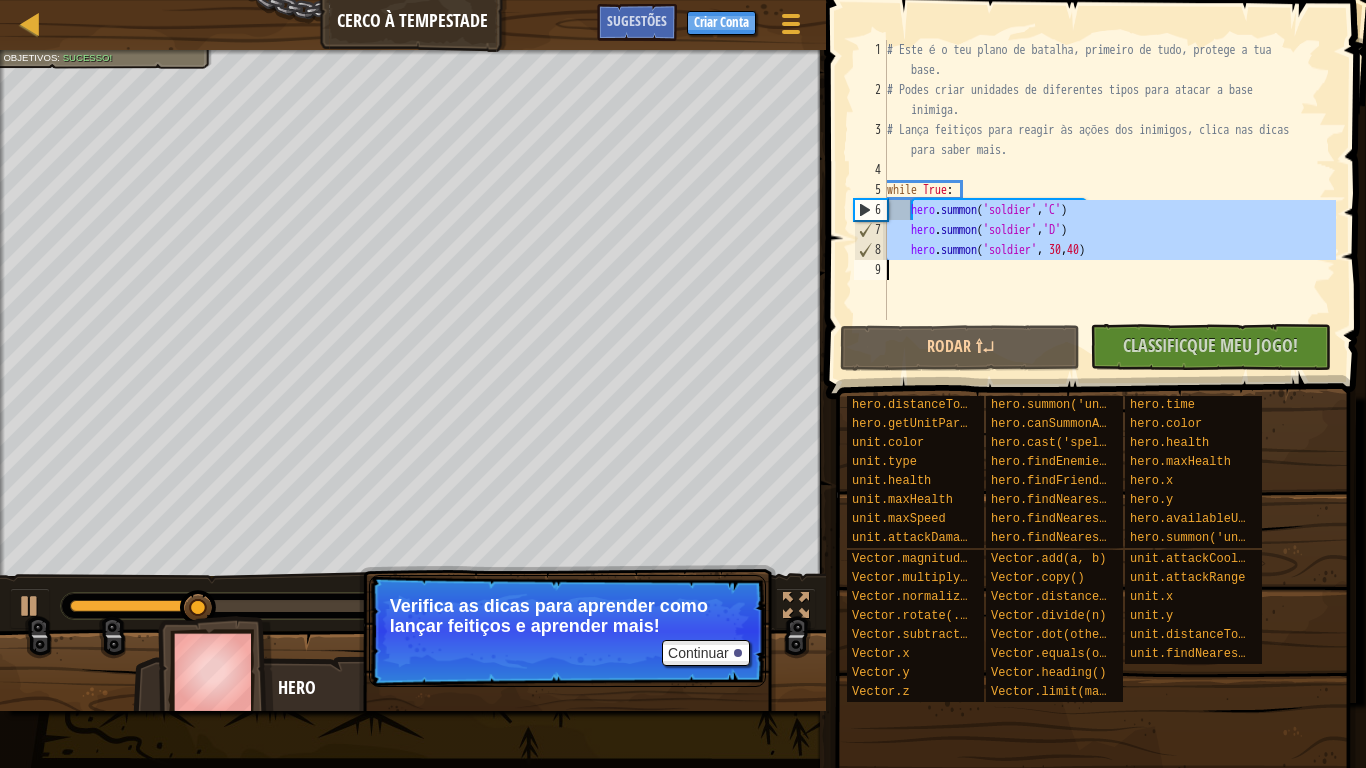 type on "hero.summon('soldier', 30,40)" 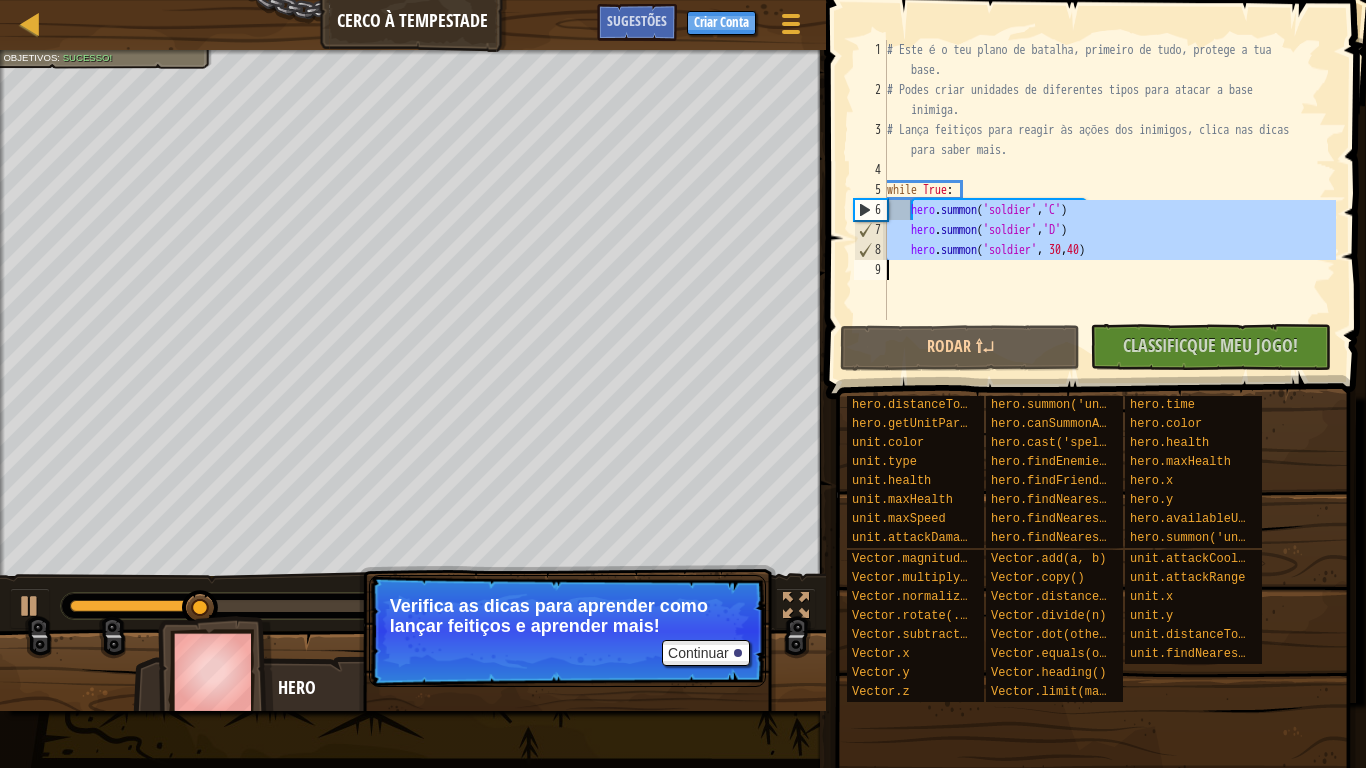 drag, startPoint x: 913, startPoint y: 204, endPoint x: 1117, endPoint y: 267, distance: 213.50644 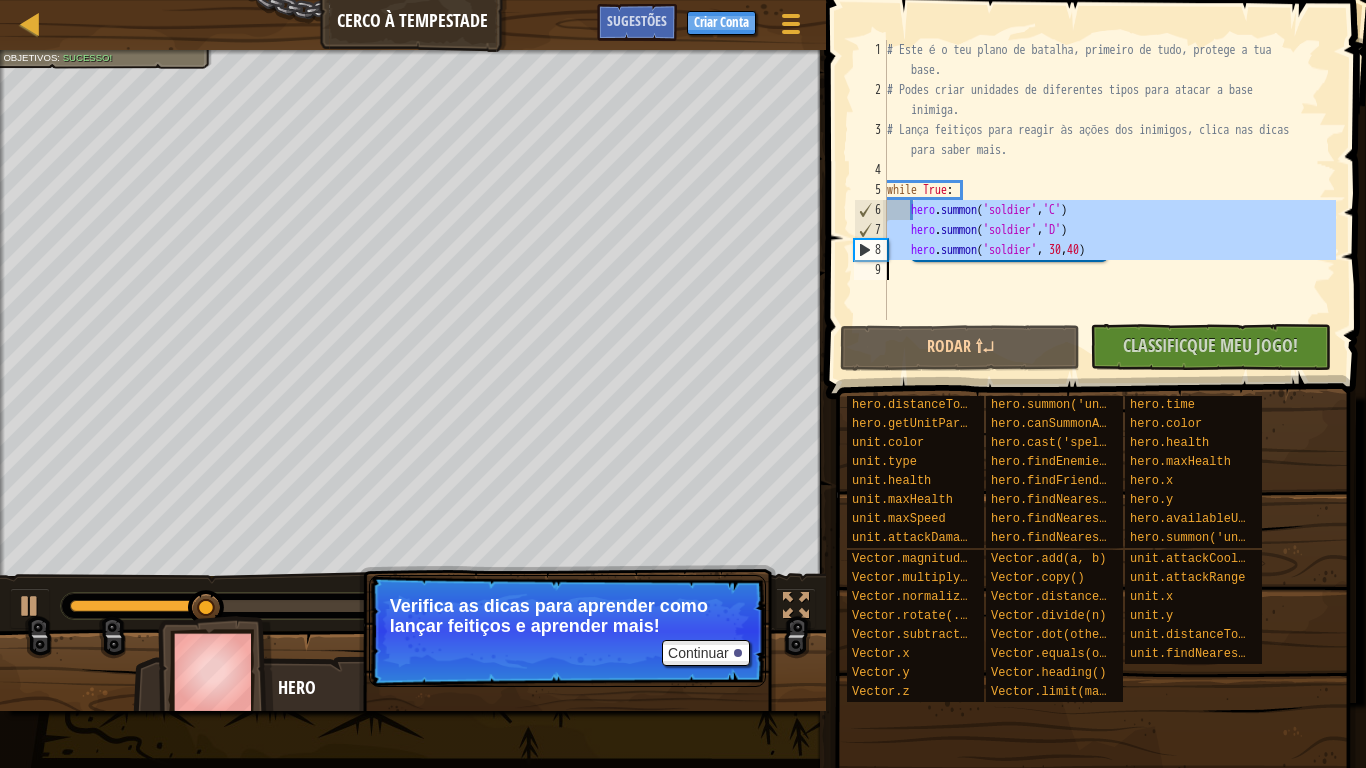click on "# Este é o teu plano de batalha, primeiro de tudo, protege a tua base. # Podes criar unidades de diferentes tipos para atacar a base inimiga. # Lança feitiços para reagir às ações dos inimigos, clica nas dicas para saber mais. while   True :      hero . summon ( 'soldier' , '[NAME]' )      hero . summon ( 'soldier' , '[NAME]' )      hero . summon ( 'soldier' ,   30 , 40 )" at bounding box center [1109, 180] 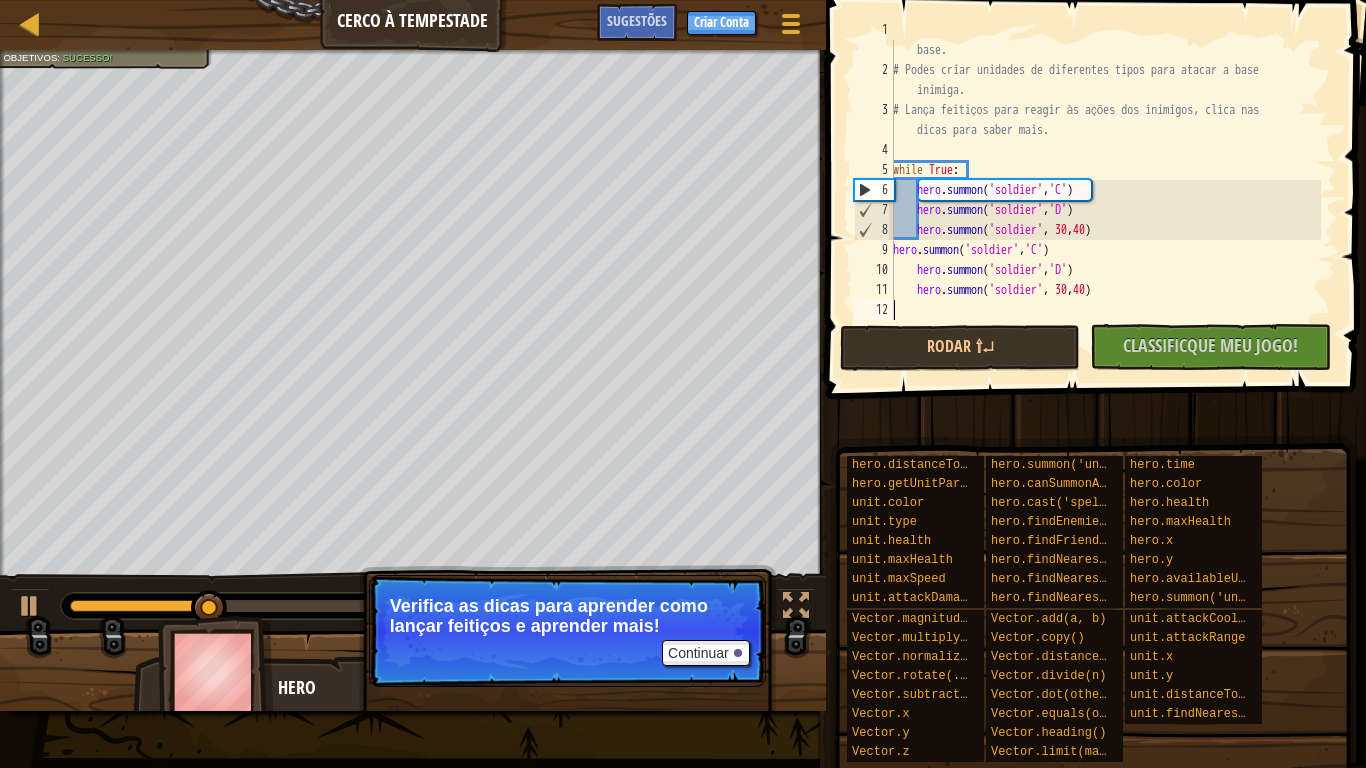 scroll, scrollTop: 0, scrollLeft: 0, axis: both 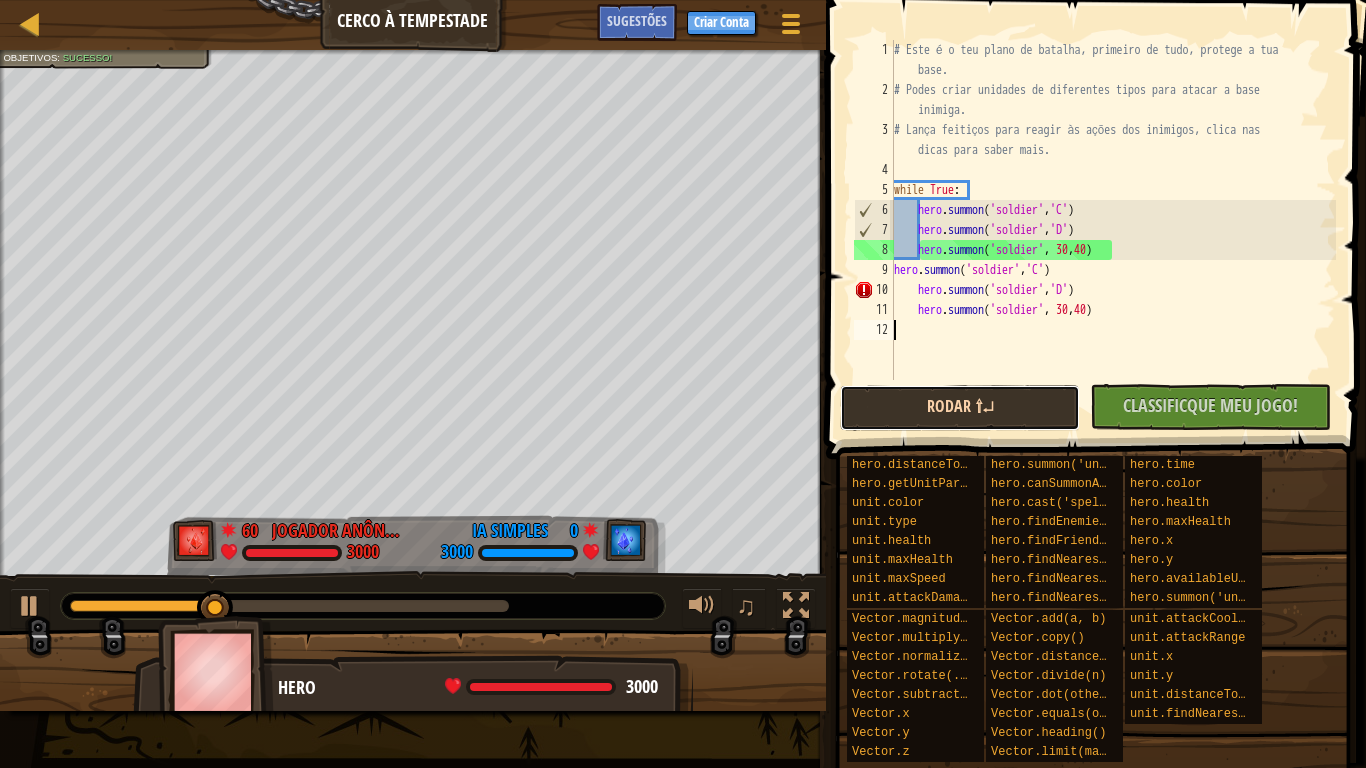 click on "Rodar ⇧↵" at bounding box center (960, 408) 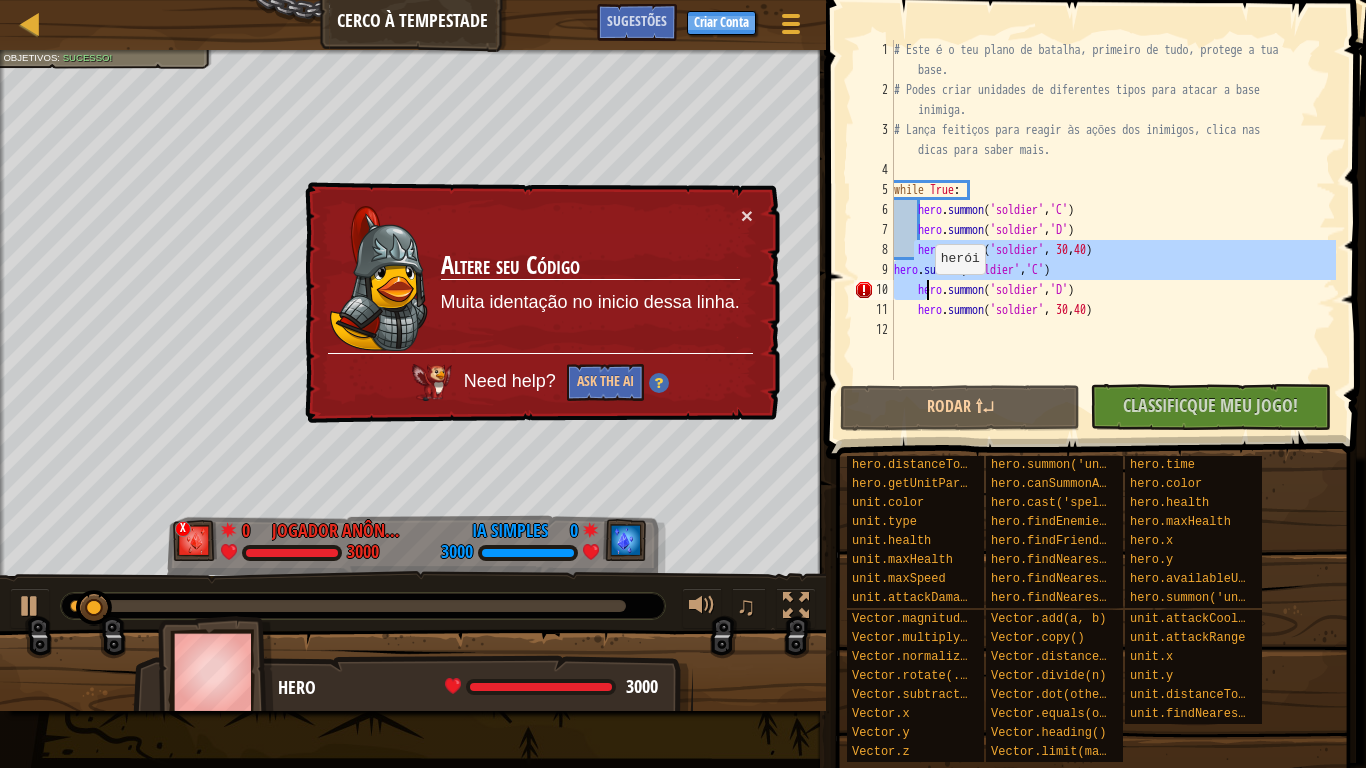 drag, startPoint x: 914, startPoint y: 253, endPoint x: 925, endPoint y: 294, distance: 42.44997 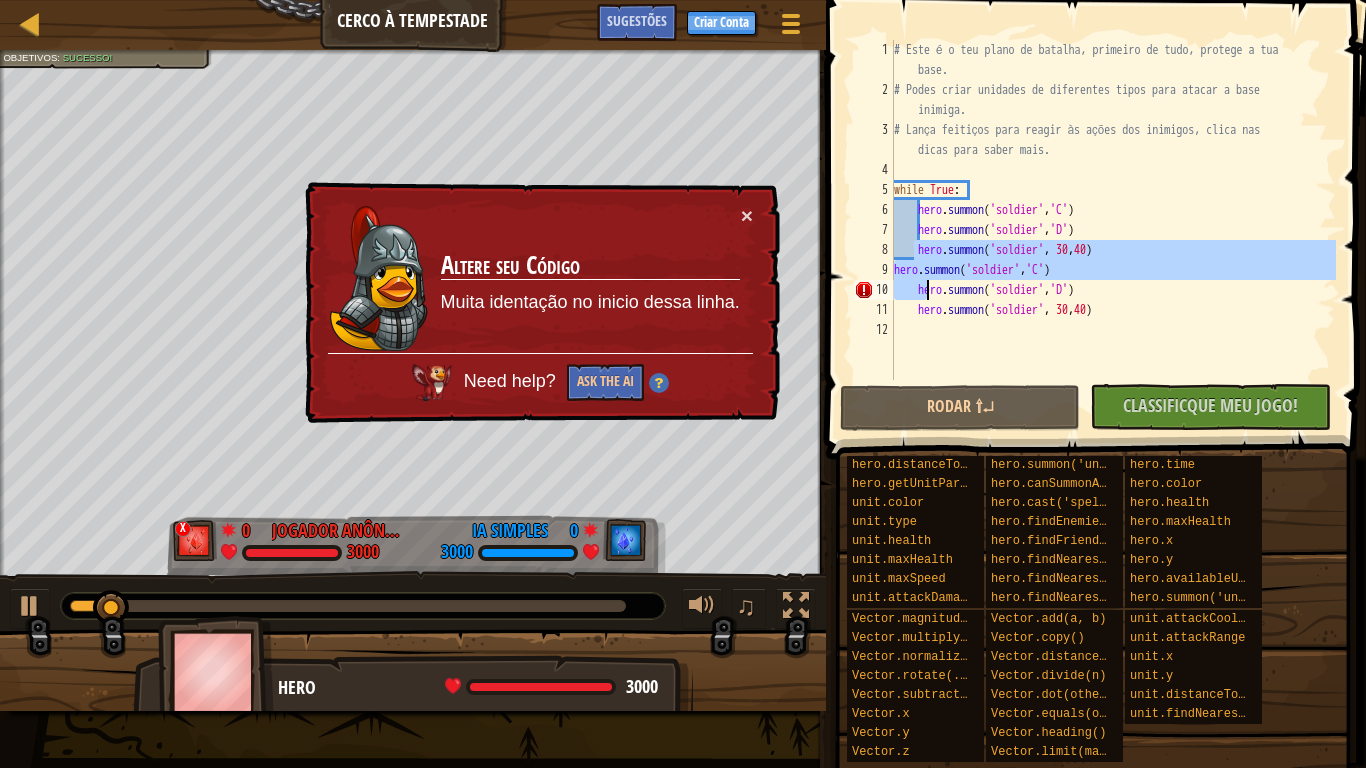 click on "Altere seu Código Muita identação no inicio dessa linha." at bounding box center [591, 279] 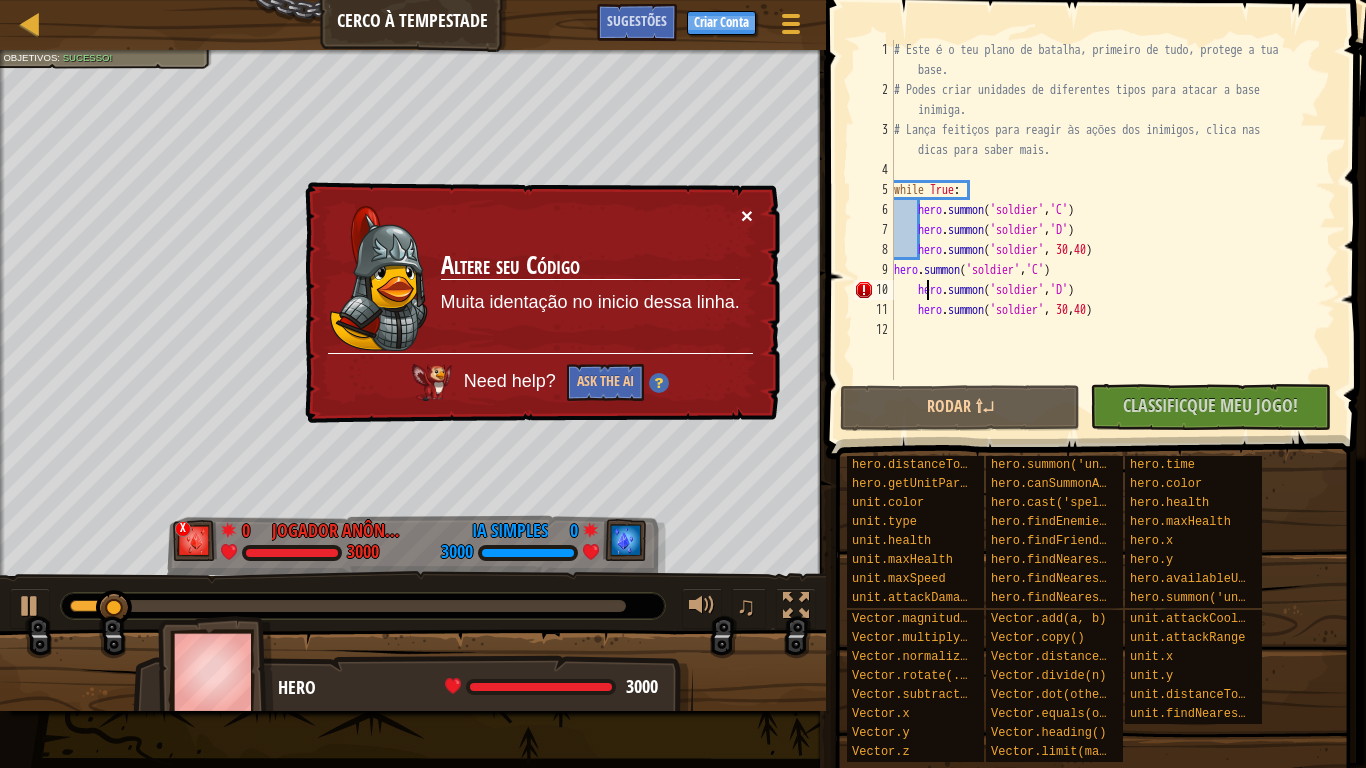 click on "×" at bounding box center (747, 216) 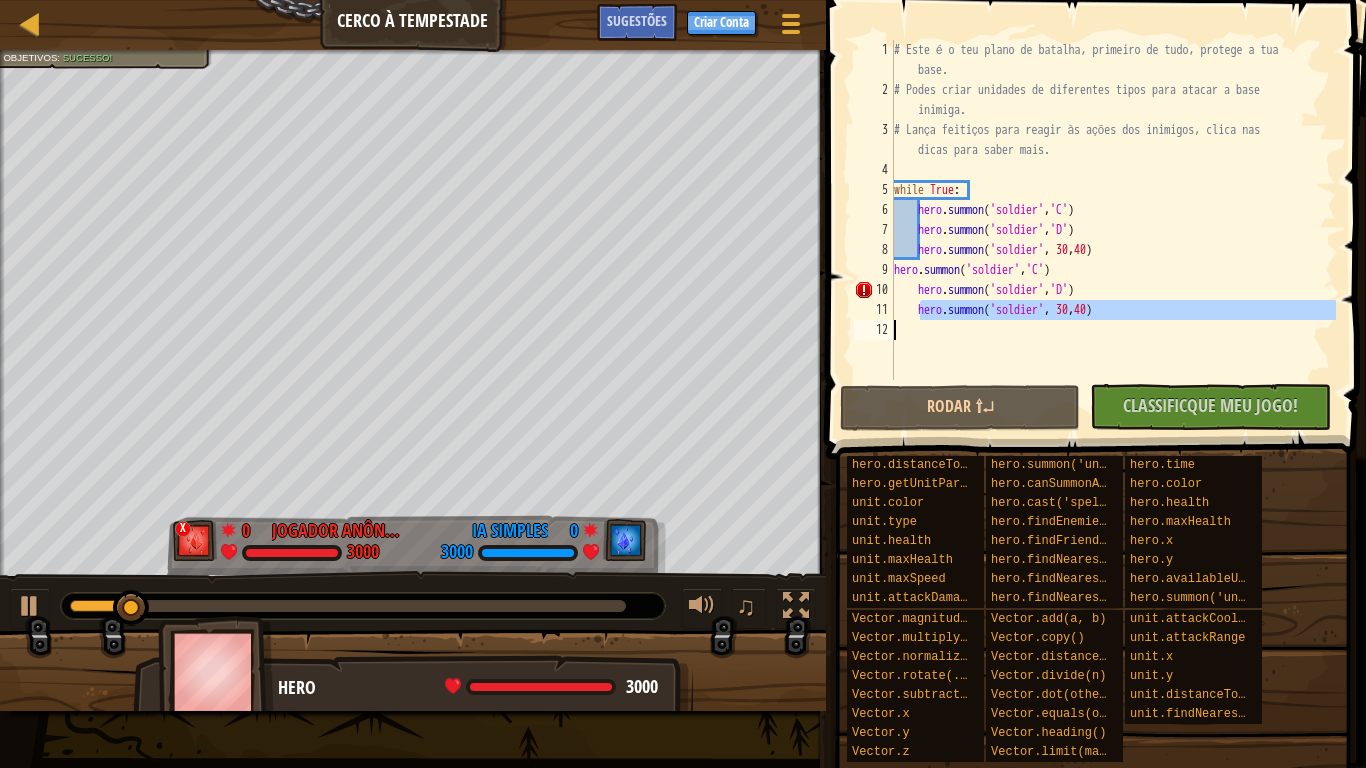 drag, startPoint x: 920, startPoint y: 311, endPoint x: 918, endPoint y: 350, distance: 39.051247 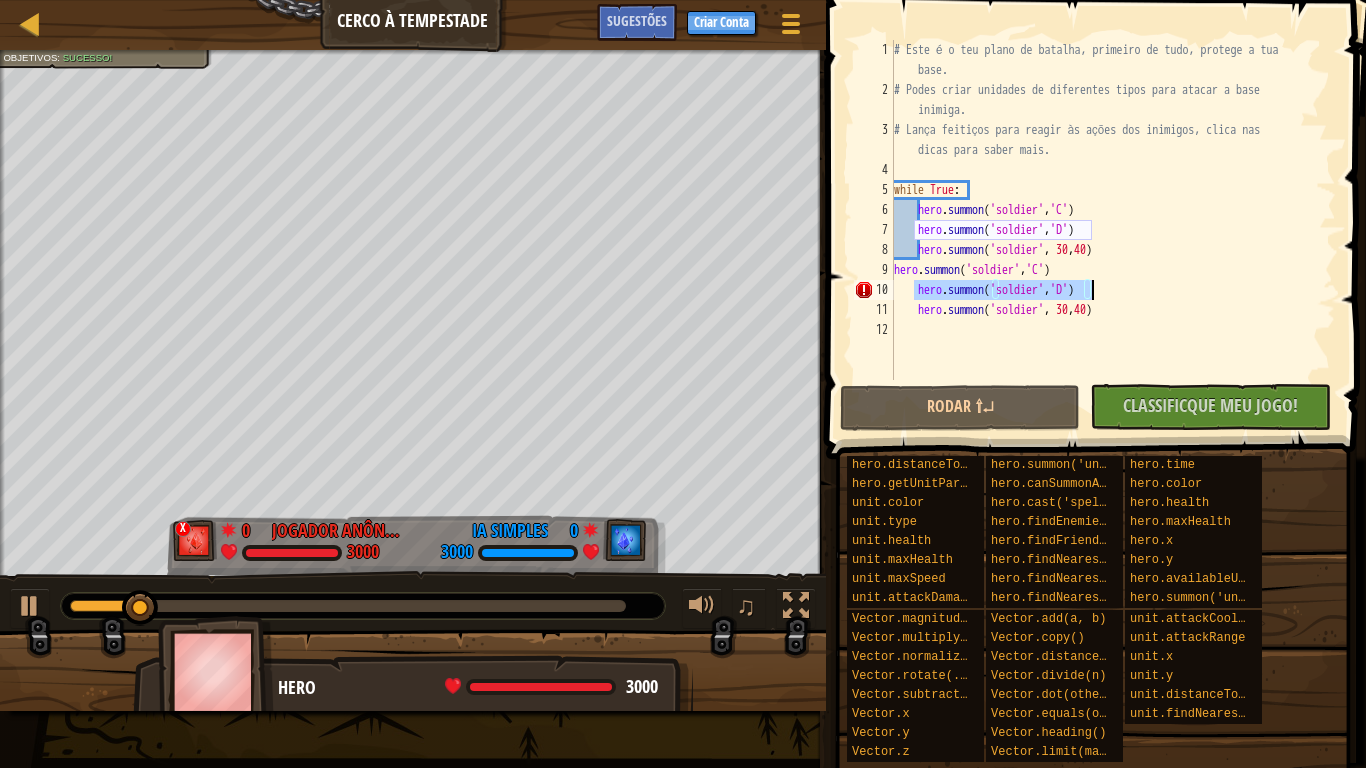 drag, startPoint x: 916, startPoint y: 288, endPoint x: 1126, endPoint y: 283, distance: 210.05951 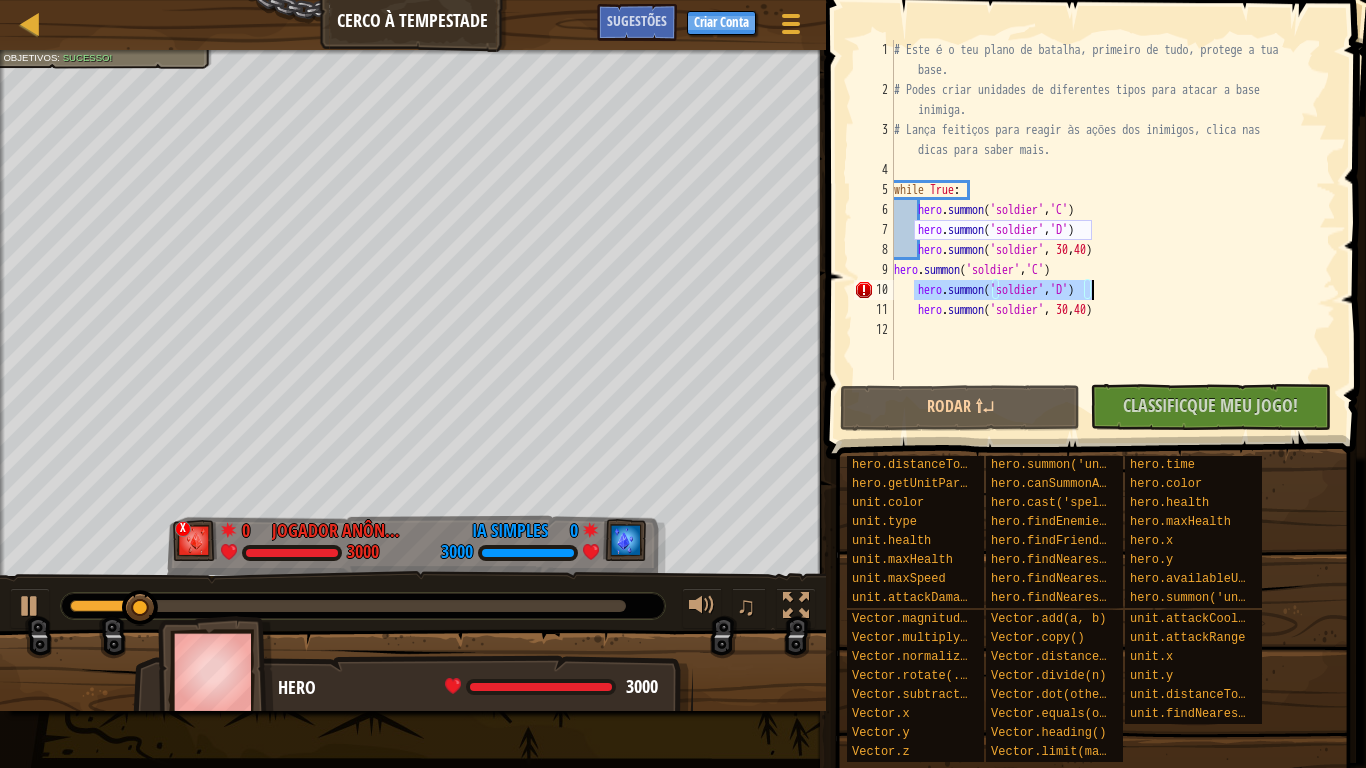 click on "# Este é o teu plano de batalha, primeiro de tudo, protege a tua       base. # Podes criar unidades de diferentes tipos para atacar a base       inimiga. # Lança feitiços para reagir às ações dos inimigos, clica nas       dicas para saber mais. while   True :      hero . summon ( 'soldier' , '[NAME]' )      hero . summon ( 'soldier' , '[NAME]' )      hero . summon ( 'soldier' ,   [NUMBER] , [NUMBER] ) hero . summon ( 'soldier' , '[NAME]' )      hero . summon ( 'soldier' , '[NAME]' )      hero . summon ( 'soldier' ,   [NUMBER] , [NUMBER] )" at bounding box center (1113, 240) 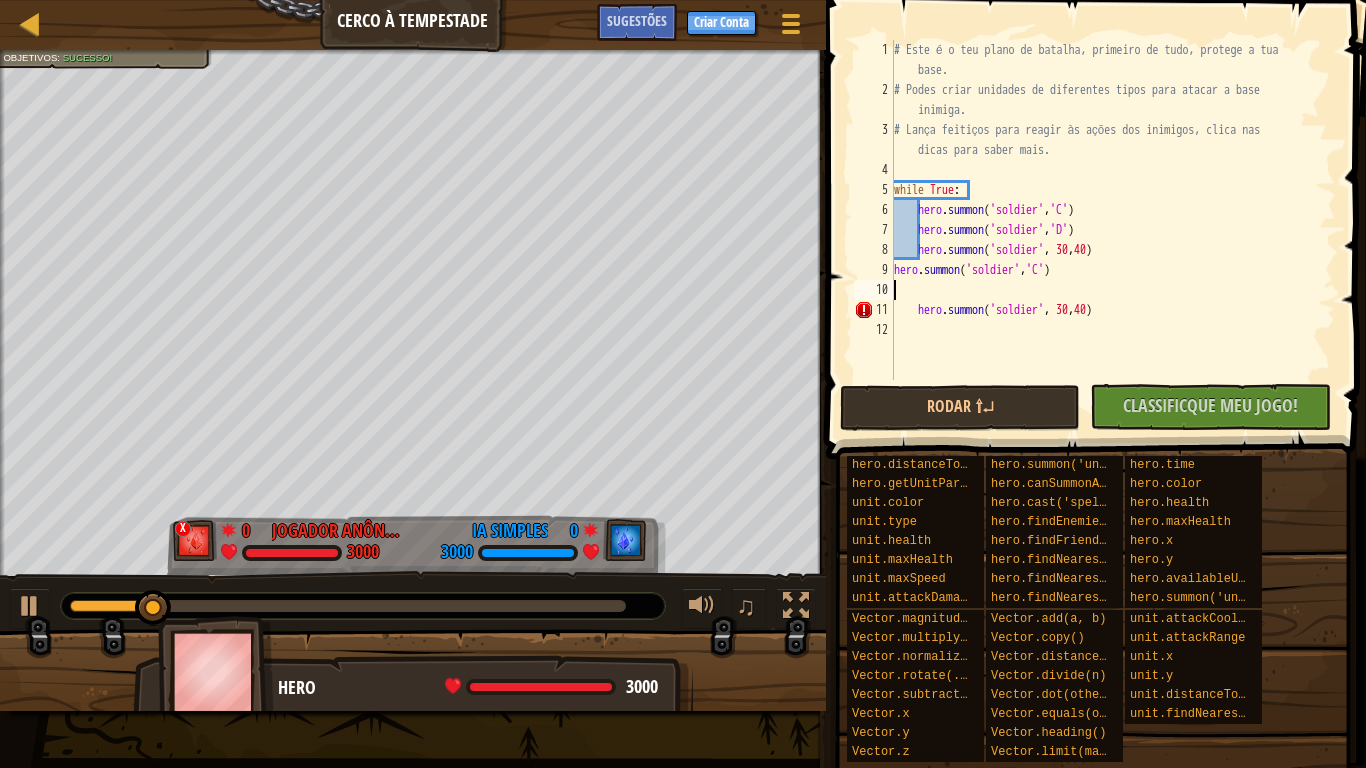 type on "hero.summon('soldier','C')" 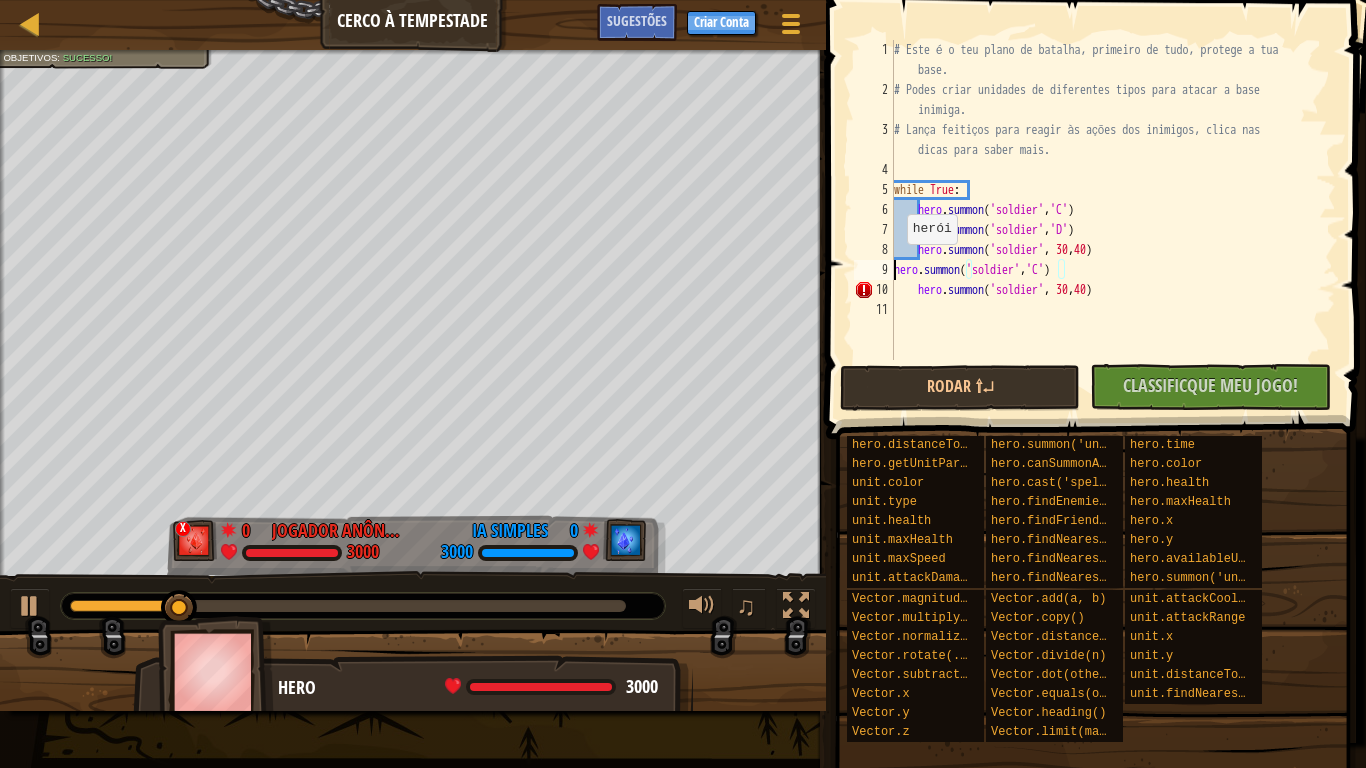 click on "# Este é o teu plano de batalha, primeiro de tudo, protege a tua base. # Podes criar unidades de diferentes tipos para atacar a base inimiga. # Lança feitiços para reagir às ações dos inimigos, clica nas dicas para saber mais. while   True :      hero . summon ( 'soldier' , '[NAME]' )      hero . summon ( 'soldier' , '[NAME]' )      hero . summon ( 'soldier' ,   30 , 40 ) hero . summon ( 'soldier' , '[NAME]' )      hero . summon ( 'soldier' ,   30 , 40 )" at bounding box center [1113, 230] 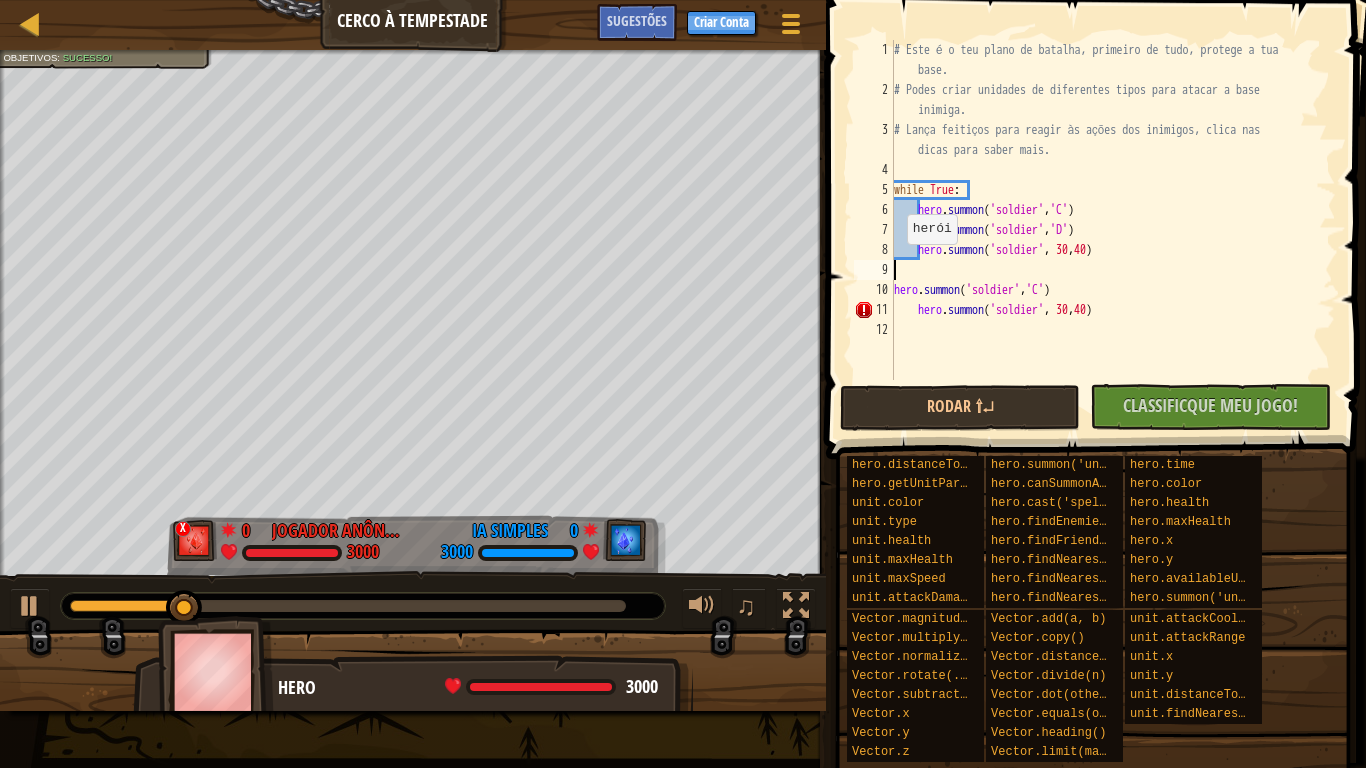 click on "# Este é o teu plano de batalha, primeiro de tudo, protege a tua base. # Podes criar unidades de diferentes tipos para atacar a base inimiga. # Lança feitiços para reagir às ações dos inimigos, clica nas dicas para saber mais. while   True :      hero . summon ( 'soldier' , '[NAME]' )      hero . summon ( 'soldier' , '[NAME]' )      hero . summon ( 'soldier' ,   30 , 40 ) hero . summon ( 'soldier' , '[NAME]' )      hero . summon ( 'soldier' ,   30 , 40 )" at bounding box center (1113, 240) 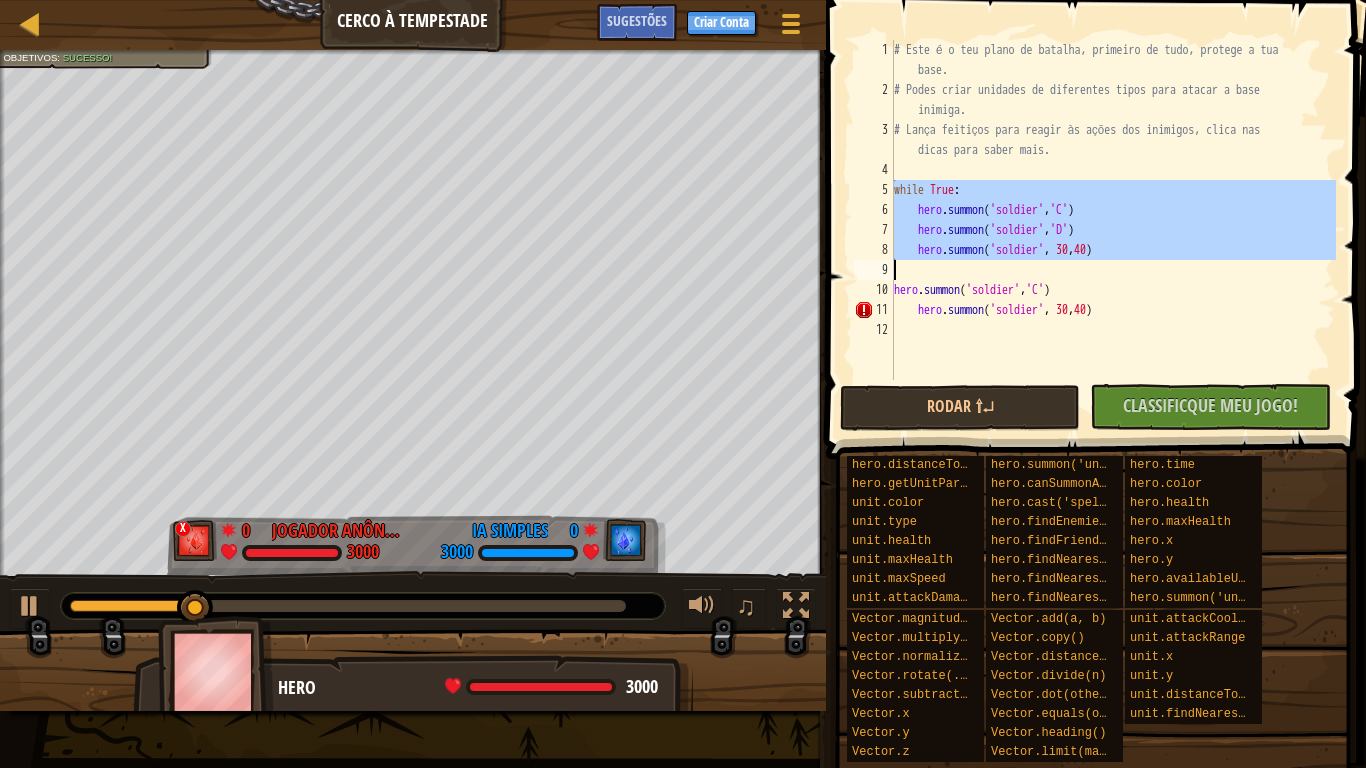 drag, startPoint x: 895, startPoint y: 189, endPoint x: 1134, endPoint y: 262, distance: 249.89998 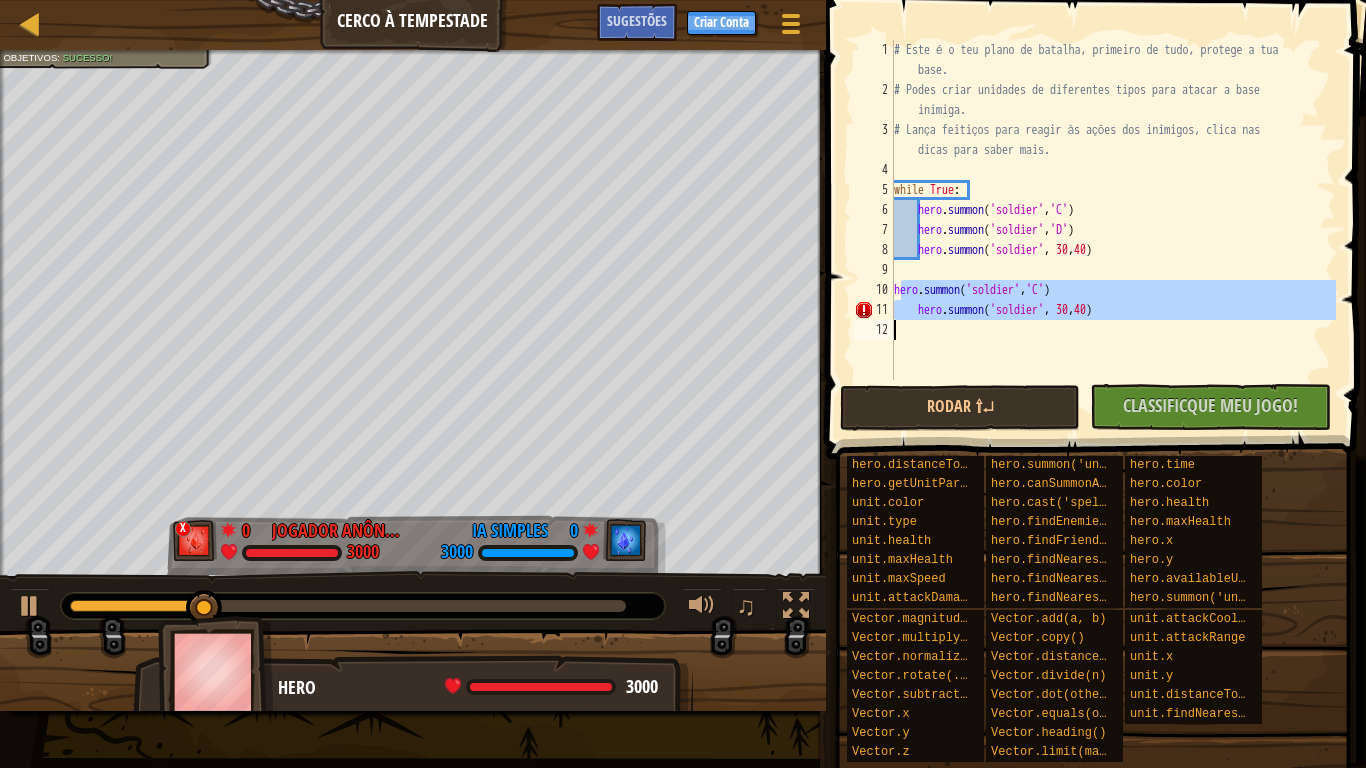 drag, startPoint x: 899, startPoint y: 281, endPoint x: 1180, endPoint y: 372, distance: 295.36755 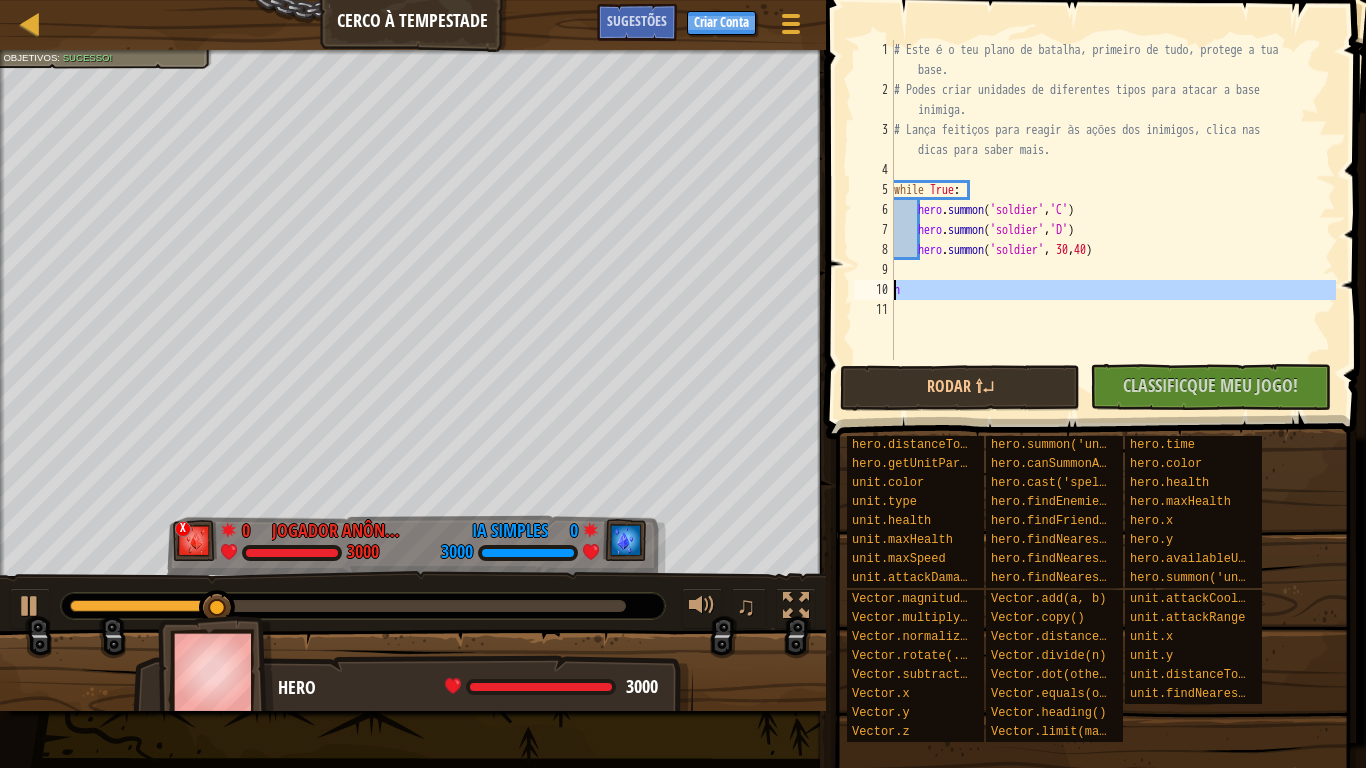 drag, startPoint x: 891, startPoint y: 287, endPoint x: 904, endPoint y: 289, distance: 13.152946 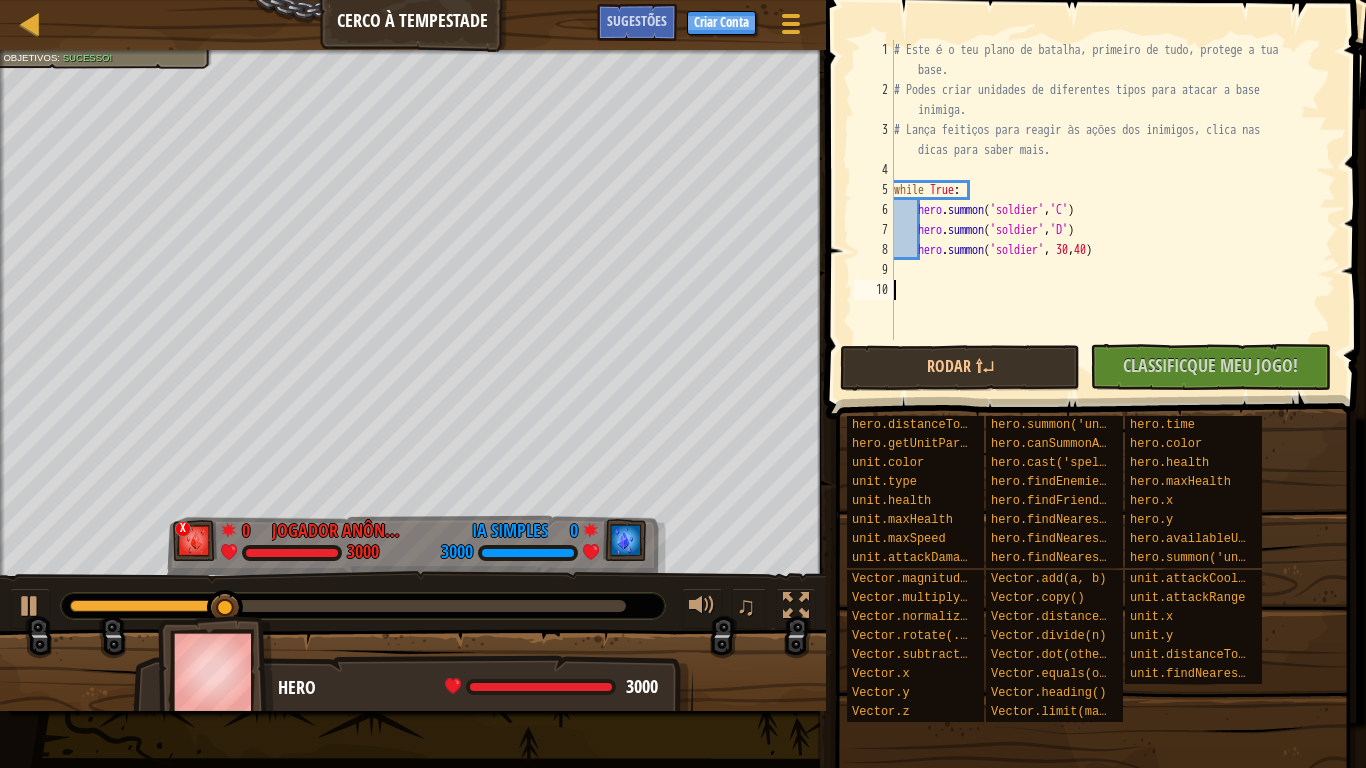 click on "# Este é o teu plano de batalha, primeiro de tudo, protege a tua       base. # Podes criar unidades de diferentes tipos para atacar a base       inimiga. # Lança feitiços para reagir às ações dos inimigos, clica nas       dicas para saber mais. while   True :      hero . summon ( 'soldier' , '[NAME]' )      hero . summon ( 'soldier' , '[NAME]' )      hero . summon ( 'soldier' ,   [NUMBER] , [NUMBER] )" at bounding box center (1113, 220) 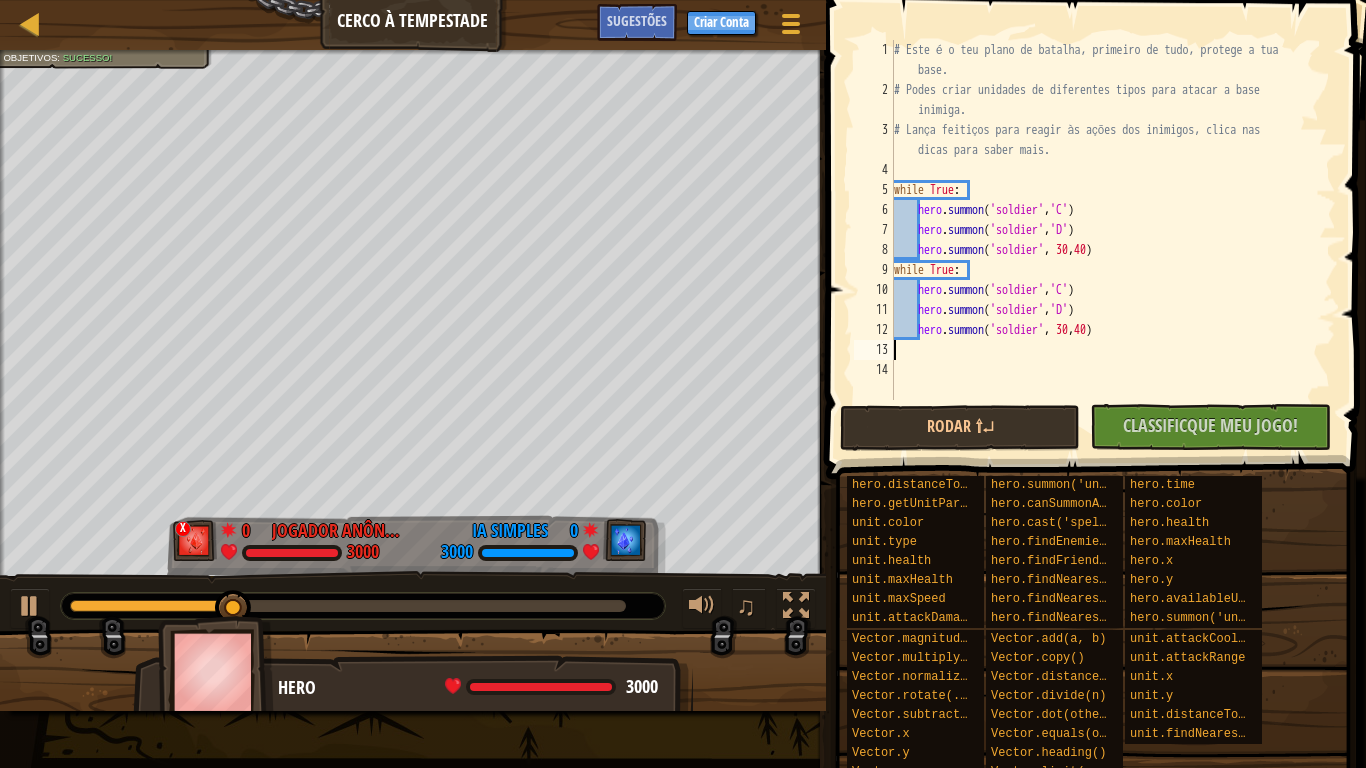 scroll, scrollTop: 40, scrollLeft: 0, axis: vertical 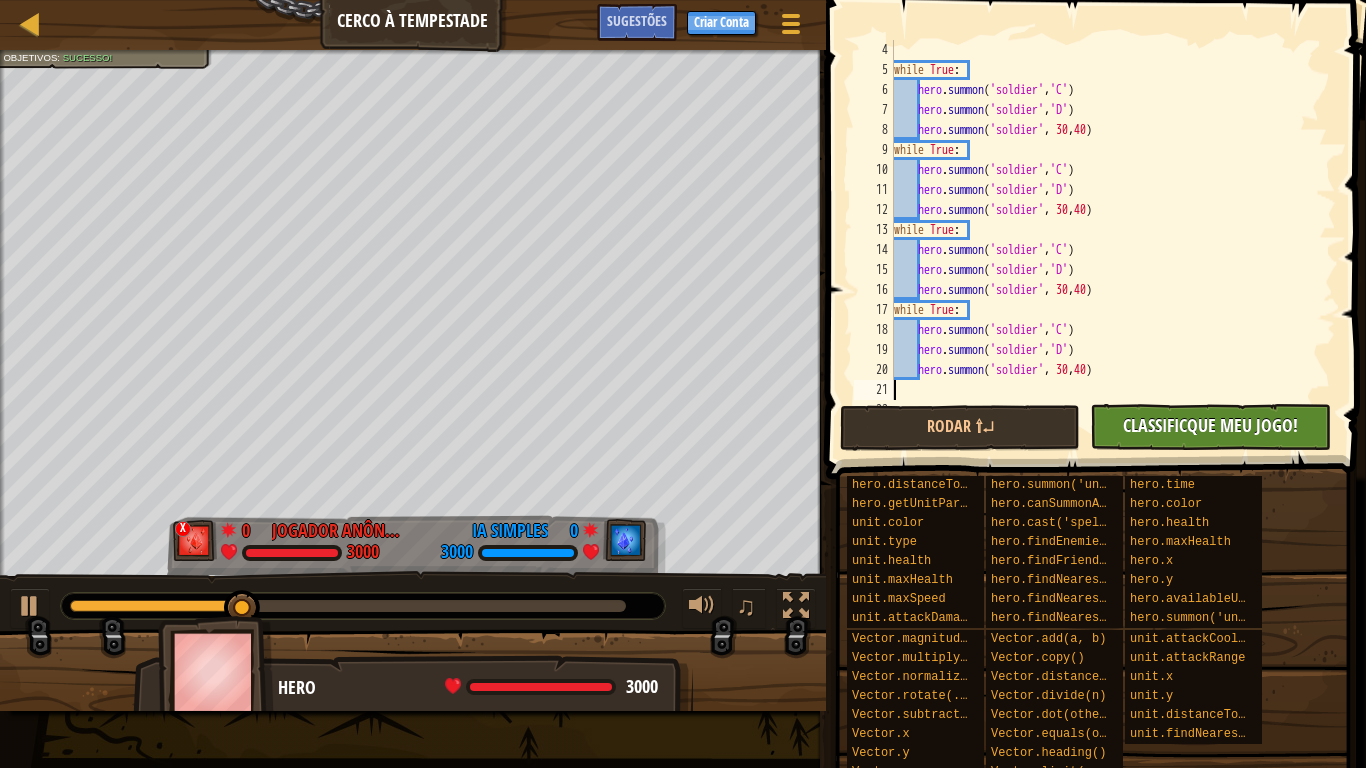 paste on "v" 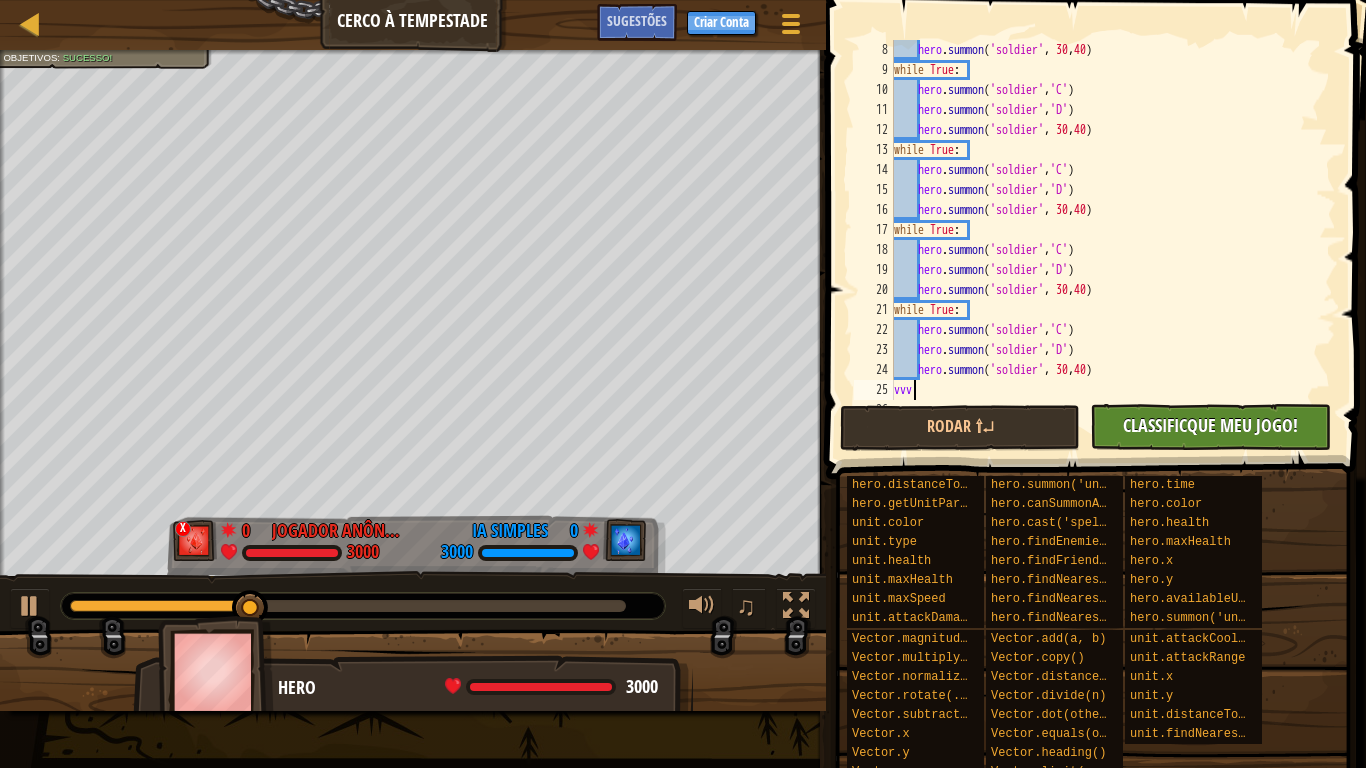 scroll, scrollTop: 9, scrollLeft: 0, axis: vertical 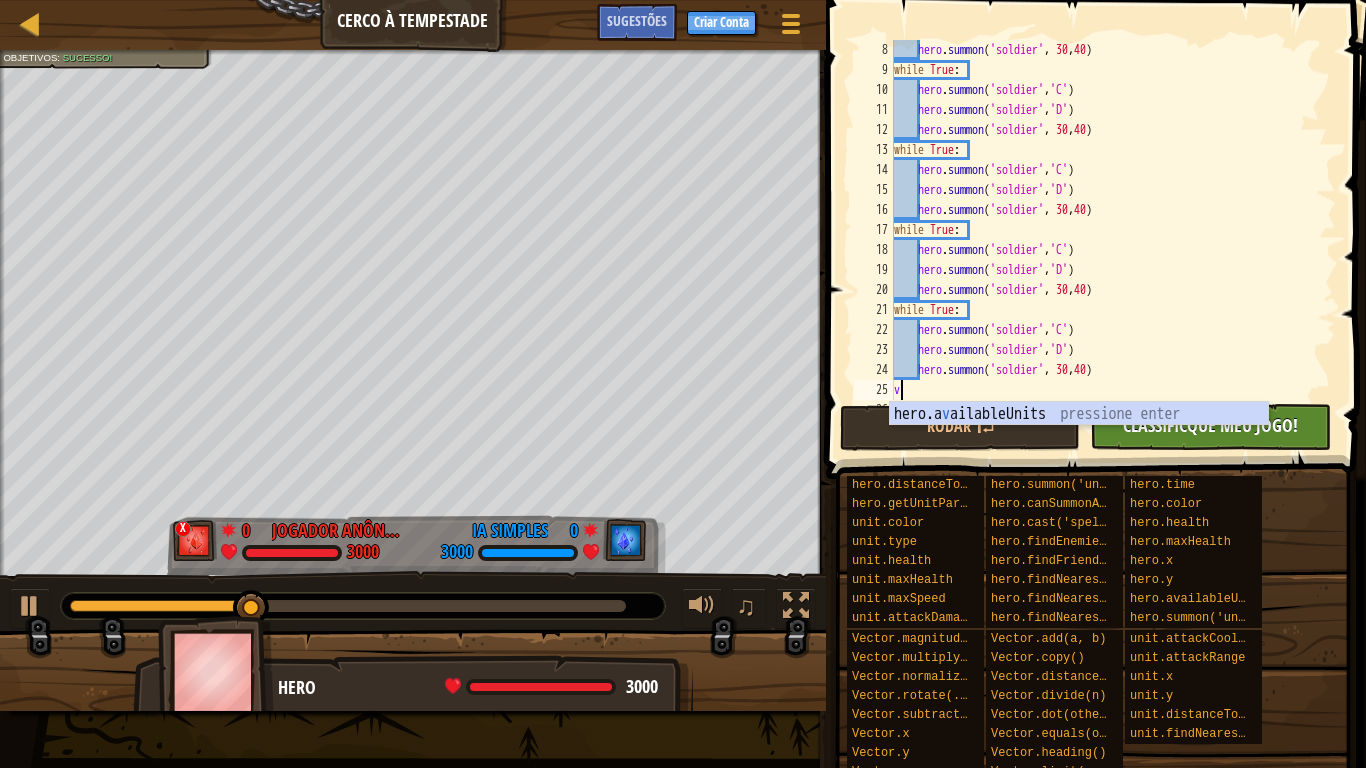 type 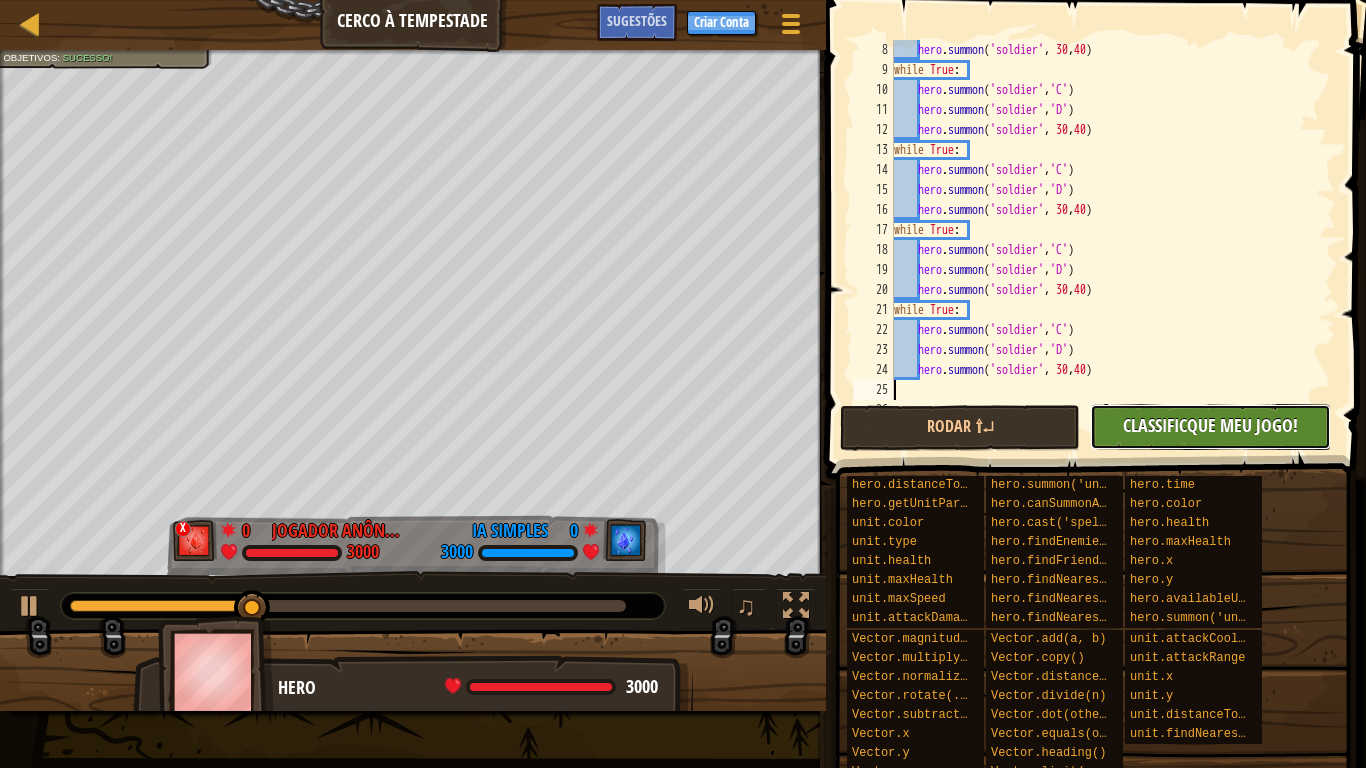 click on "Classificque Meu Jogo!" at bounding box center (1210, 425) 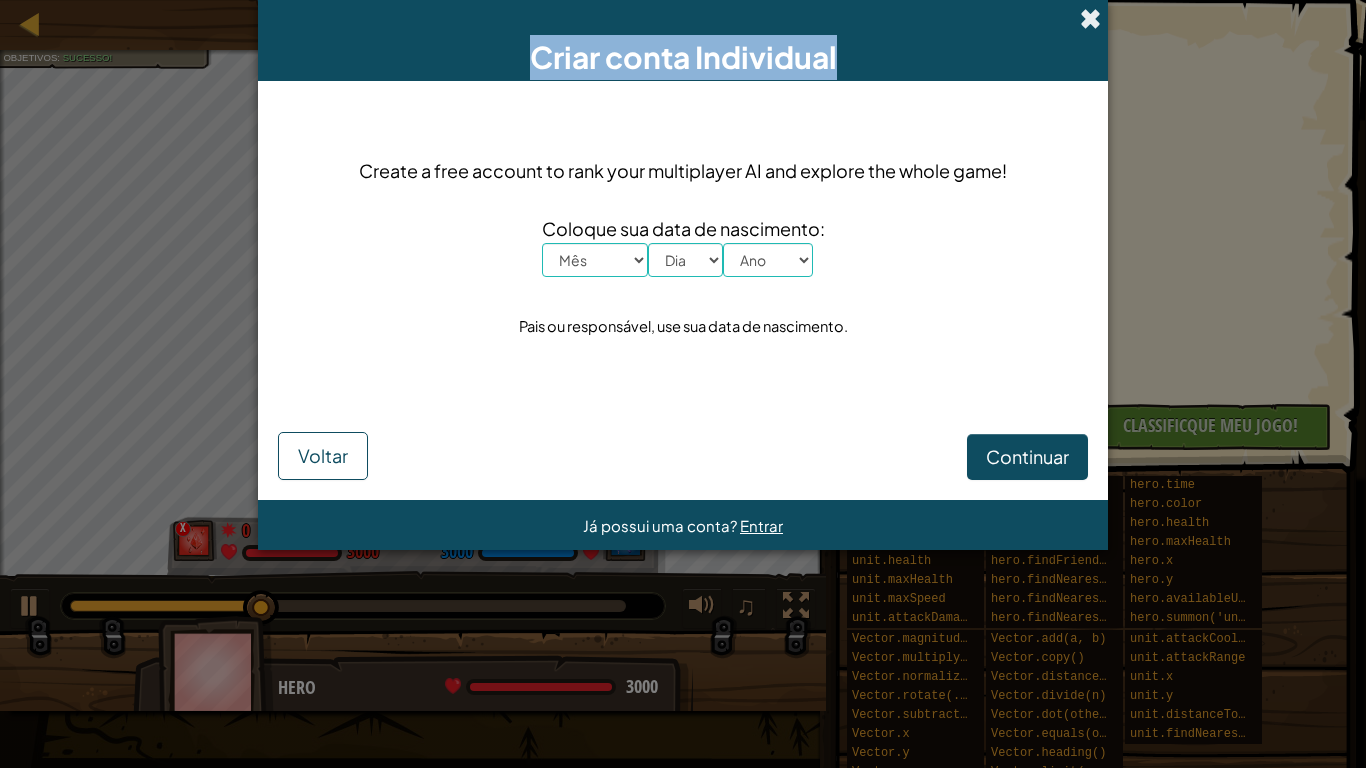 drag, startPoint x: 1100, startPoint y: 4, endPoint x: 1090, endPoint y: 13, distance: 13.453624 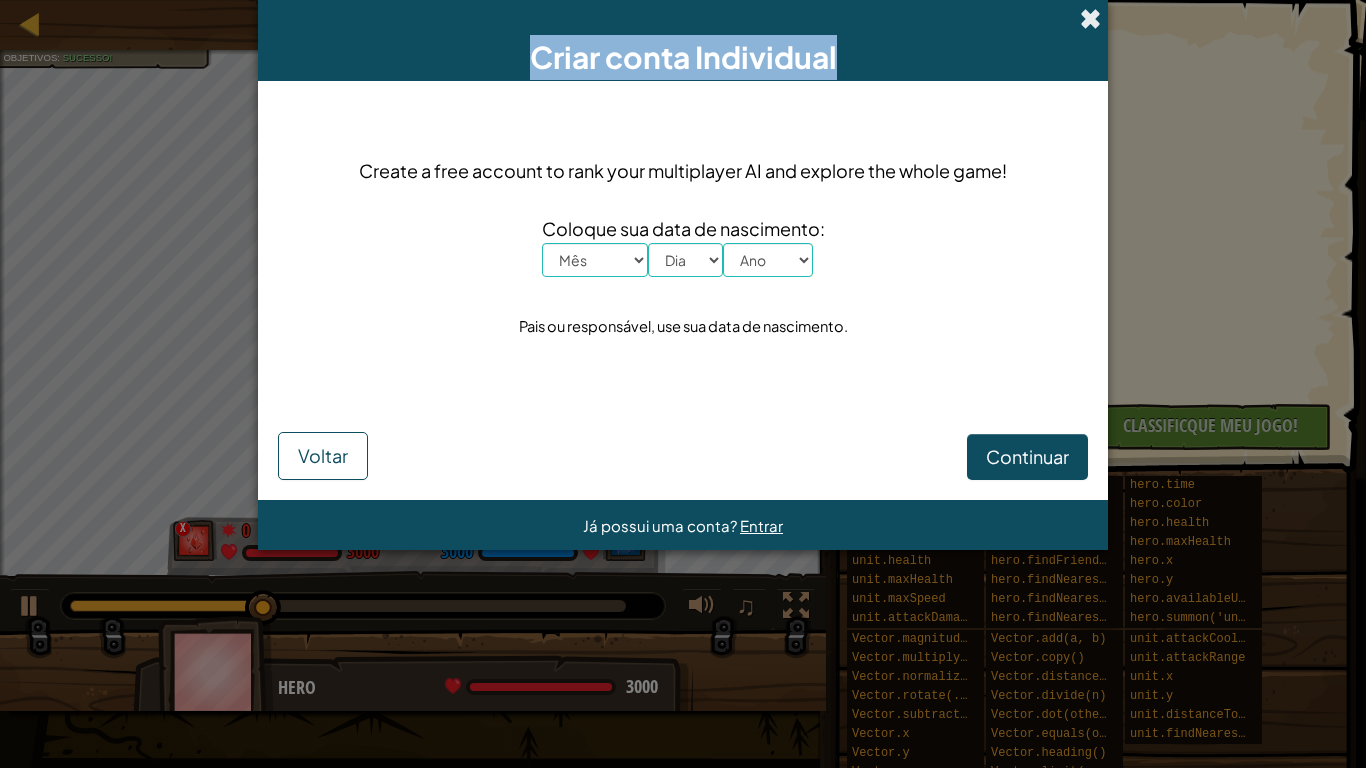 click at bounding box center [1090, 18] 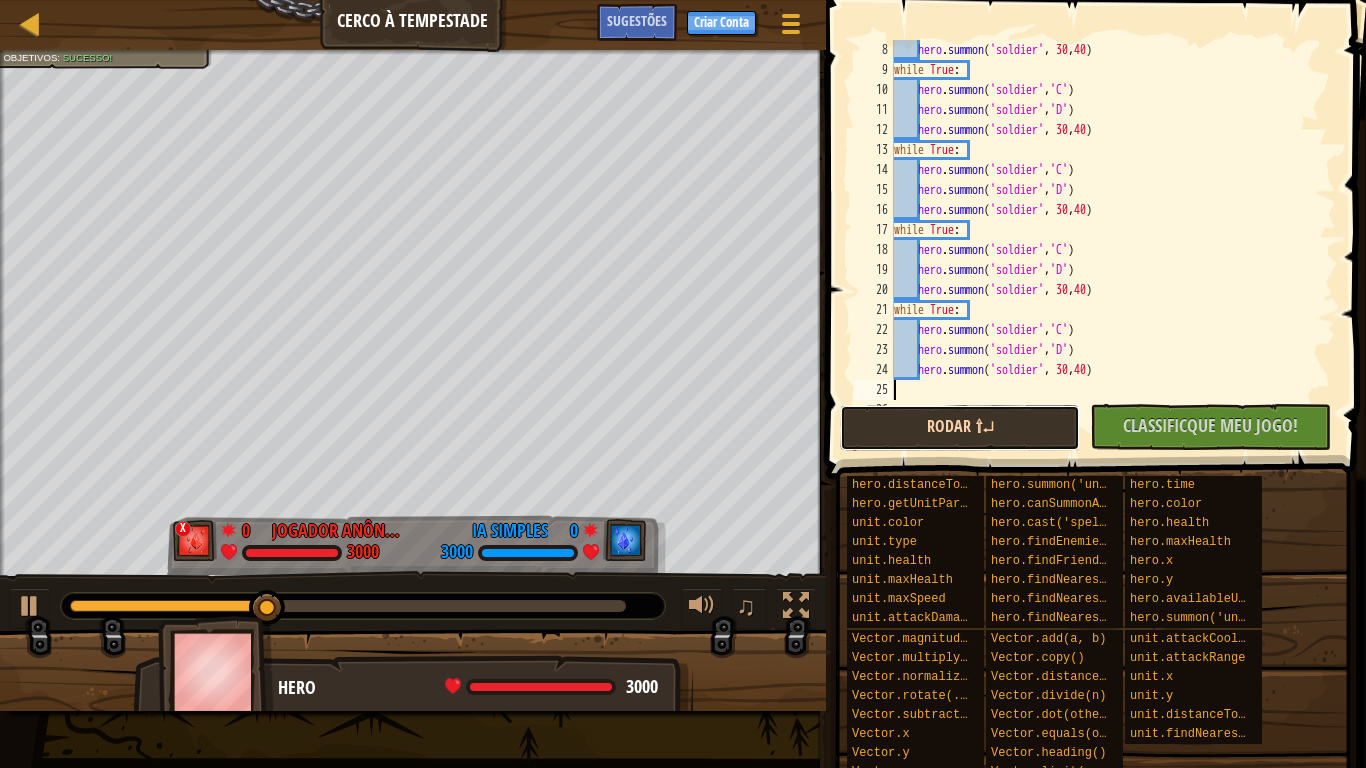 click on "Rodar ⇧↵" at bounding box center (960, 428) 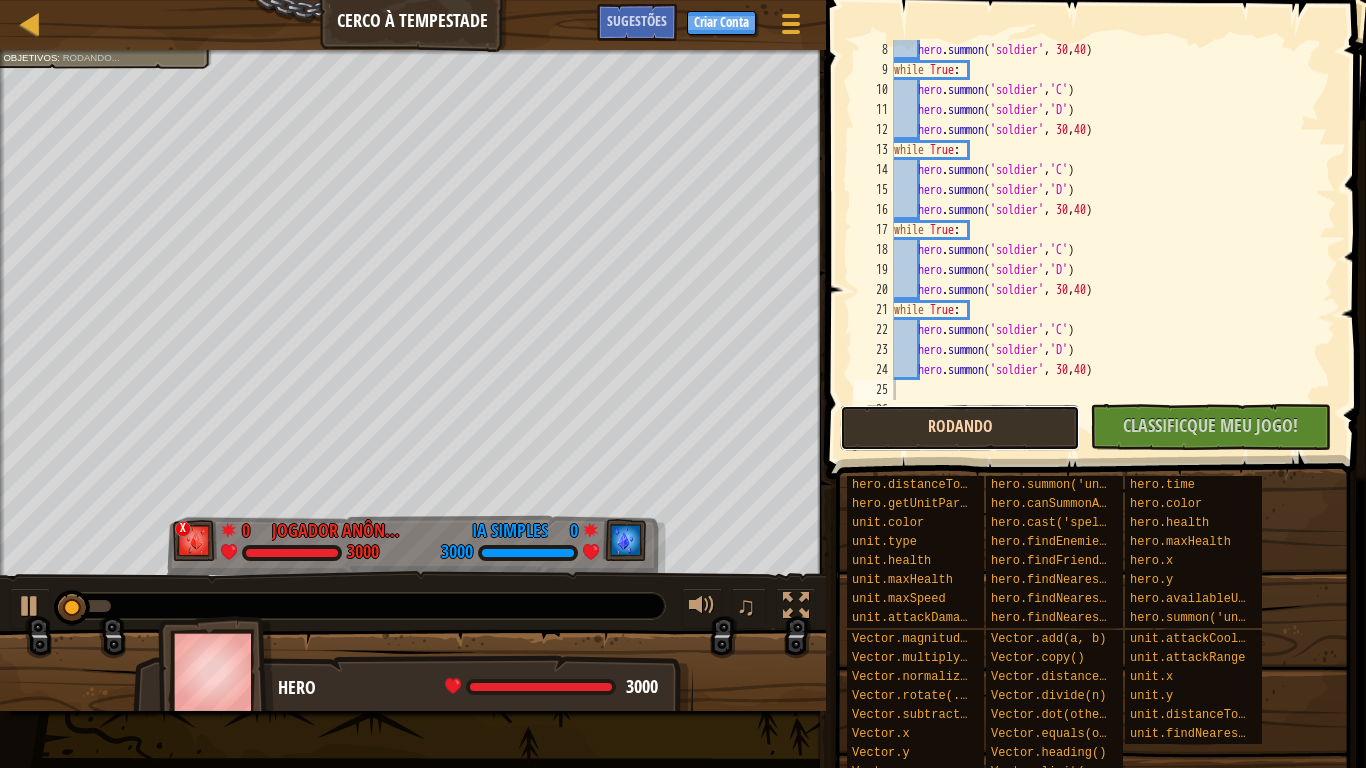 click on "Rodando" at bounding box center (960, 428) 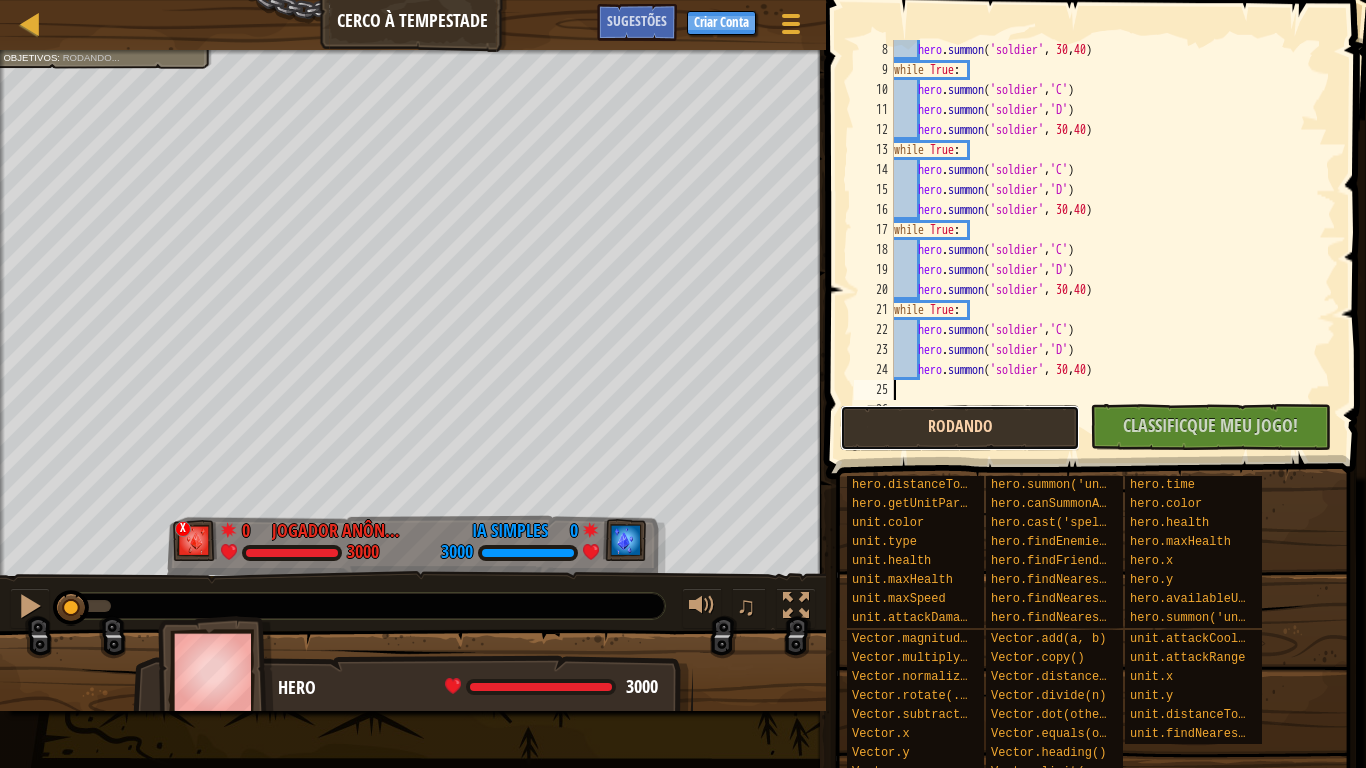 click on "Rodando" at bounding box center [960, 428] 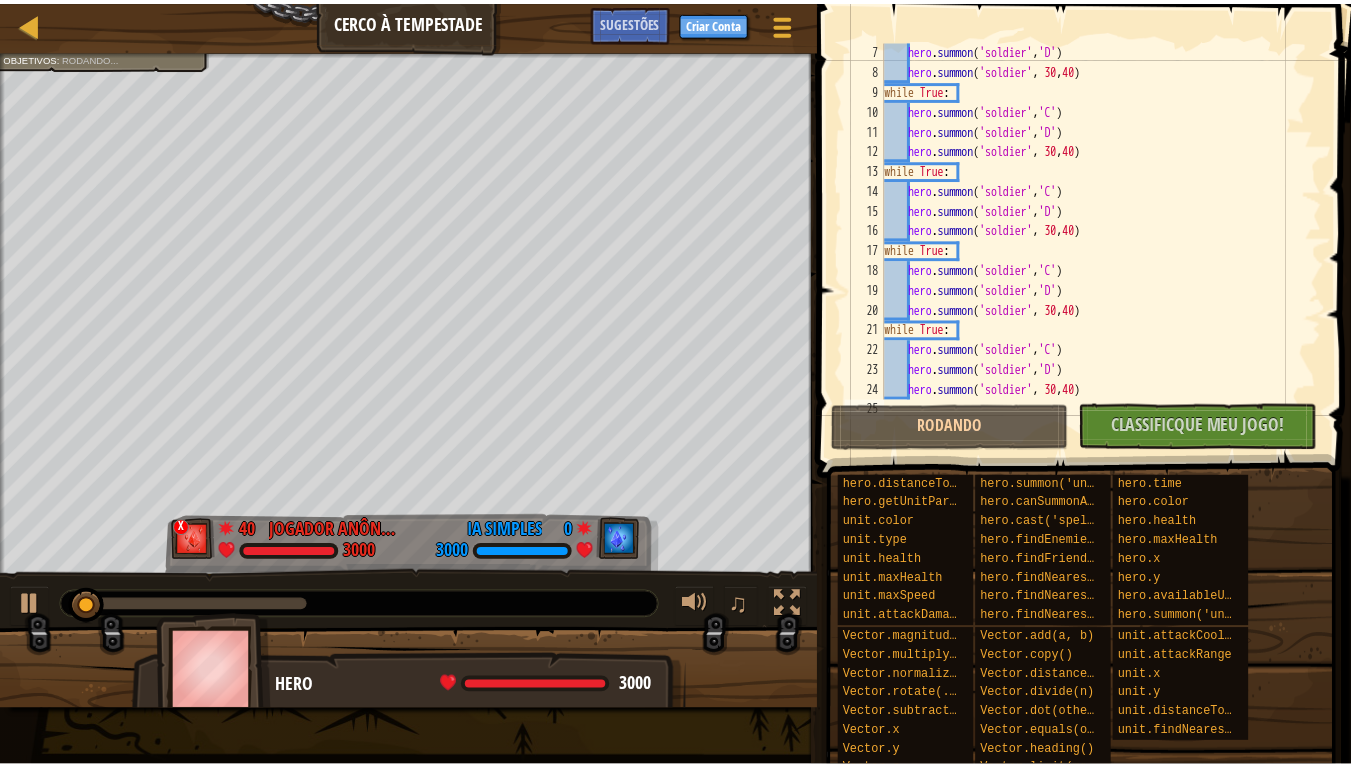 scroll, scrollTop: 220, scrollLeft: 0, axis: vertical 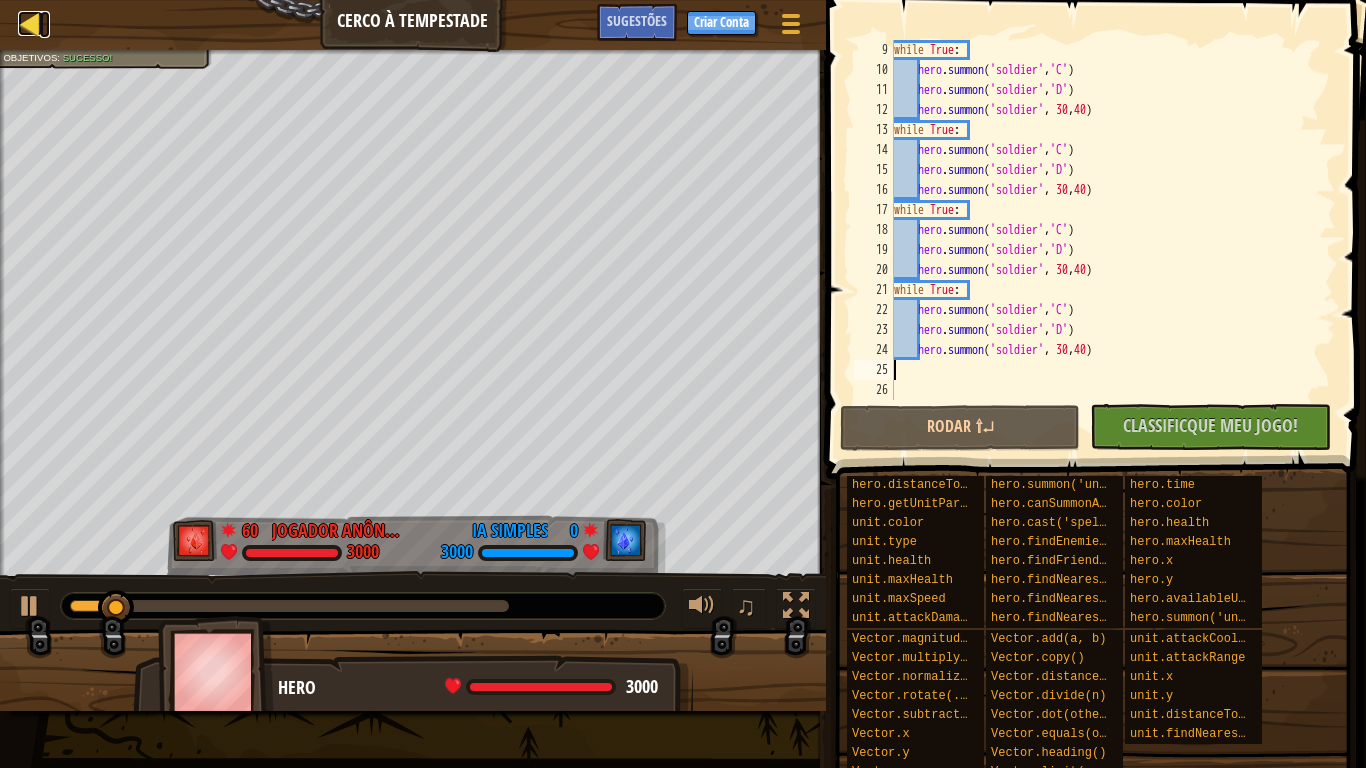 click at bounding box center [30, 23] 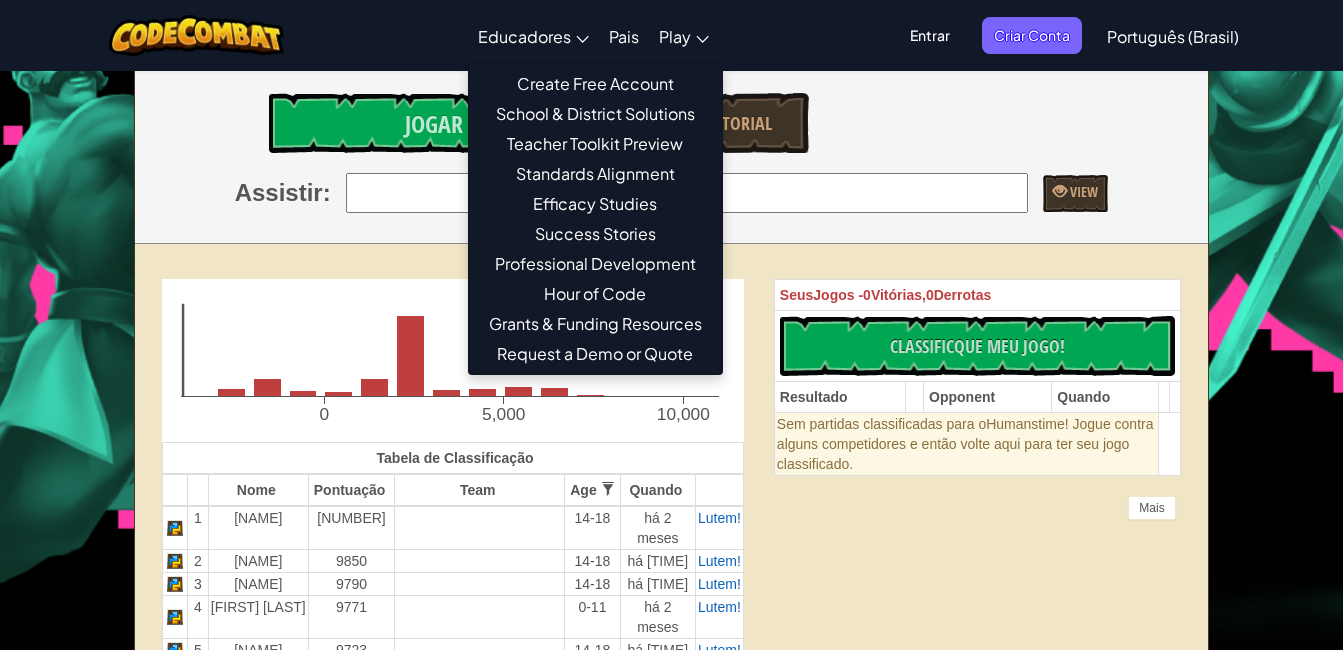 scroll, scrollTop: 100, scrollLeft: 0, axis: vertical 